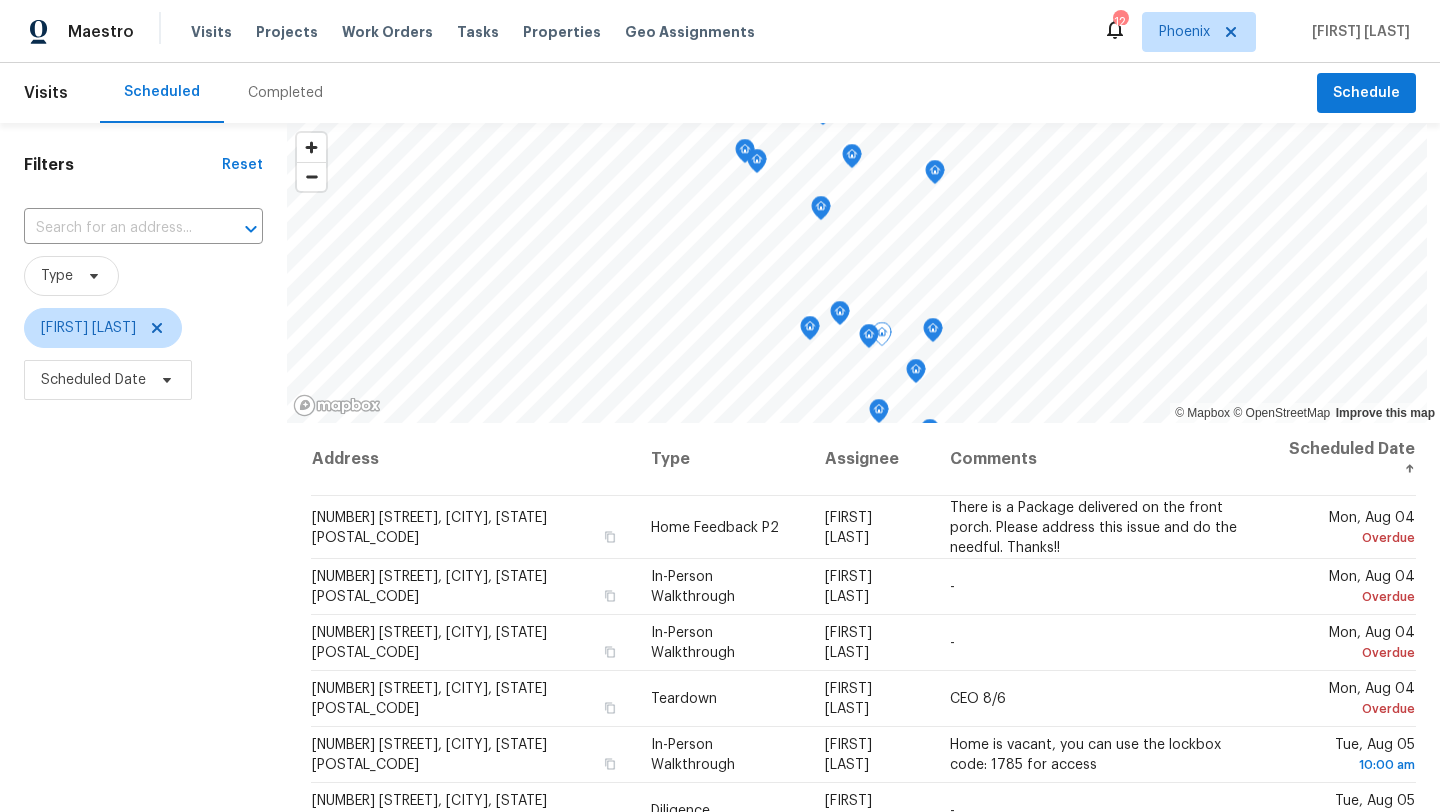 scroll, scrollTop: 0, scrollLeft: 0, axis: both 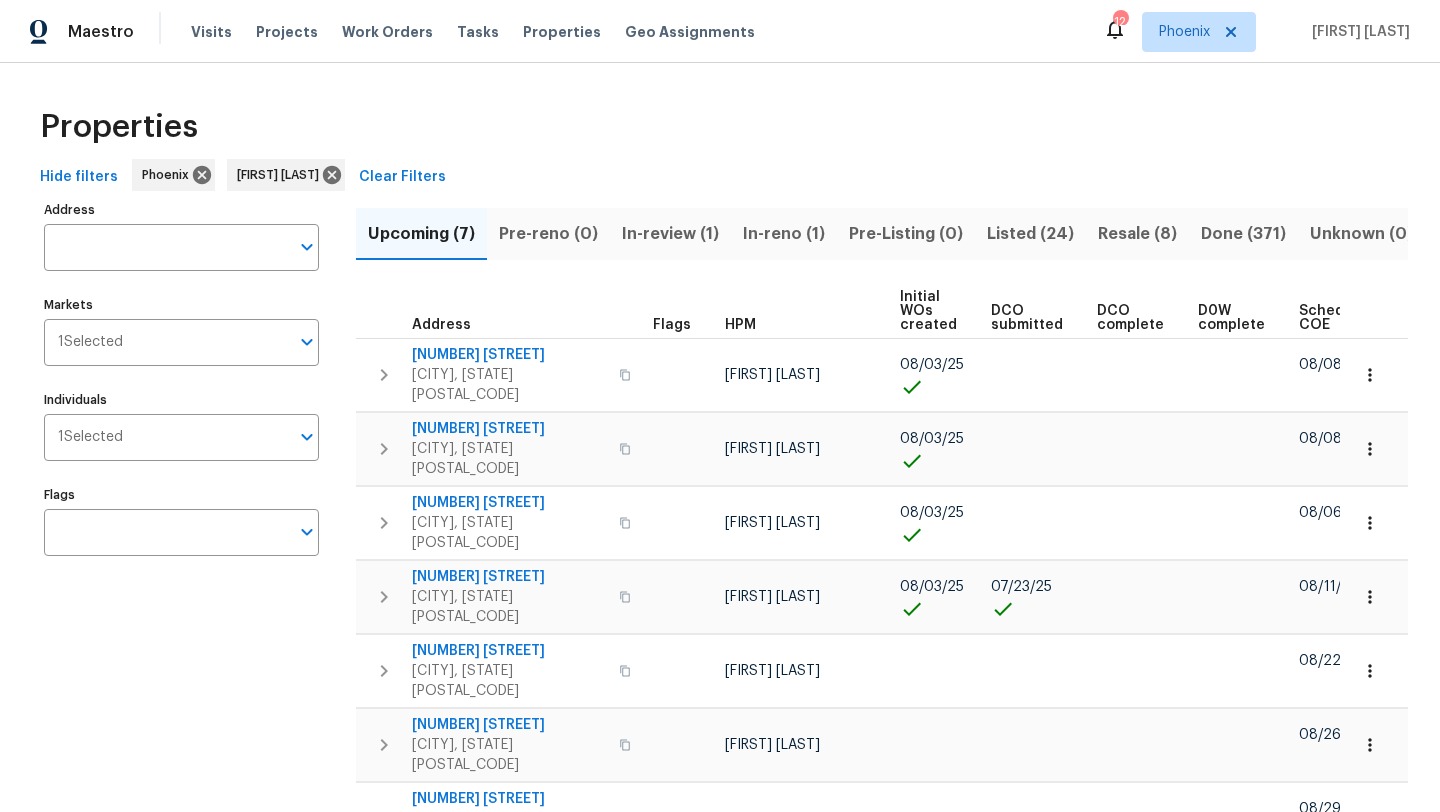 click on "In-reno (1)" at bounding box center (784, 234) 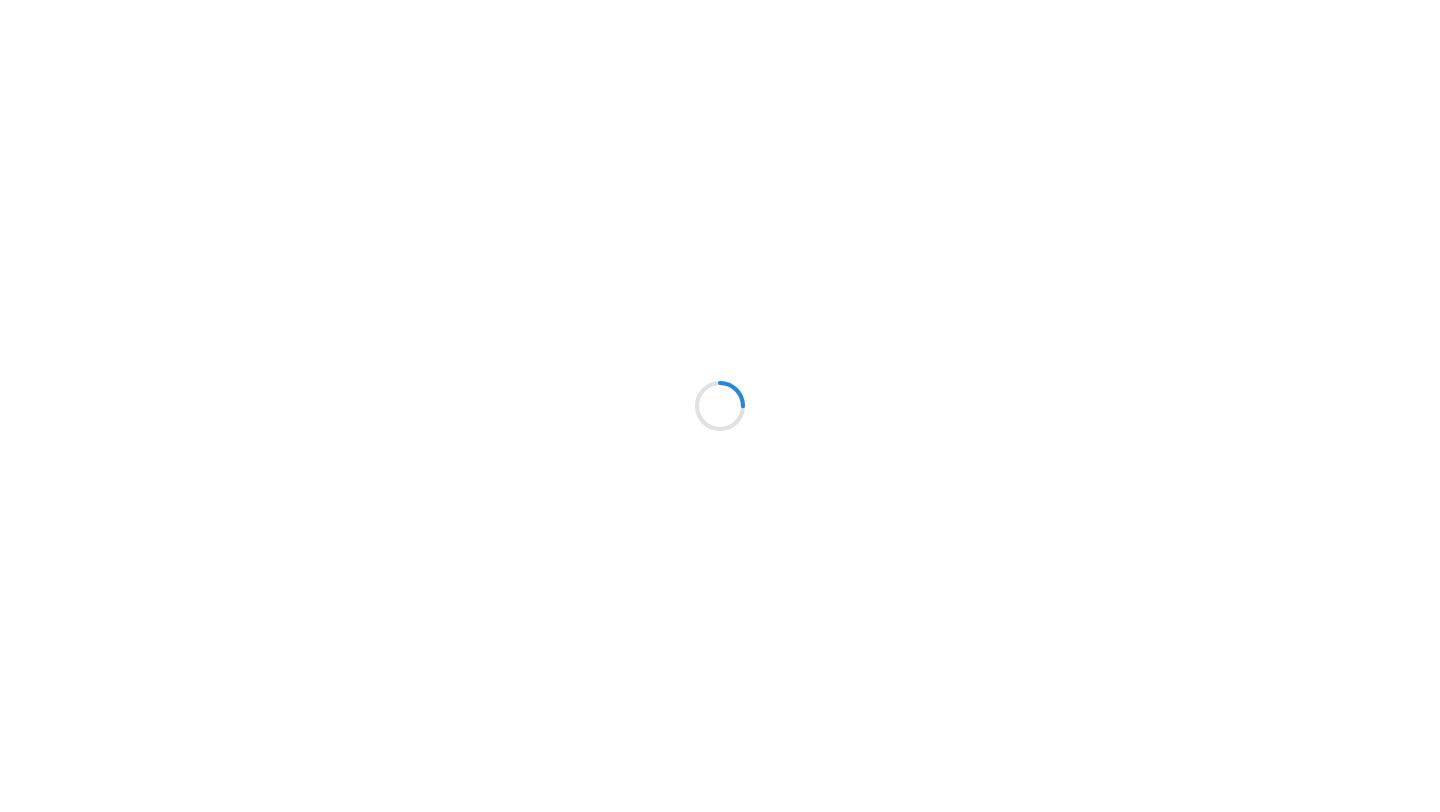 scroll, scrollTop: 0, scrollLeft: 0, axis: both 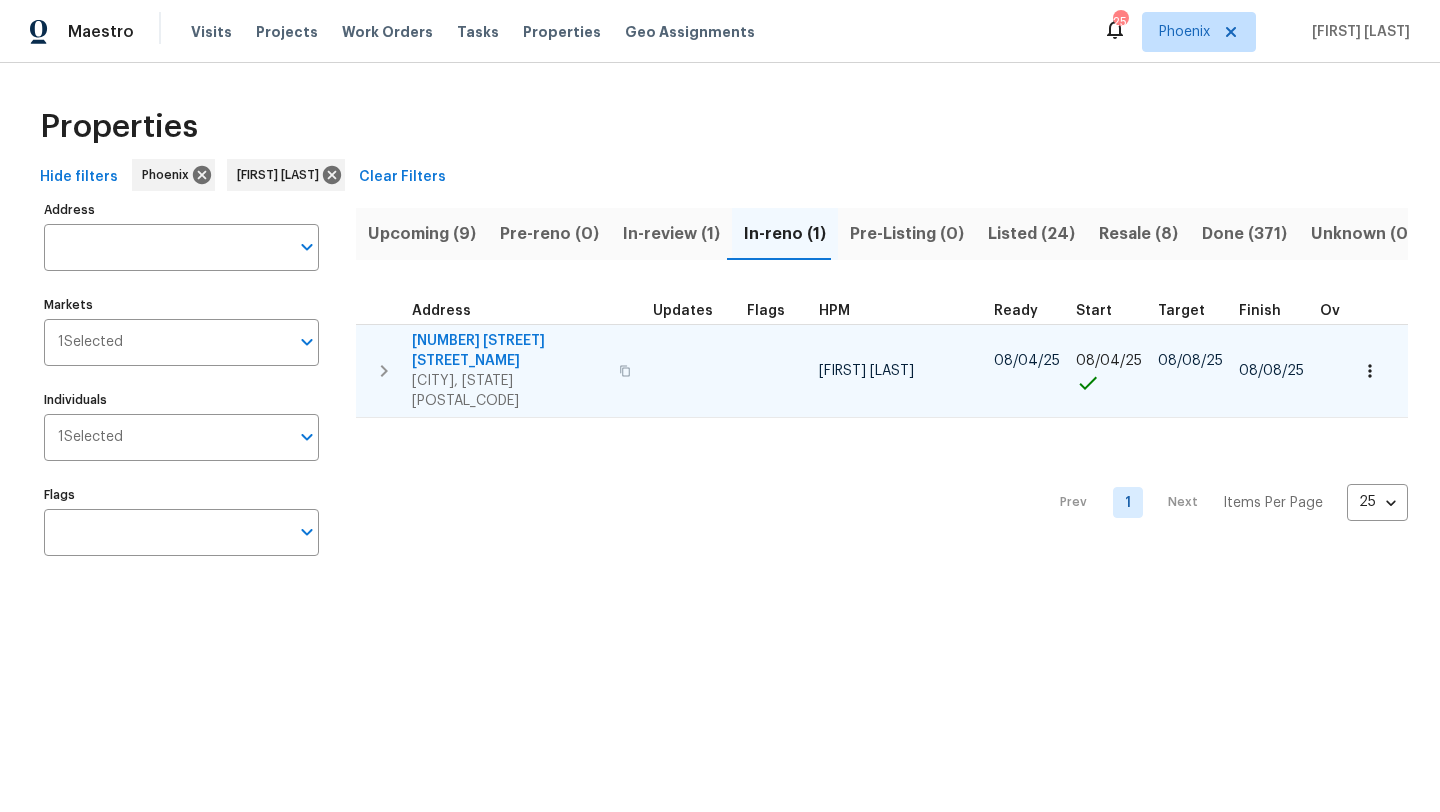 click on "261 W 21st Ave" at bounding box center (509, 351) 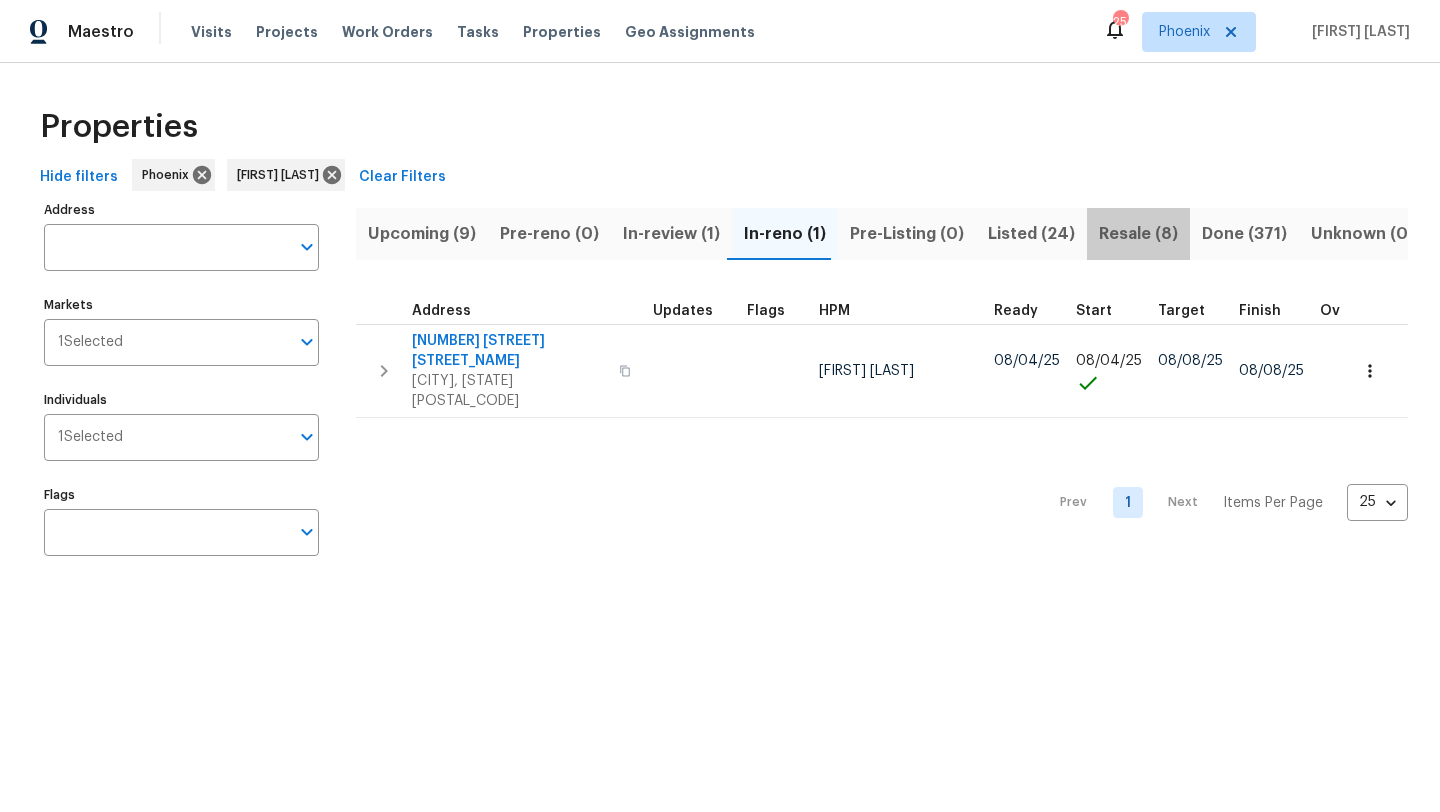click on "Resale (8)" at bounding box center [1138, 234] 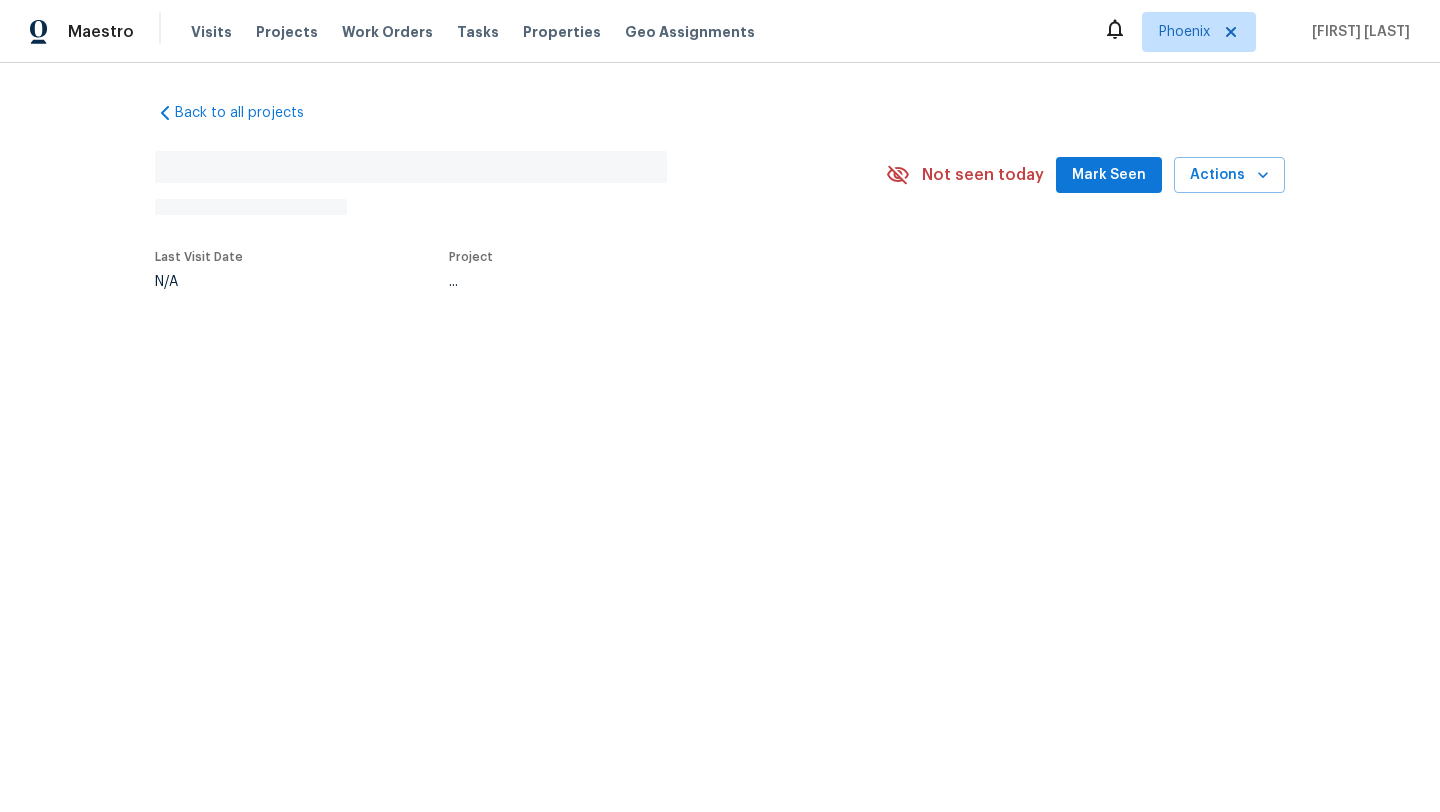 scroll, scrollTop: 0, scrollLeft: 0, axis: both 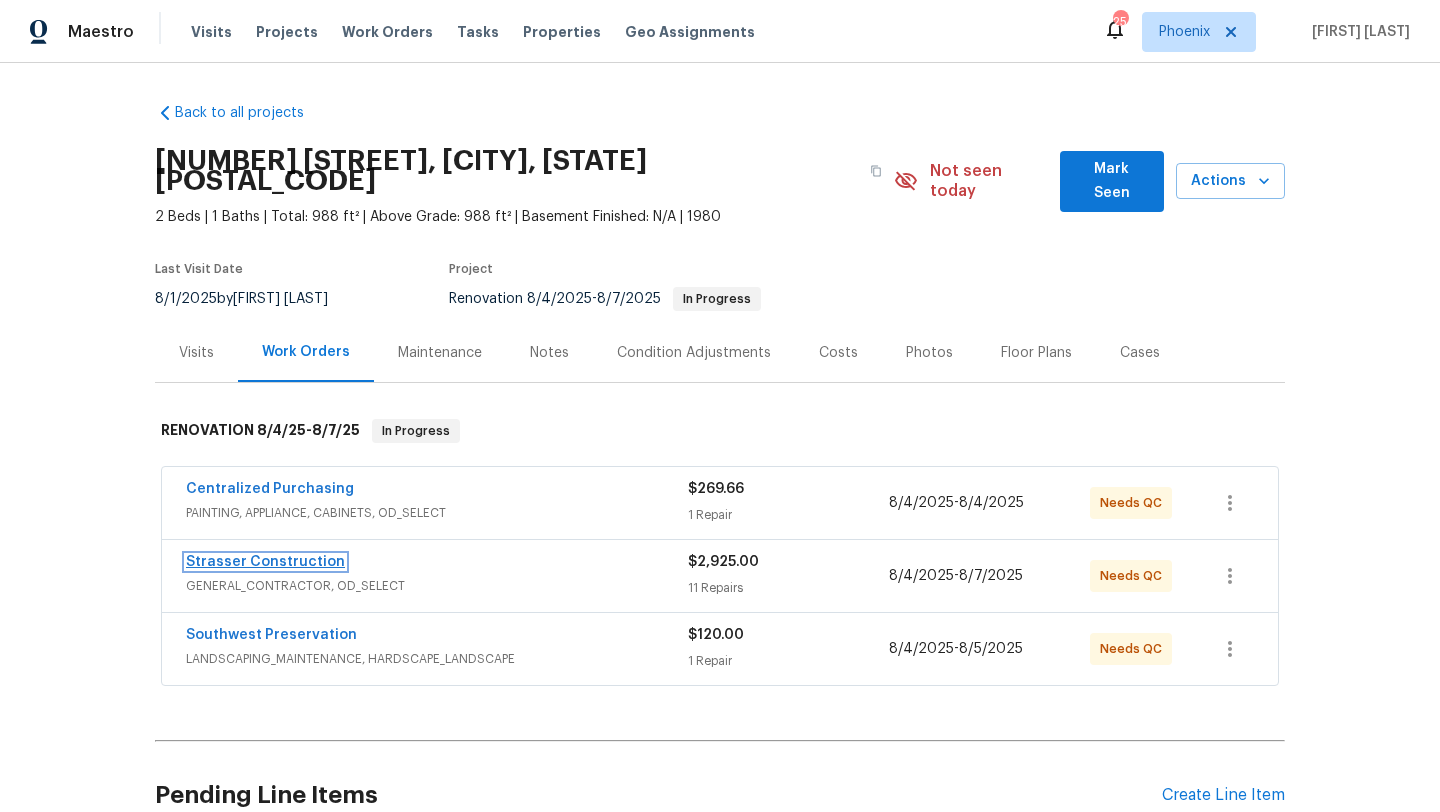 click on "Strasser Construction" at bounding box center (265, 562) 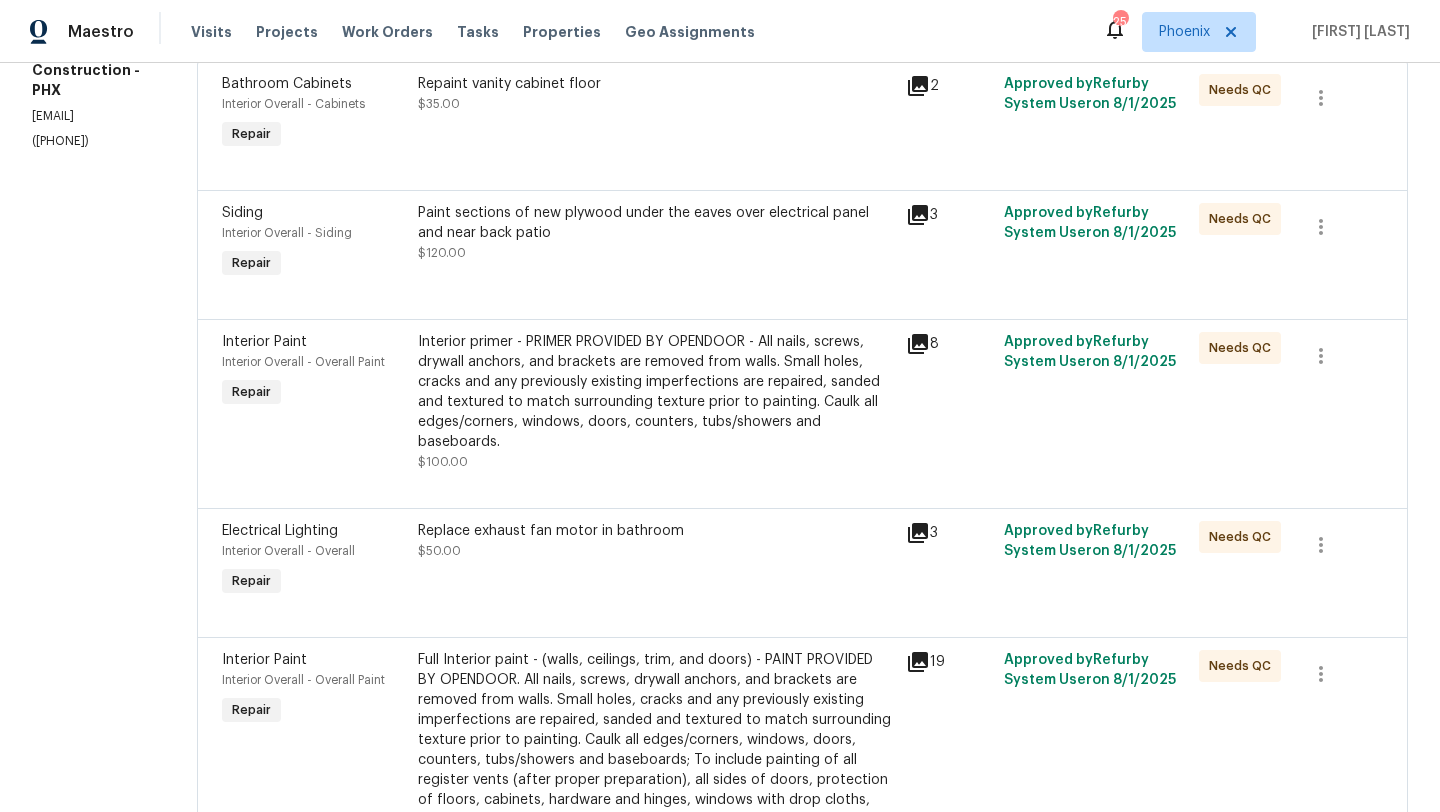 scroll, scrollTop: 0, scrollLeft: 0, axis: both 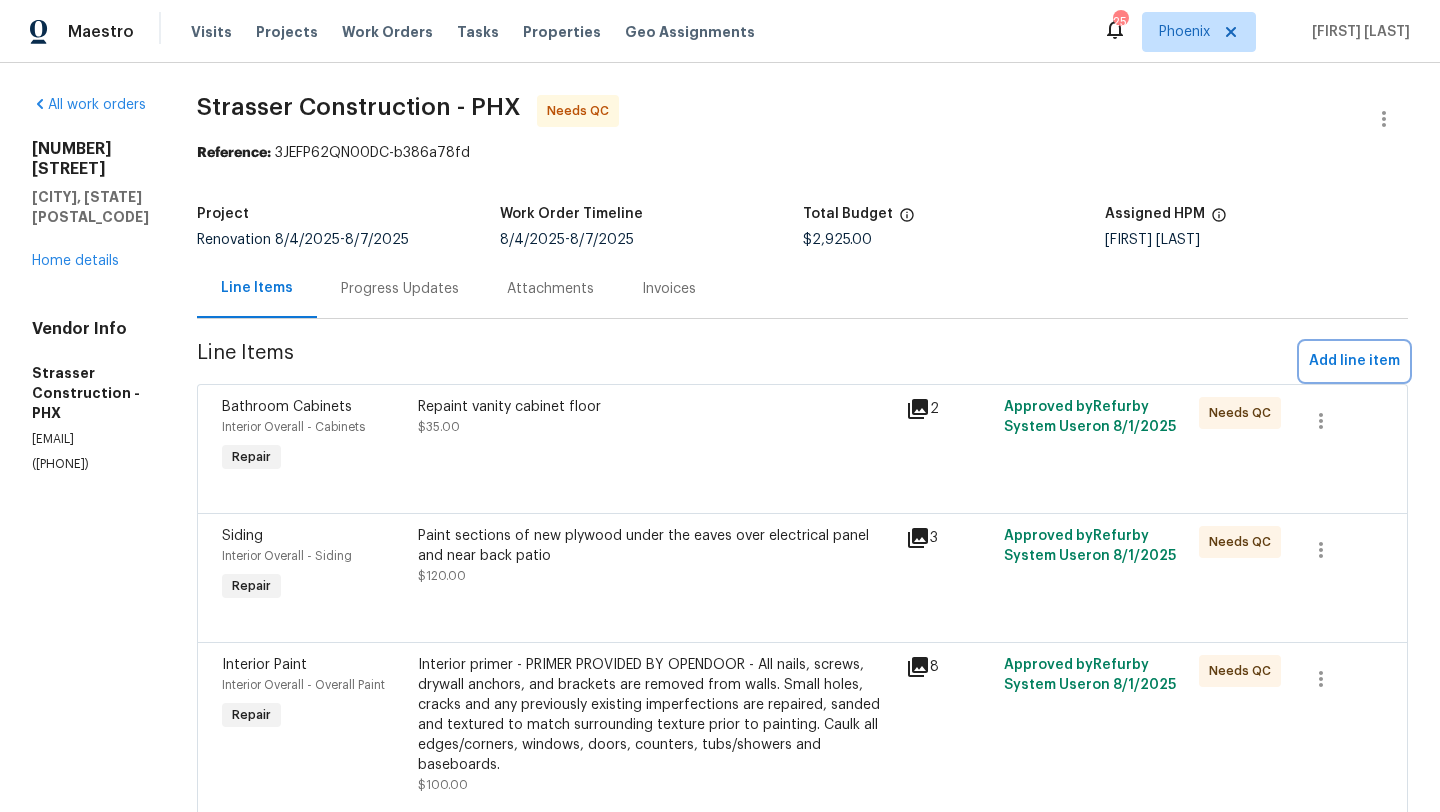 click on "Add line item" at bounding box center [1354, 361] 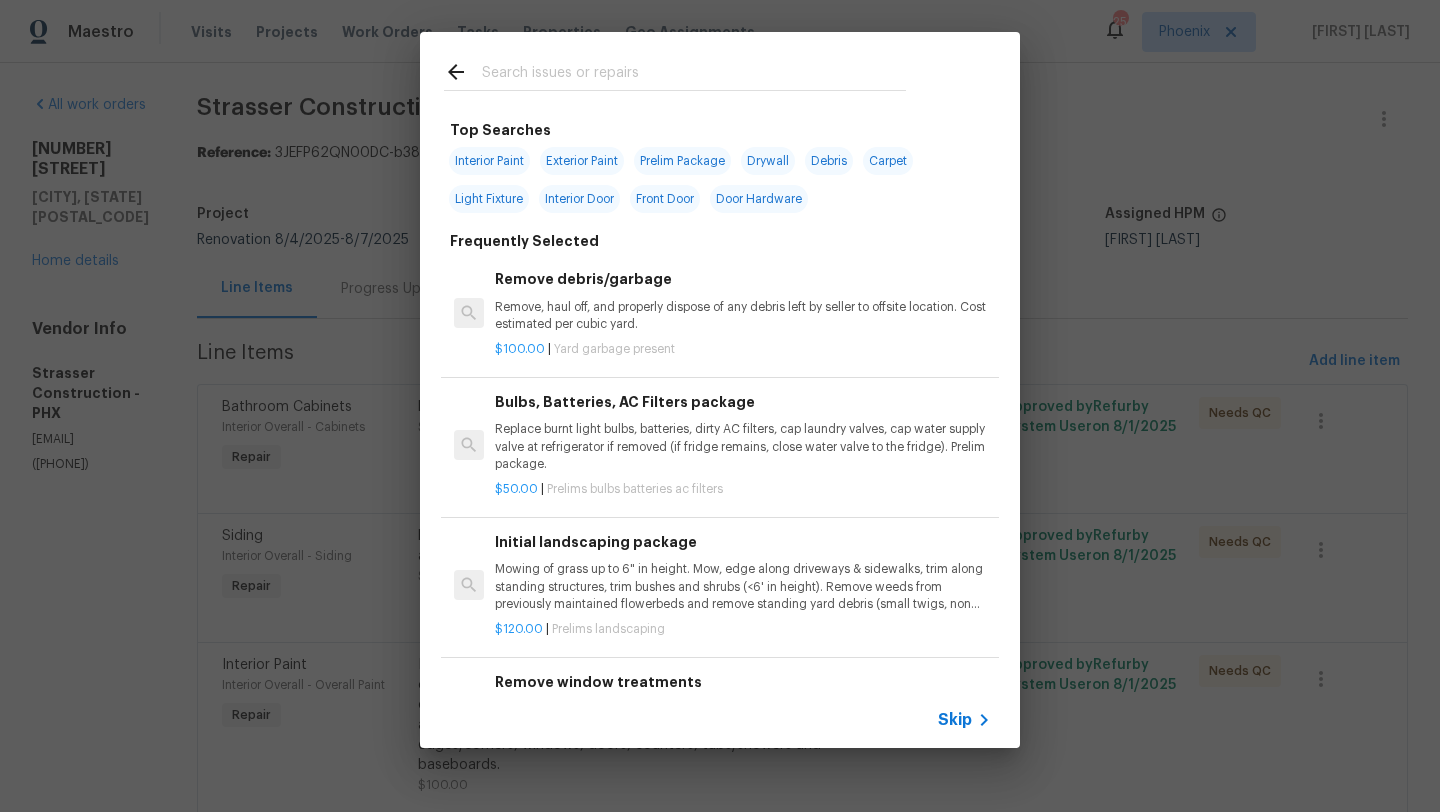 click at bounding box center [694, 75] 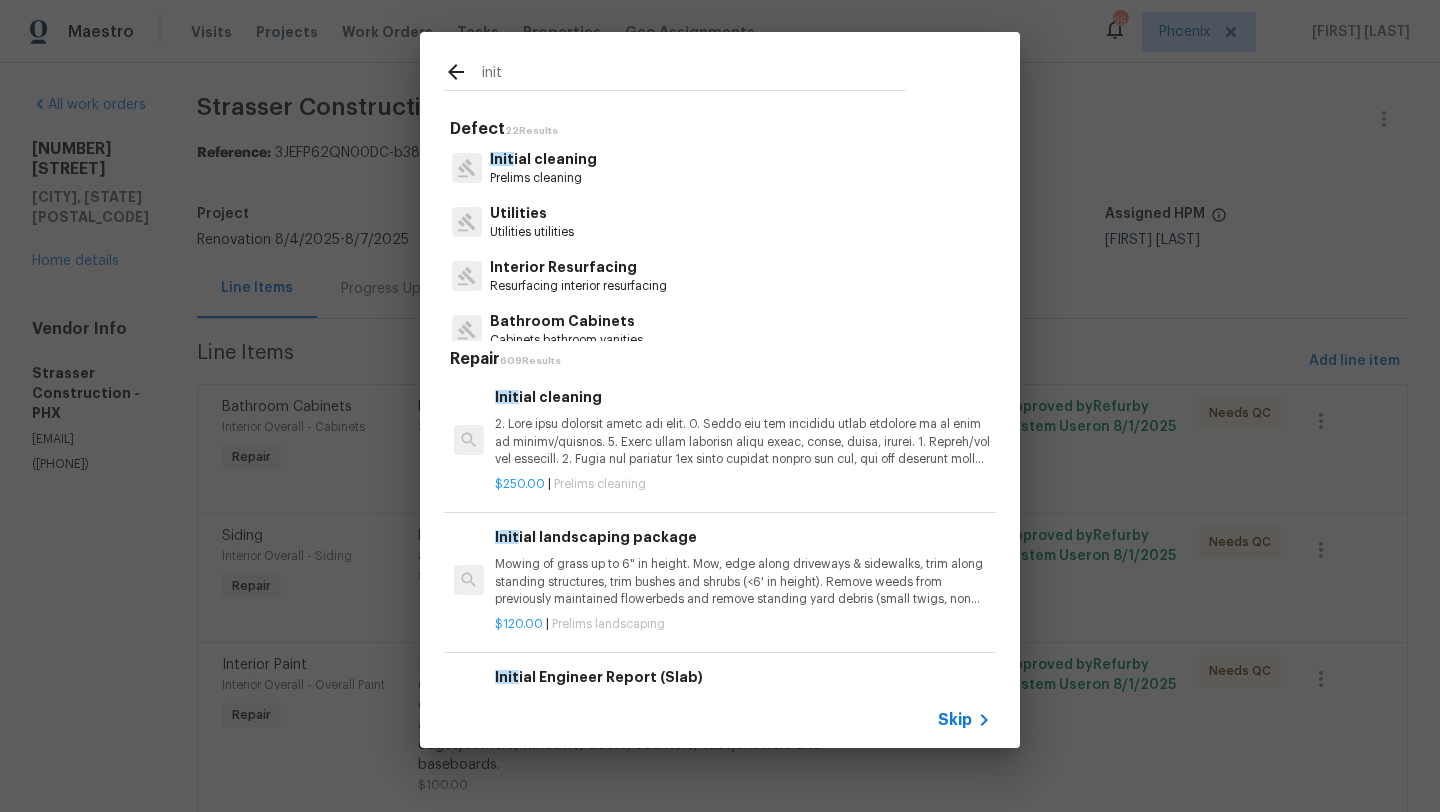 type on "init" 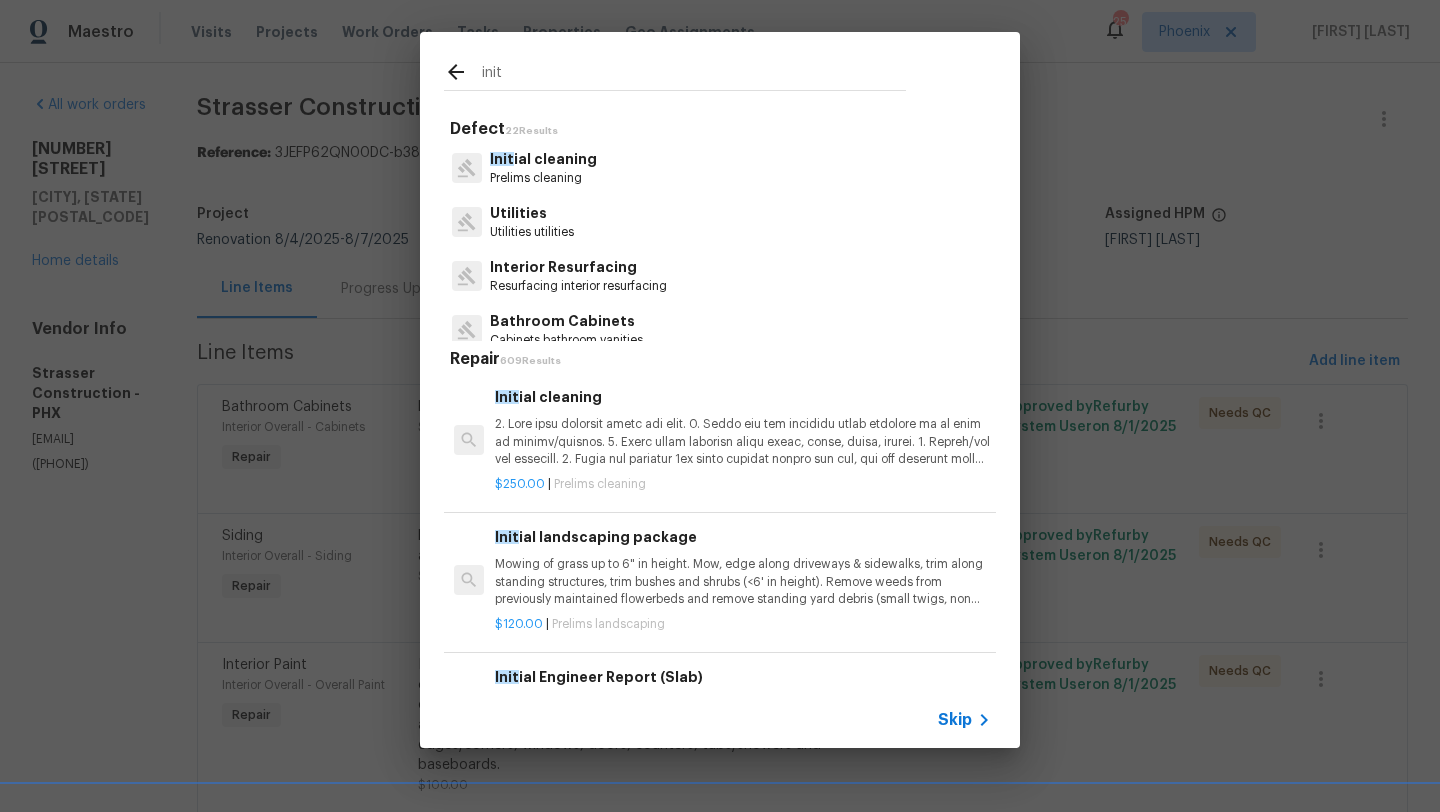 click on "Prelims cleaning" at bounding box center (543, 178) 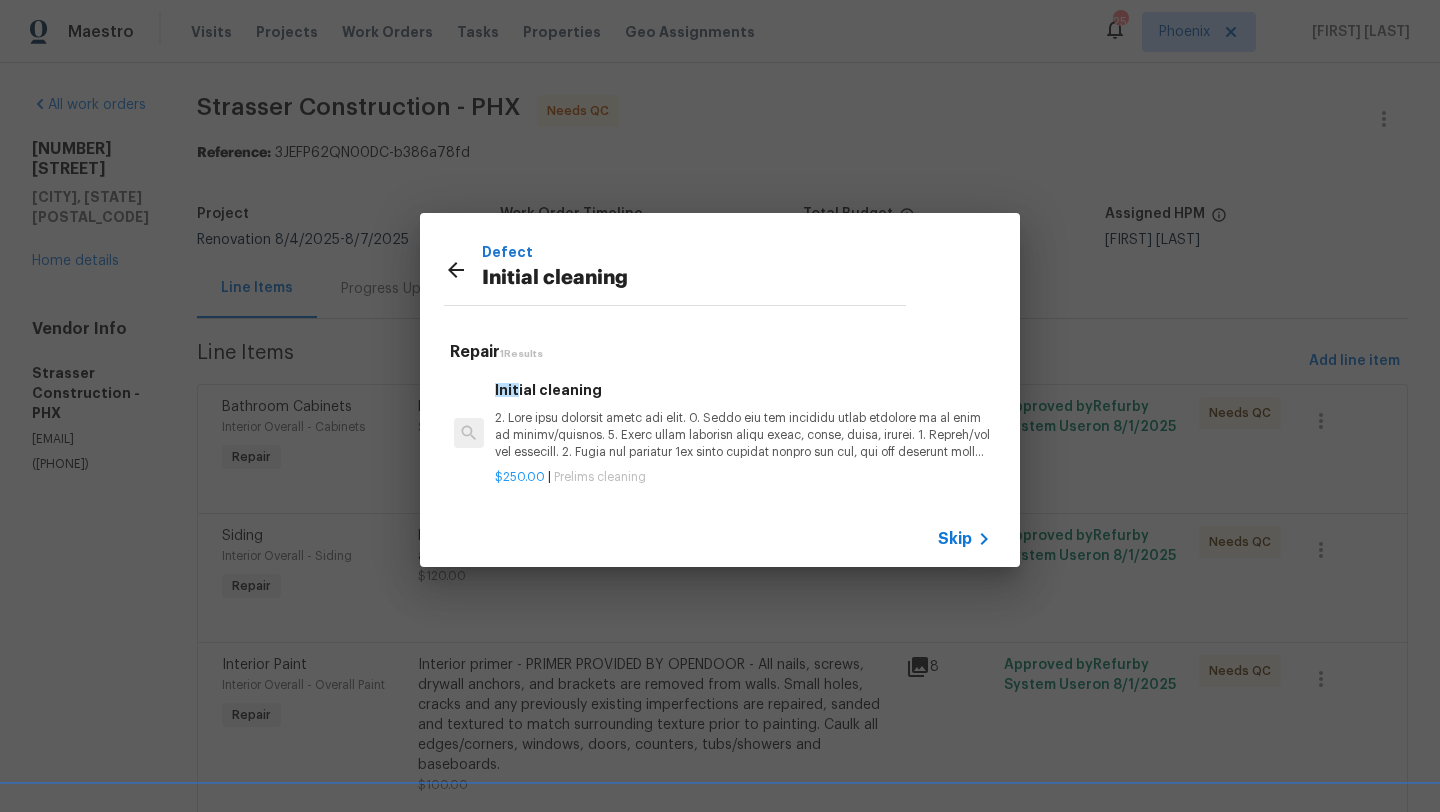 click at bounding box center [743, 435] 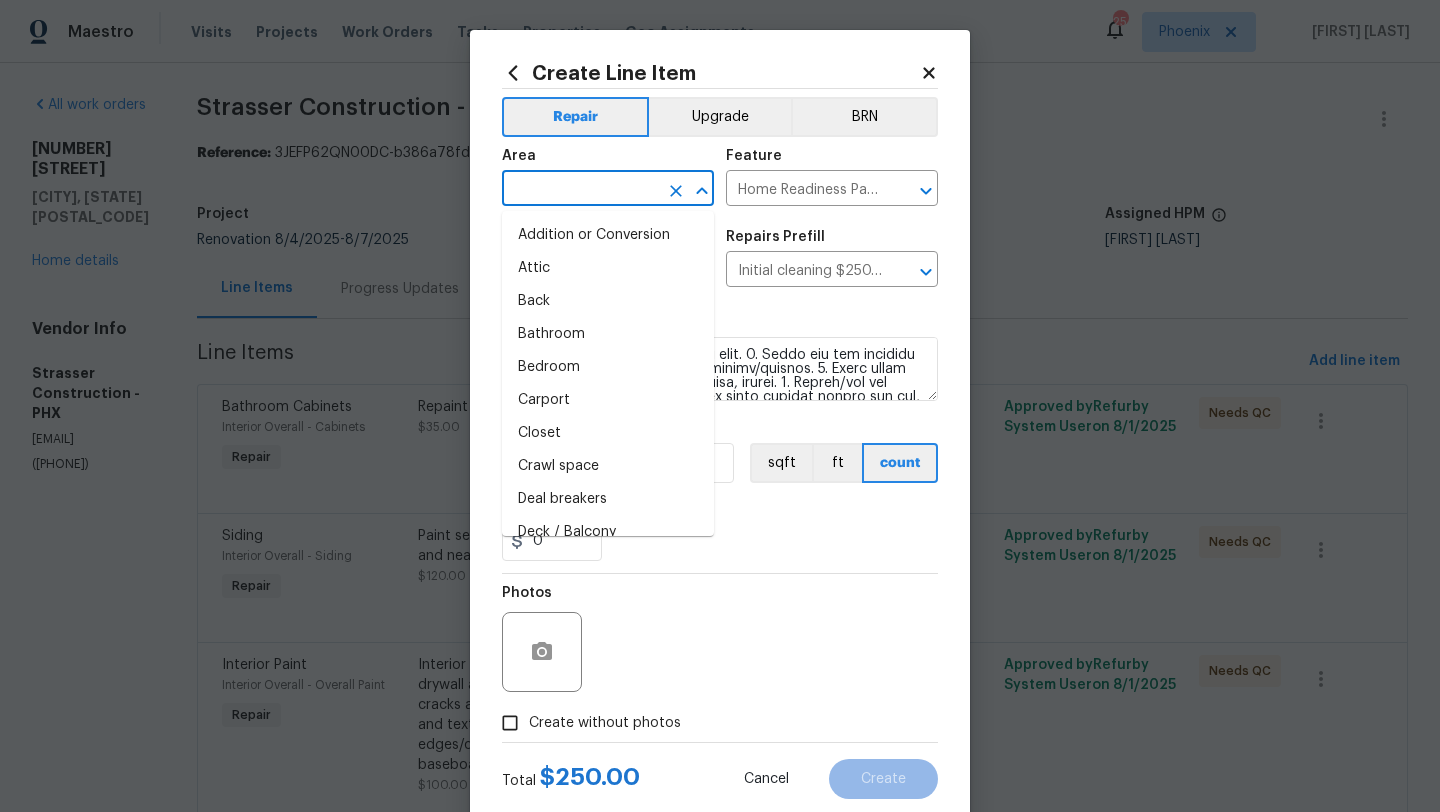 click at bounding box center (580, 190) 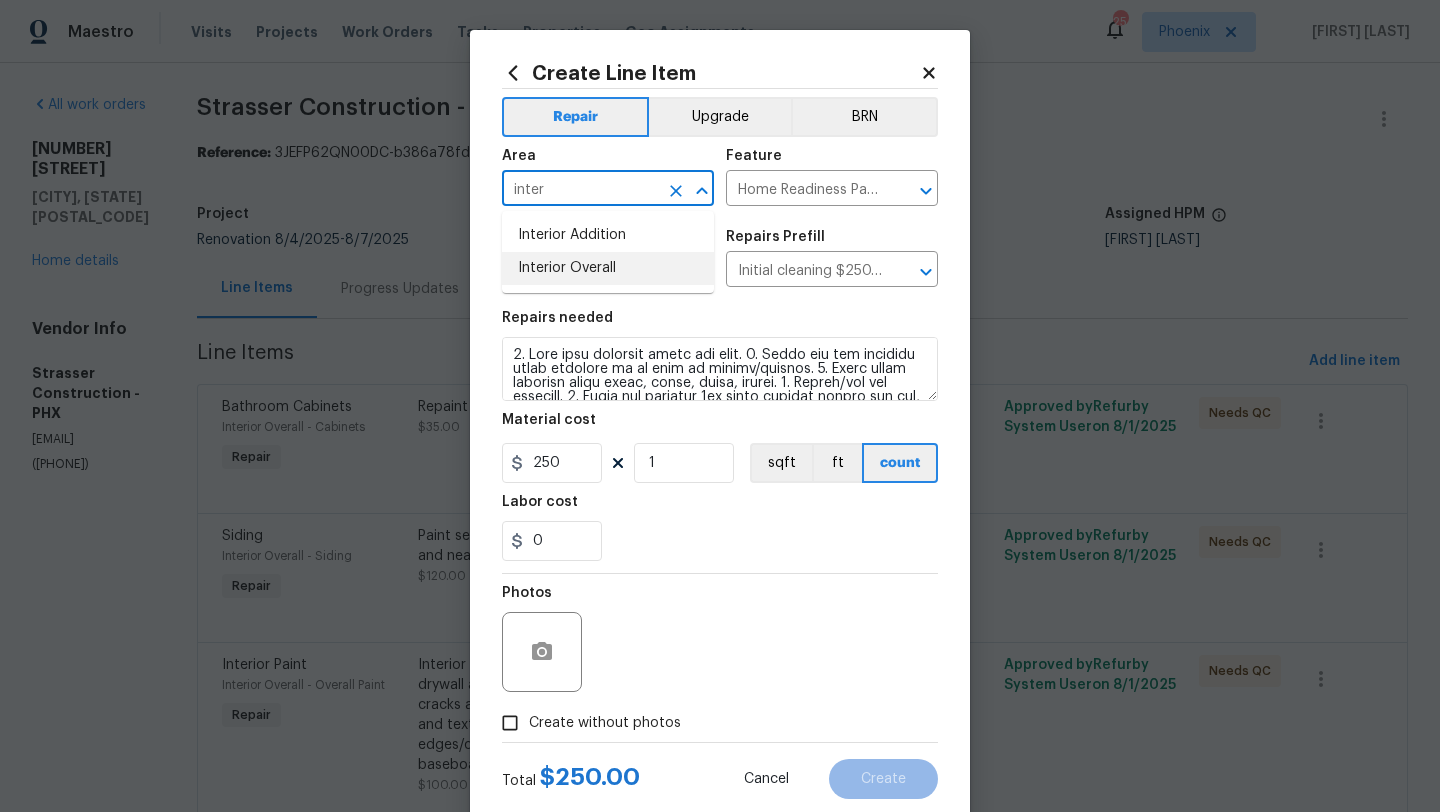 click on "Interior Overall" at bounding box center [608, 268] 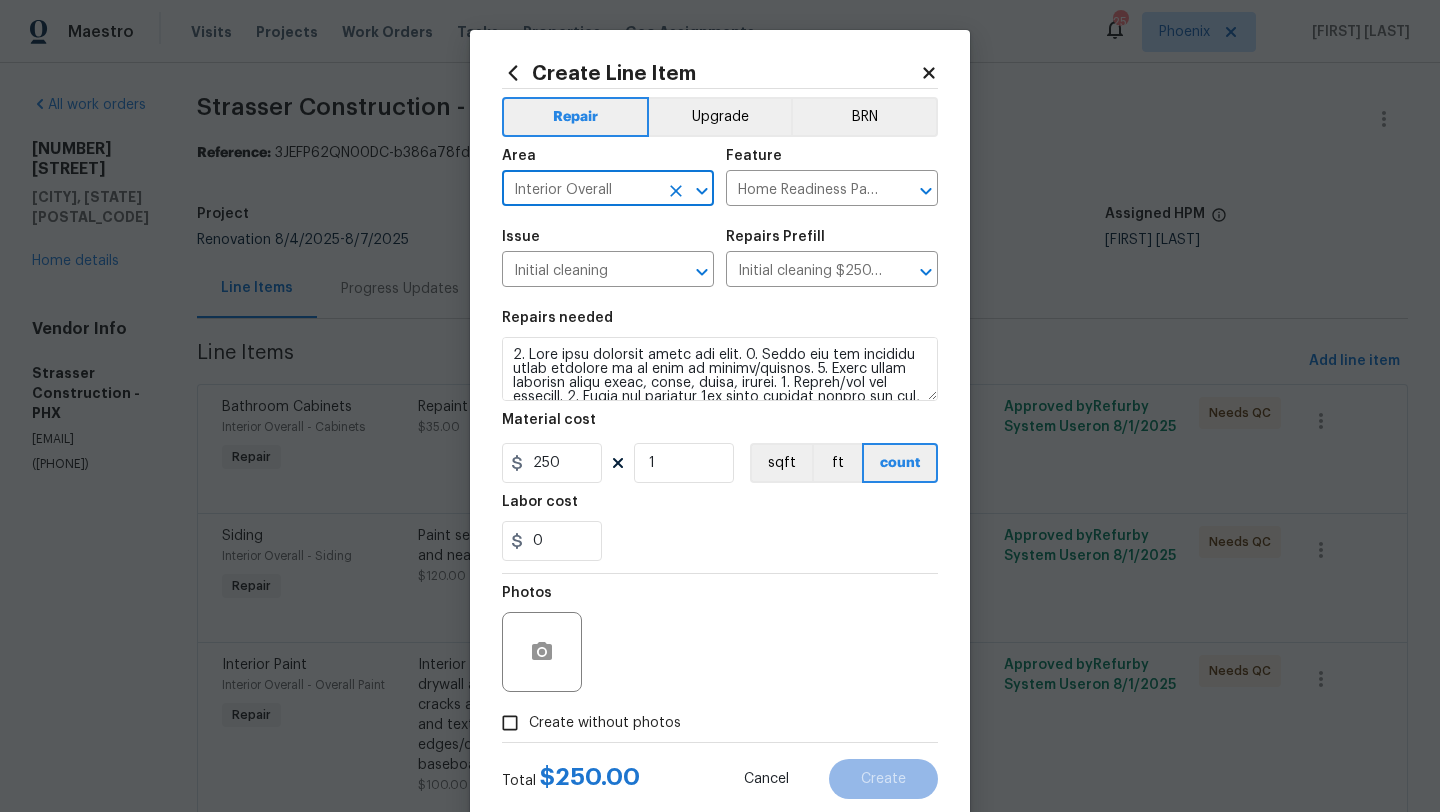 scroll, scrollTop: 50, scrollLeft: 0, axis: vertical 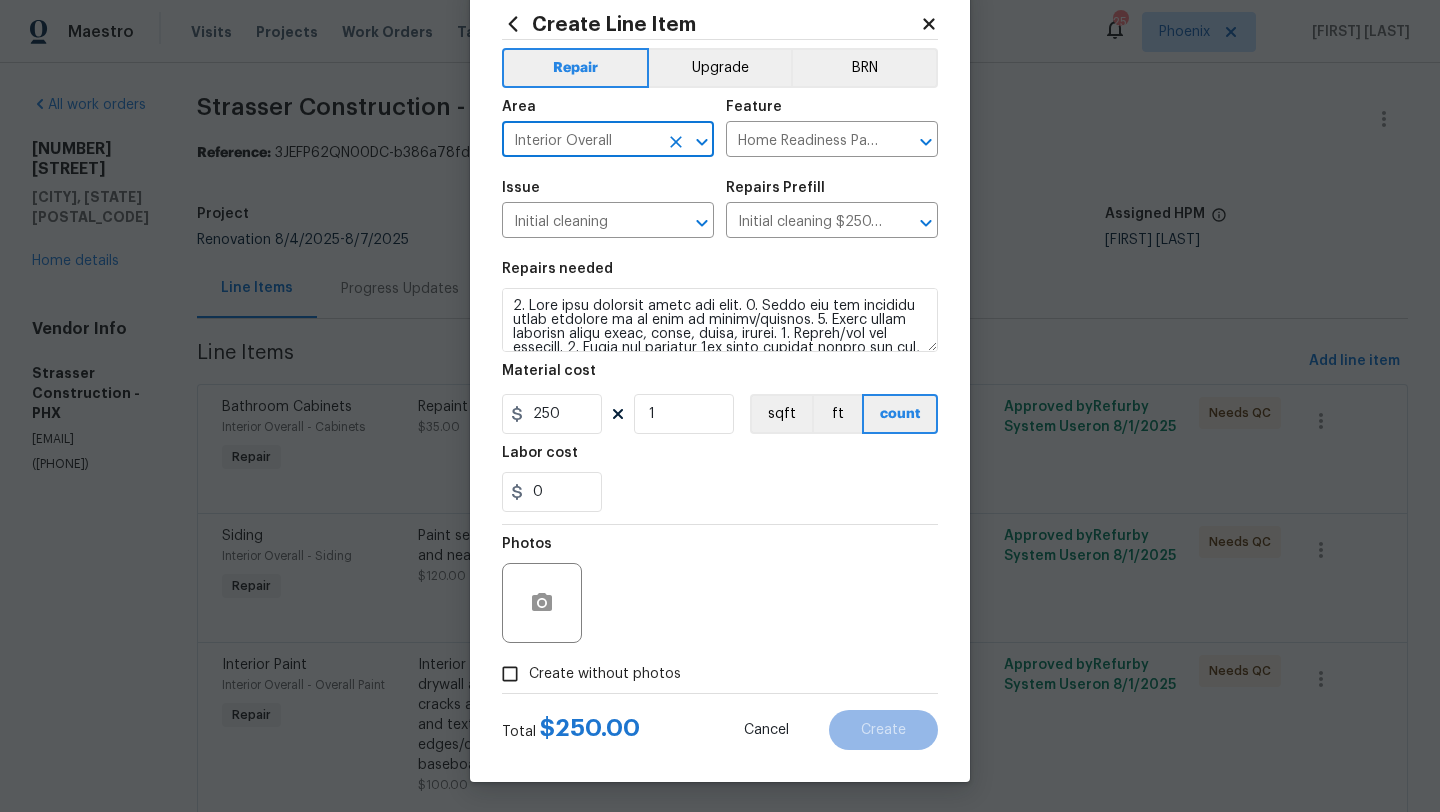 type on "Interior Overall" 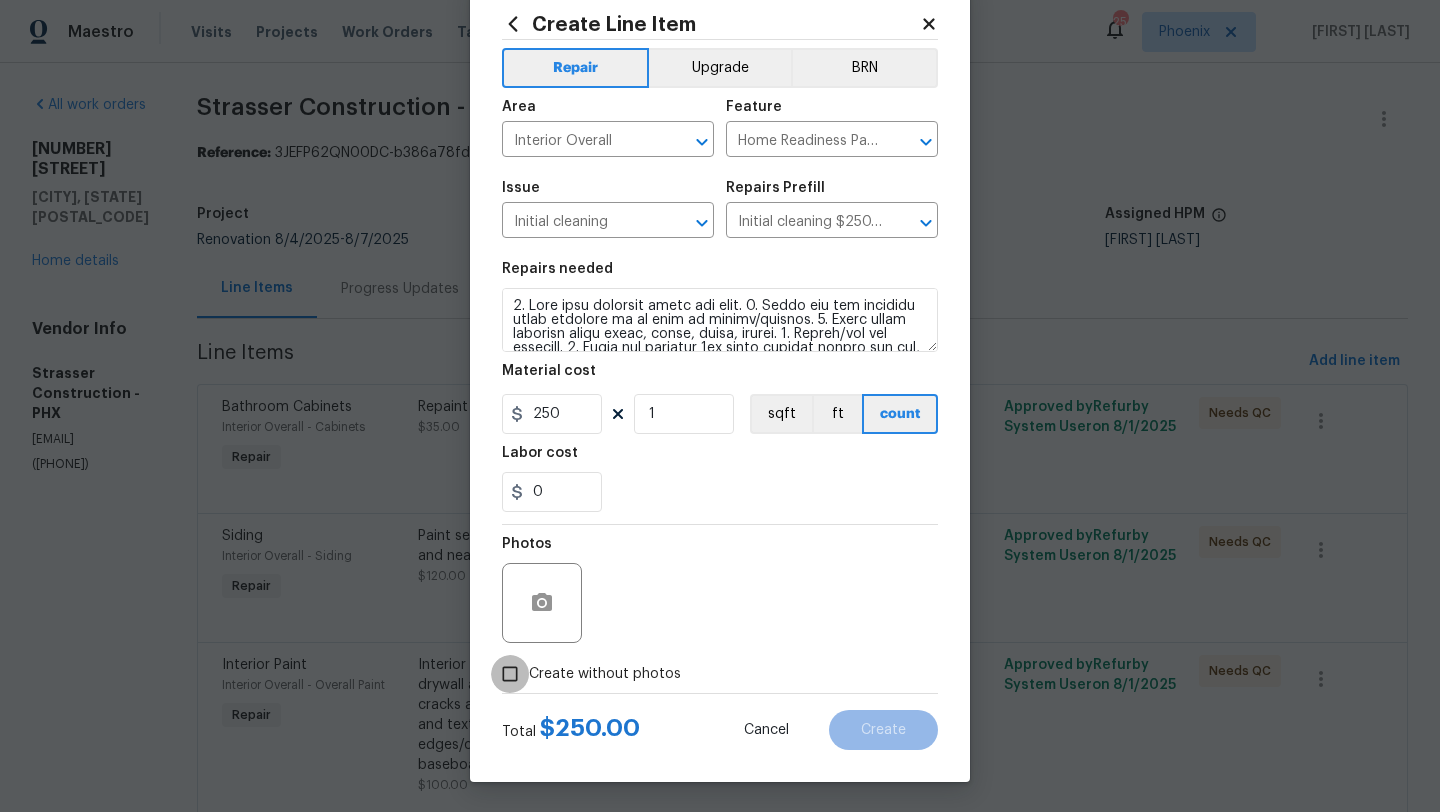 click on "Create without photos" at bounding box center (510, 674) 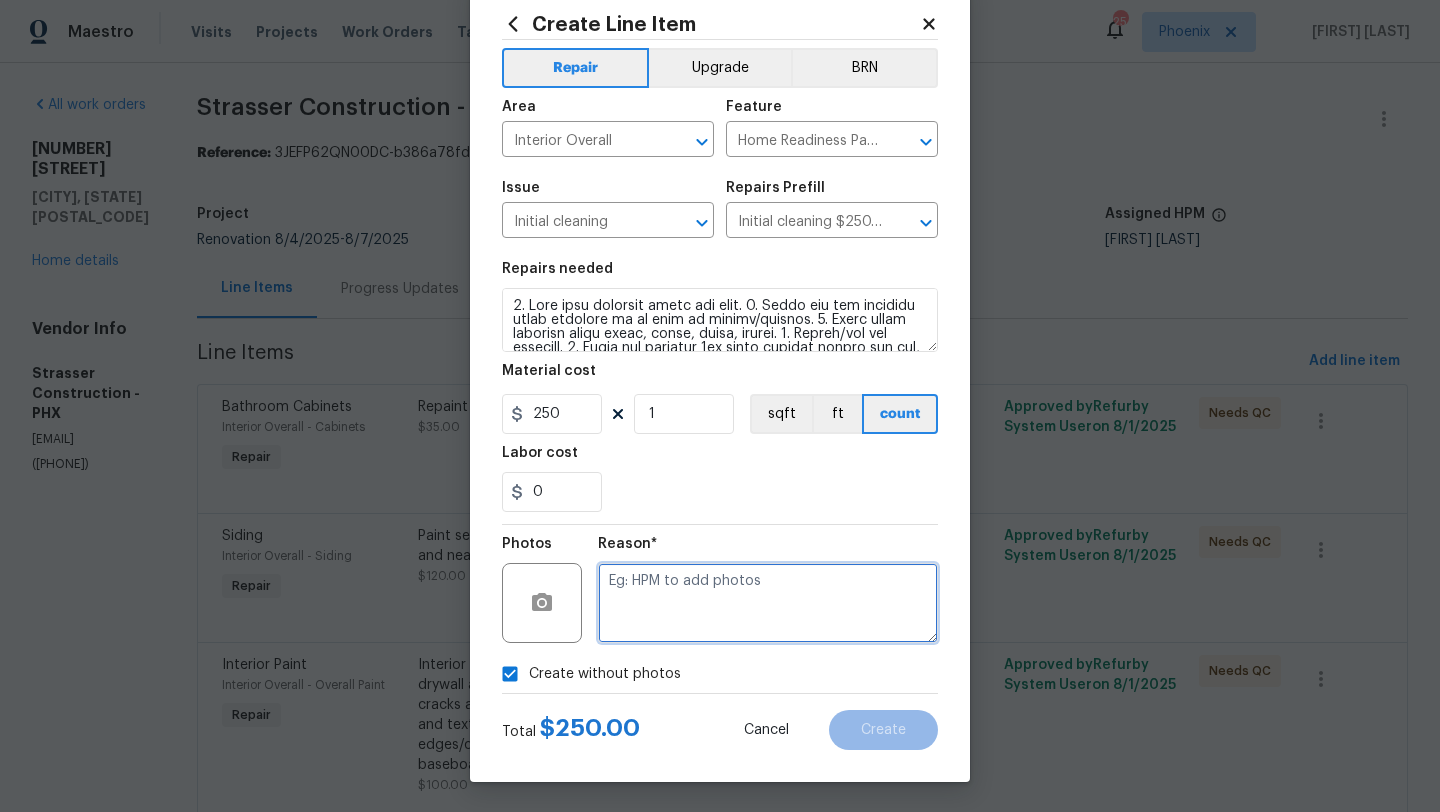 click at bounding box center [768, 603] 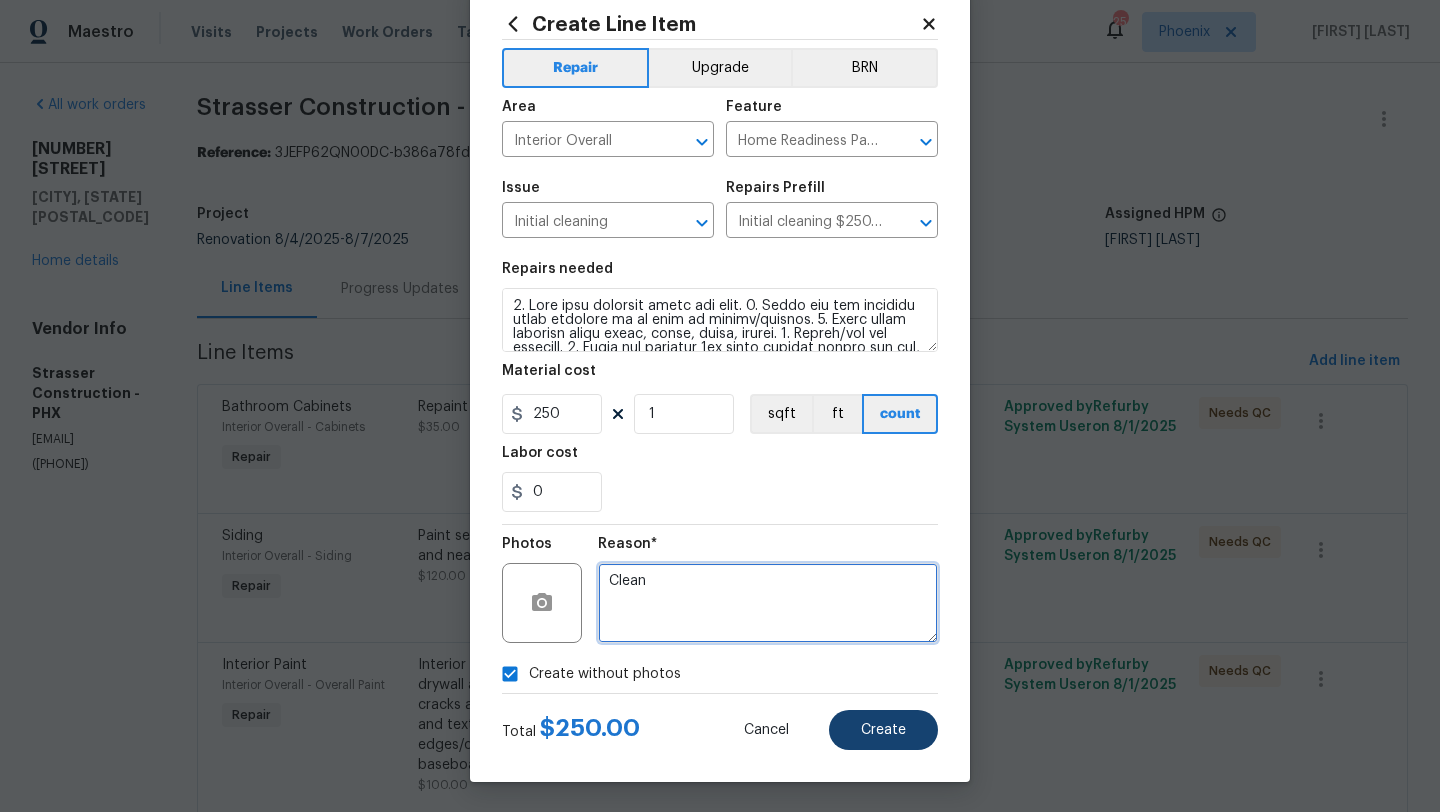 type on "Clean" 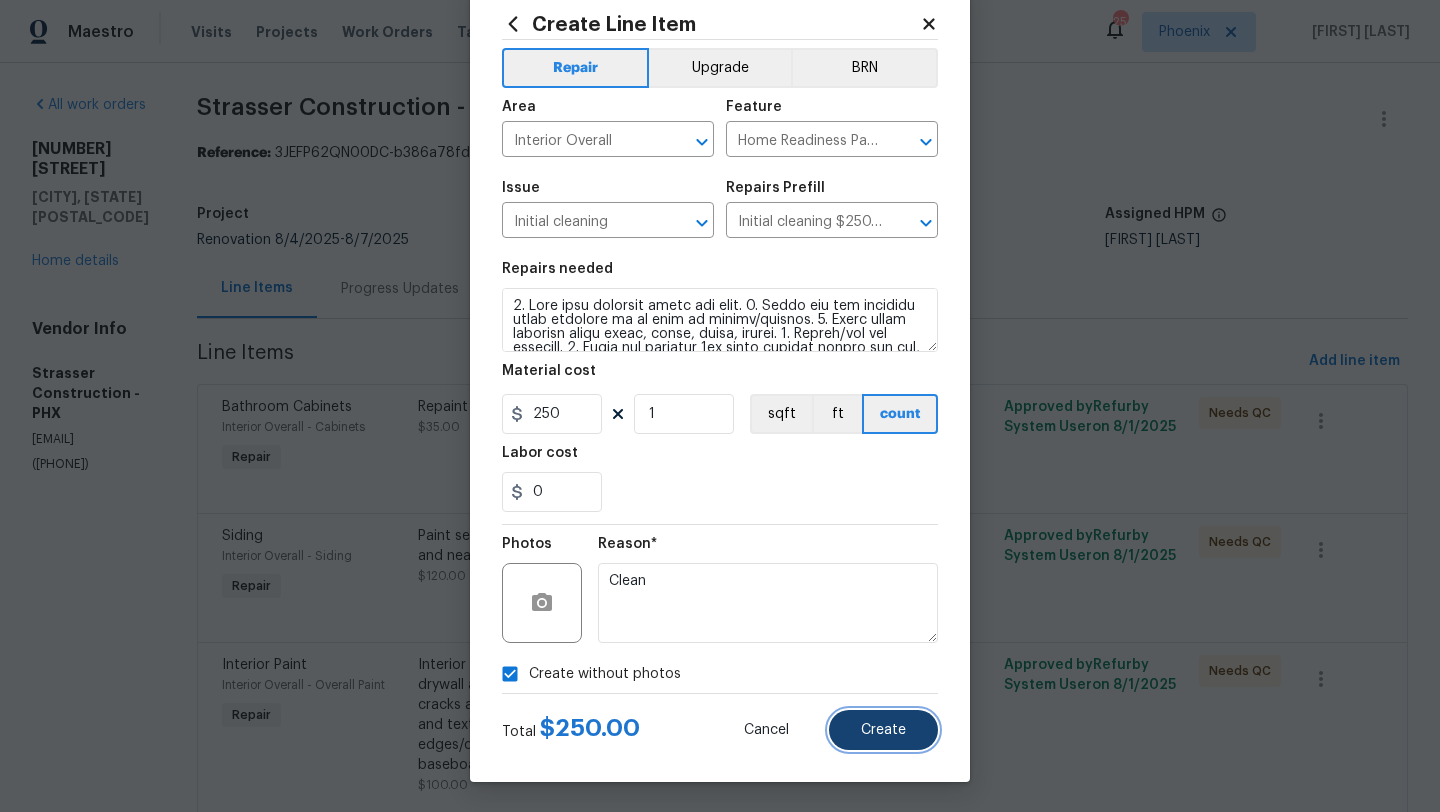 click on "Create" at bounding box center [883, 730] 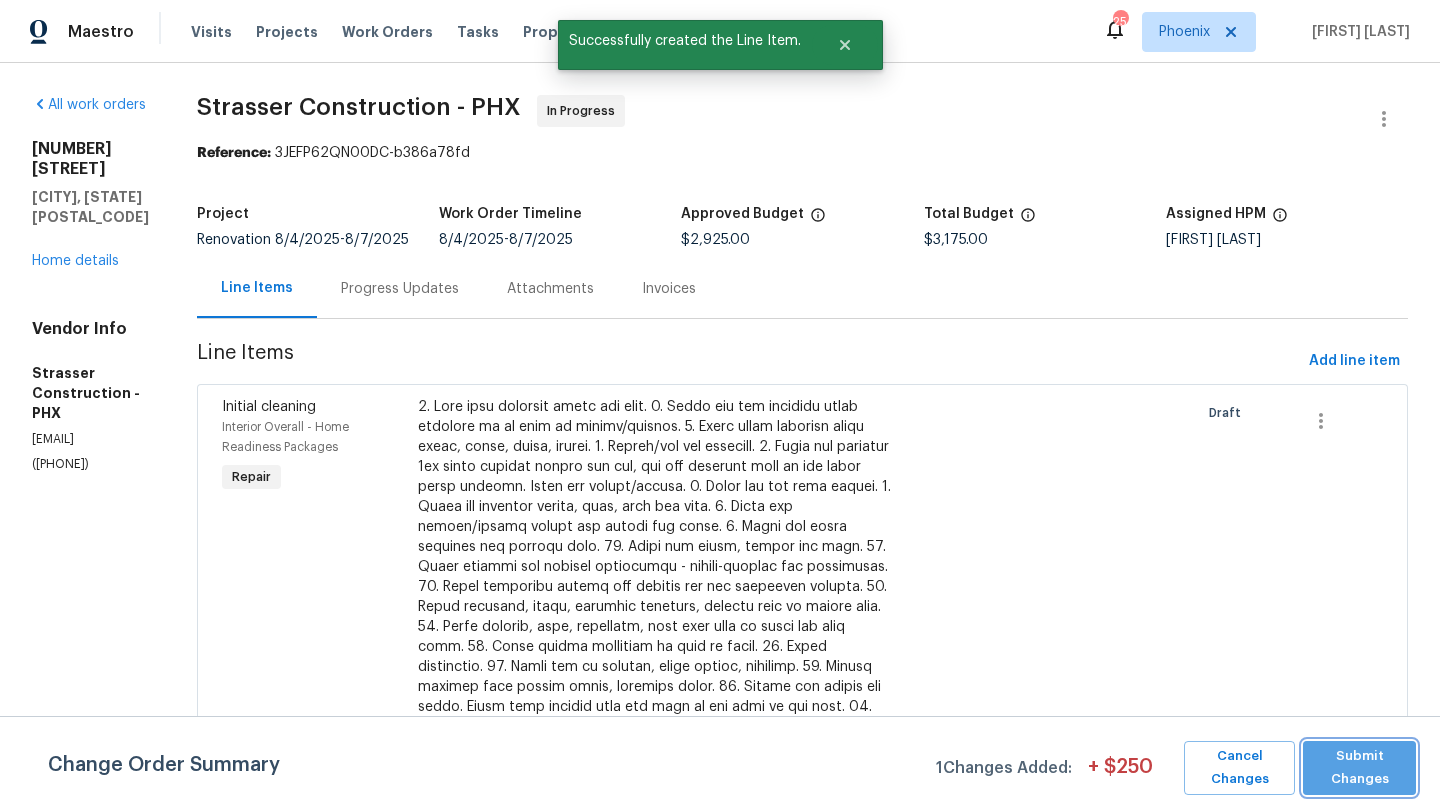 click on "Submit Changes" at bounding box center [1359, 768] 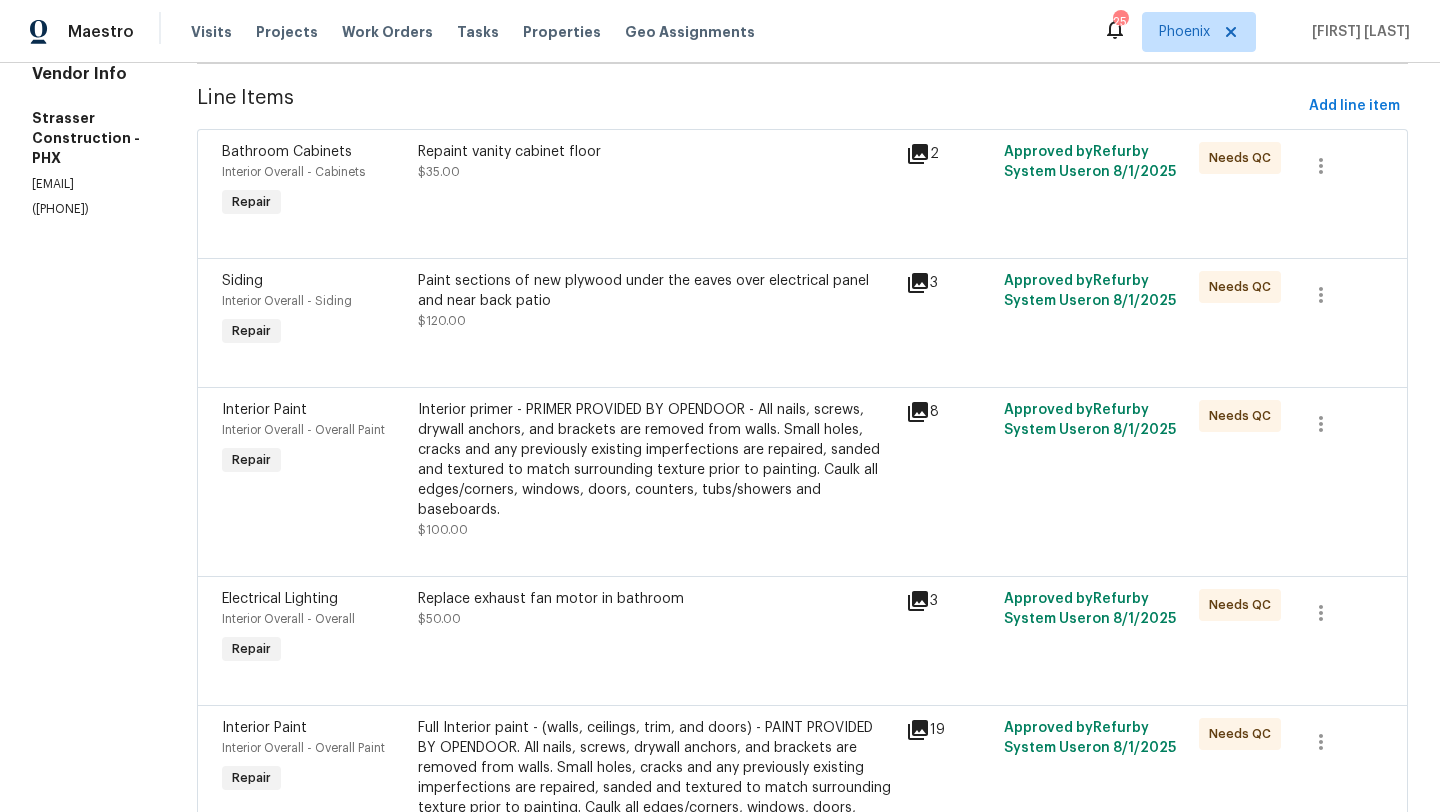 scroll, scrollTop: 0, scrollLeft: 0, axis: both 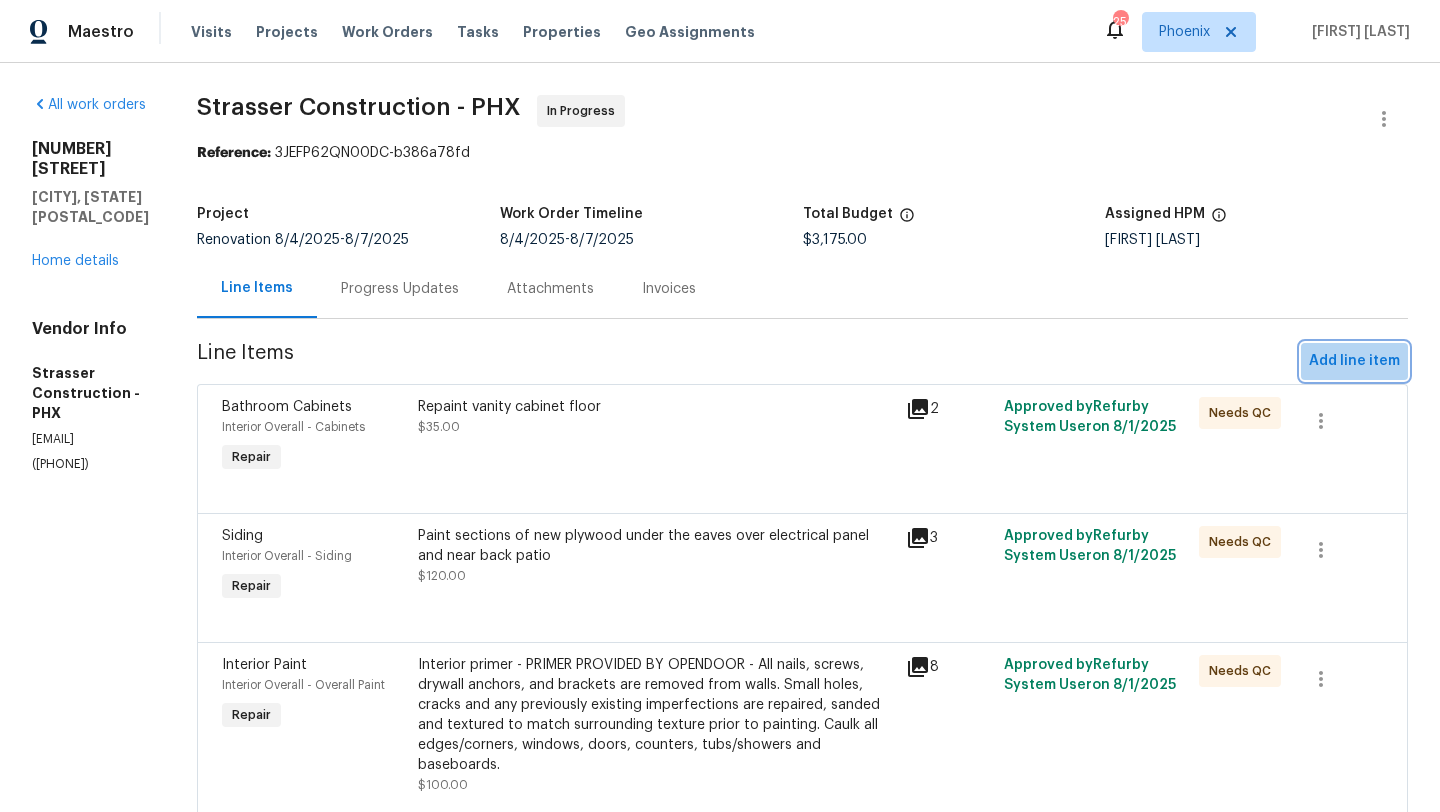 click on "Add line item" at bounding box center [1354, 361] 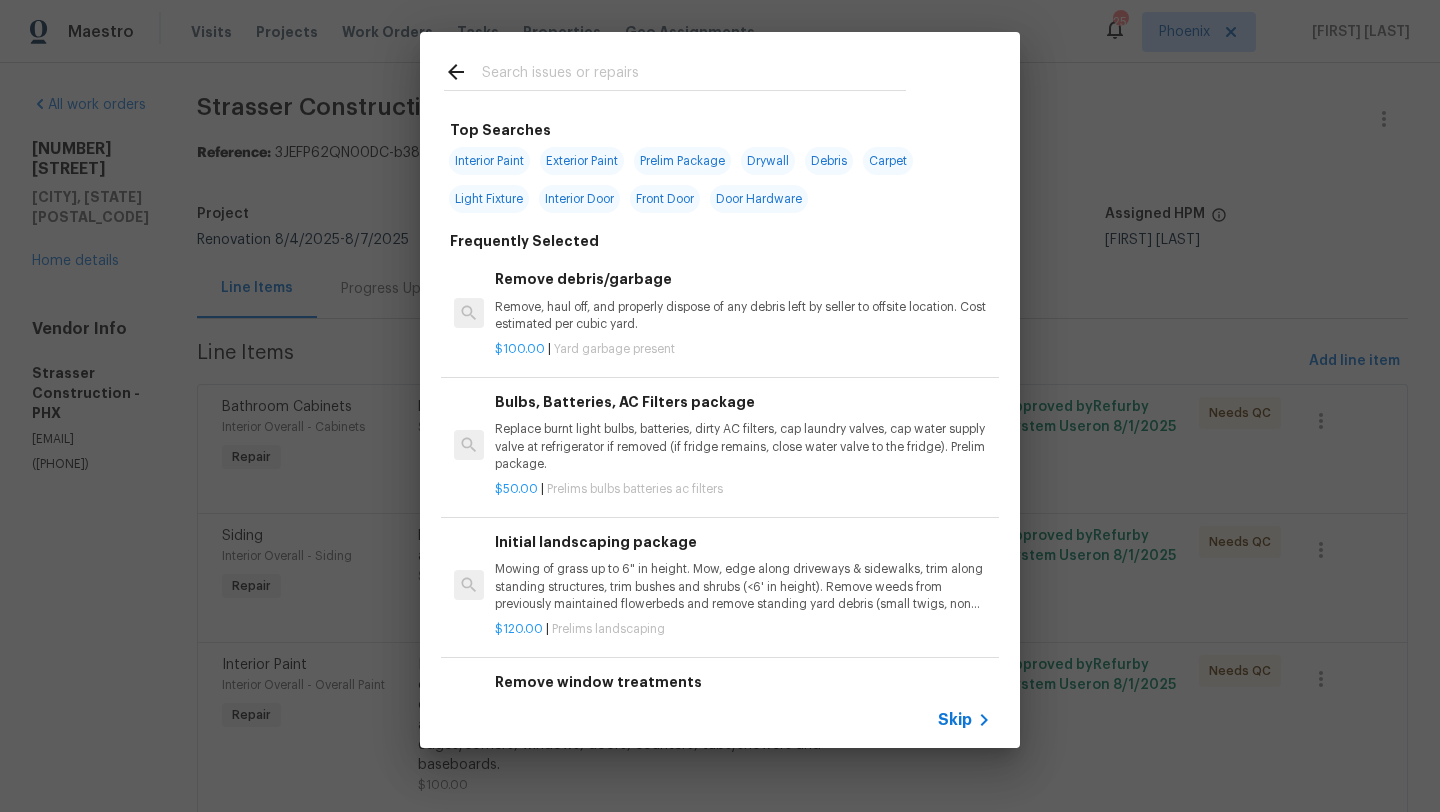 click at bounding box center [694, 75] 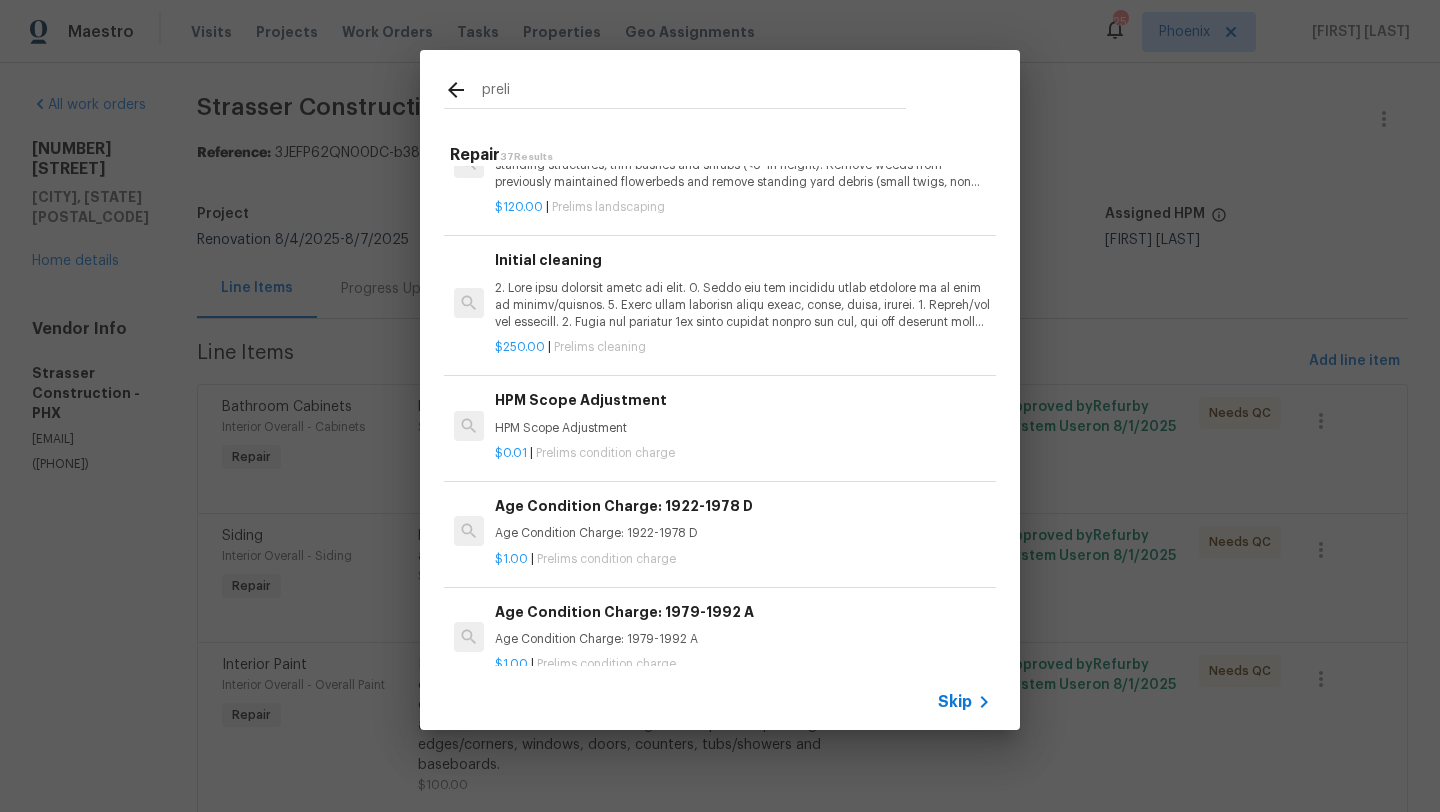 scroll, scrollTop: 0, scrollLeft: 0, axis: both 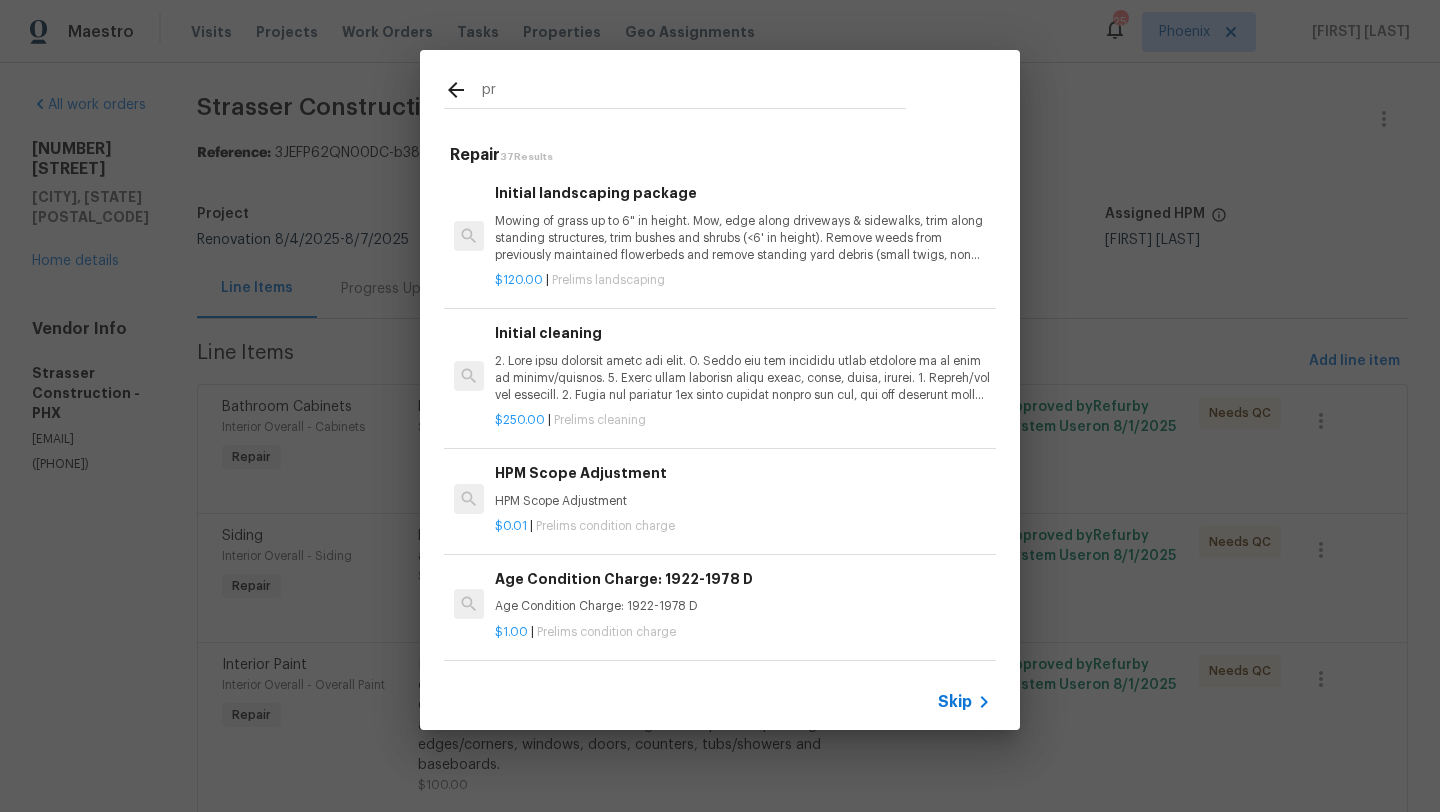 type on "p" 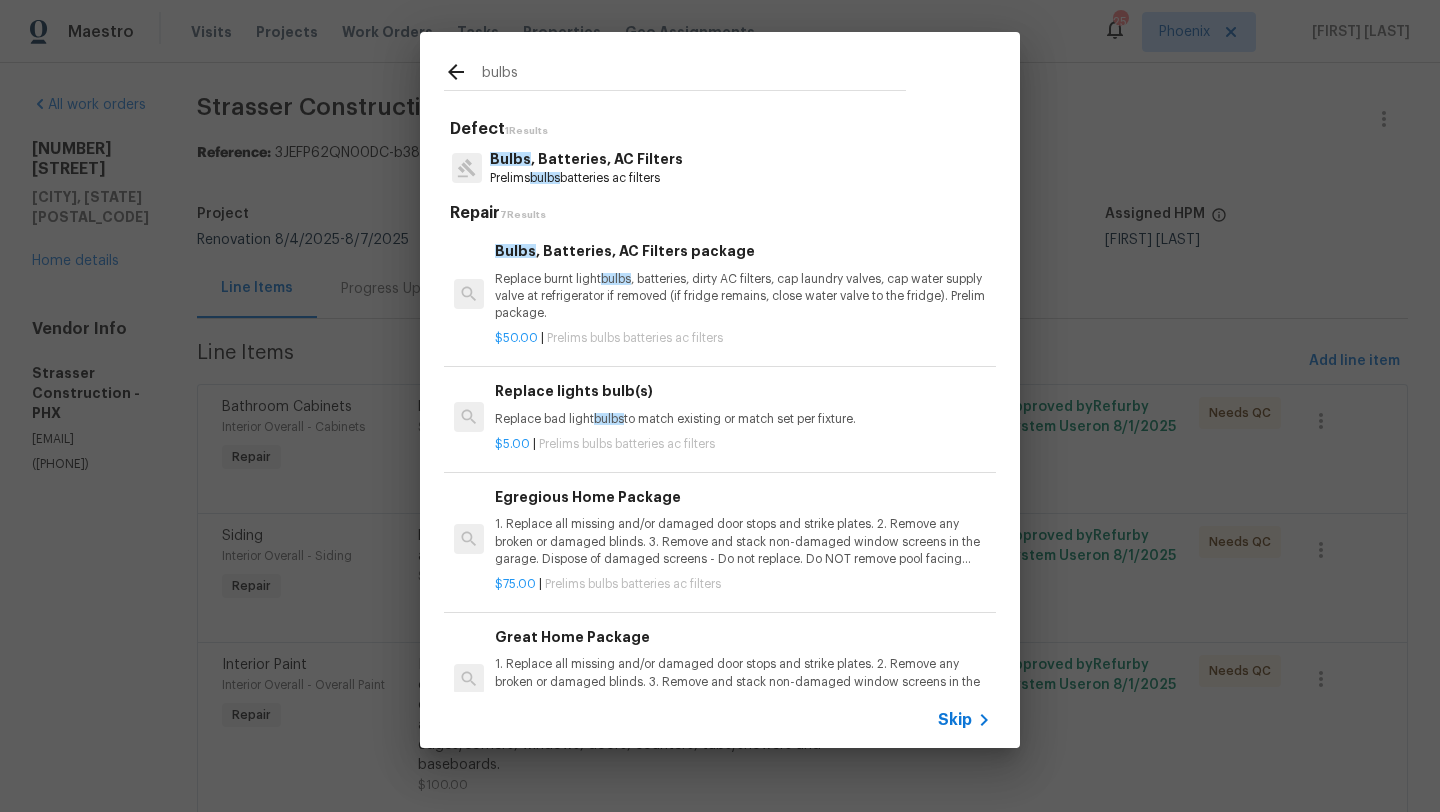 type on "bulbs" 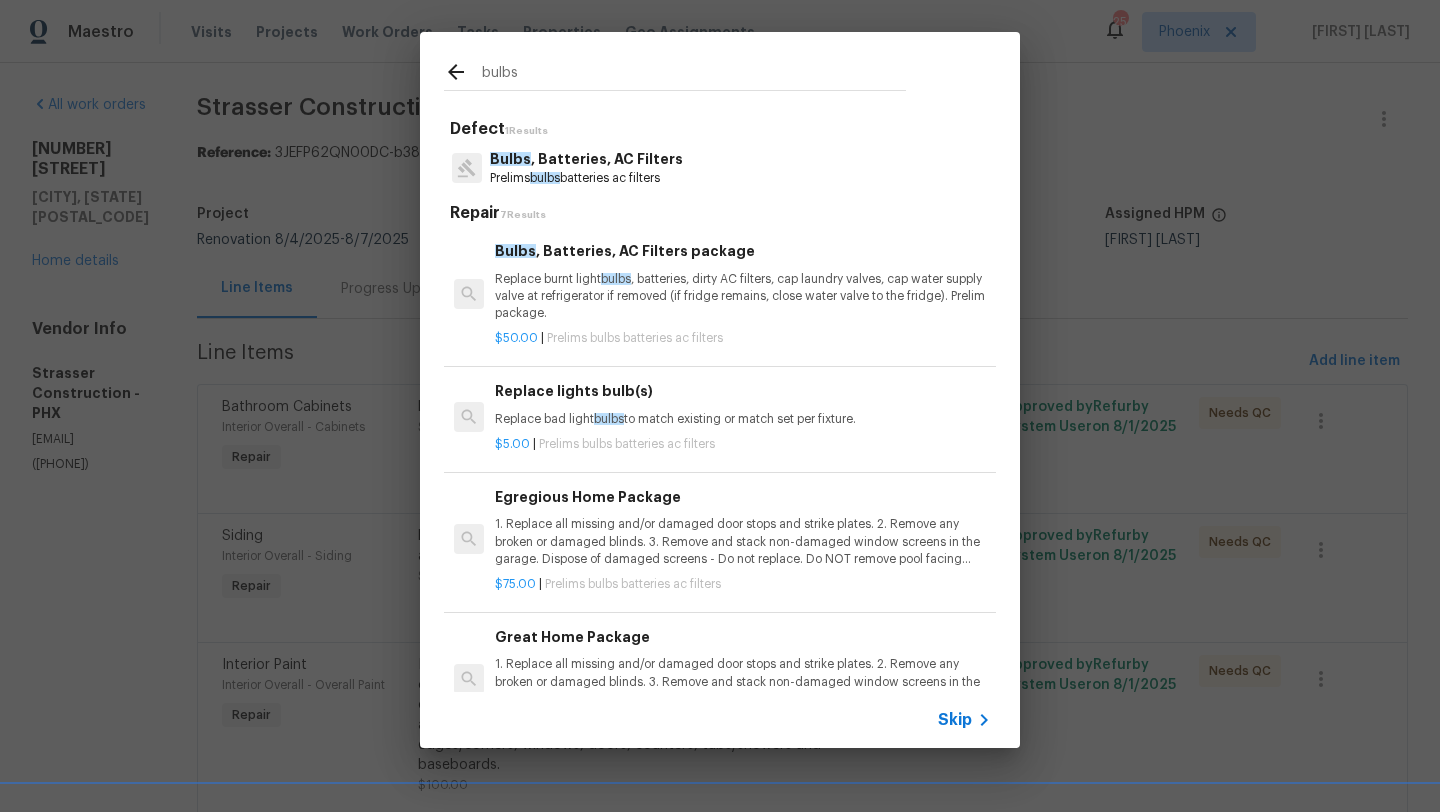 click on "1. Replace all missing and/or damaged door stops and strike plates. 2. Remove any broken or damaged blinds. 3. Remove and stack non-damaged window screens in the garage. Dispose of damaged screens - Do not replace. Do NOT remove pool facing window screens. 4. Replace any missing, broken, or inconsistent color switch plates/receptacle cover plates with appropriate color. If all plates in an area/room are a unique style but matching – request approval to keep. 5. Replace all burnt out light bulbs . Bulbs in fixtures should be matching (both style and color). All vanity fixtures must have vanity bulbs . This includes microwave and oven bulbs . 6. Replace all batteries and test all smoke detectors for functionality. Pictures with date printed on batteries needed for approval. 7. Cap all unused water and gas lines (i.e. refrigerator, water heater, washer supply hot/cold, gas line for dryer, etc). 8. Install new pleated HVAC air filters" at bounding box center [743, 541] 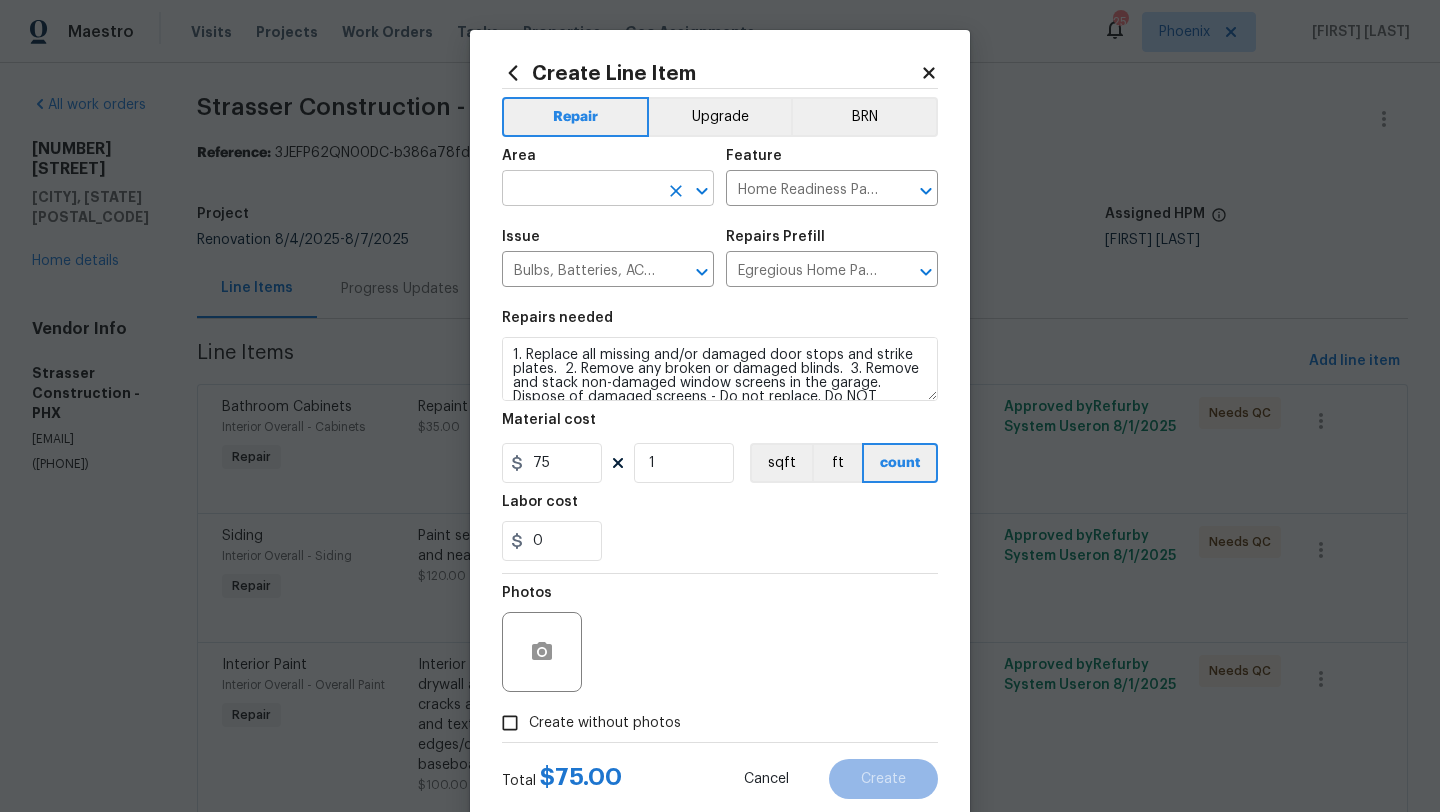 click on "​" at bounding box center [608, 190] 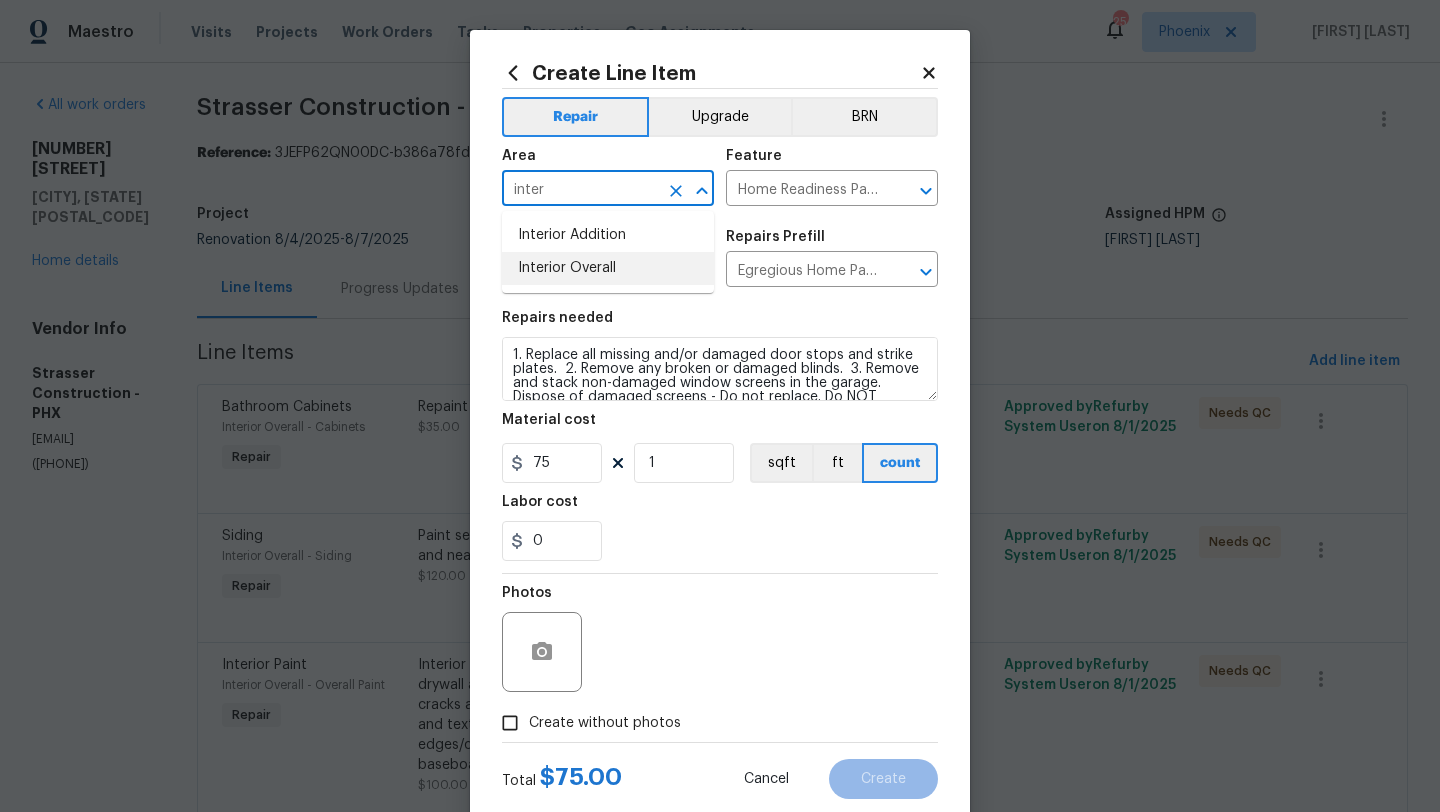 click on "Interior Overall" at bounding box center [608, 268] 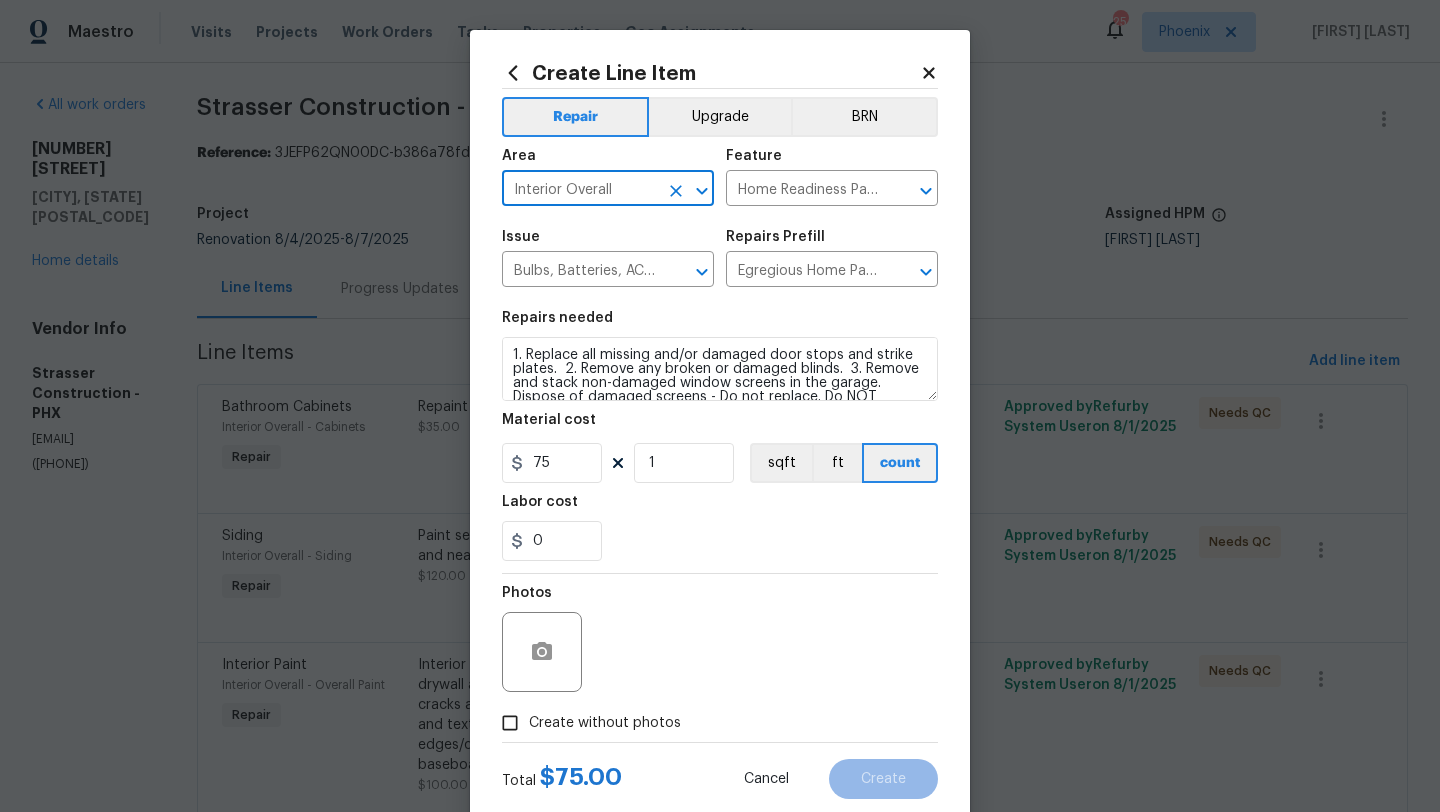 scroll, scrollTop: 50, scrollLeft: 0, axis: vertical 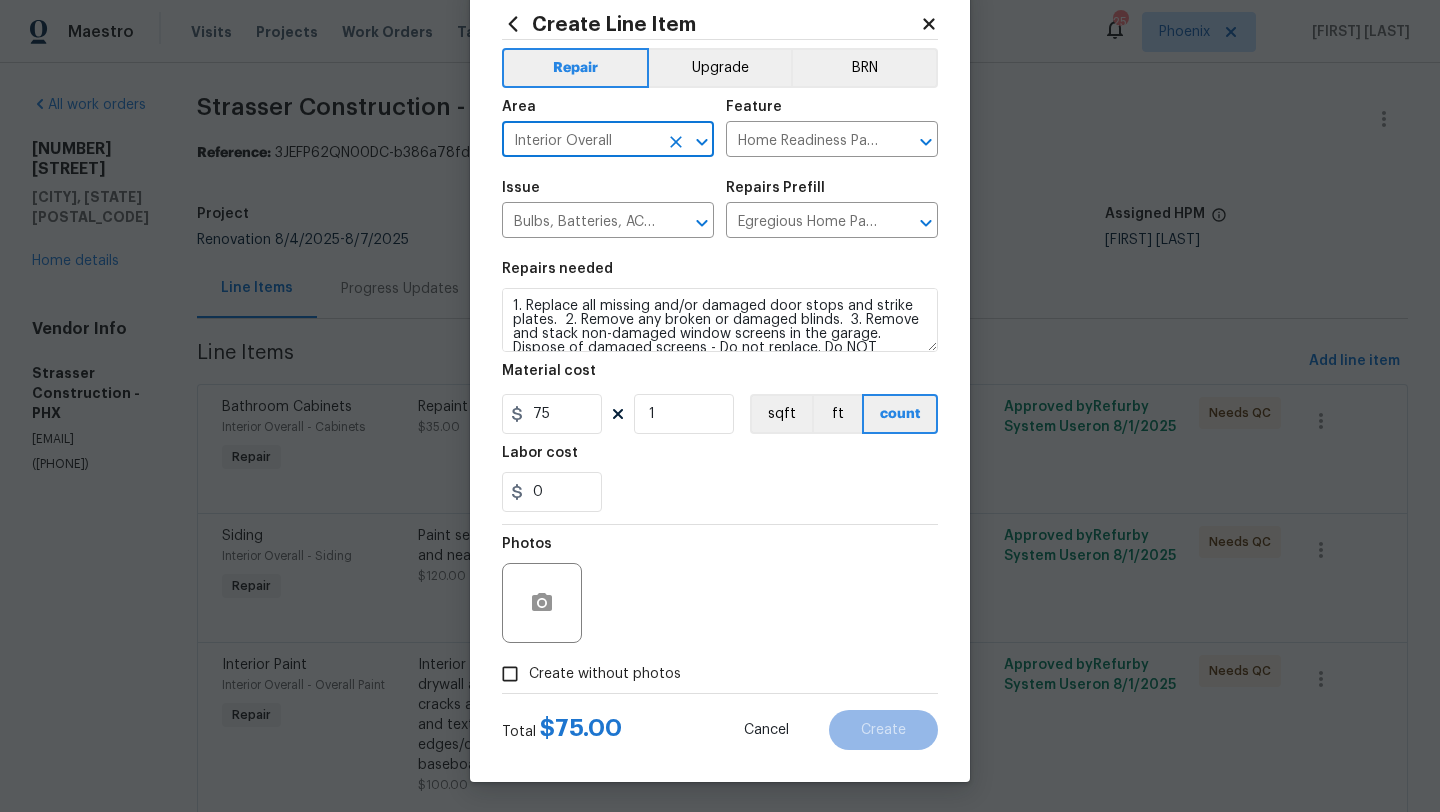 type on "Interior Overall" 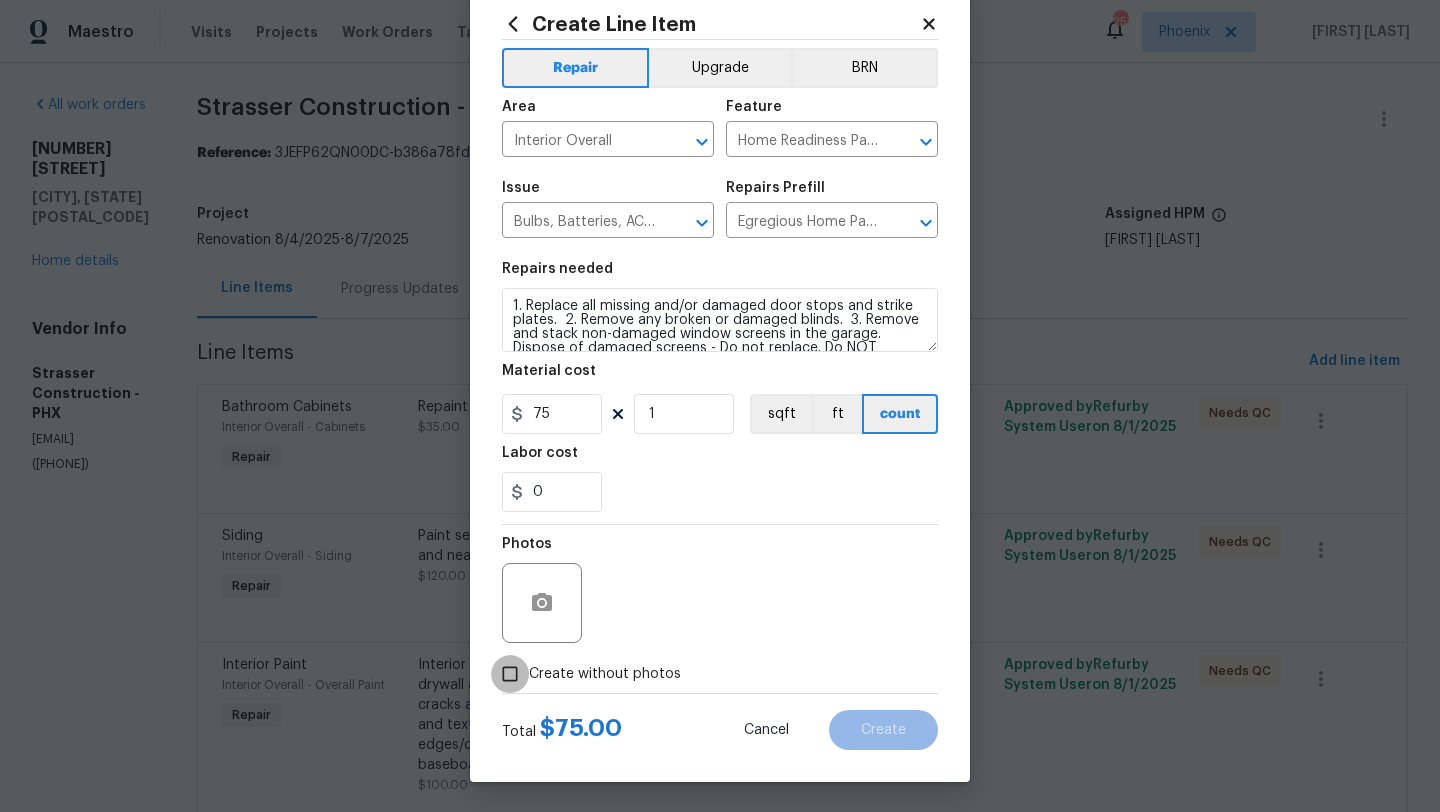 click on "Create without photos" at bounding box center [510, 674] 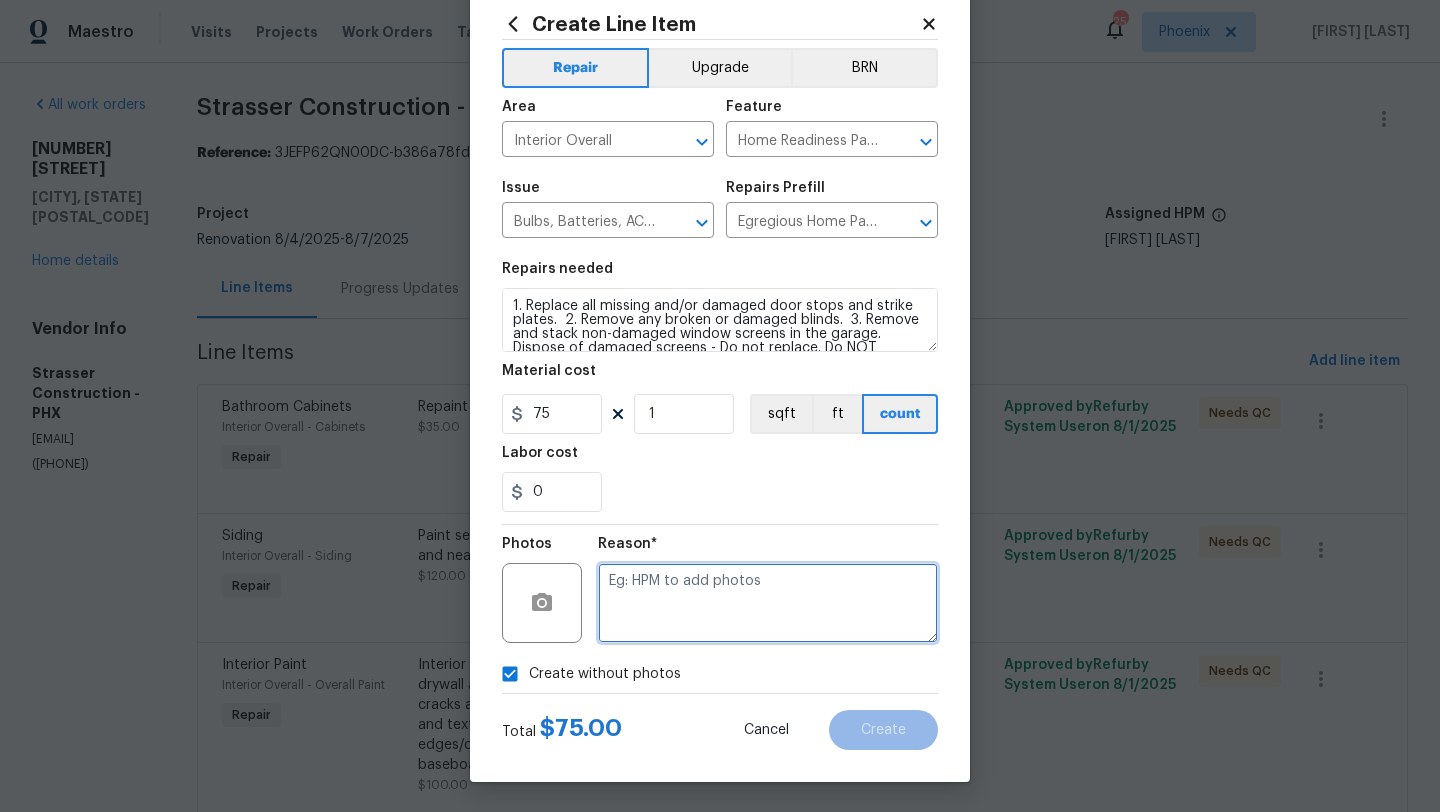 click at bounding box center [768, 603] 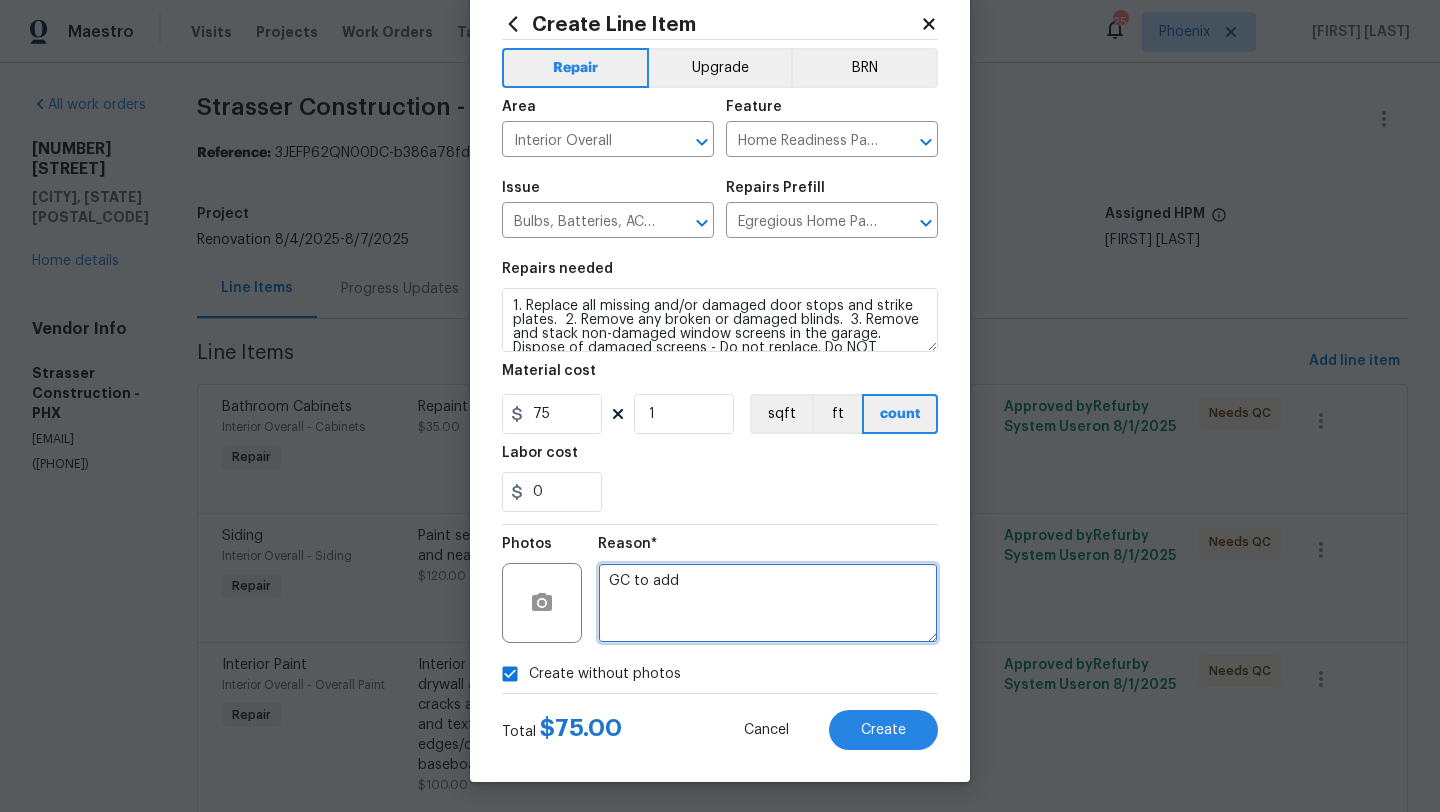 type on "GC to add" 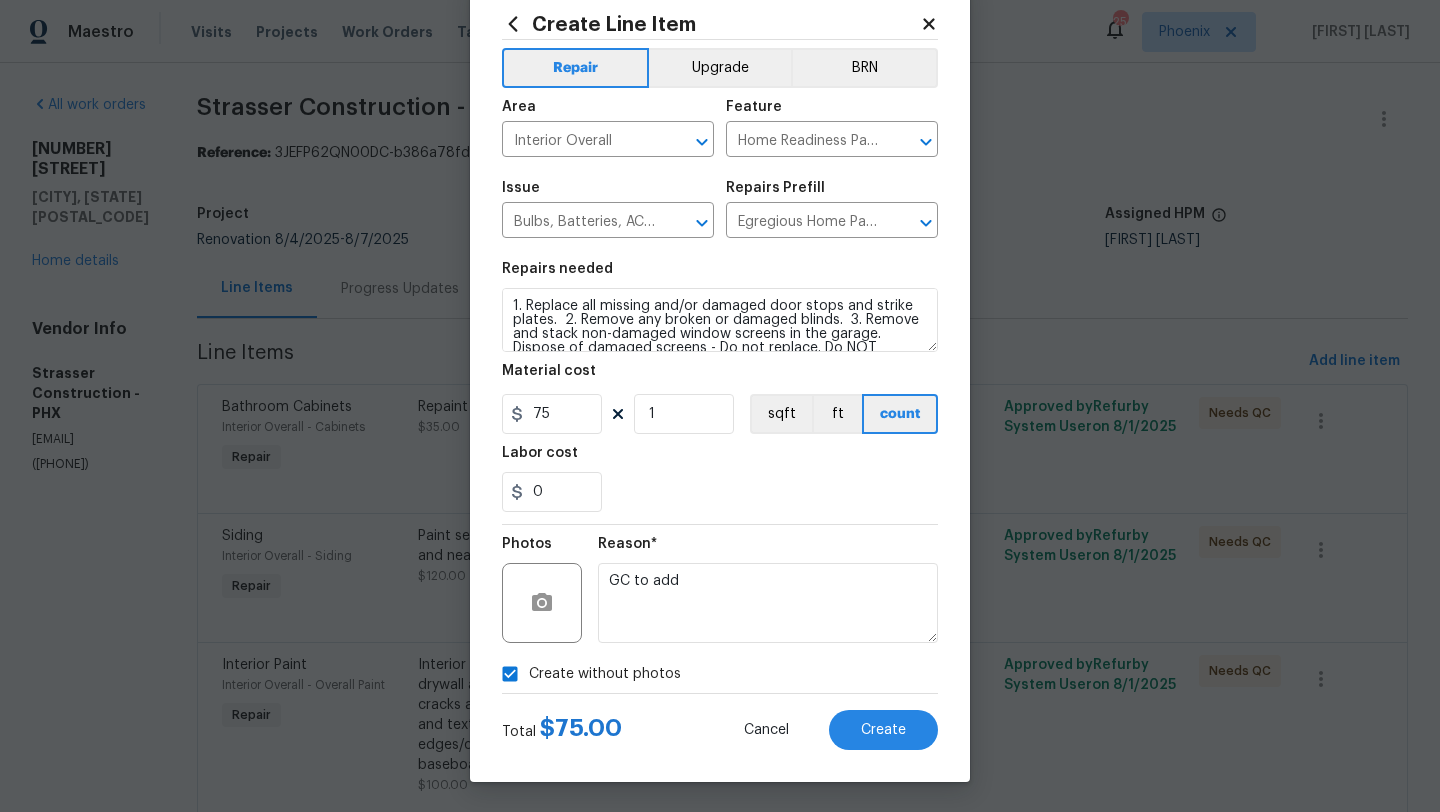click on "Total   $ 75.00 Cancel Create" at bounding box center [720, 722] 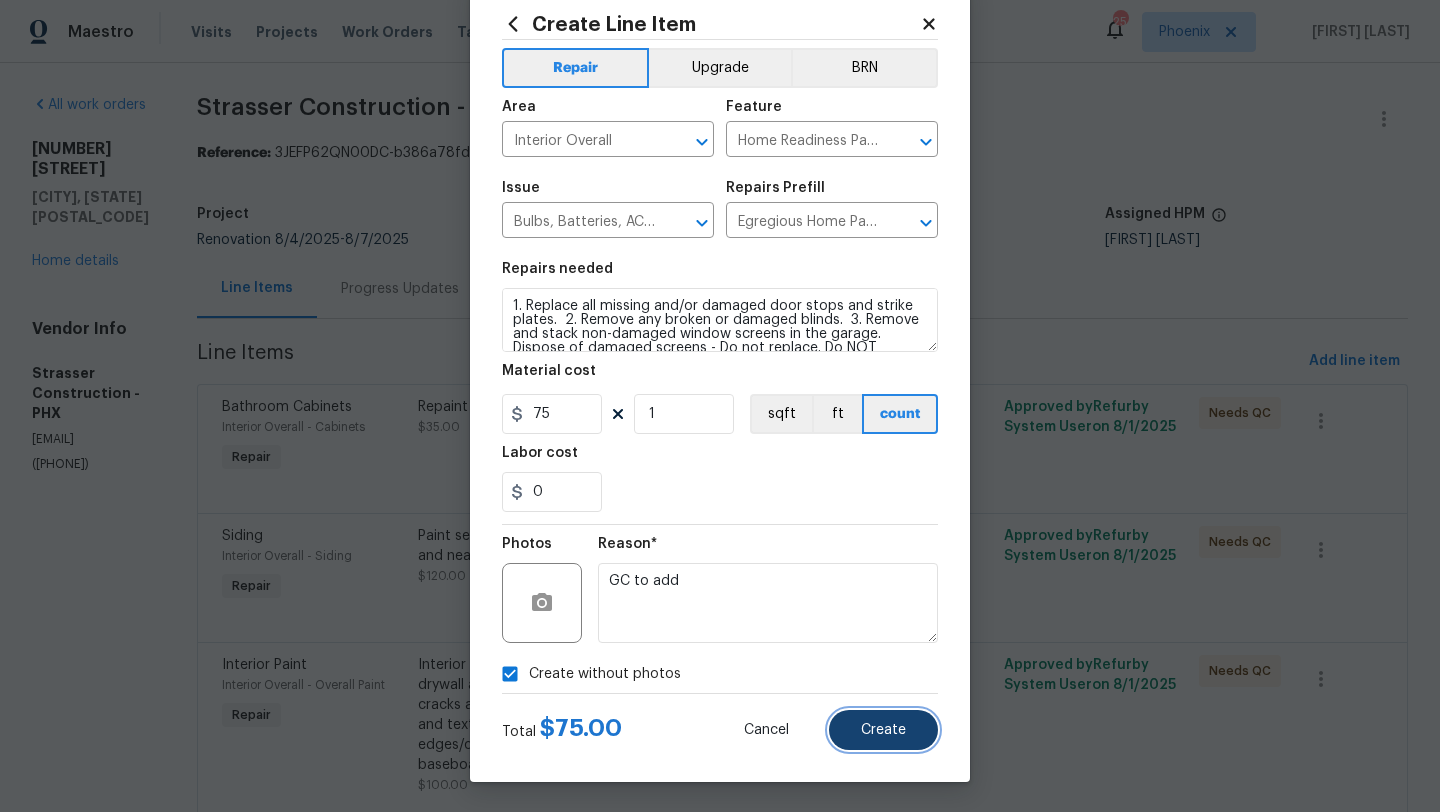 click on "Create" at bounding box center [883, 730] 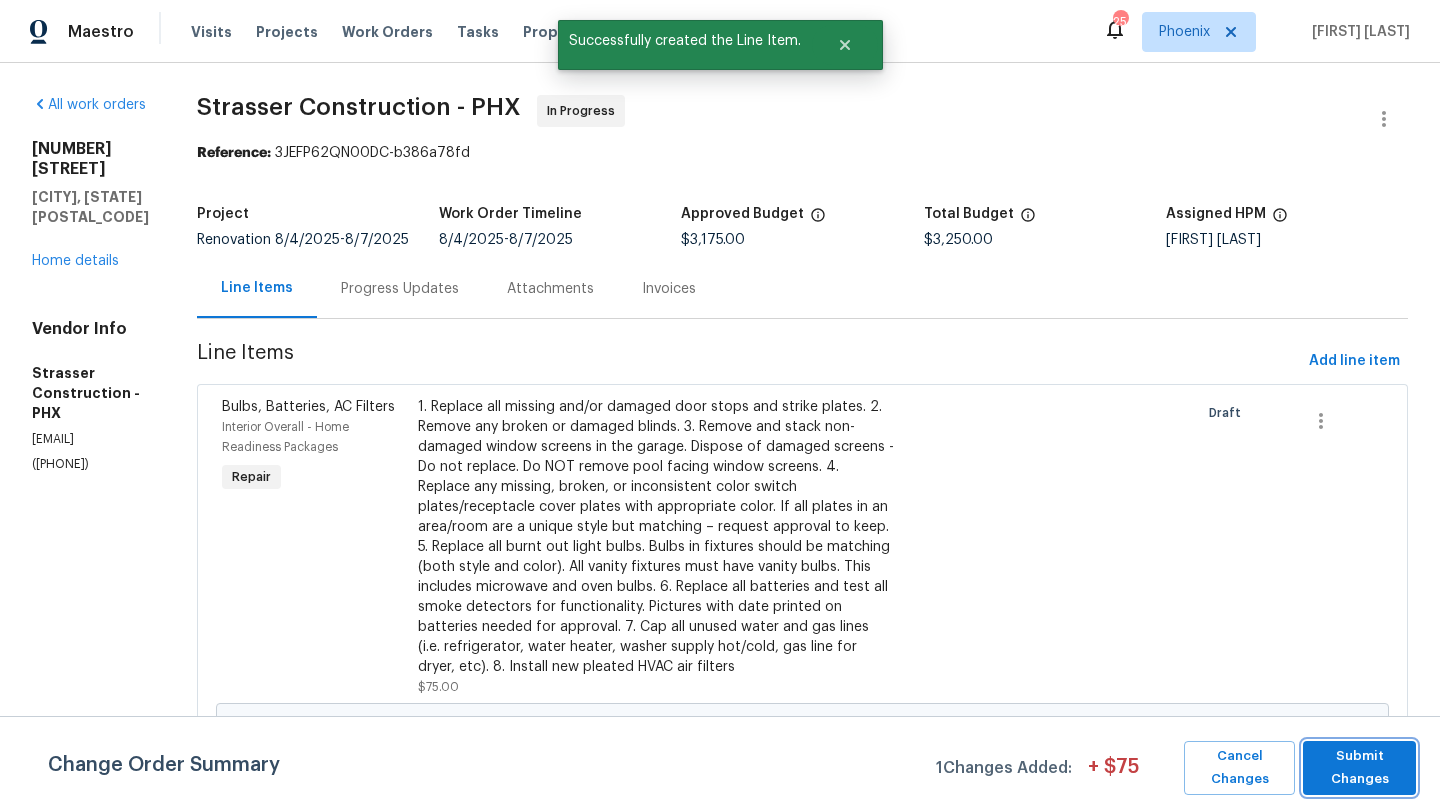 click on "Submit Changes" at bounding box center (1359, 768) 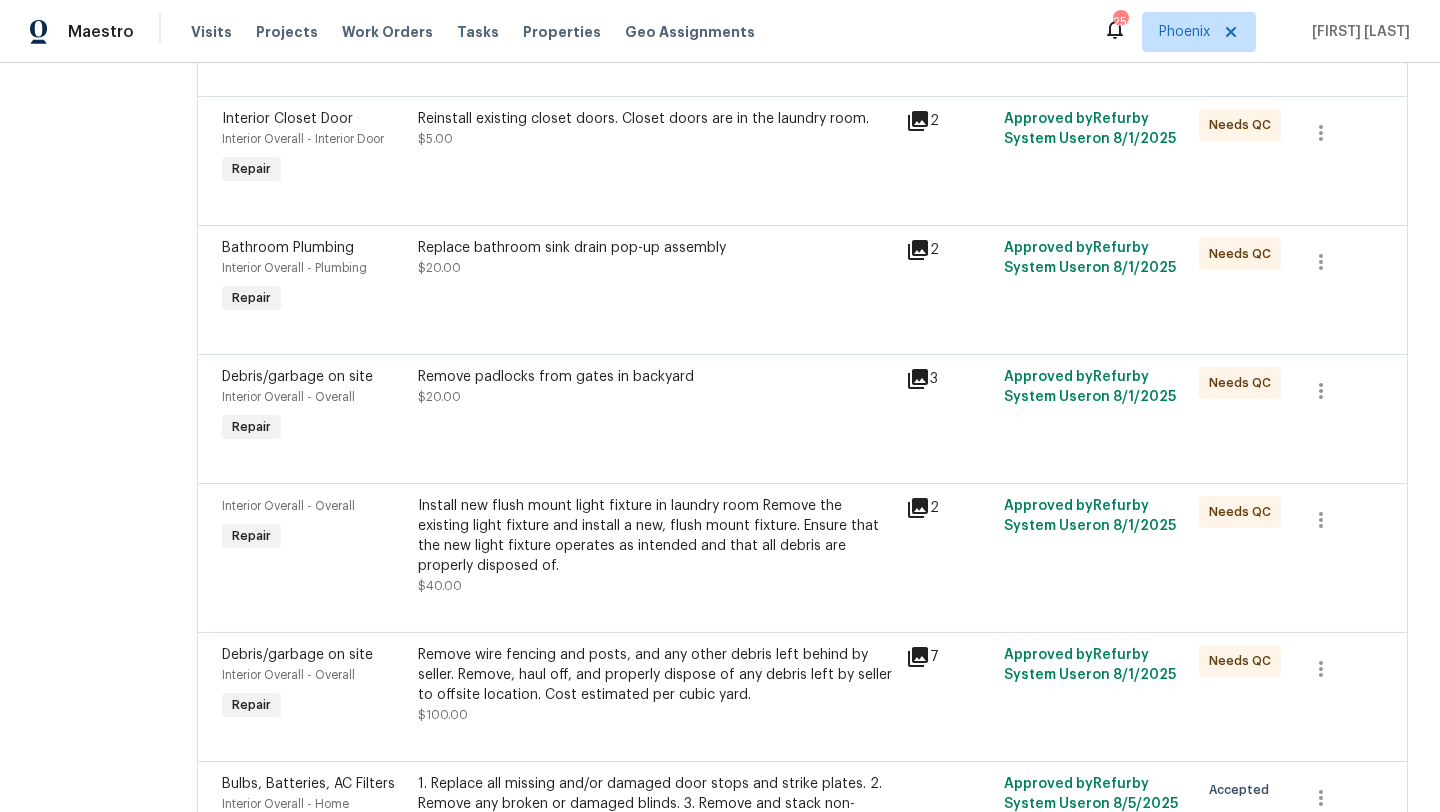 scroll, scrollTop: 0, scrollLeft: 0, axis: both 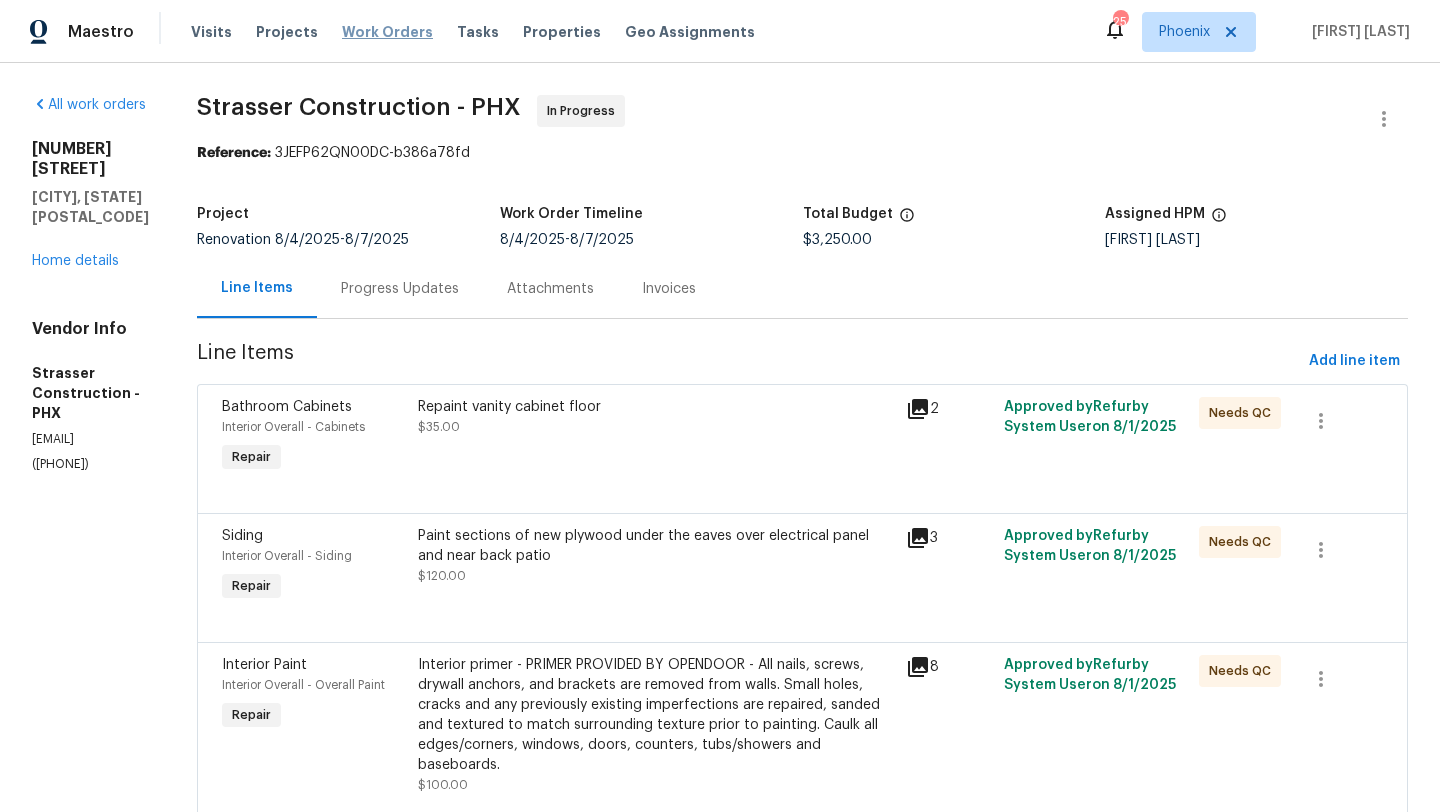 click on "Work Orders" at bounding box center [387, 32] 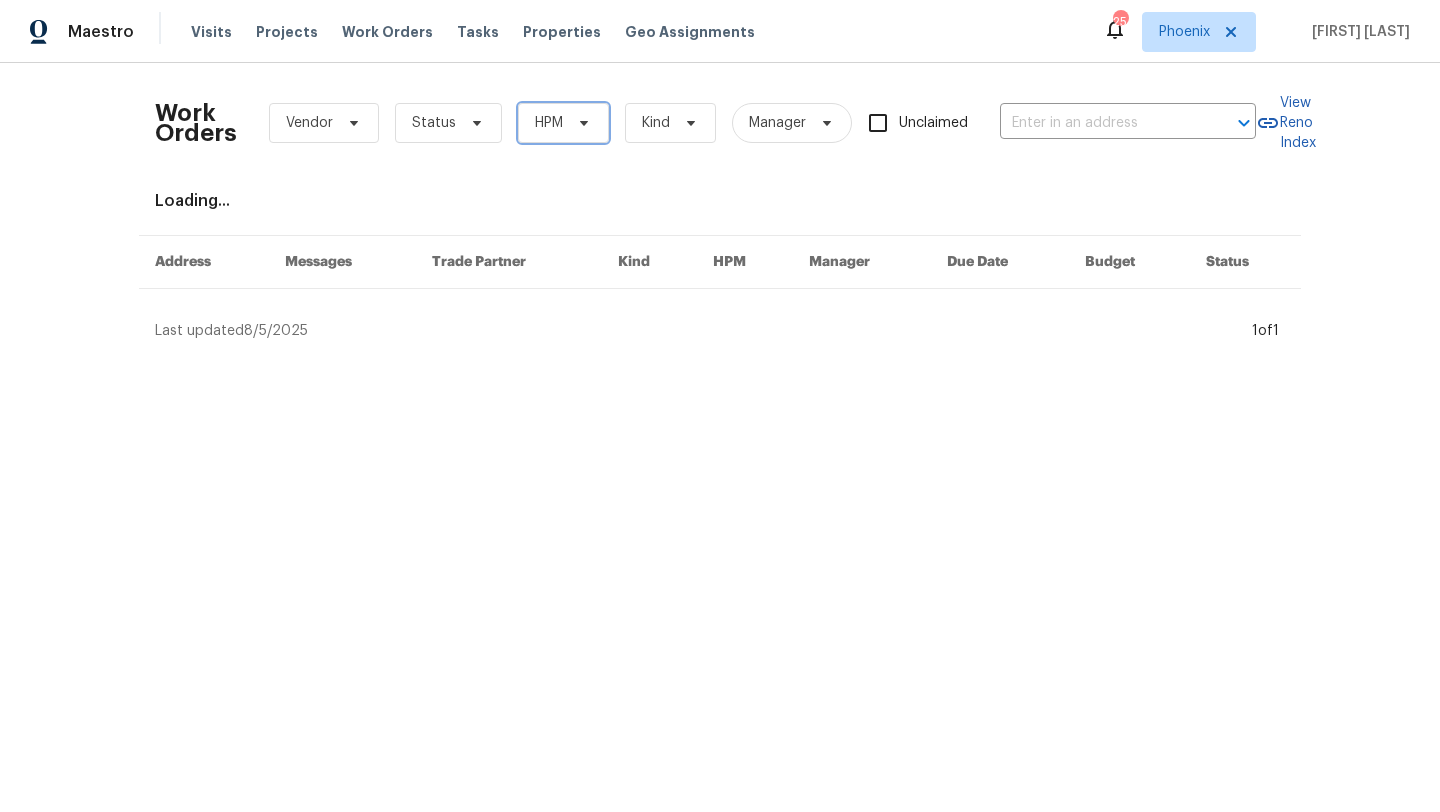 click on "HPM" at bounding box center [549, 123] 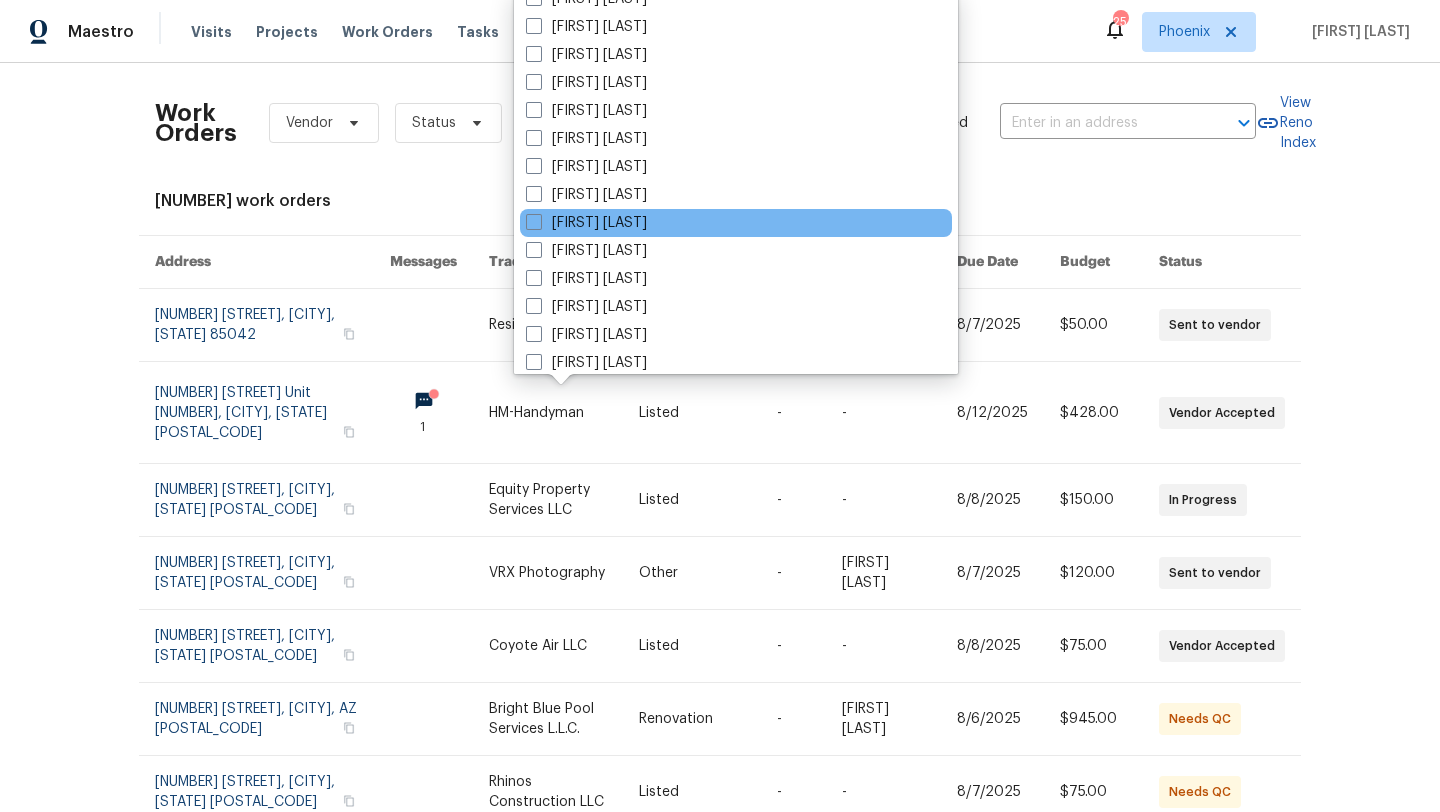 scroll, scrollTop: 1200, scrollLeft: 0, axis: vertical 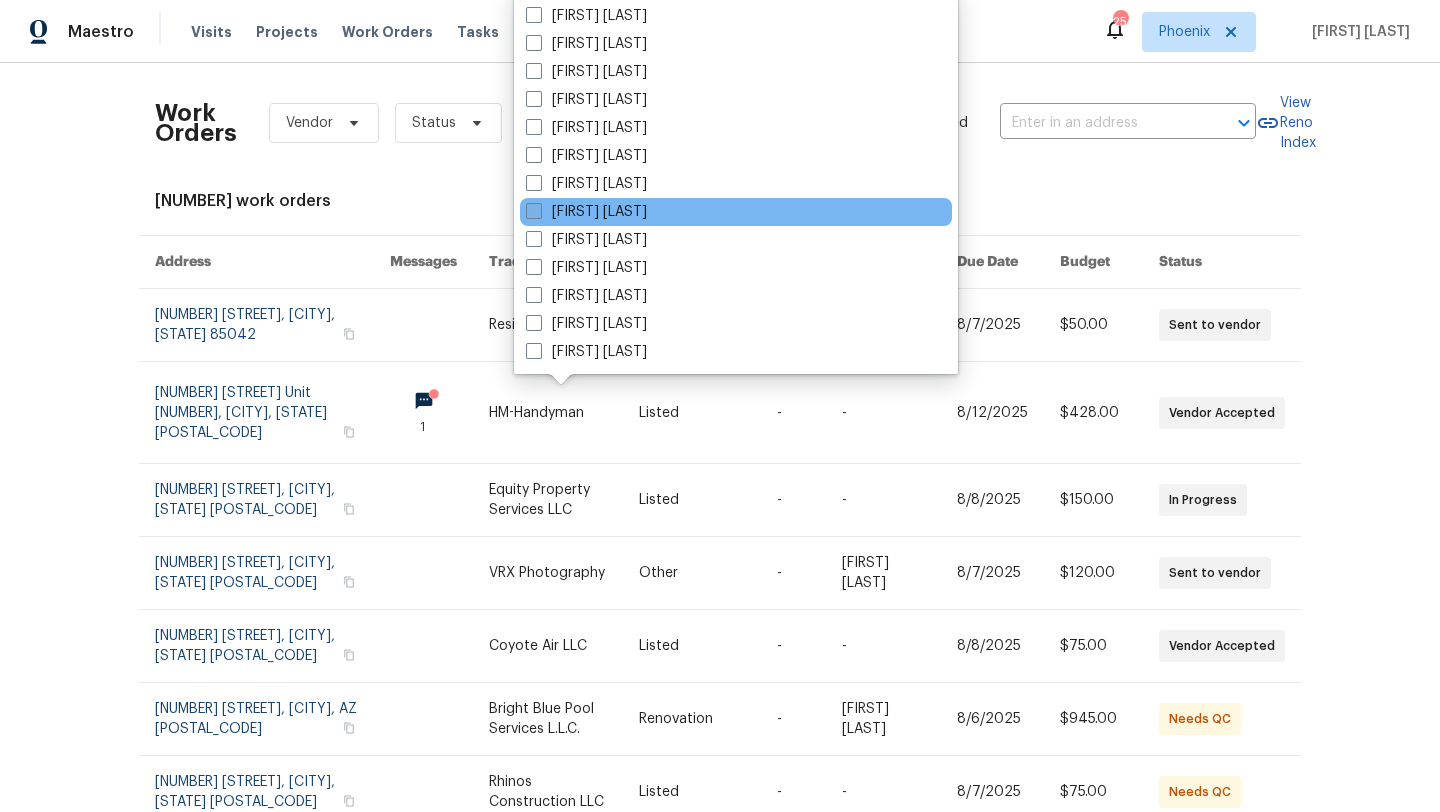 click at bounding box center [534, 211] 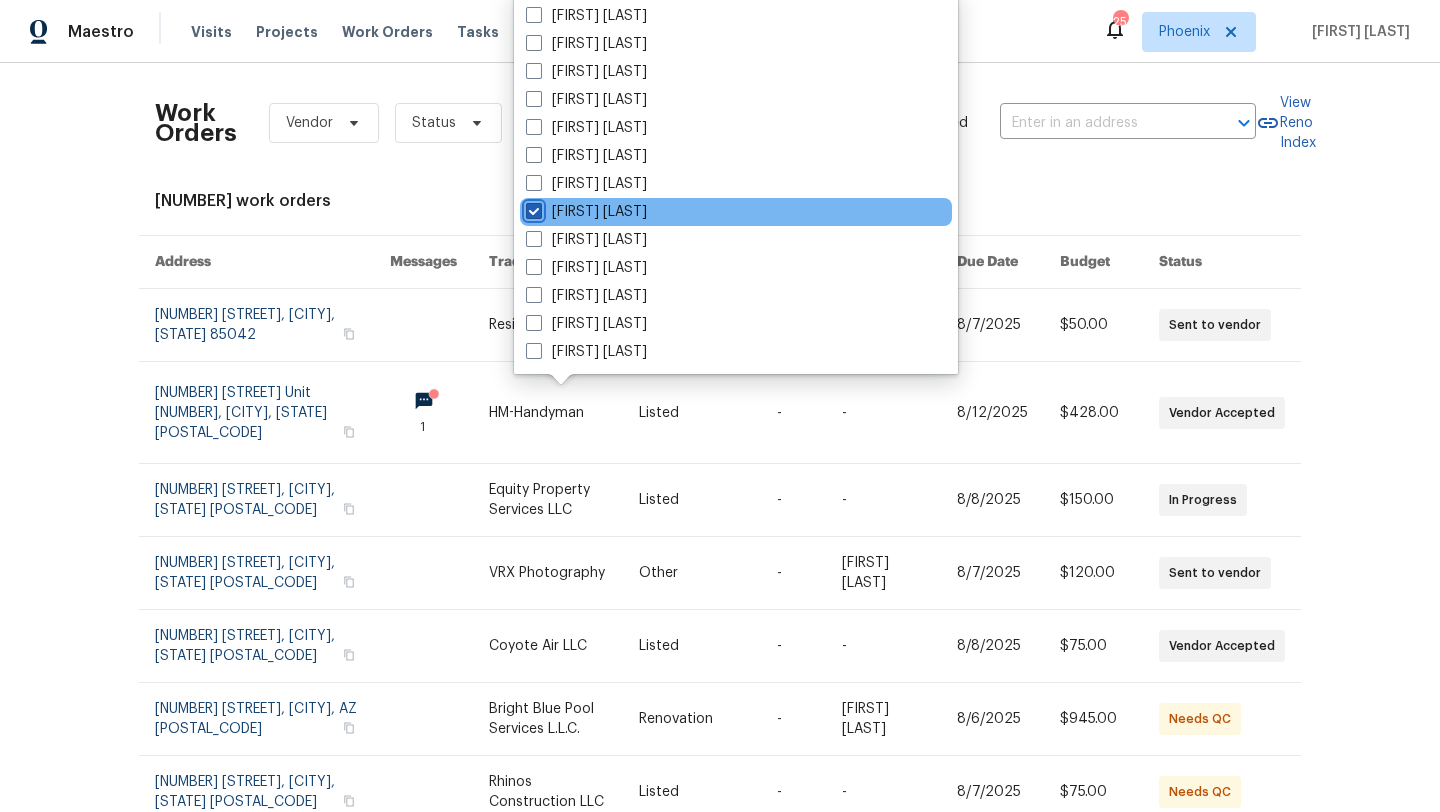 checkbox on "true" 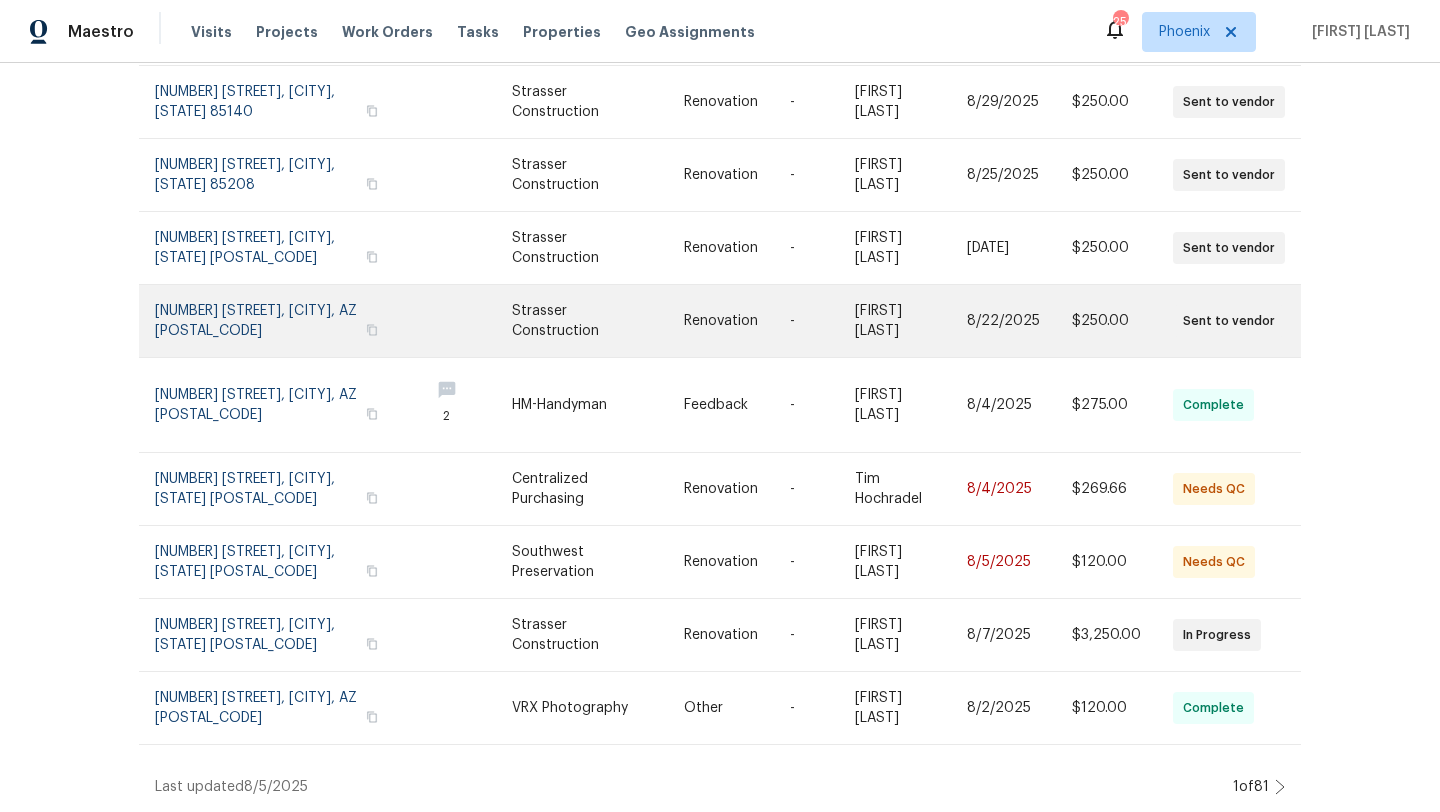 scroll, scrollTop: 0, scrollLeft: 0, axis: both 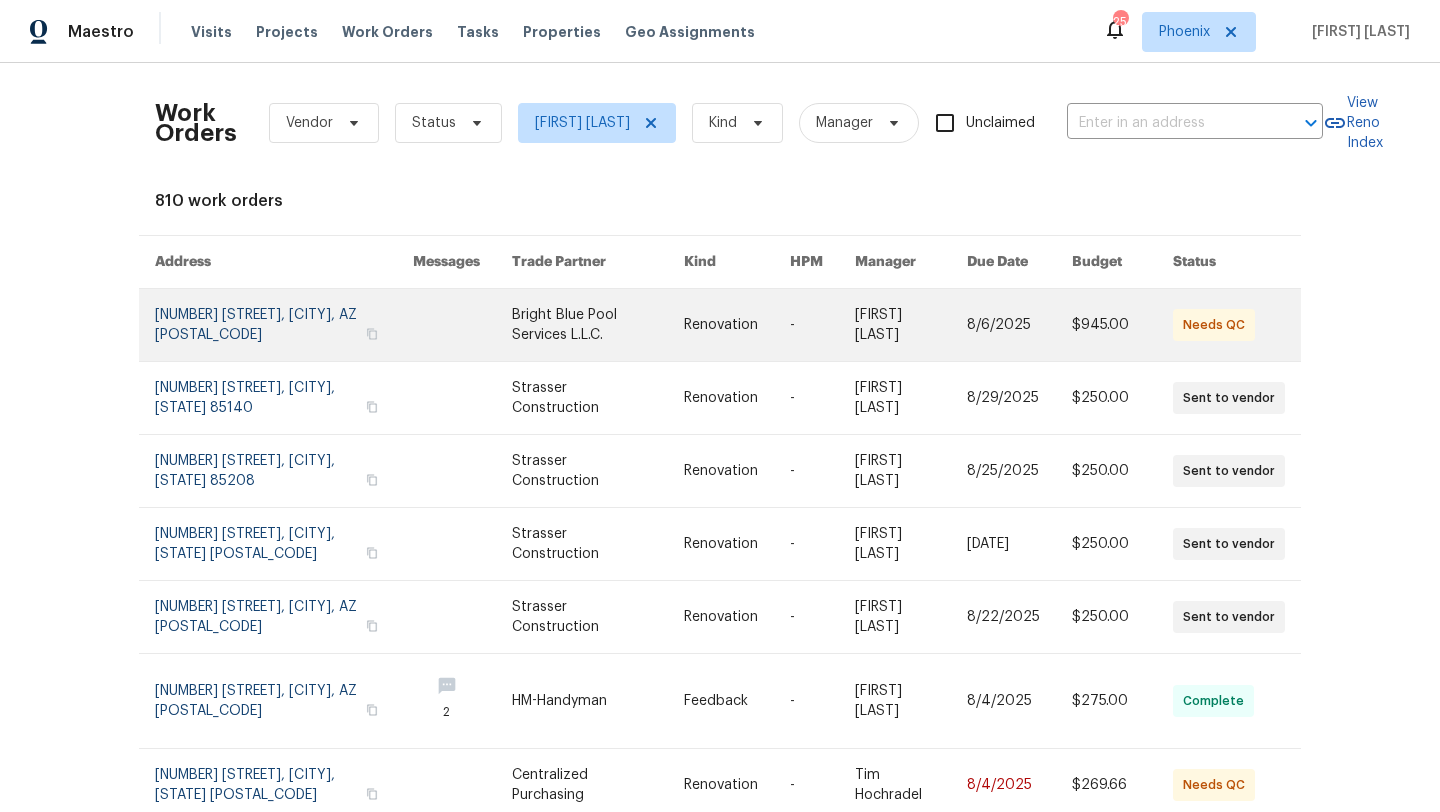 click at bounding box center (284, 325) 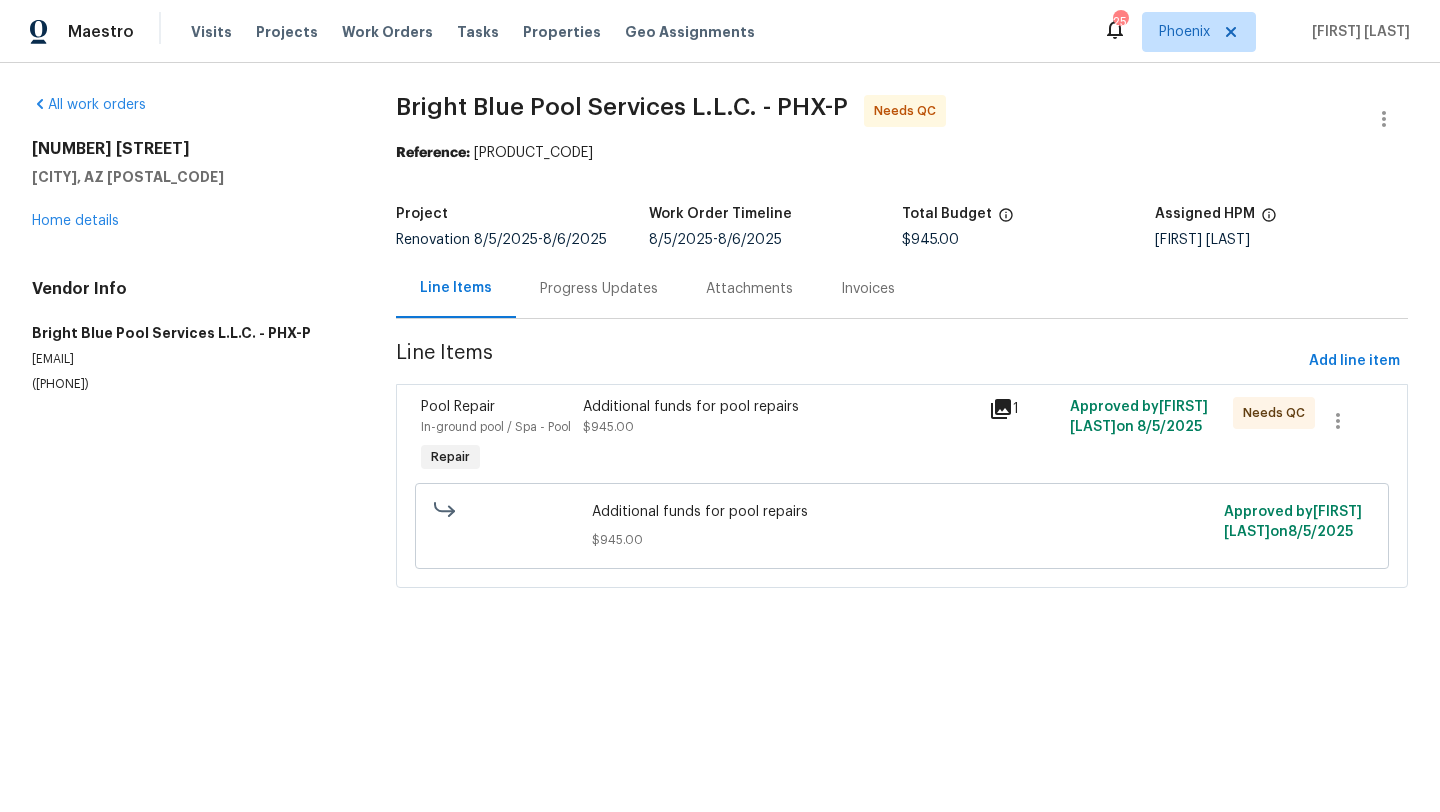 click on "Progress Updates" at bounding box center (599, 289) 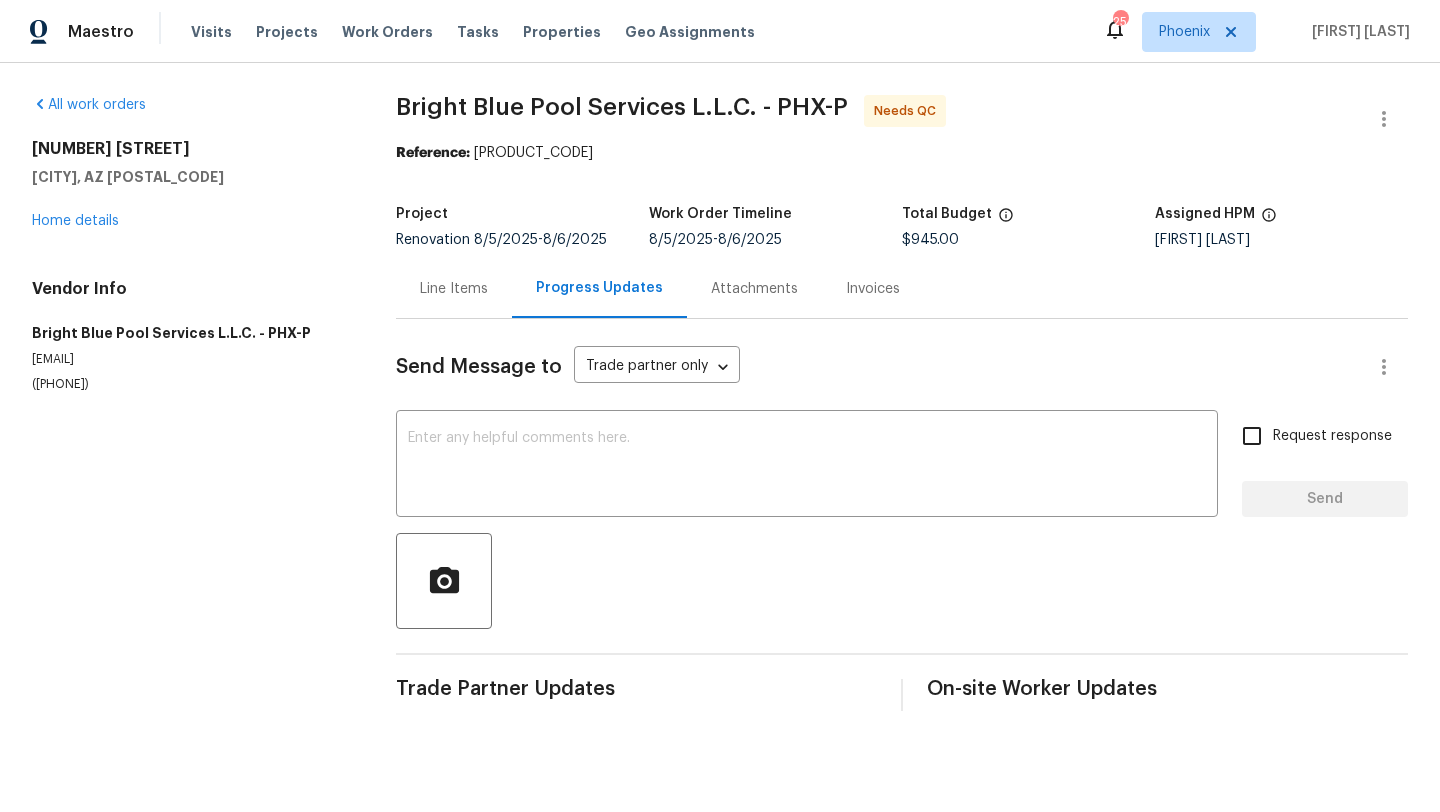 click on "Line Items" at bounding box center [454, 289] 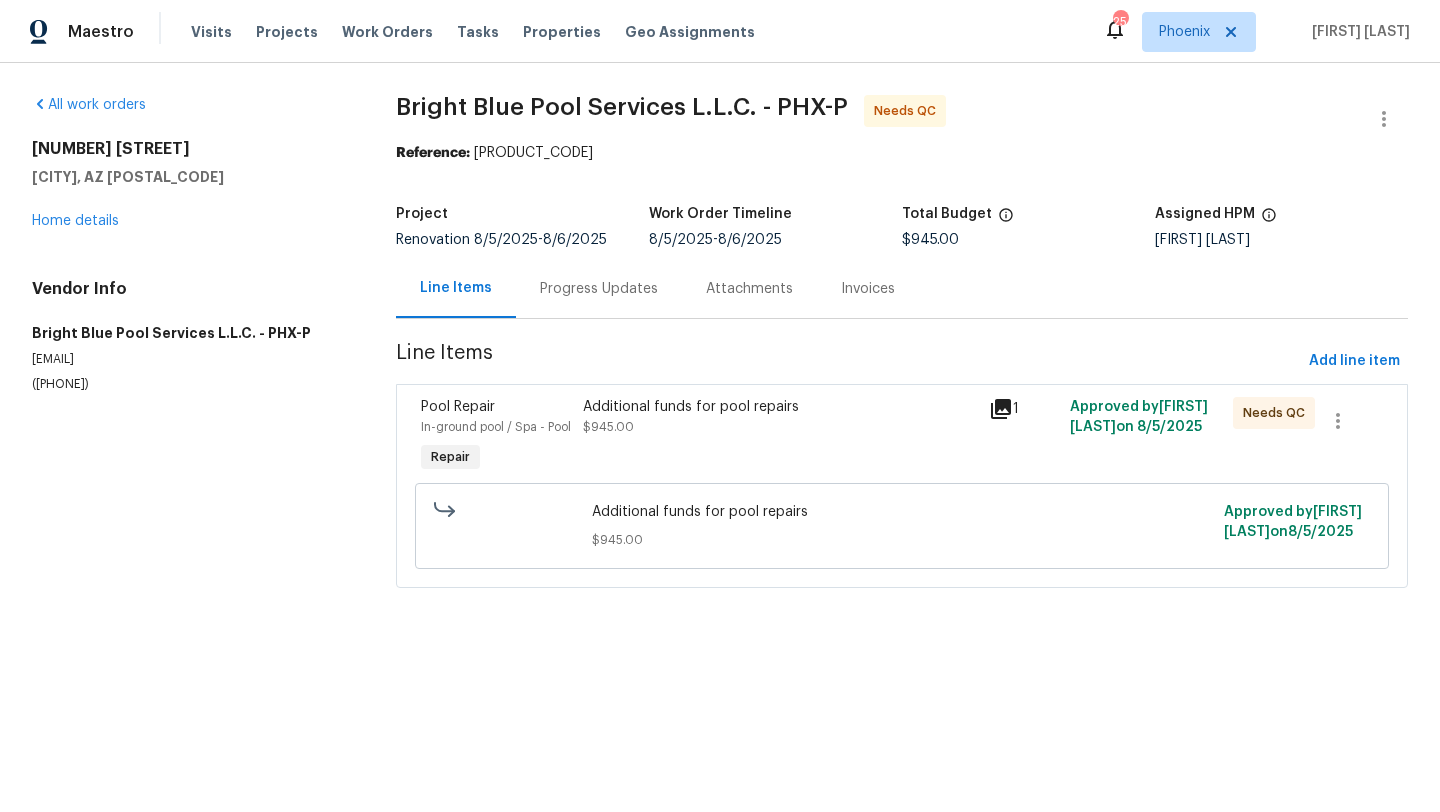 click on "Additional funds for pool repairs" at bounding box center (780, 407) 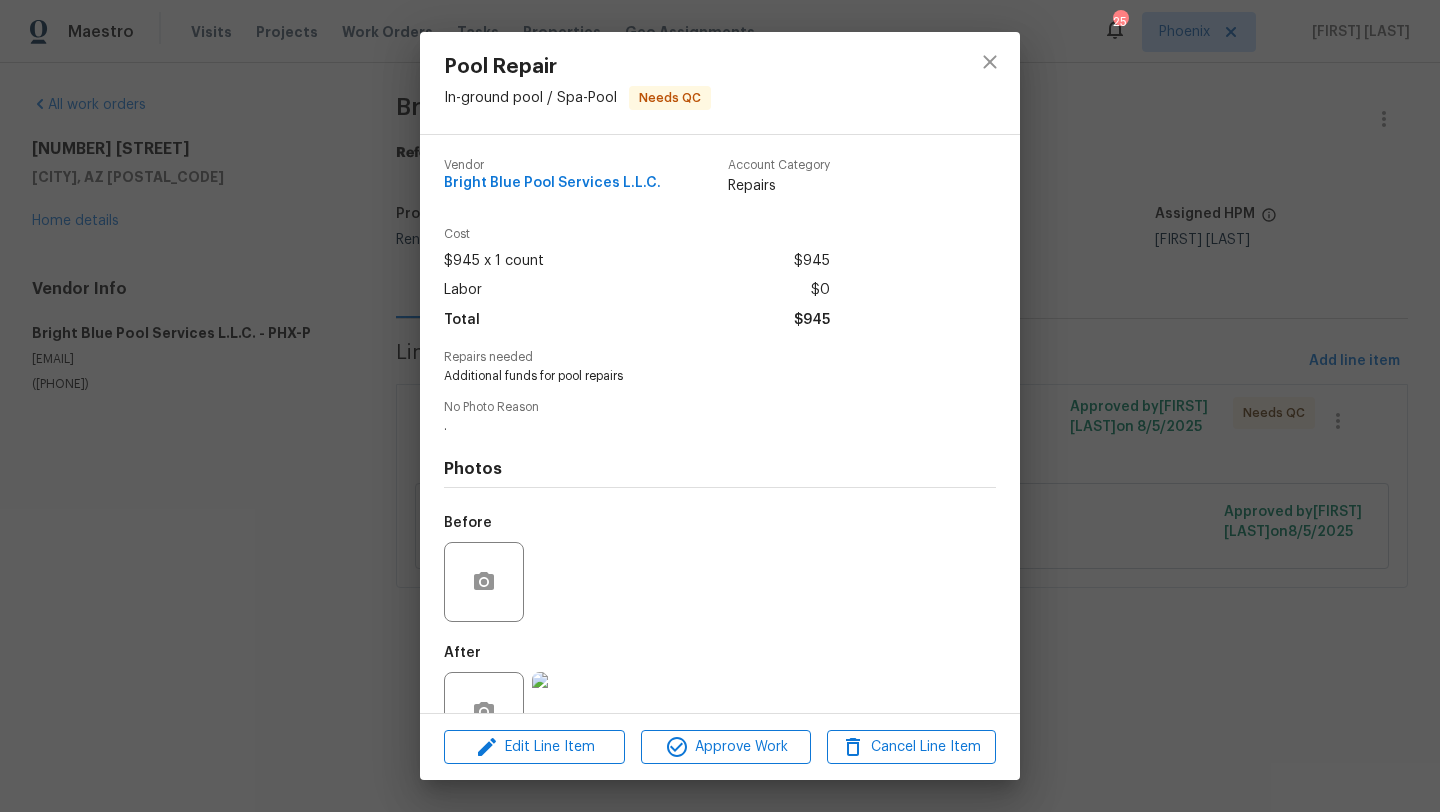 scroll, scrollTop: 59, scrollLeft: 0, axis: vertical 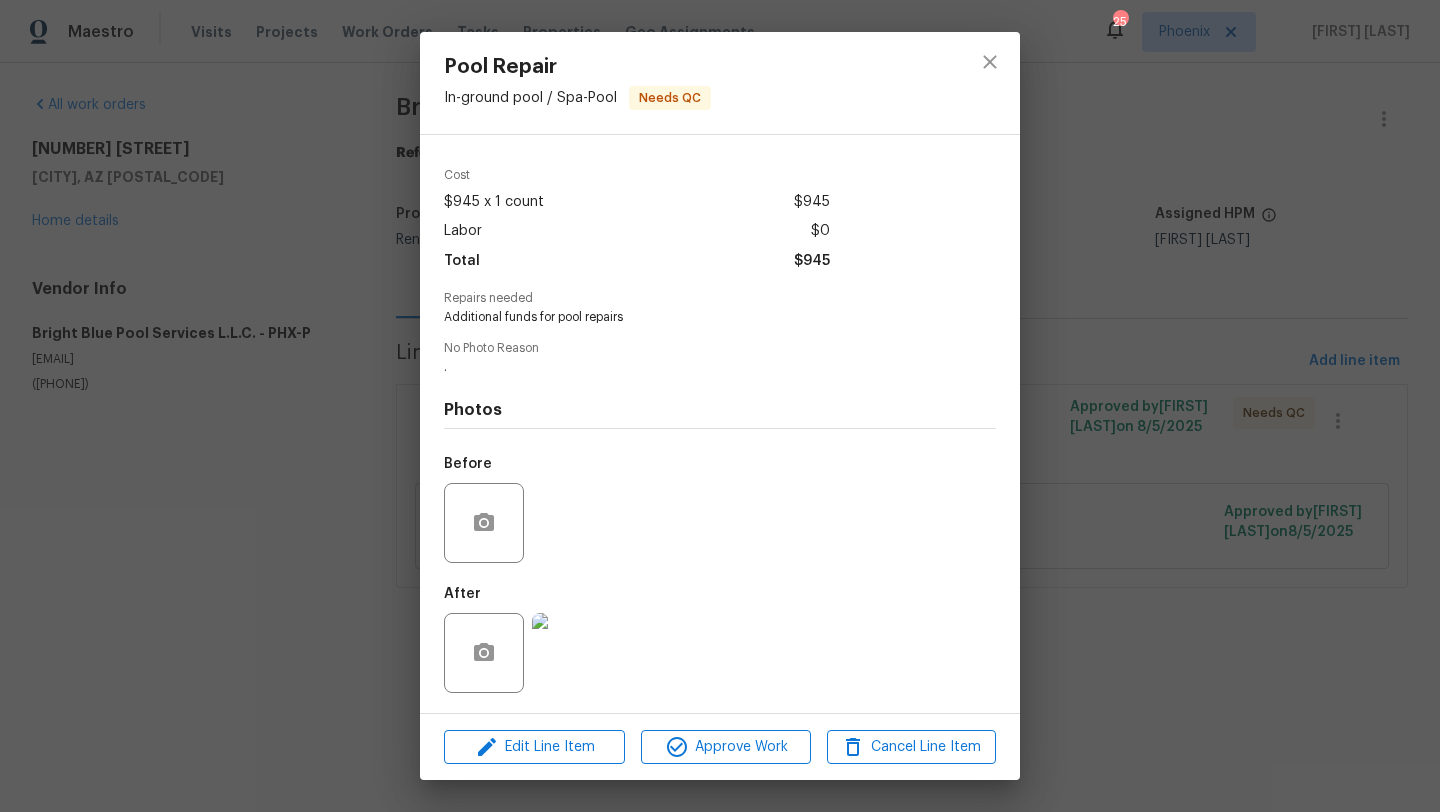 click at bounding box center [572, 653] 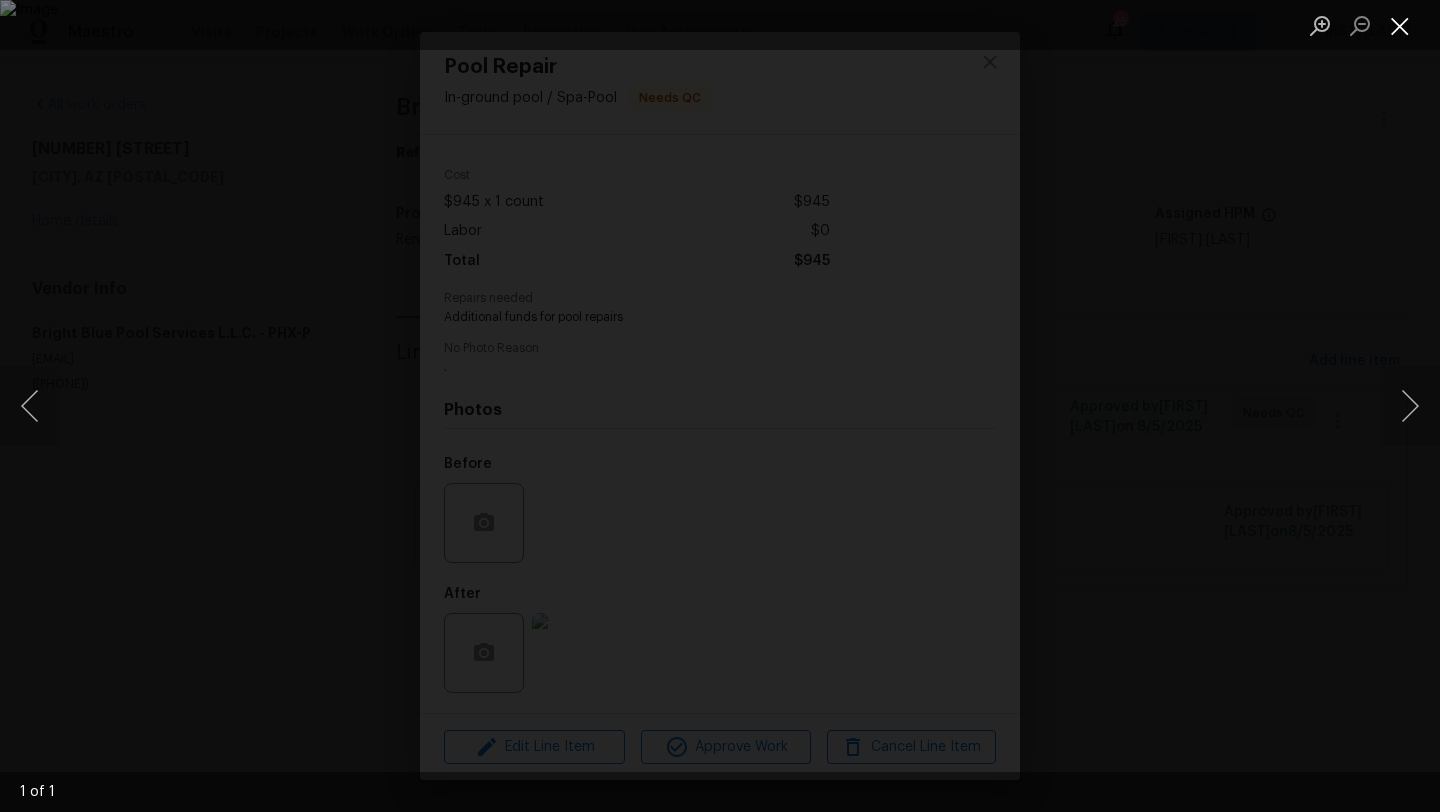 click at bounding box center (1400, 25) 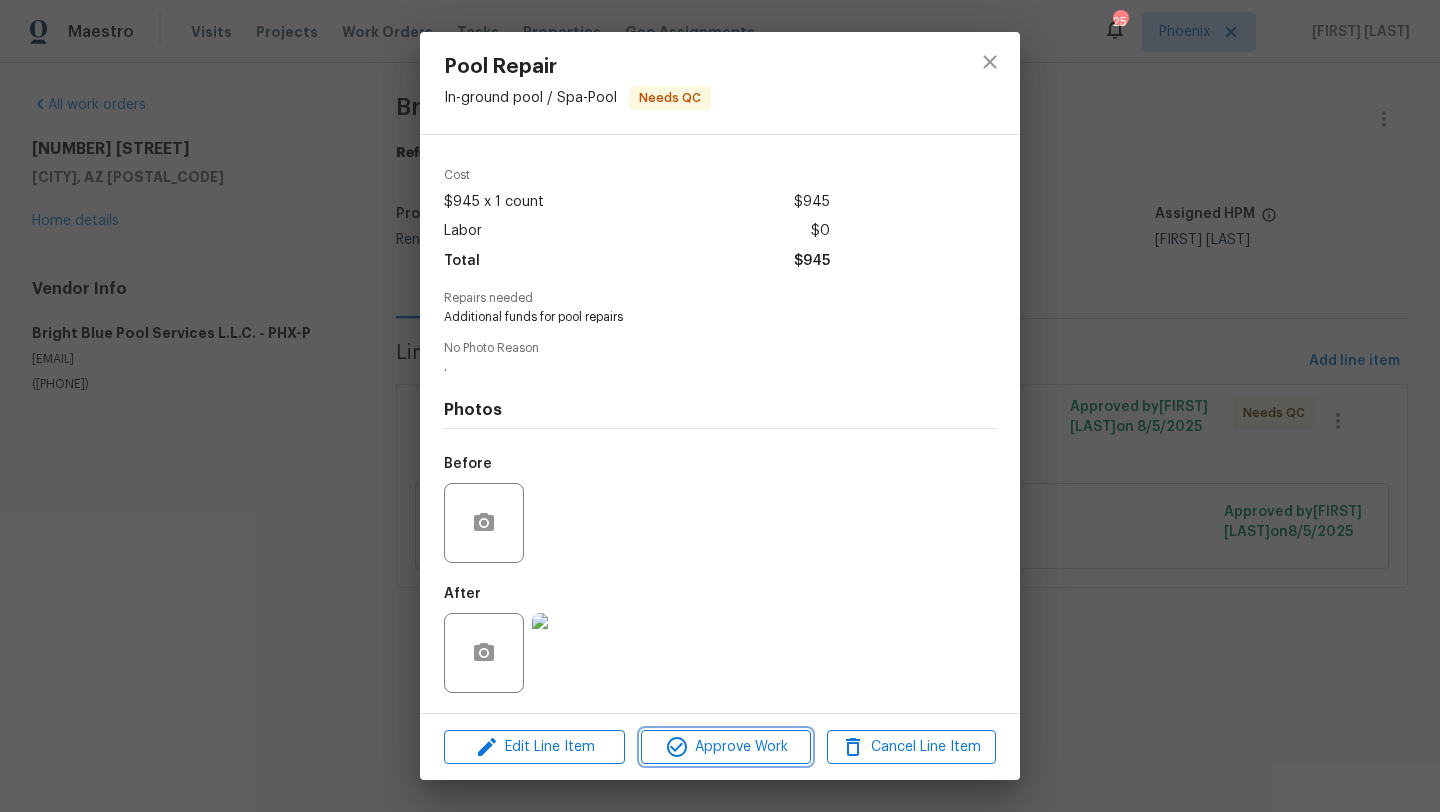 click on "Approve Work" at bounding box center [725, 747] 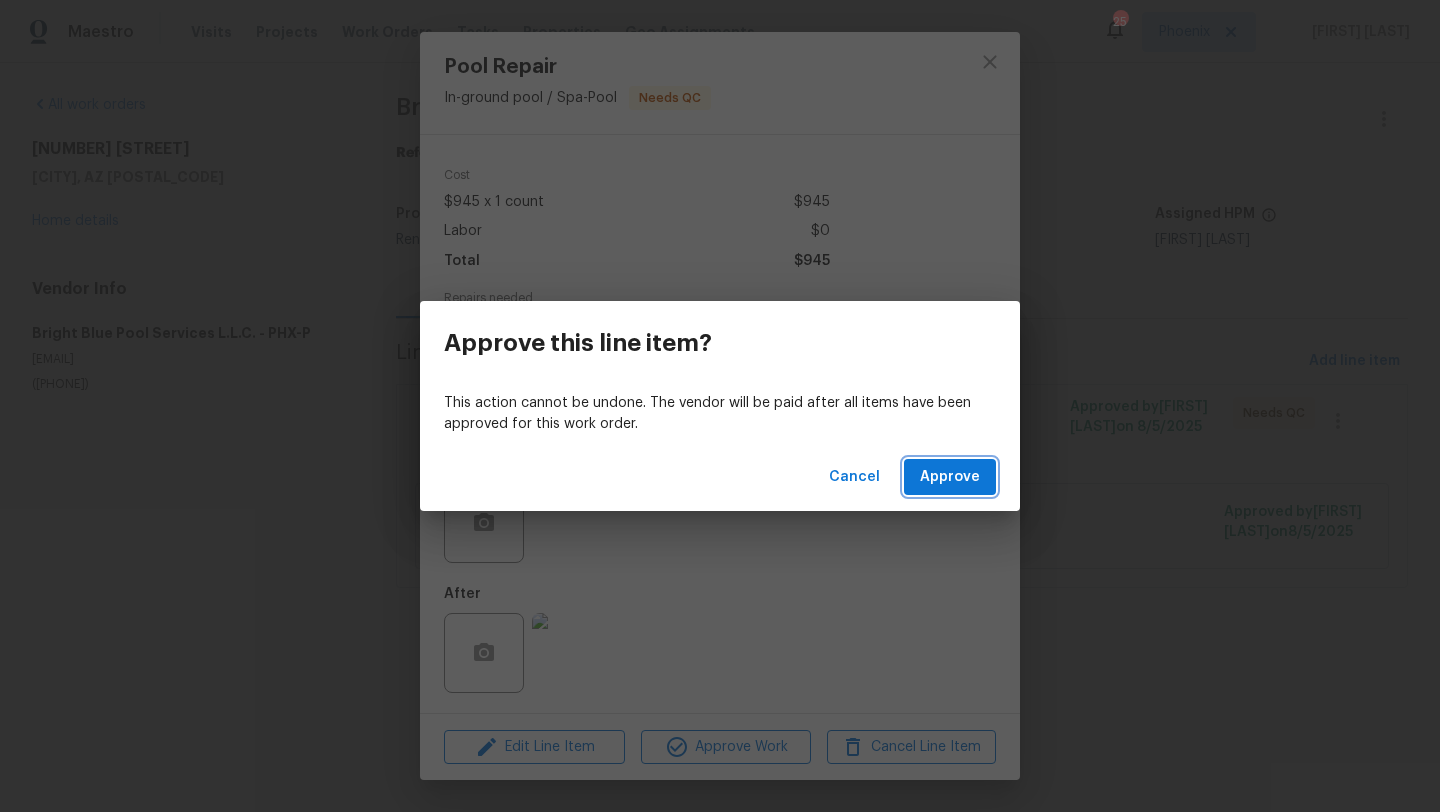 click on "Approve" at bounding box center [950, 477] 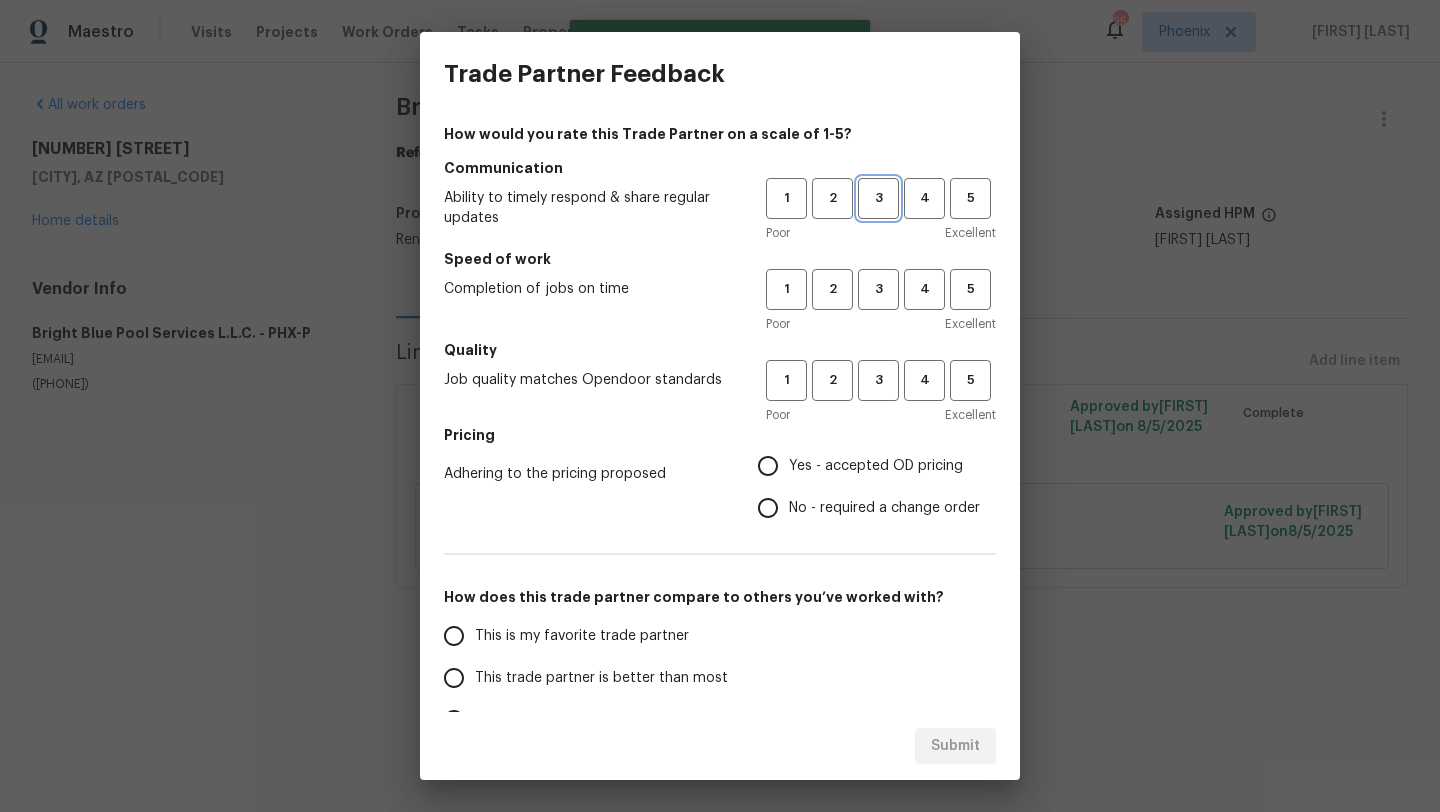 click on "3" at bounding box center (878, 198) 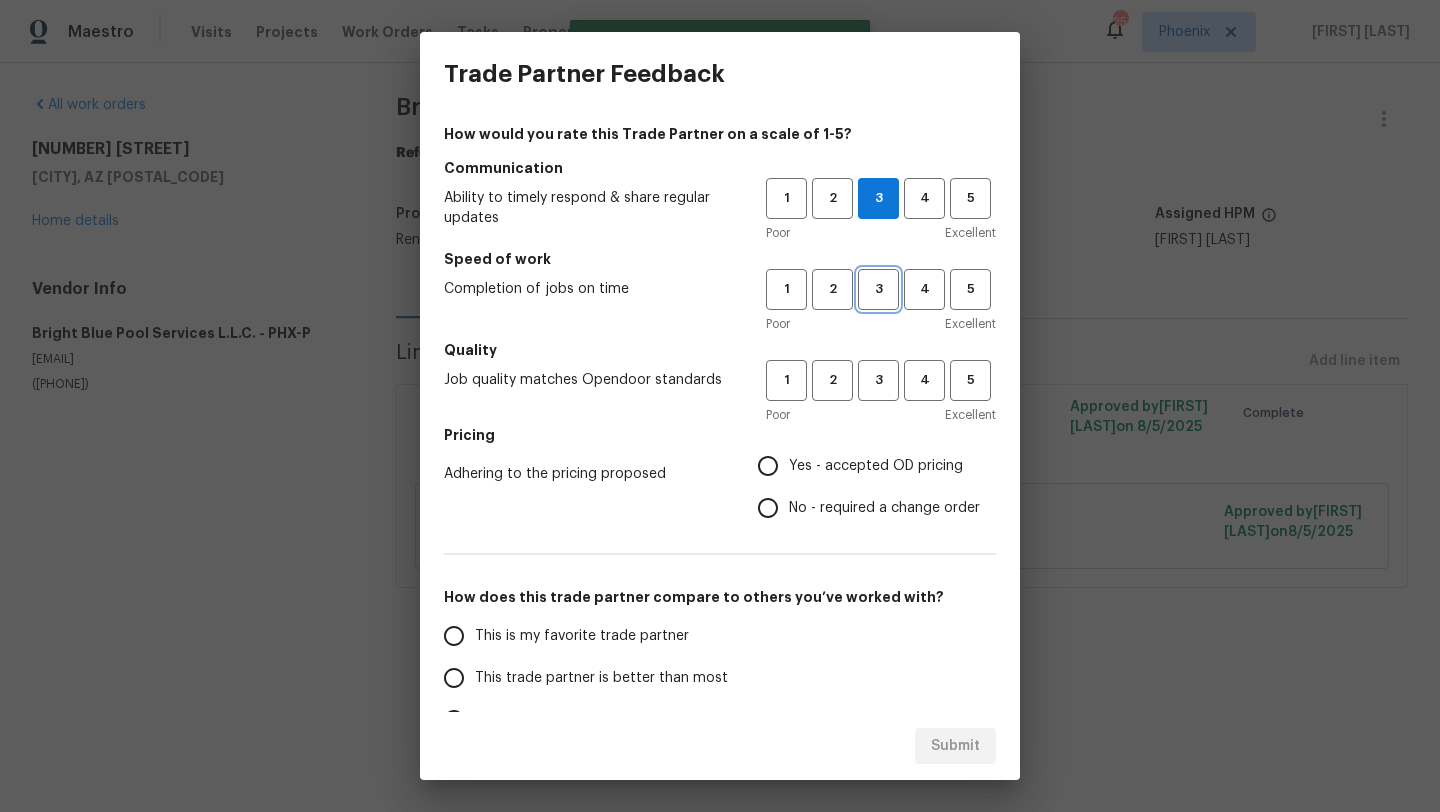 click on "3" at bounding box center (878, 289) 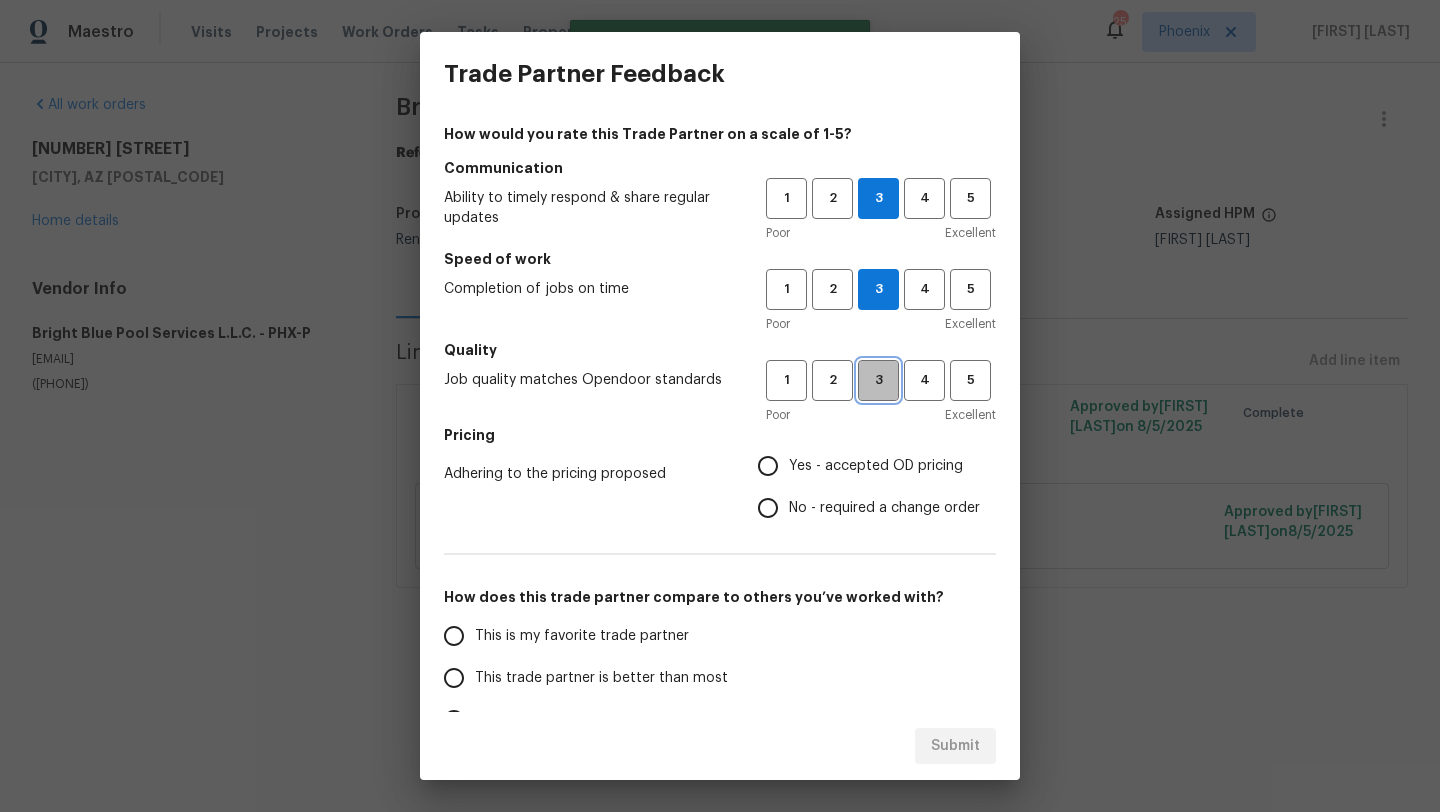 click on "3" at bounding box center [878, 380] 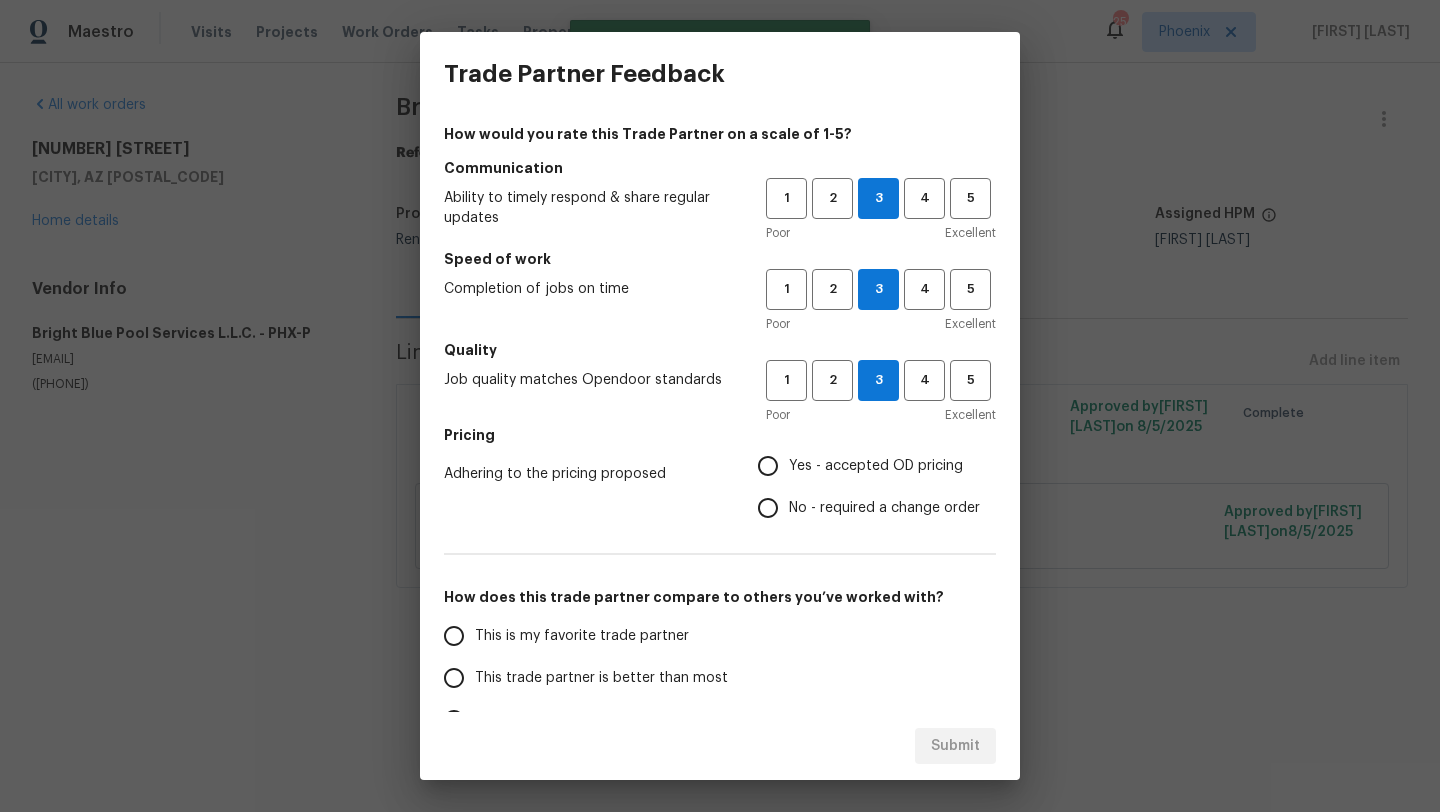 click on "Yes - accepted OD pricing" at bounding box center [768, 466] 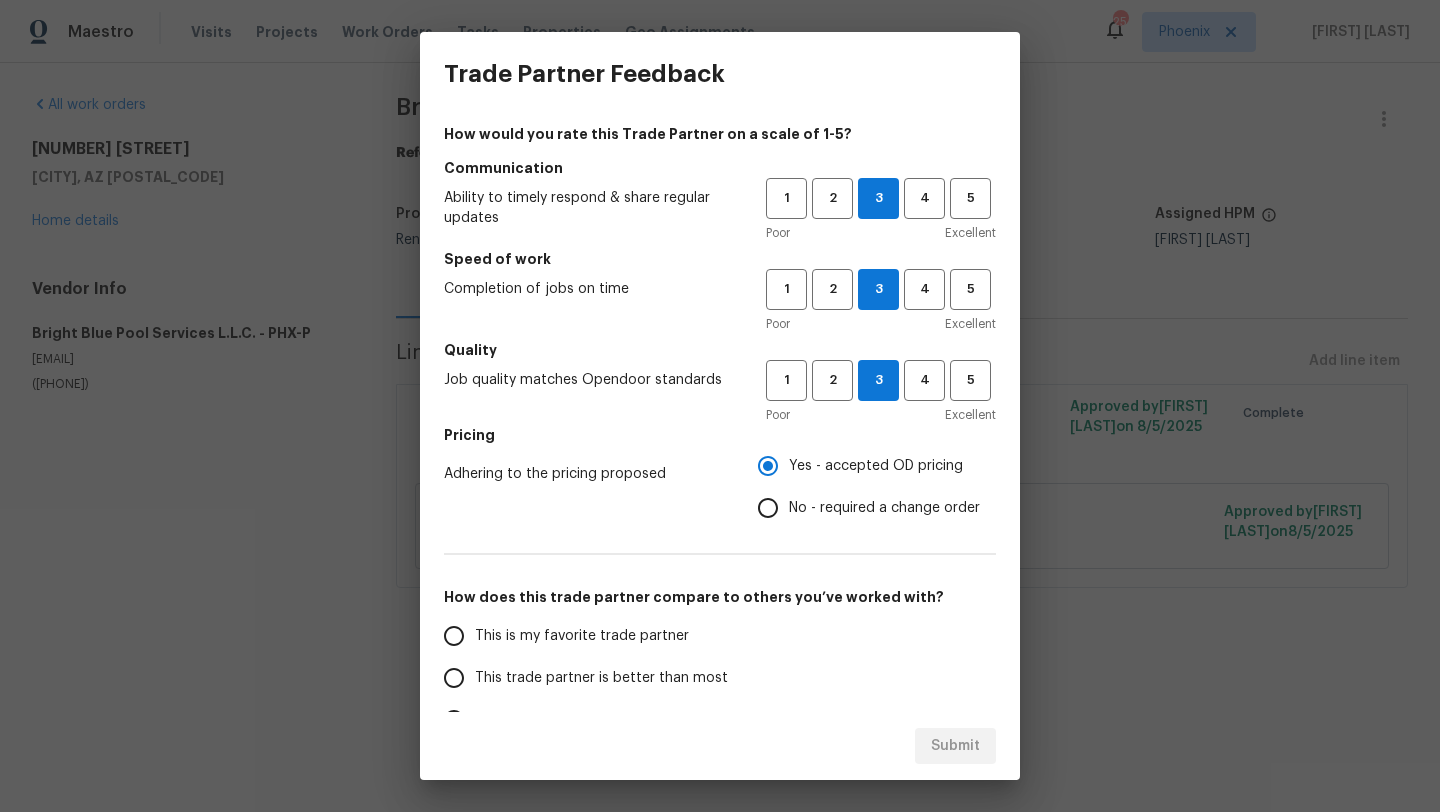 click on "This trade partner is better than most" at bounding box center (454, 678) 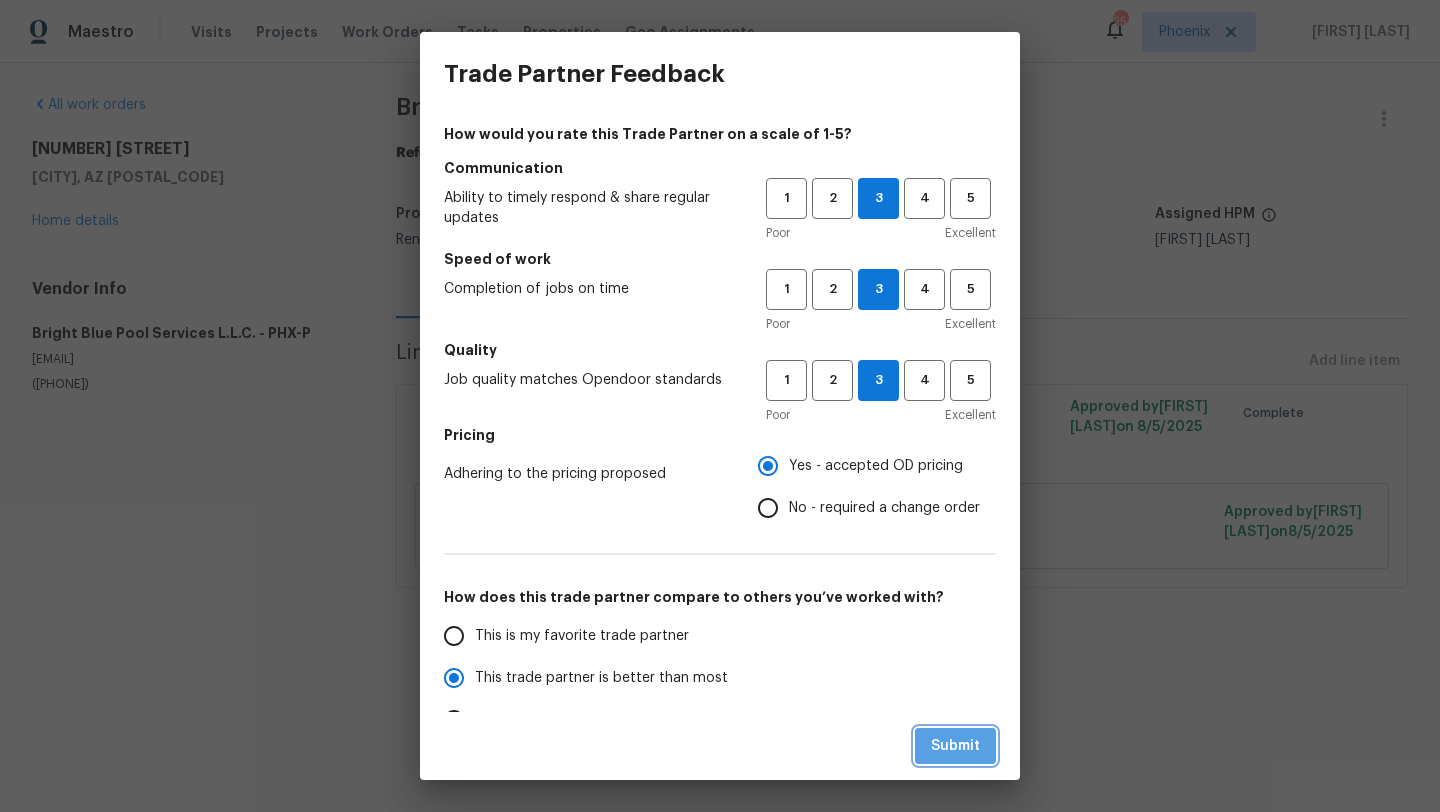 click on "Submit" at bounding box center [955, 746] 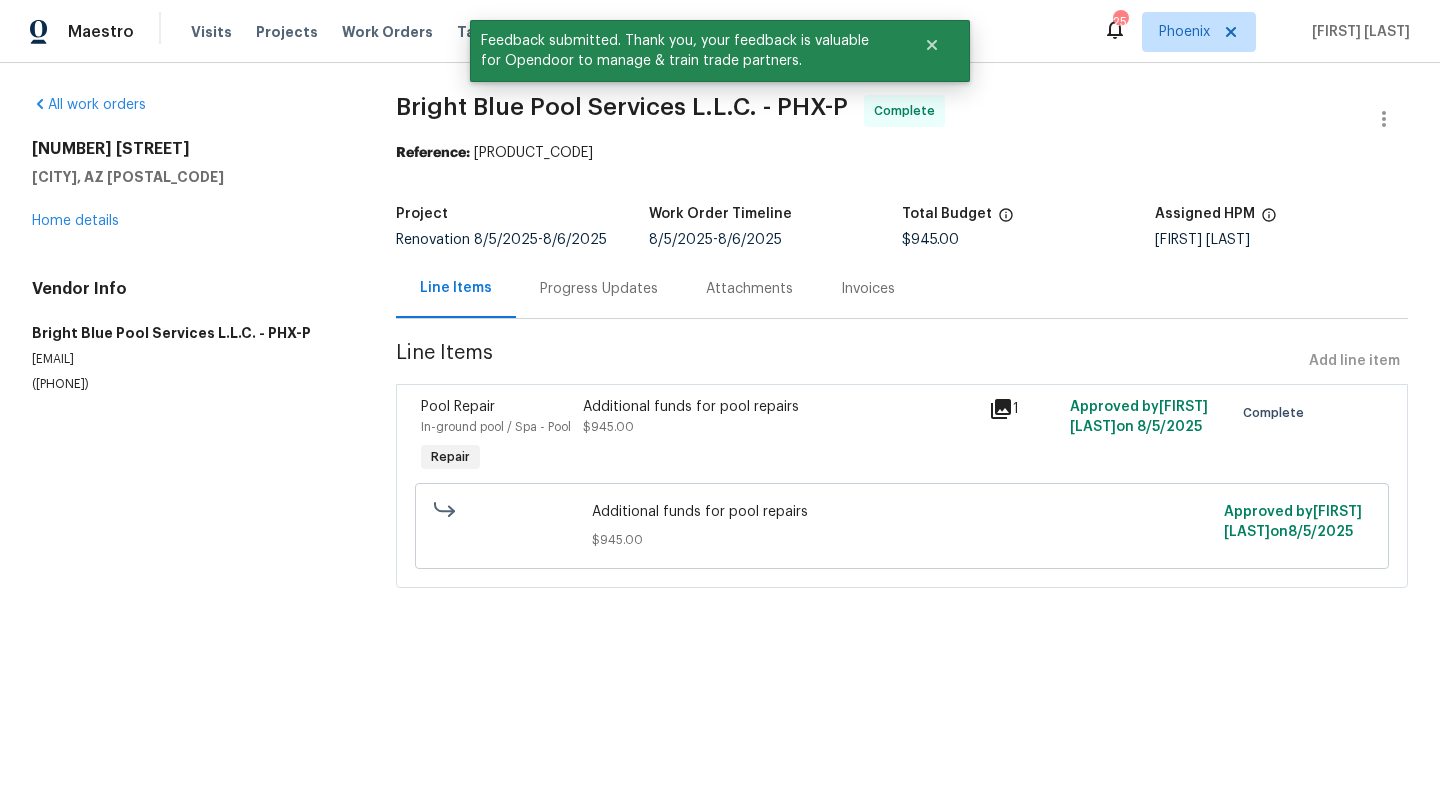 click on "Visits Projects Work Orders Tasks Properties Geo Assignments" at bounding box center (485, 32) 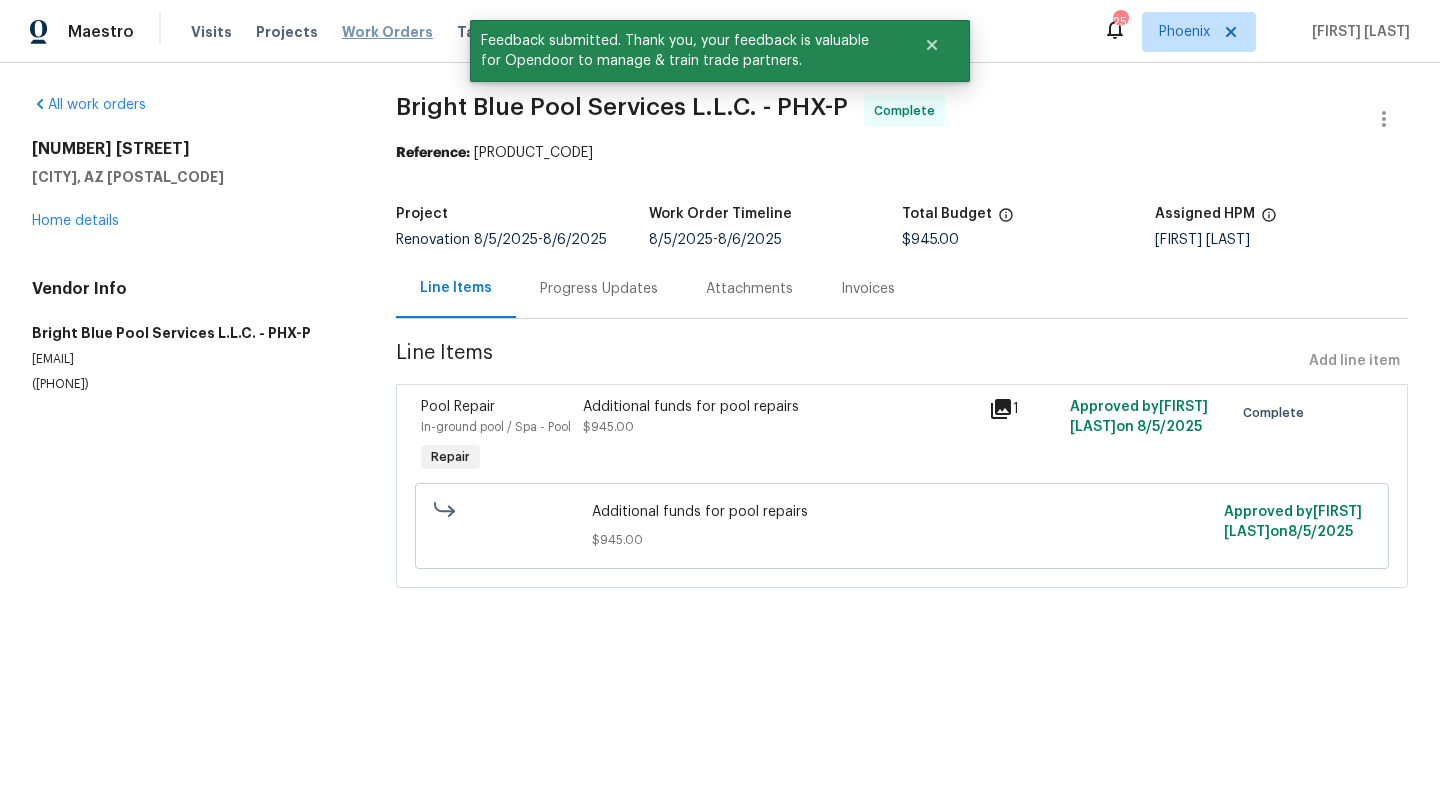 click on "Work Orders" at bounding box center [387, 32] 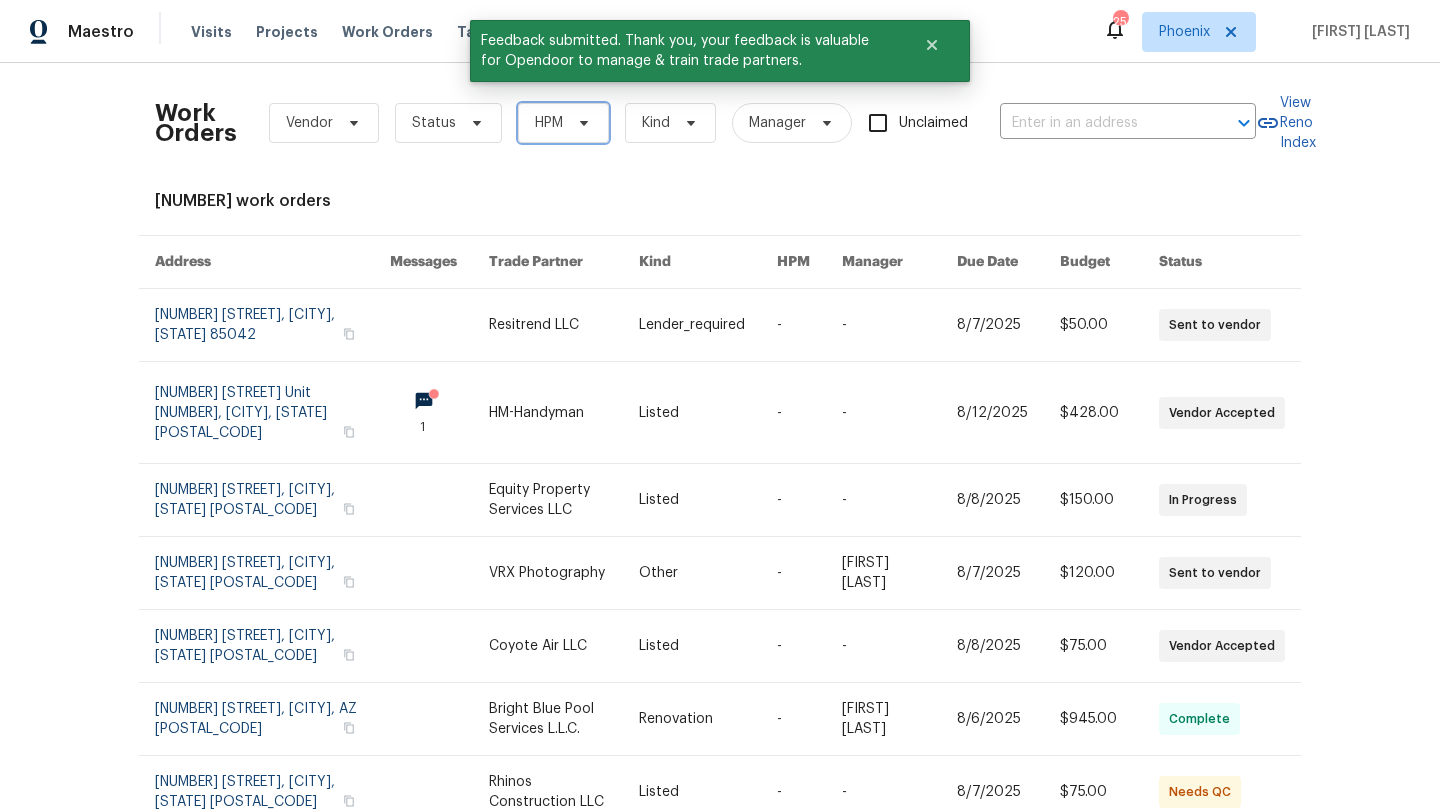 click 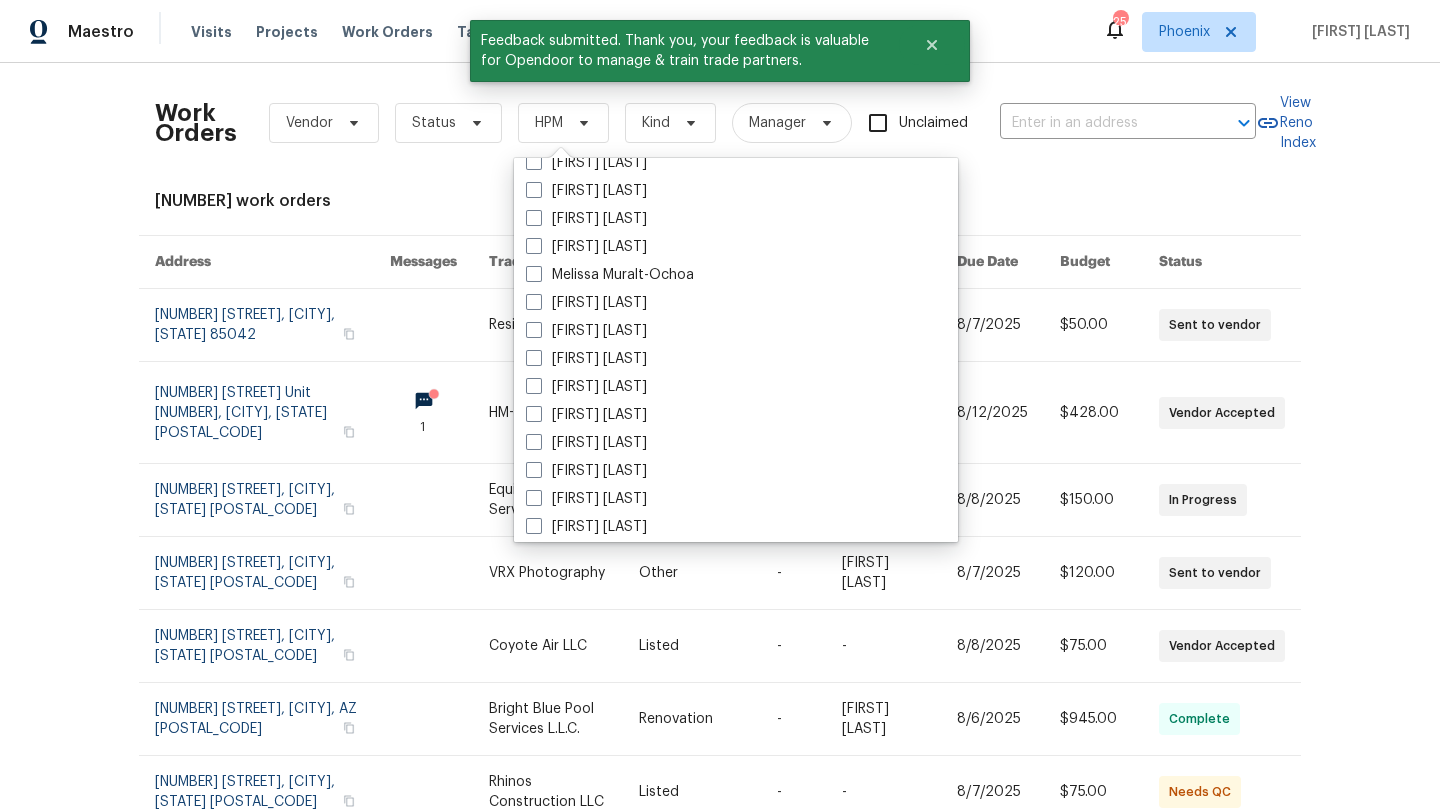 scroll, scrollTop: 1200, scrollLeft: 0, axis: vertical 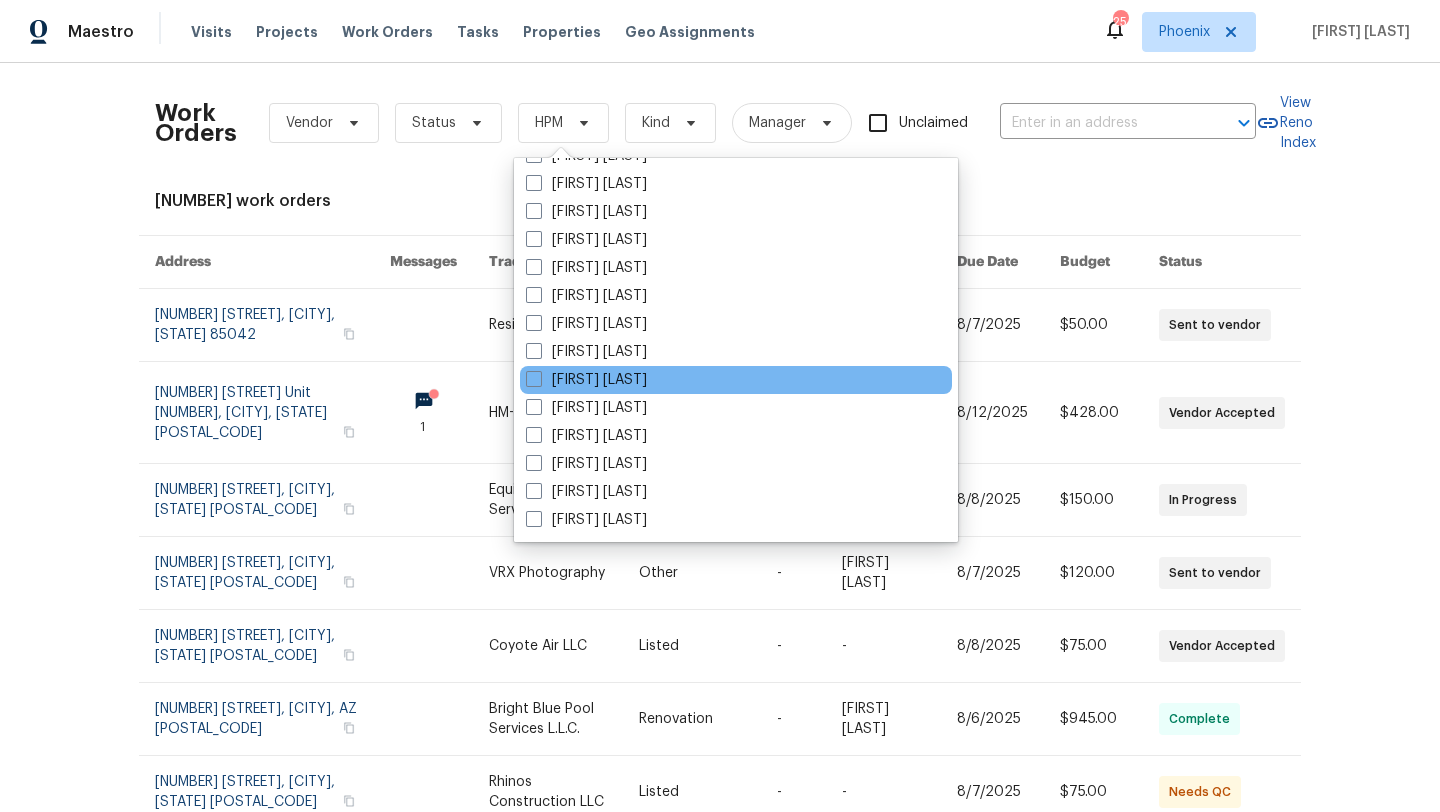 click on "[FIRST] [LAST]" at bounding box center [736, 380] 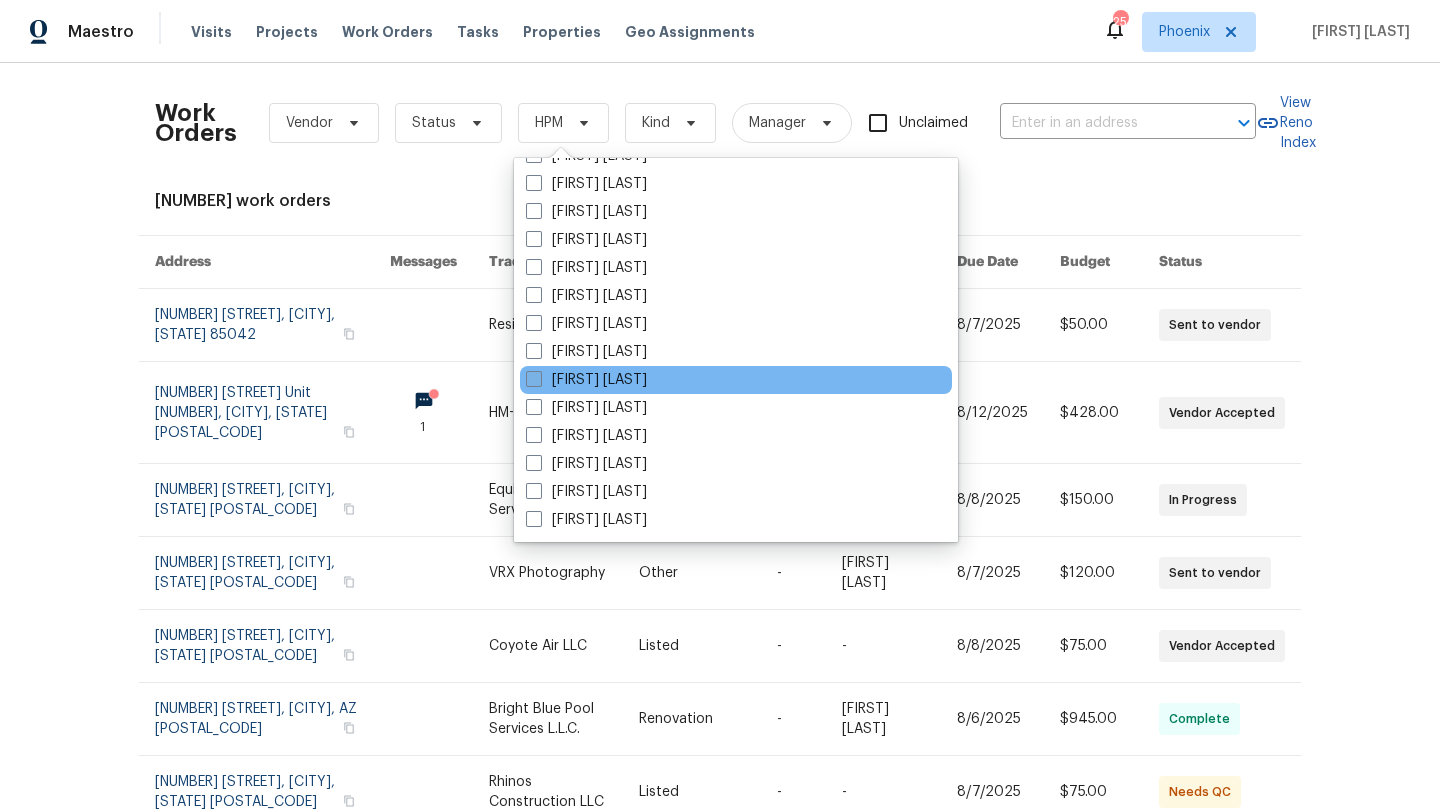 click at bounding box center [534, 379] 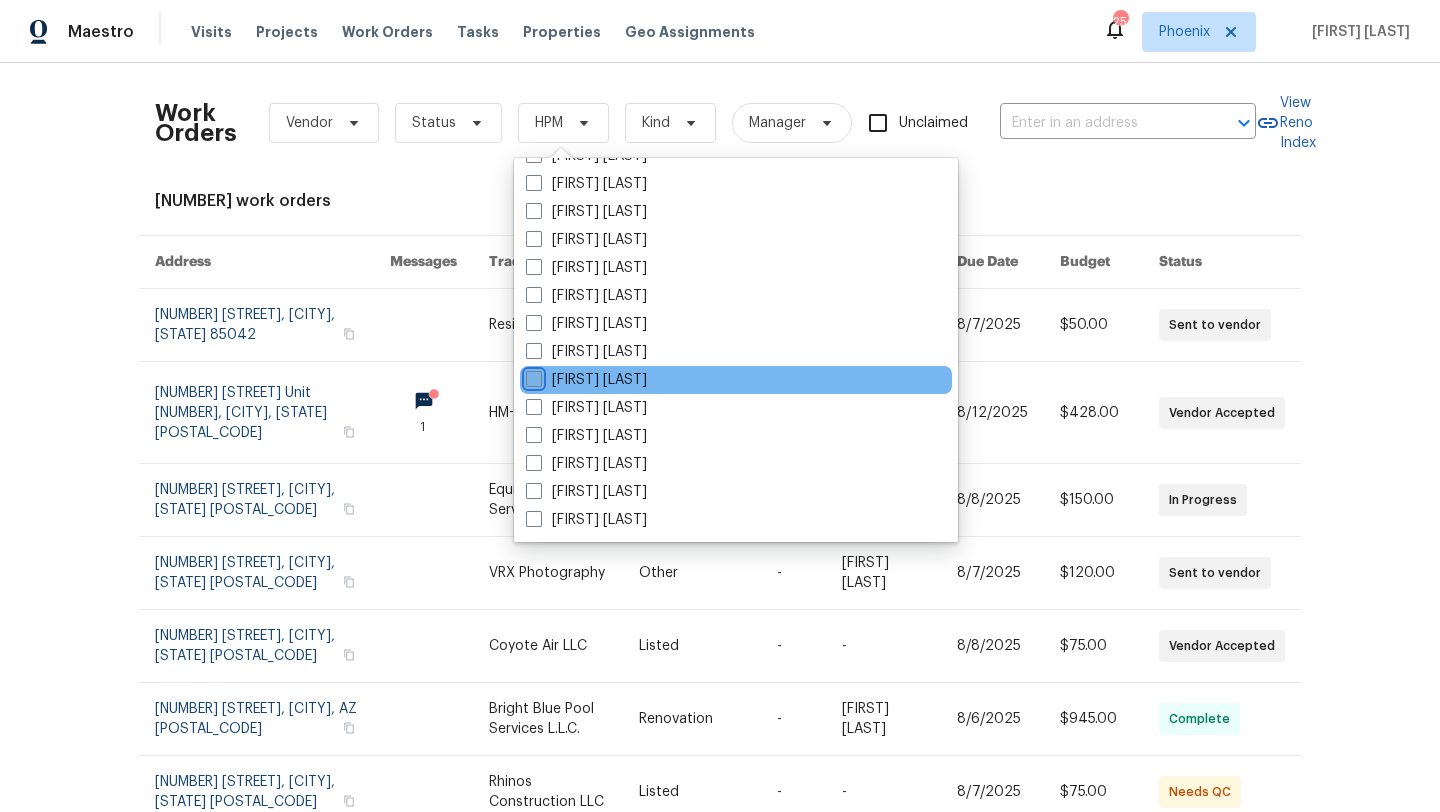 click on "[FIRST] [LAST]" at bounding box center (532, 376) 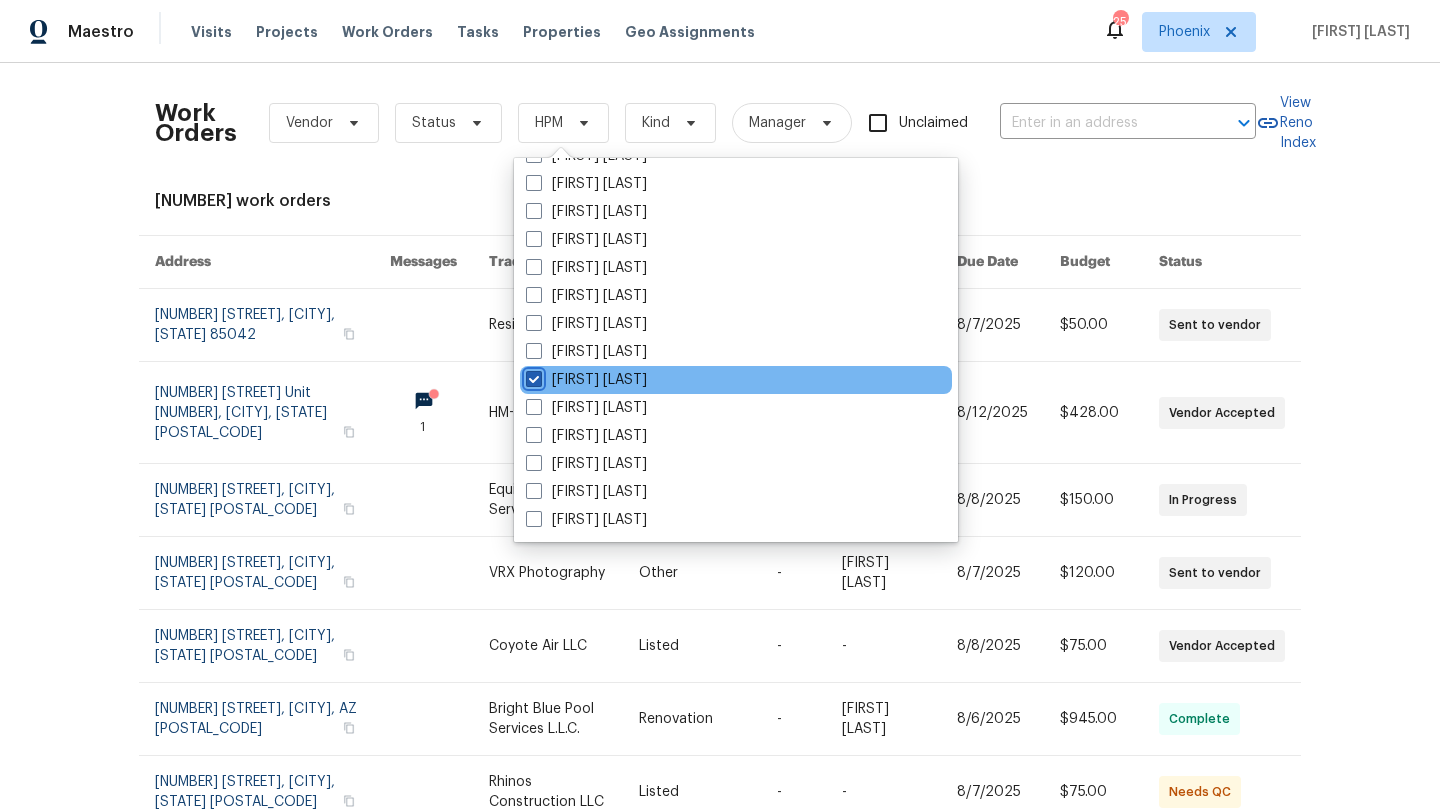 checkbox on "true" 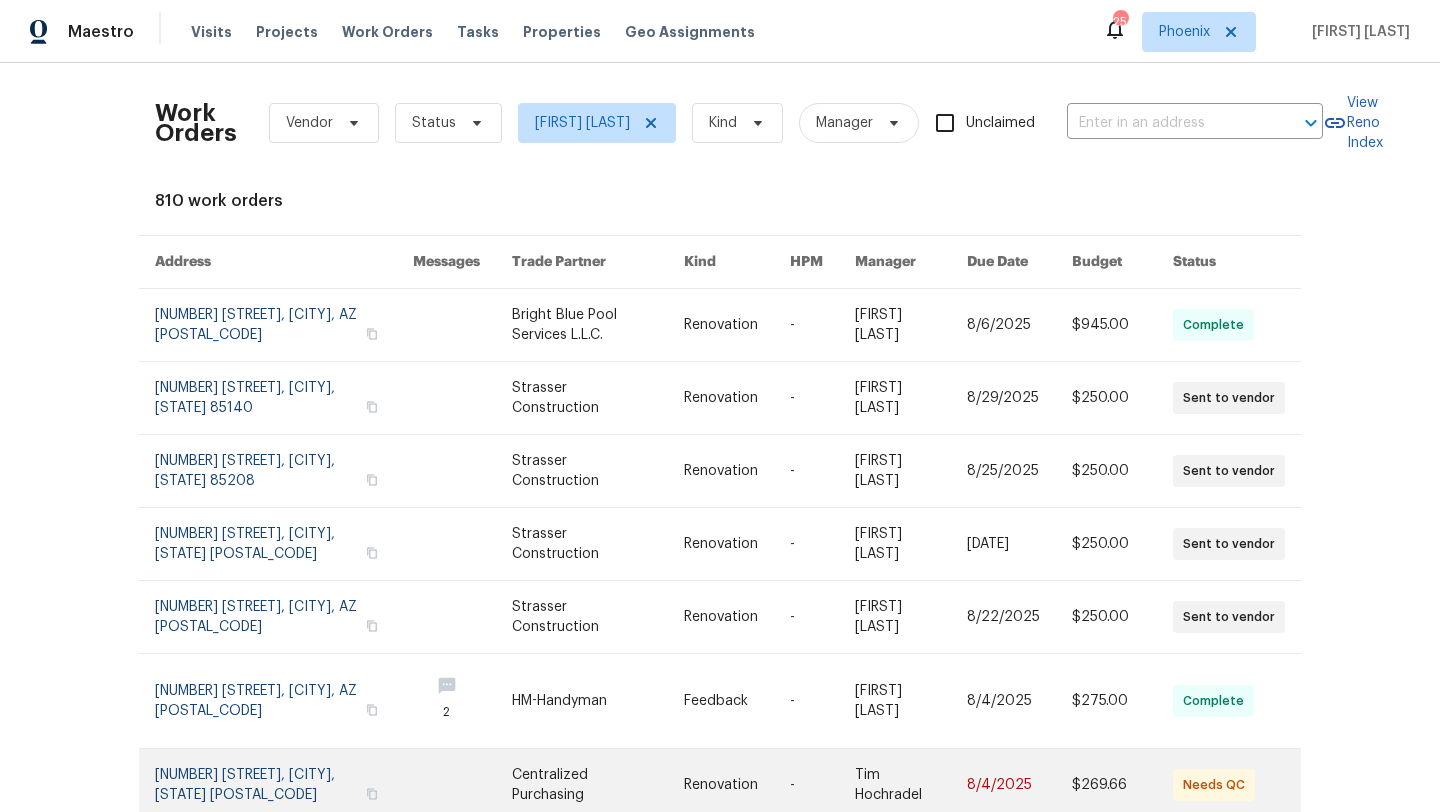 scroll, scrollTop: 296, scrollLeft: 0, axis: vertical 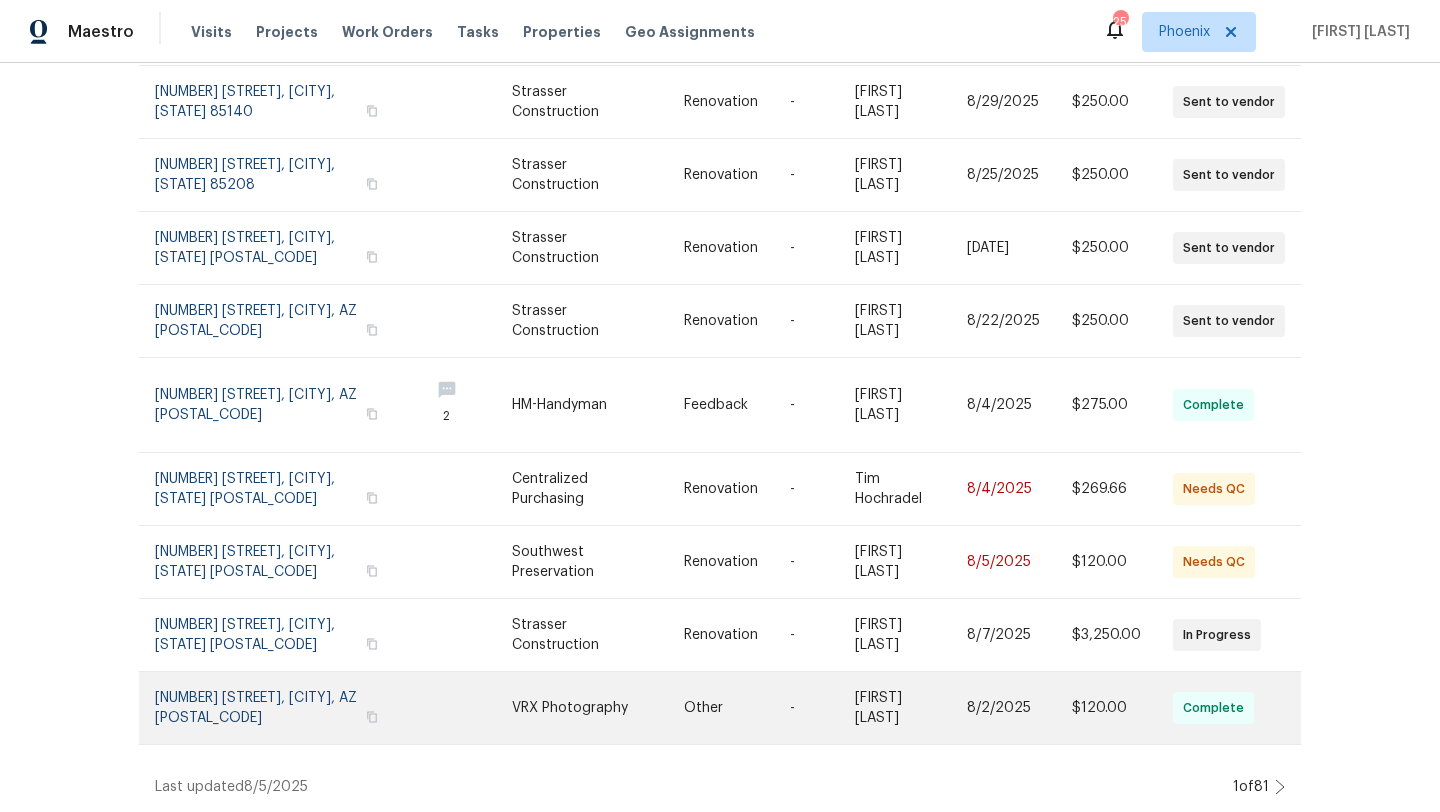 click at bounding box center (284, 708) 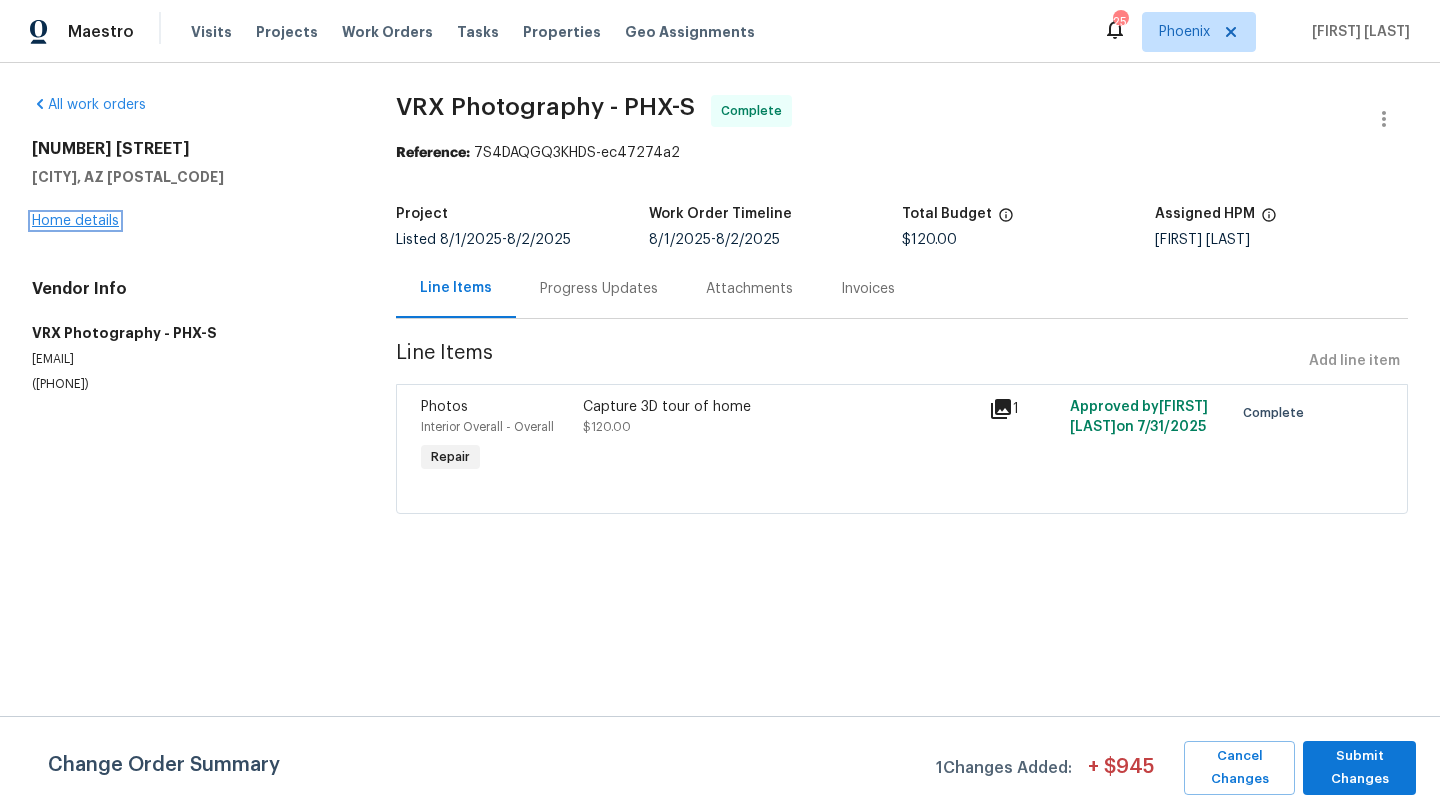 click on "Home details" at bounding box center [75, 221] 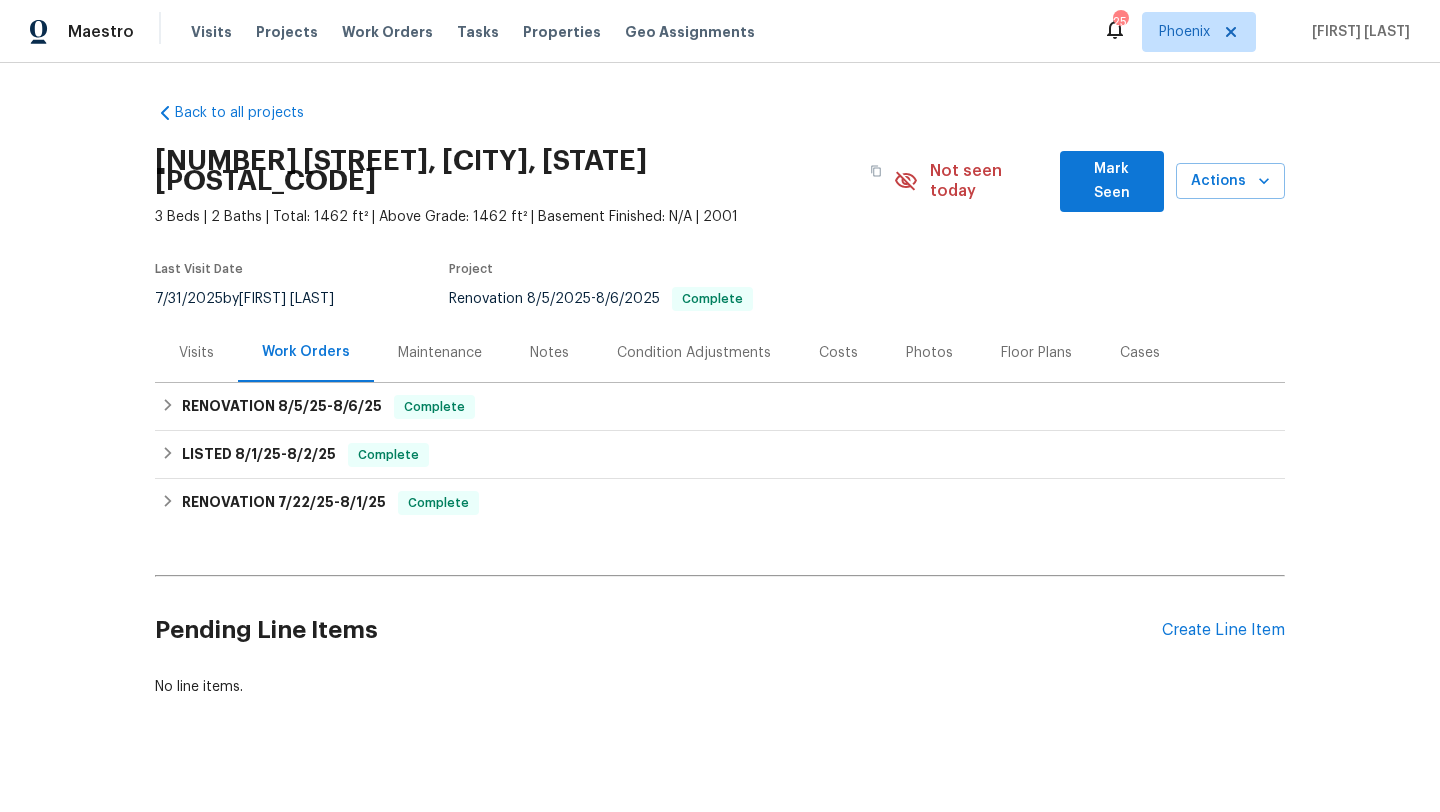 click on "Costs" at bounding box center (838, 353) 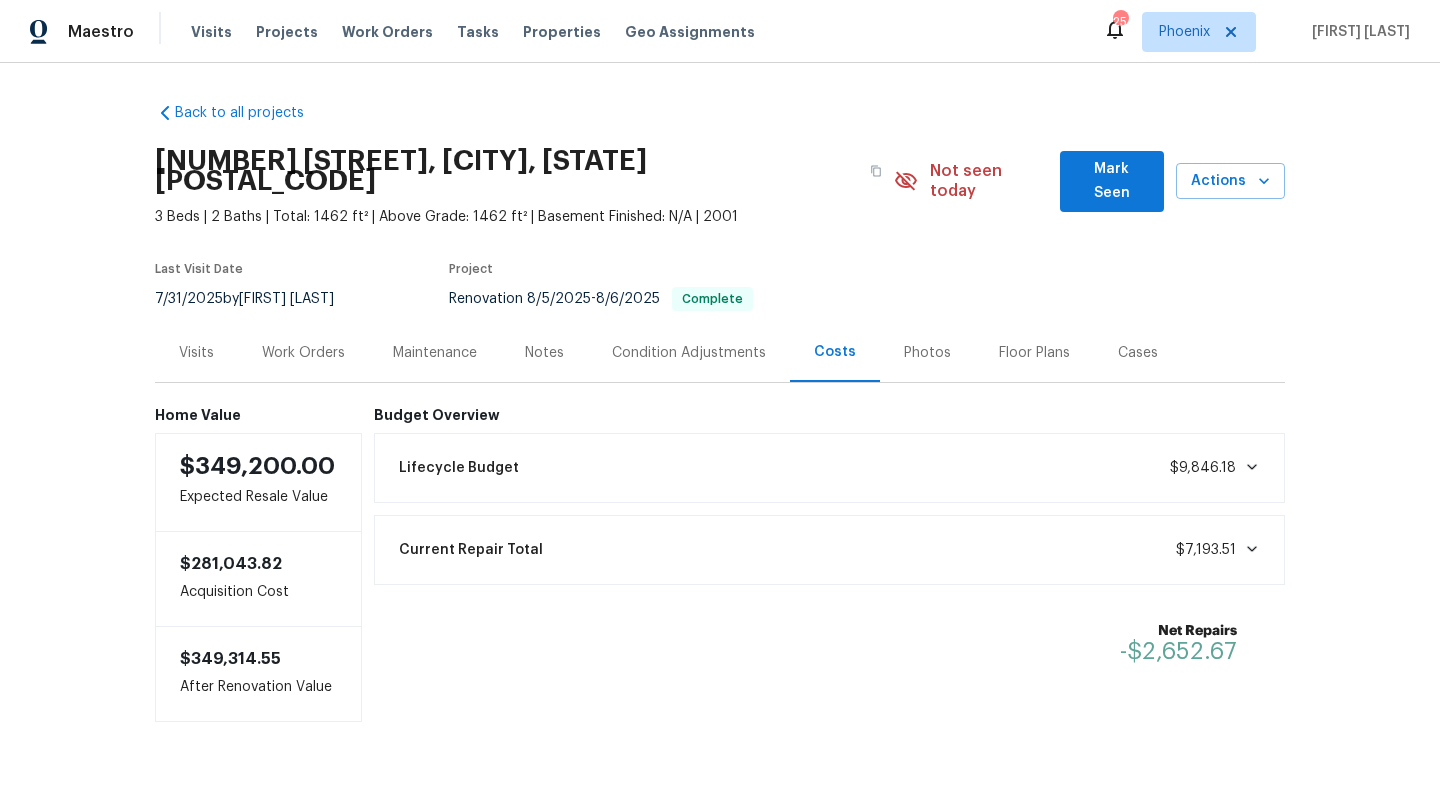 click on "Photos" at bounding box center [927, 353] 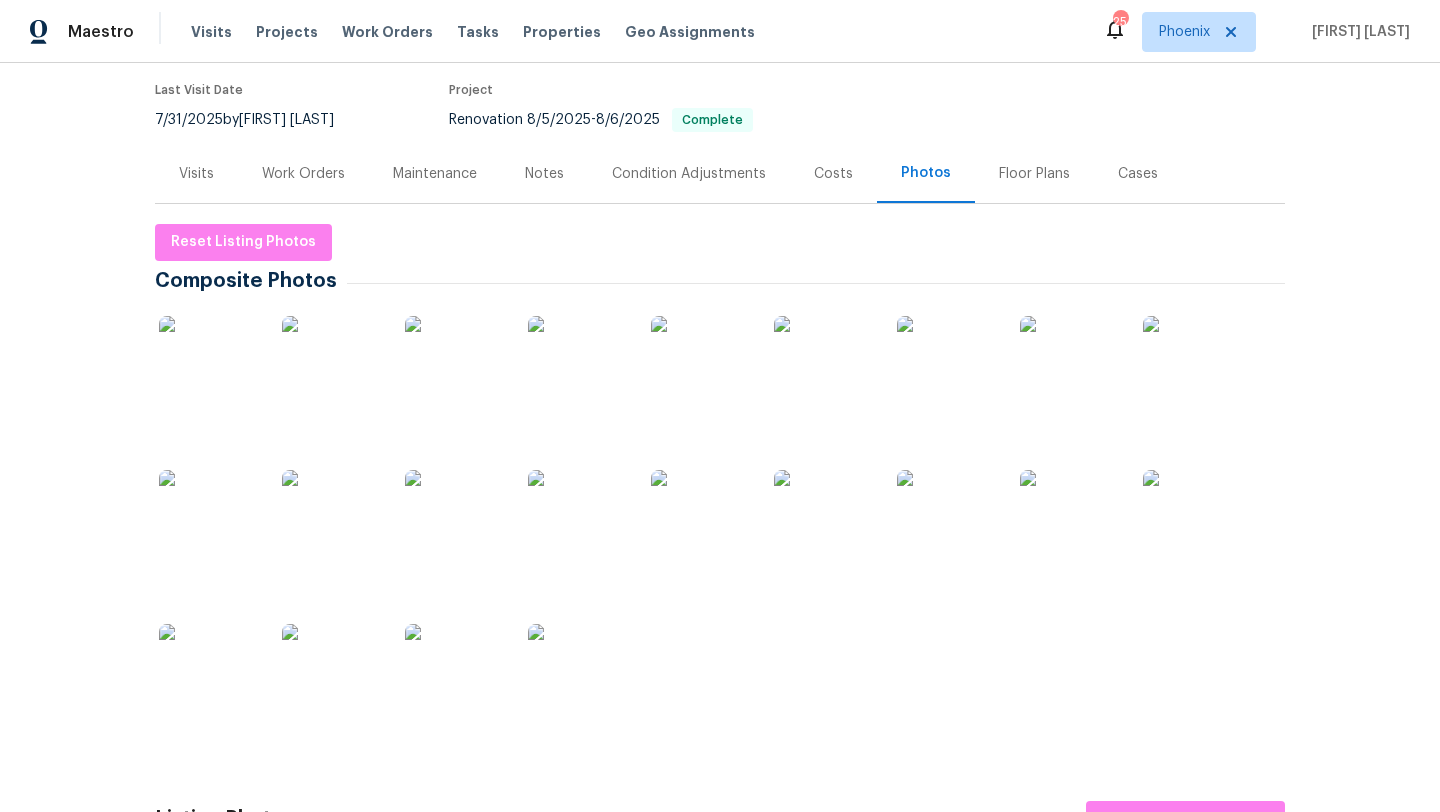 scroll, scrollTop: 20, scrollLeft: 0, axis: vertical 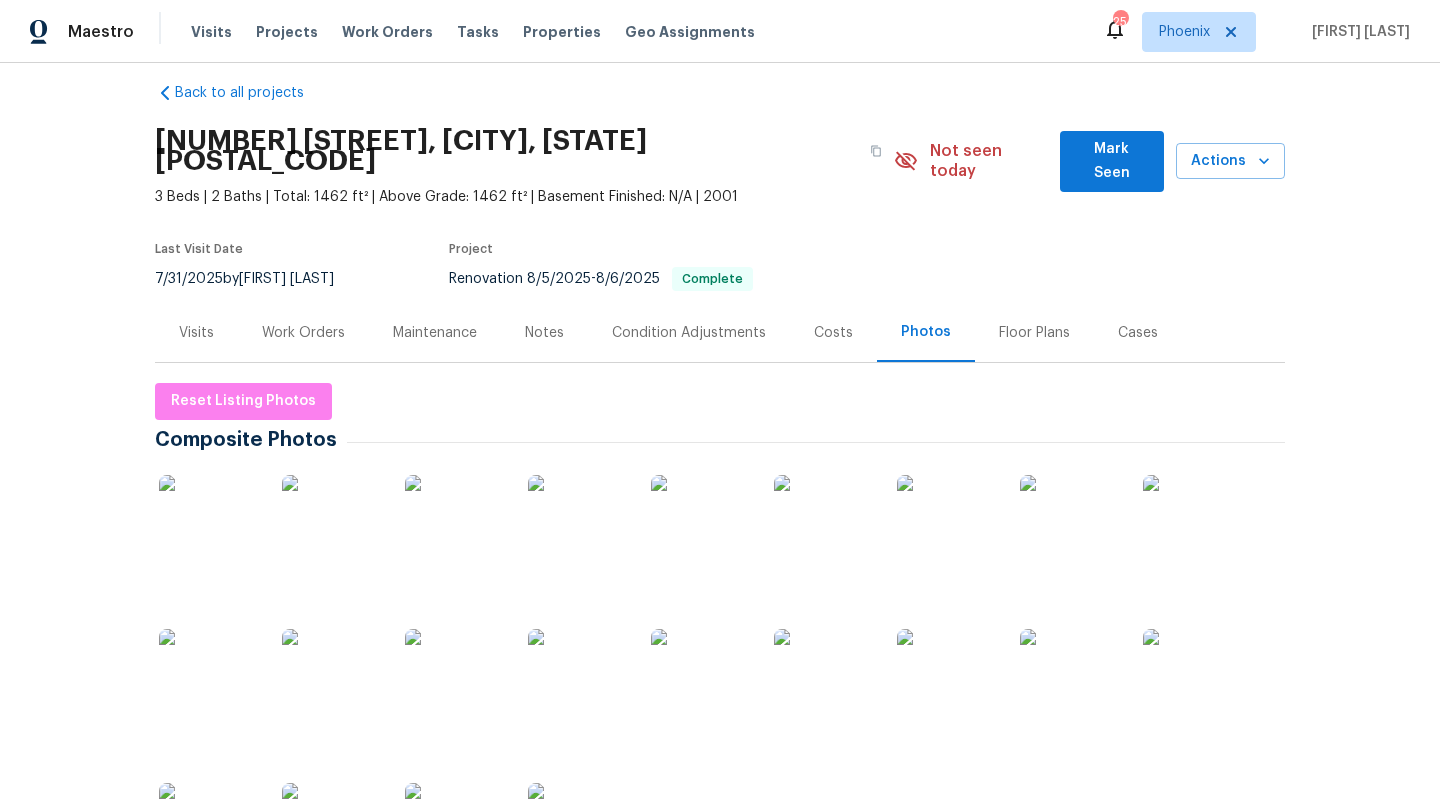 click at bounding box center (209, 525) 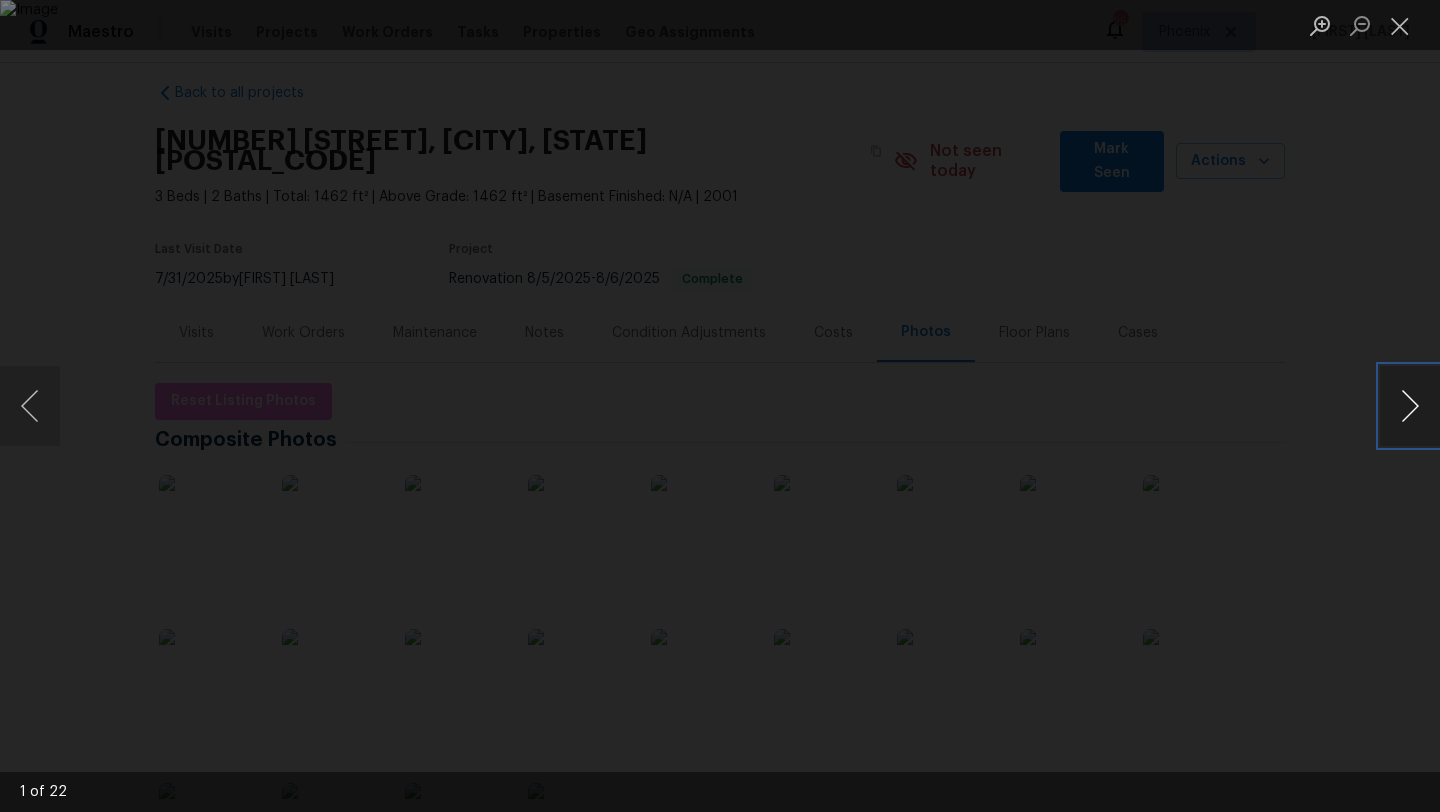 click at bounding box center (1410, 406) 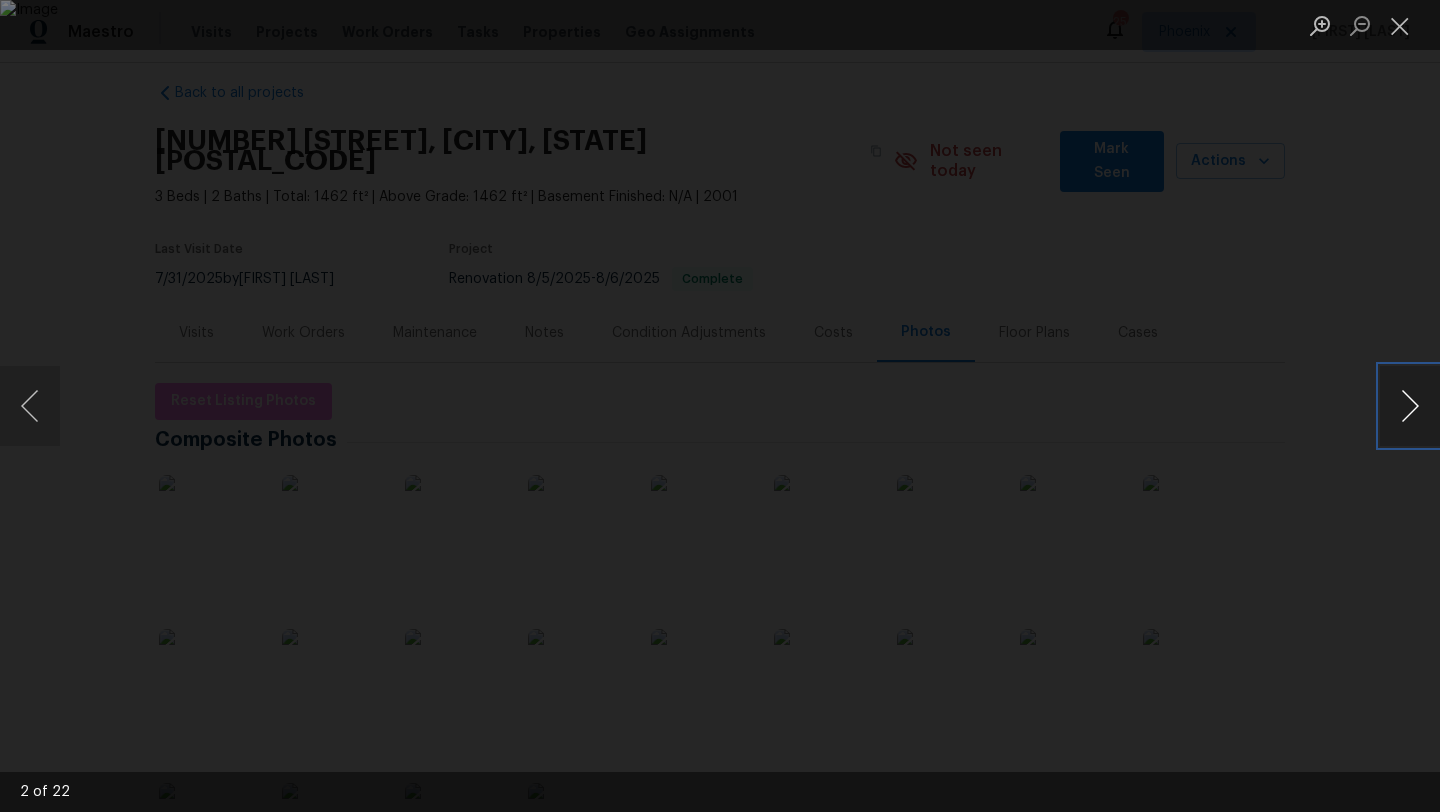 click at bounding box center (1410, 406) 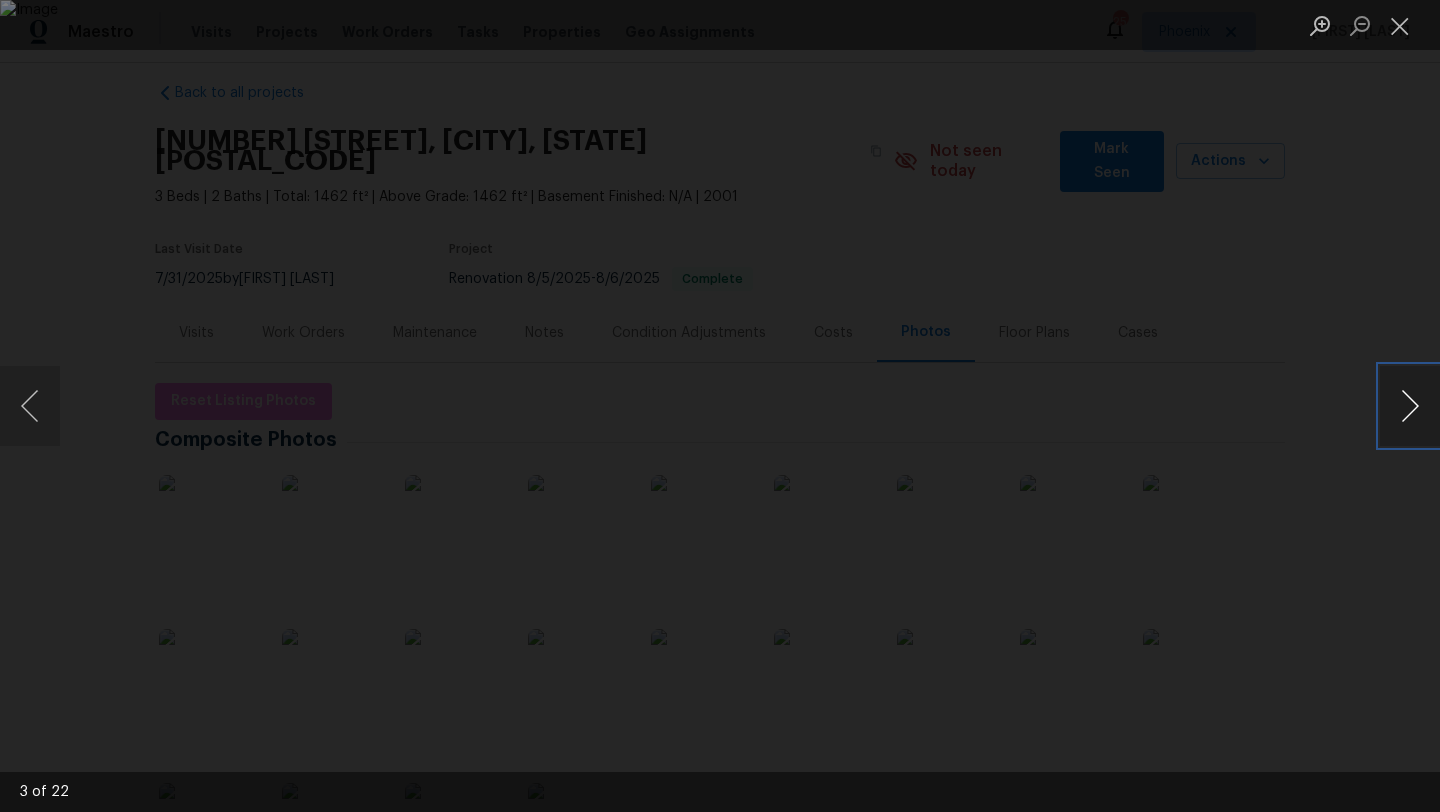 click at bounding box center (1410, 406) 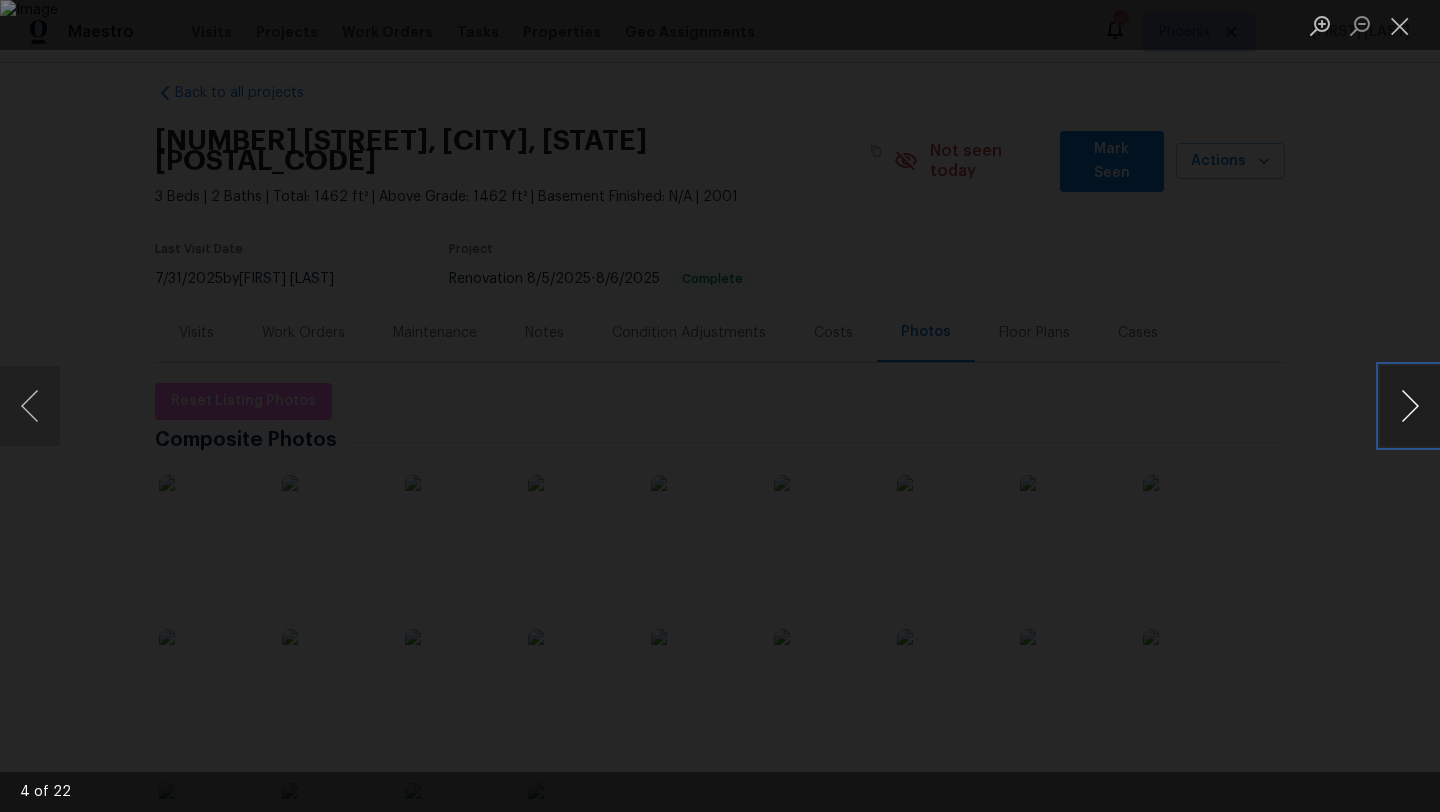 click at bounding box center (1410, 406) 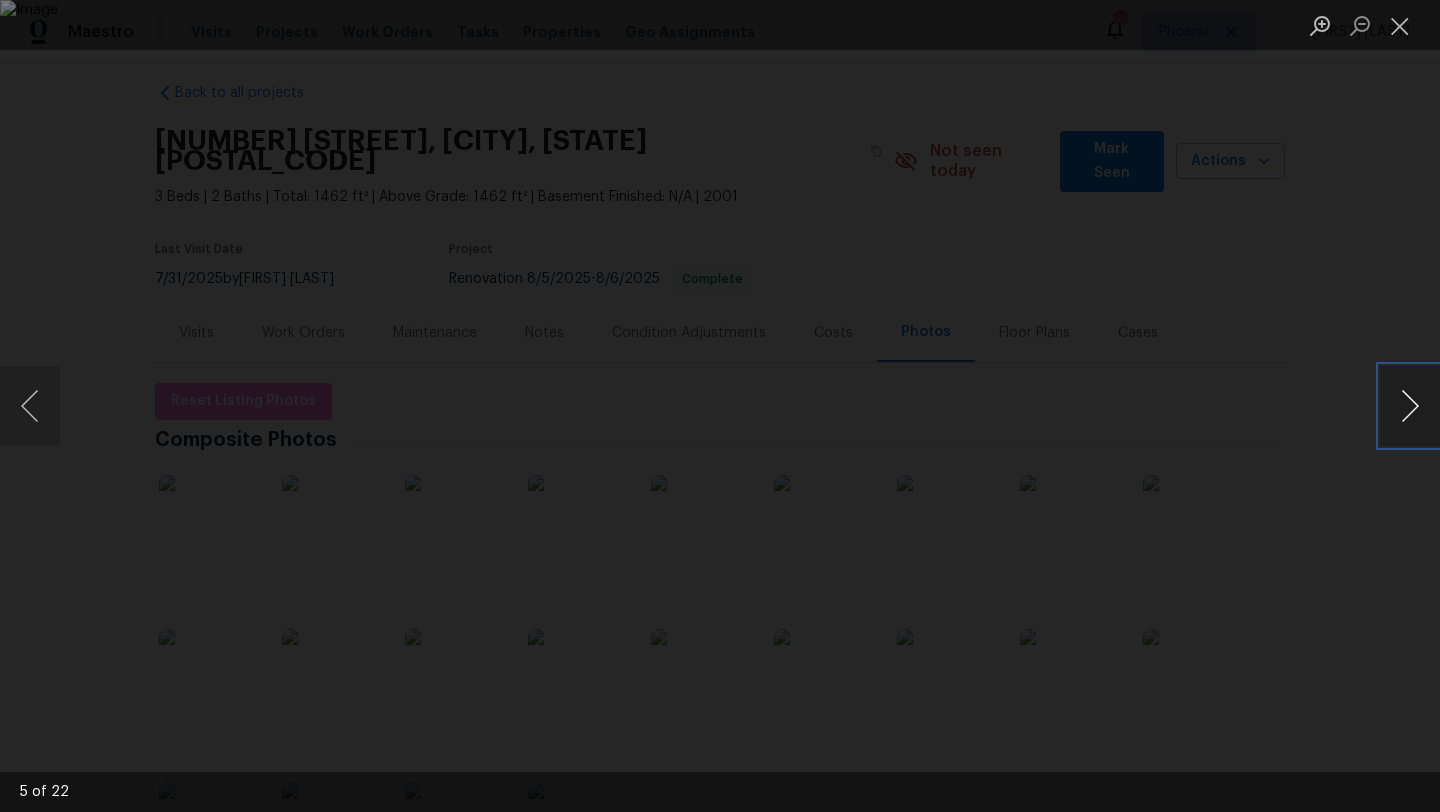 click at bounding box center (1410, 406) 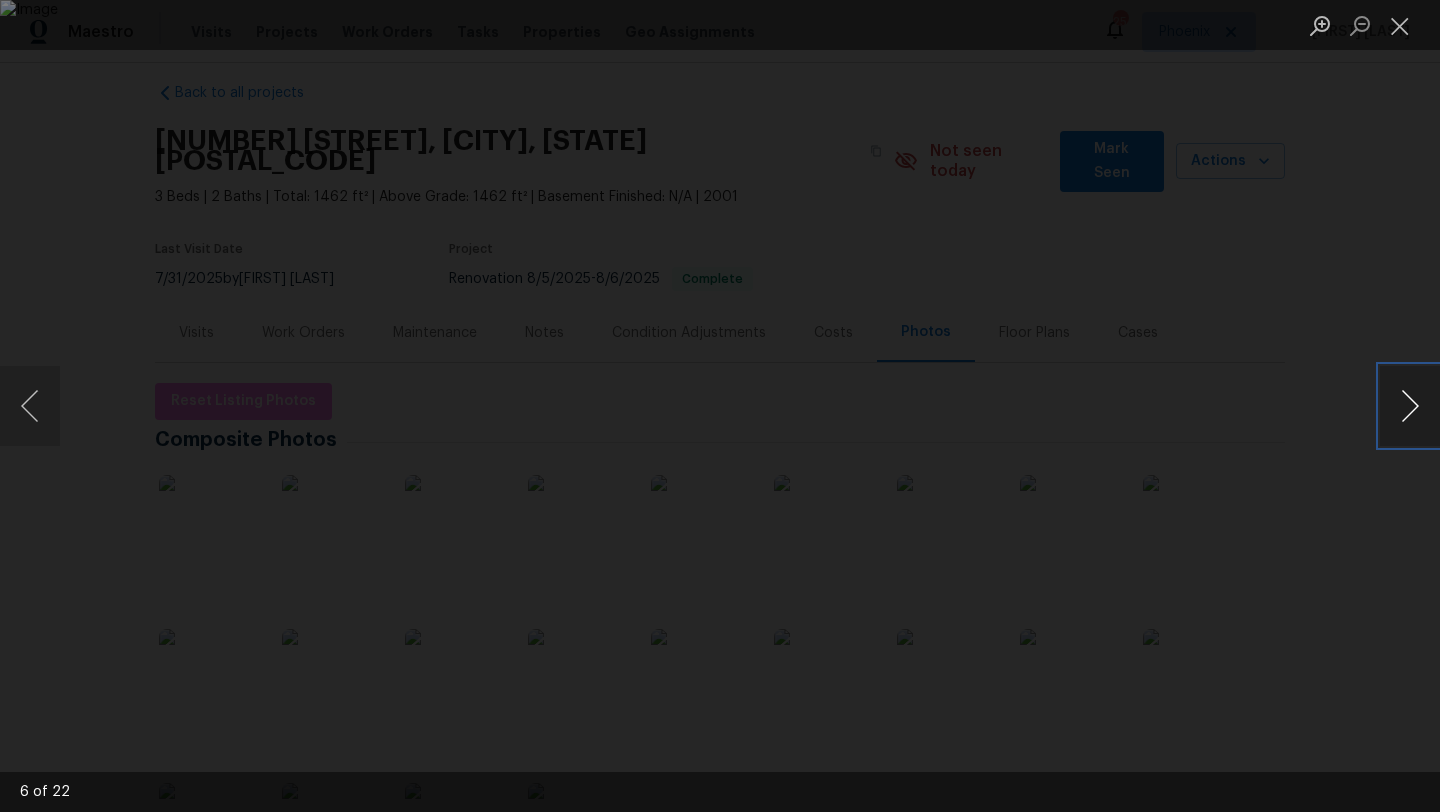 click at bounding box center (1410, 406) 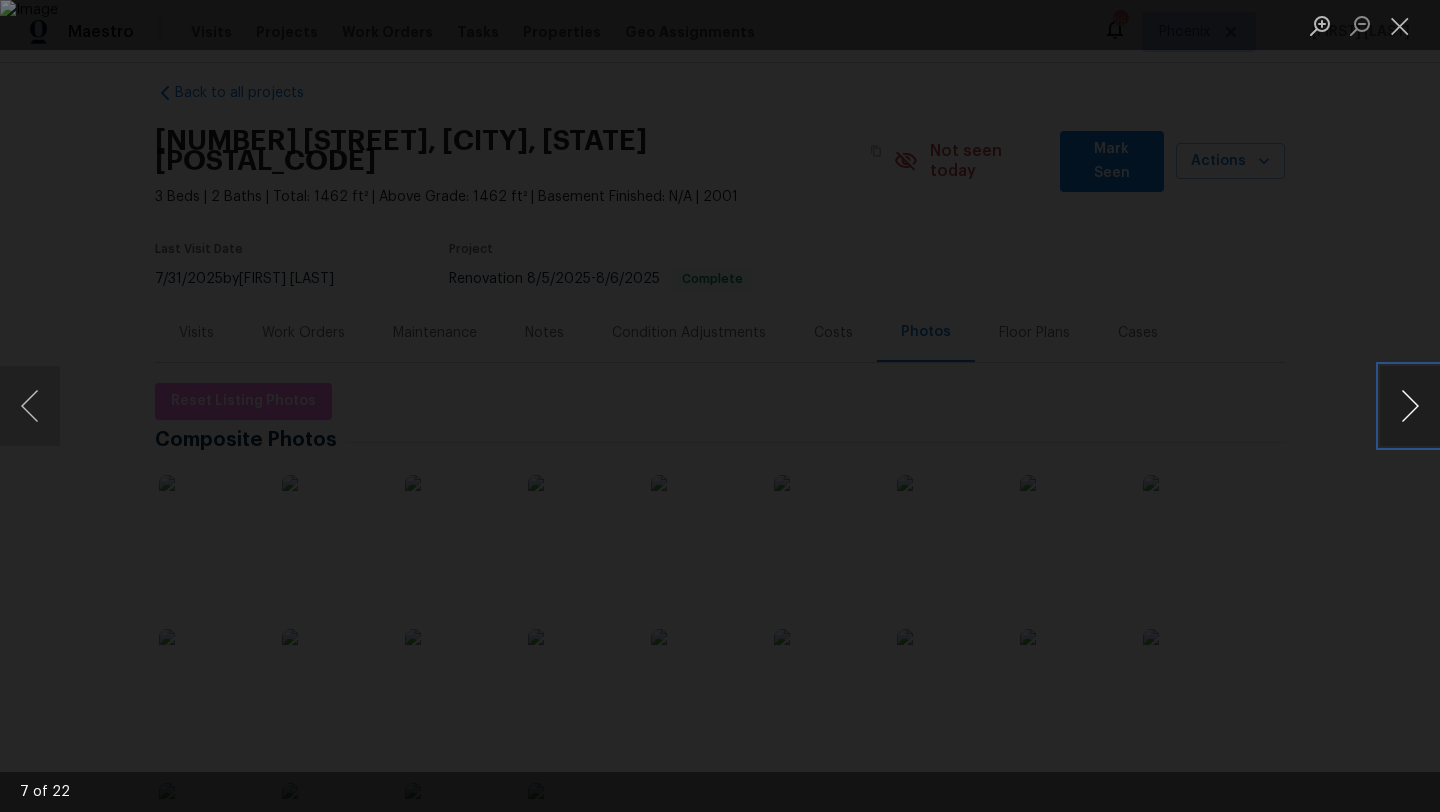 click at bounding box center (1410, 406) 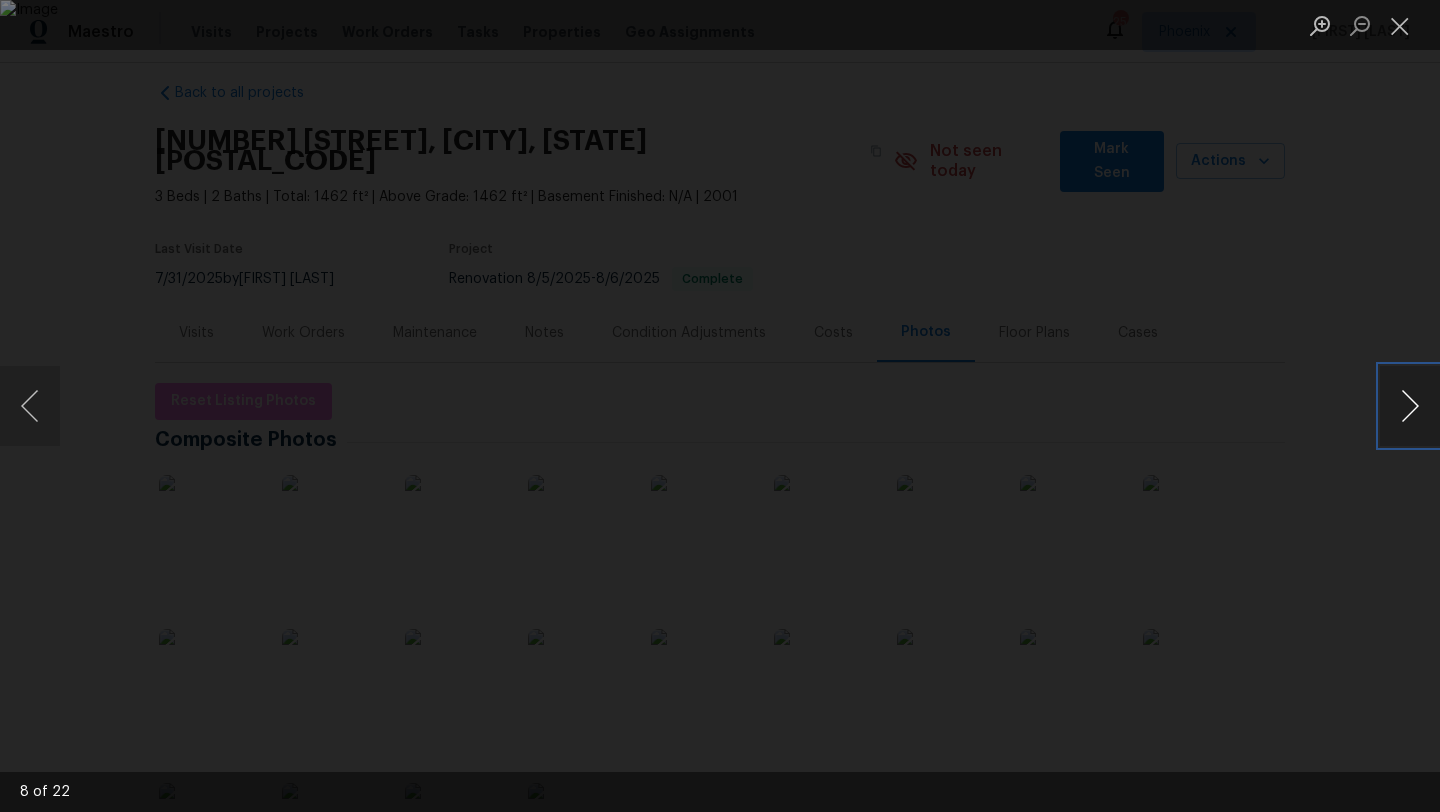click at bounding box center [1410, 406] 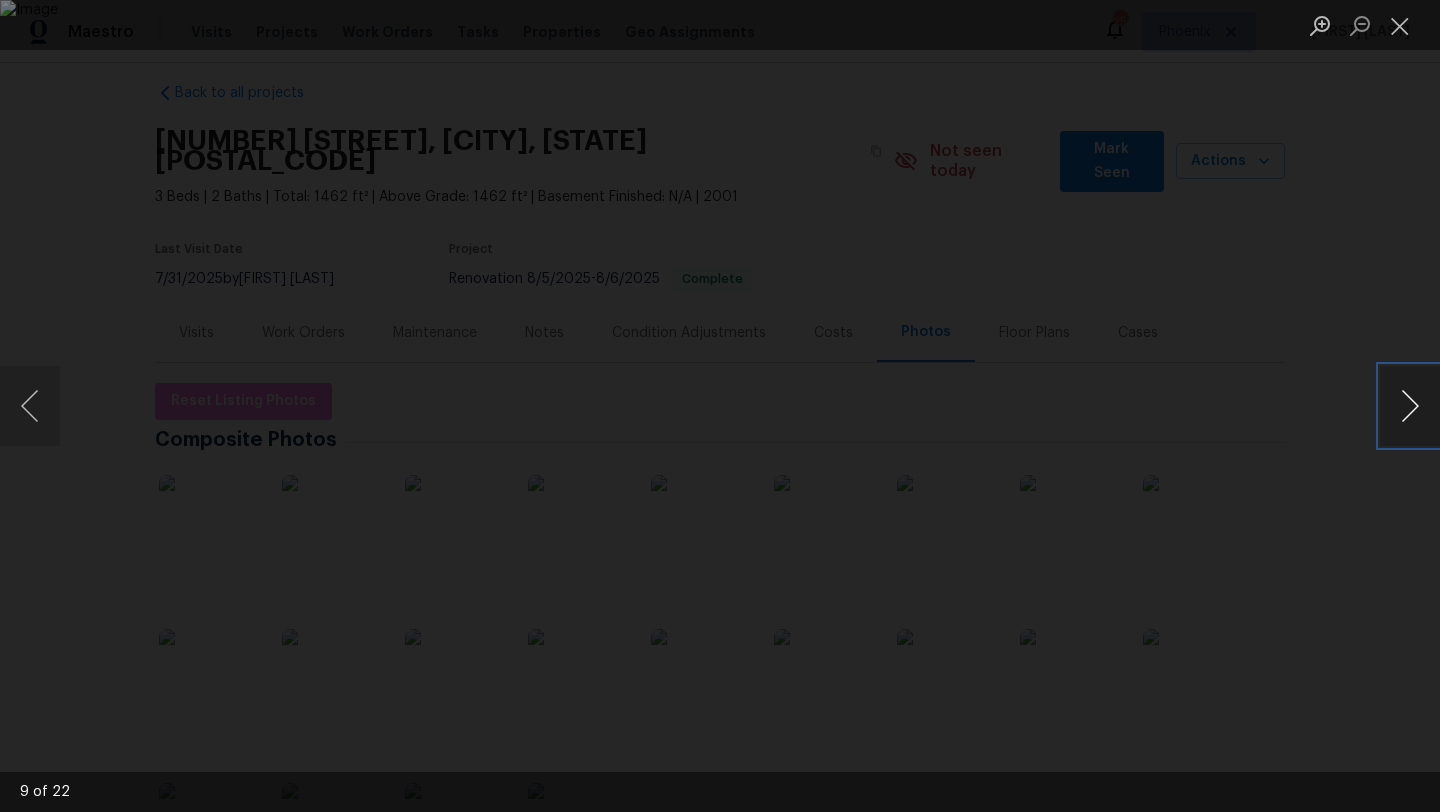 click at bounding box center [1410, 406] 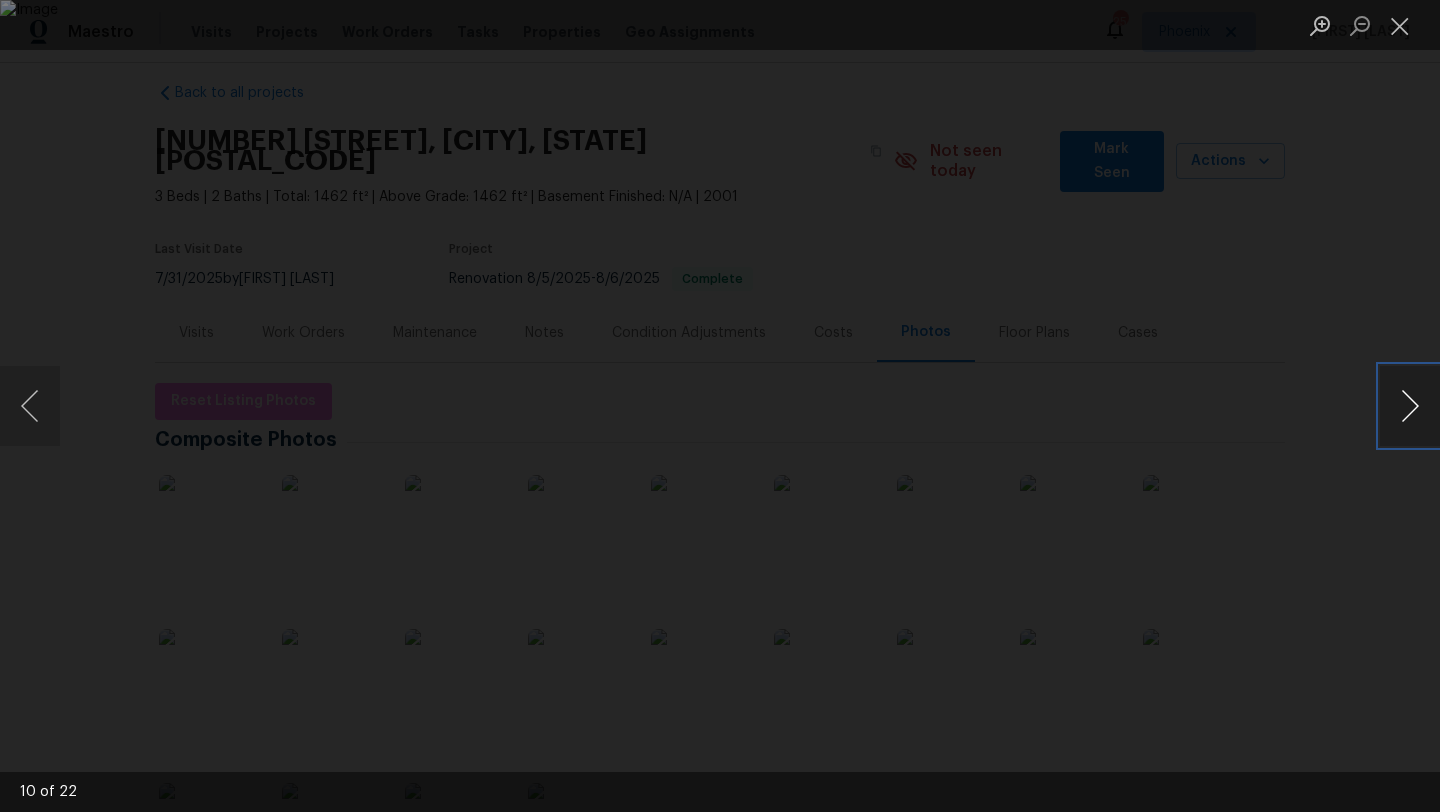 click at bounding box center (1410, 406) 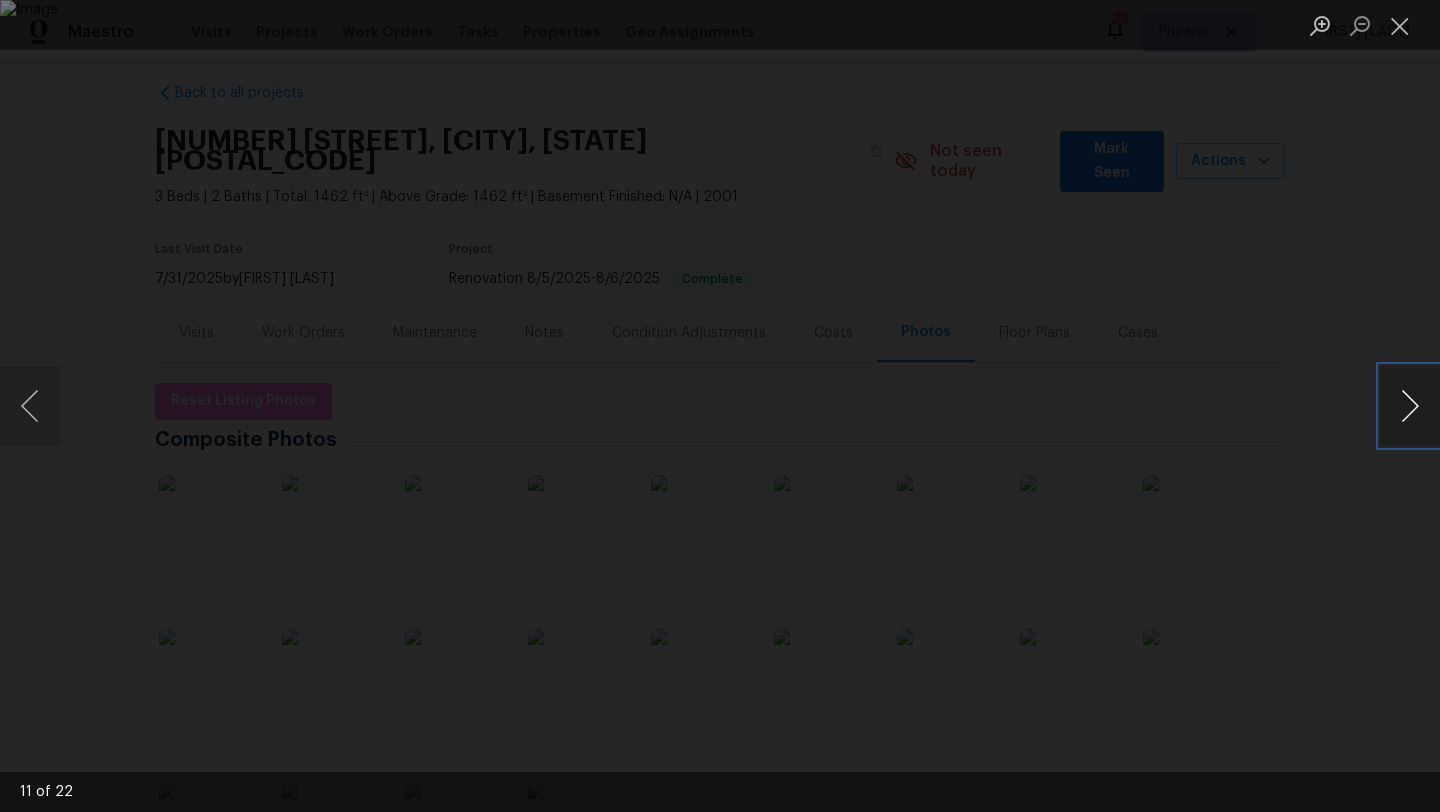 click at bounding box center [1410, 406] 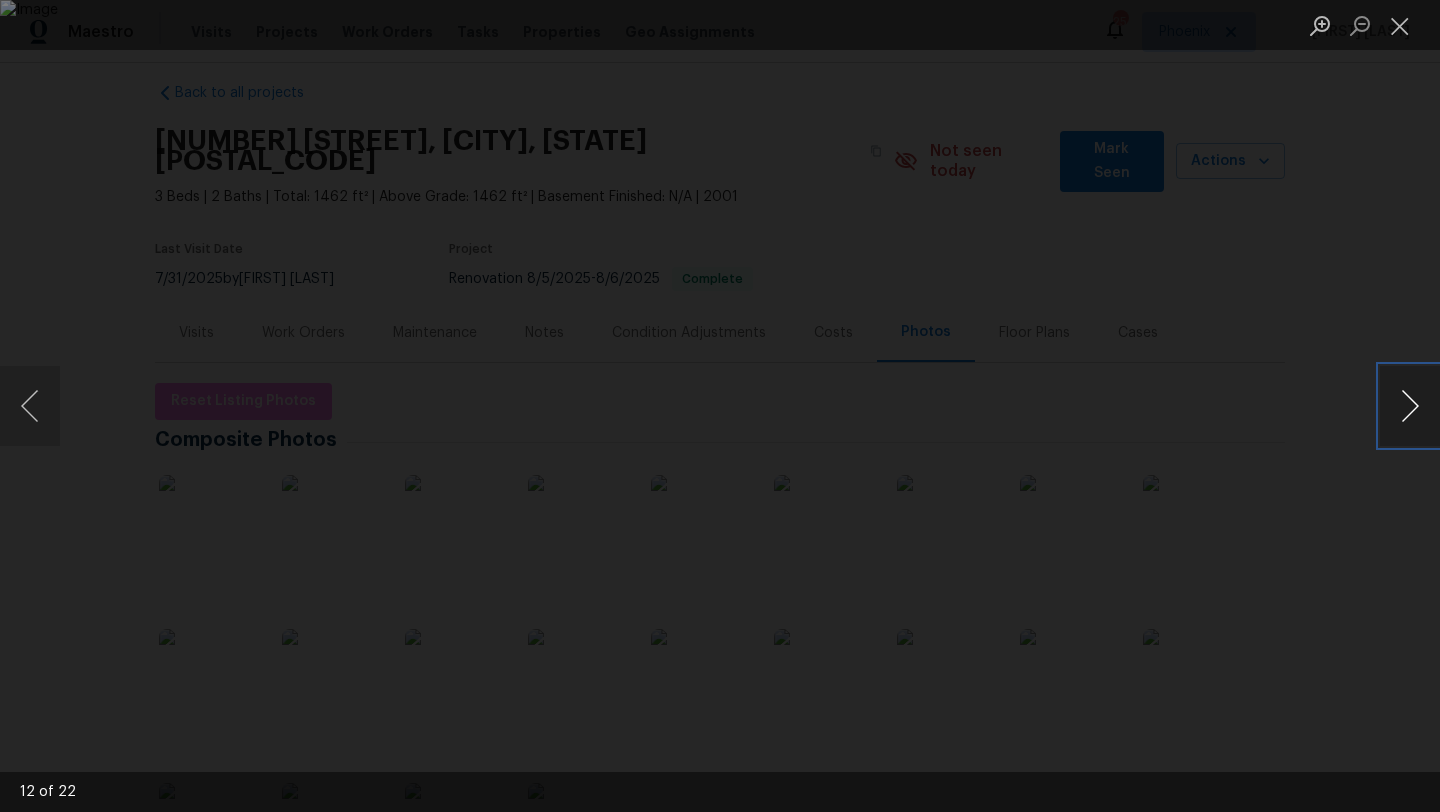 click at bounding box center (1410, 406) 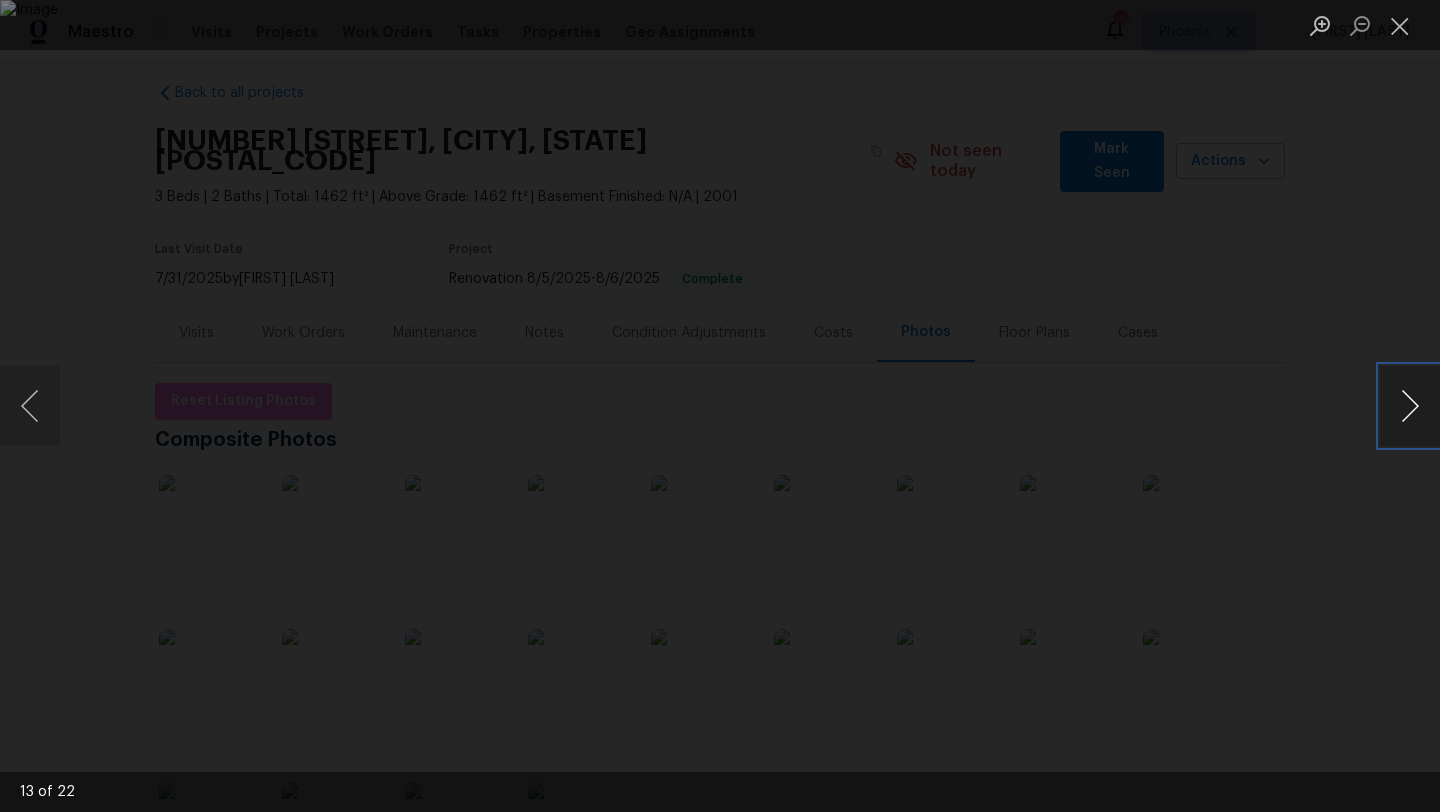 click at bounding box center (1410, 406) 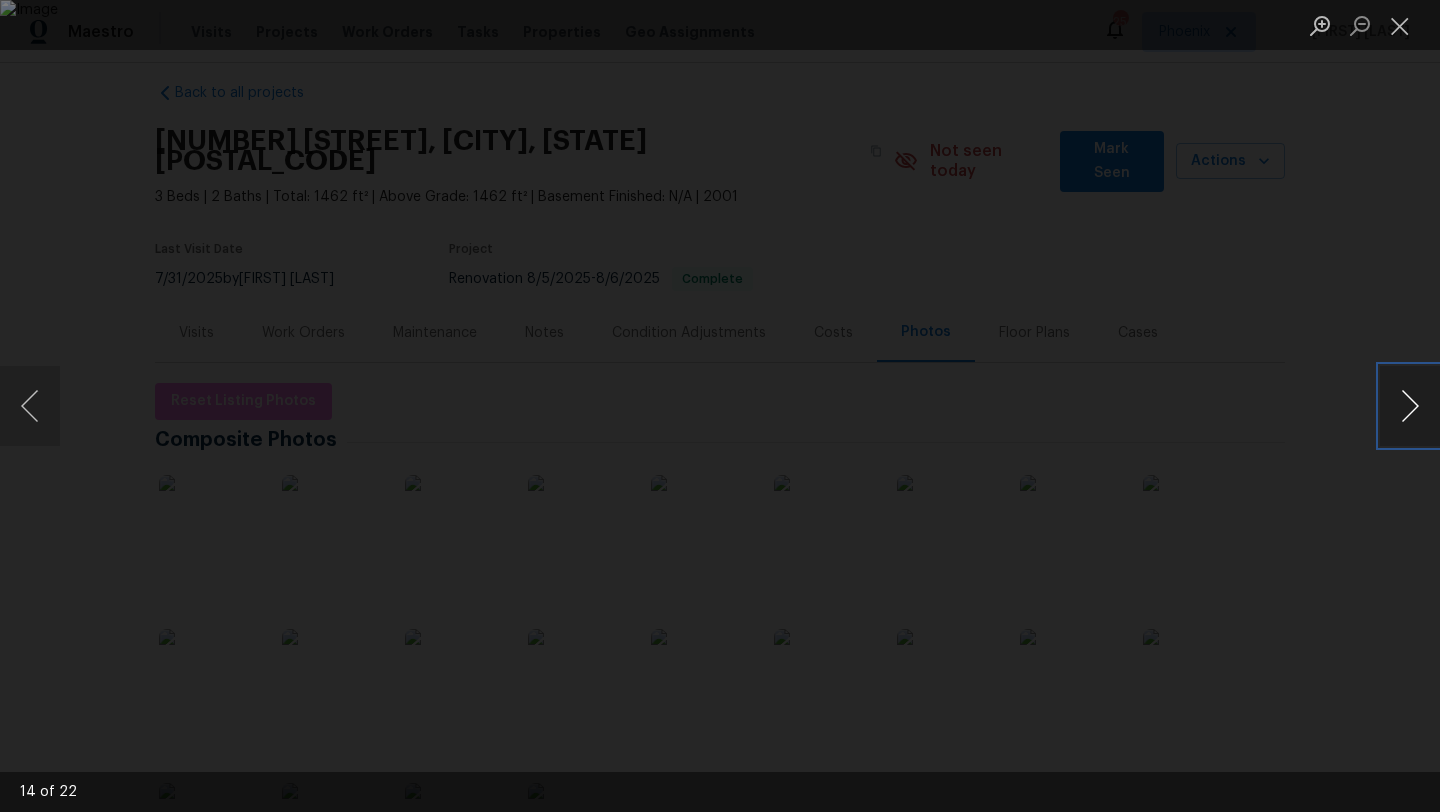 click at bounding box center (1410, 406) 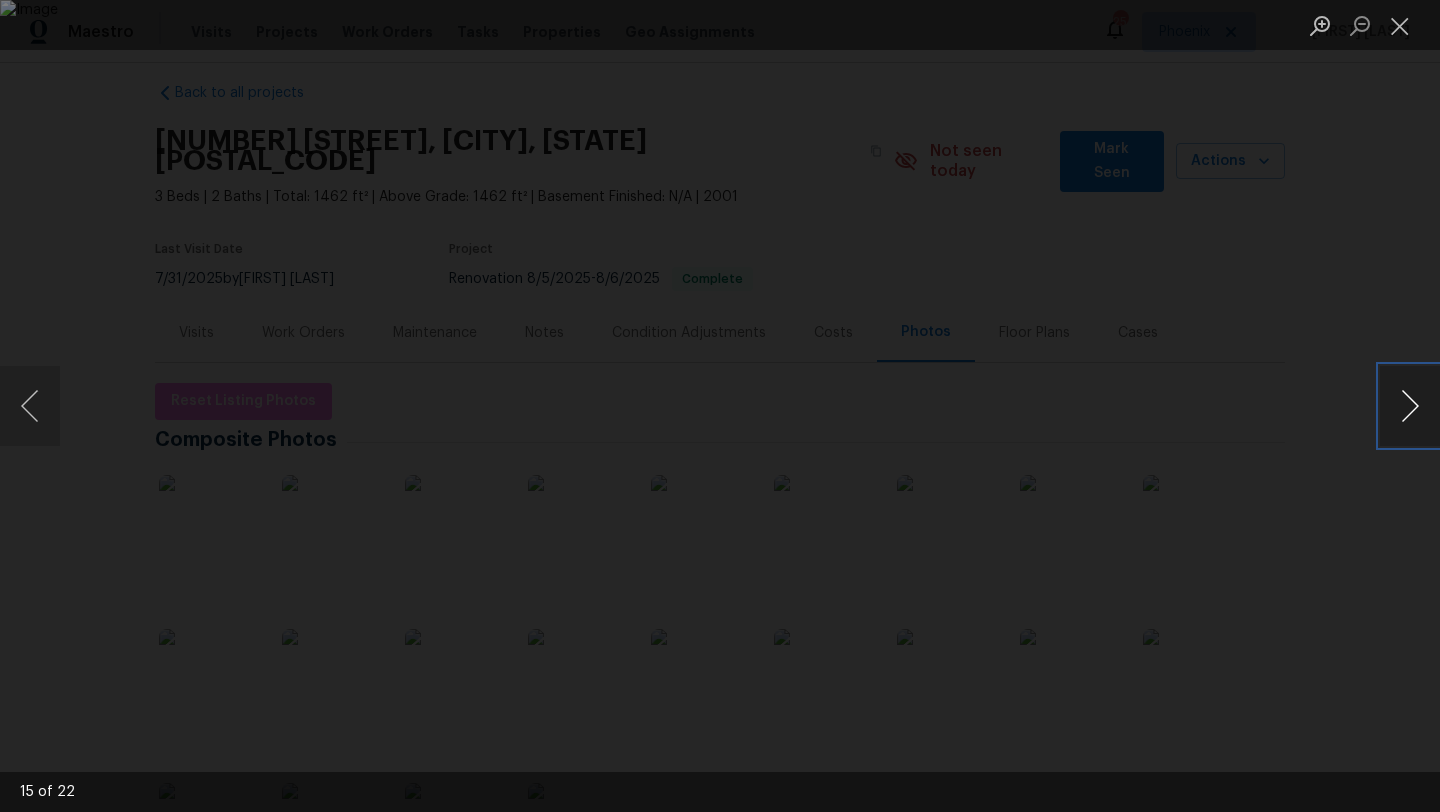 click at bounding box center (1410, 406) 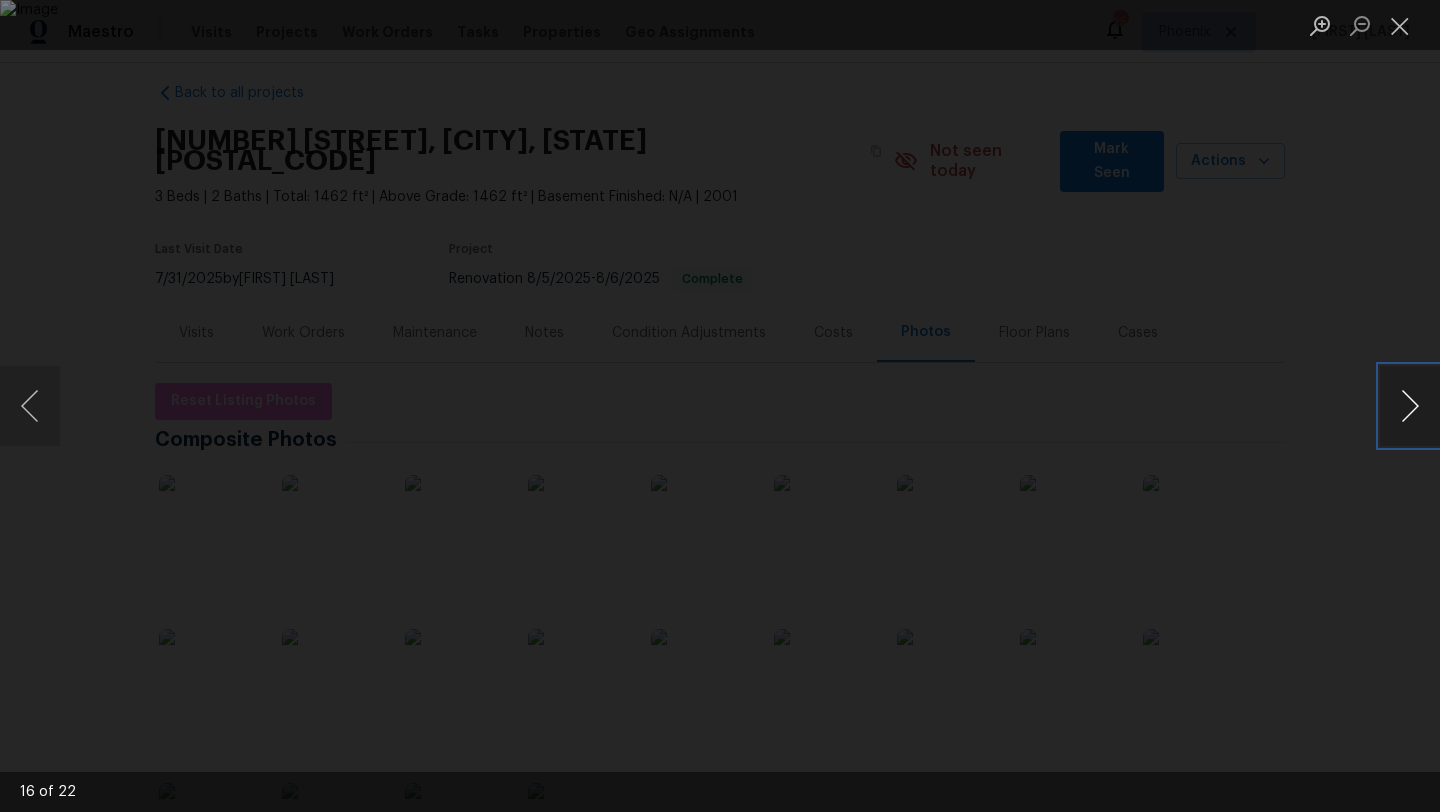 click at bounding box center [1410, 406] 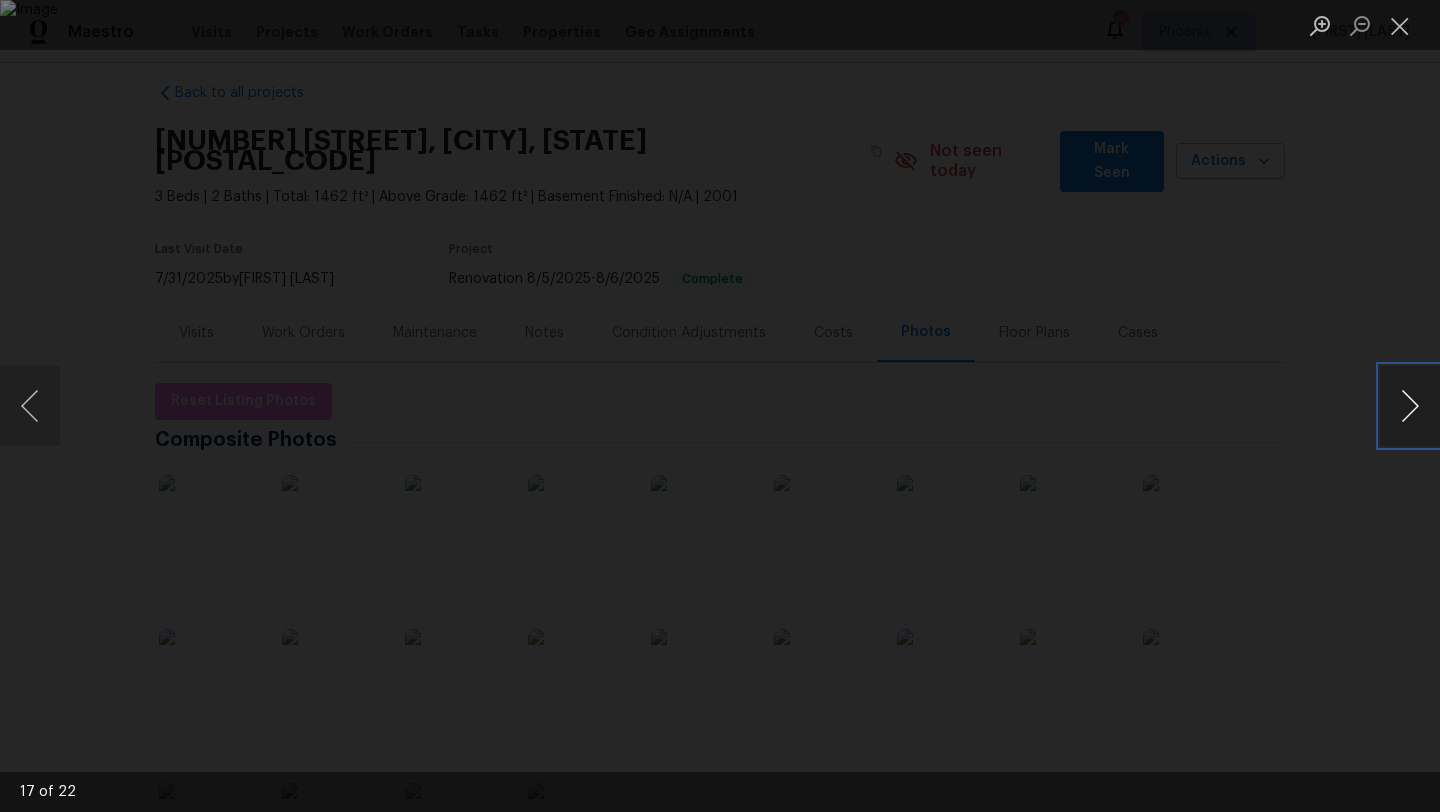 click at bounding box center (1410, 406) 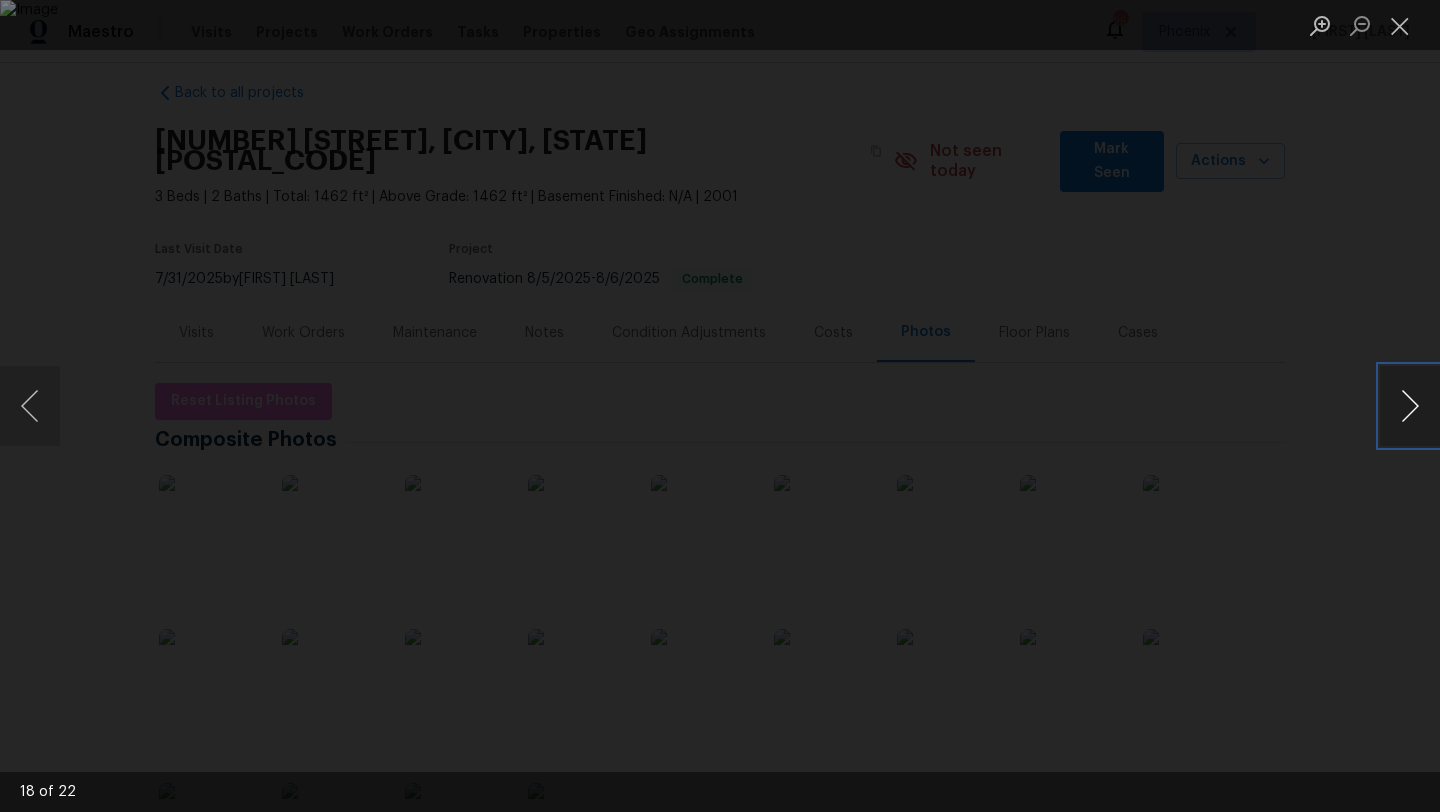 click at bounding box center (1410, 406) 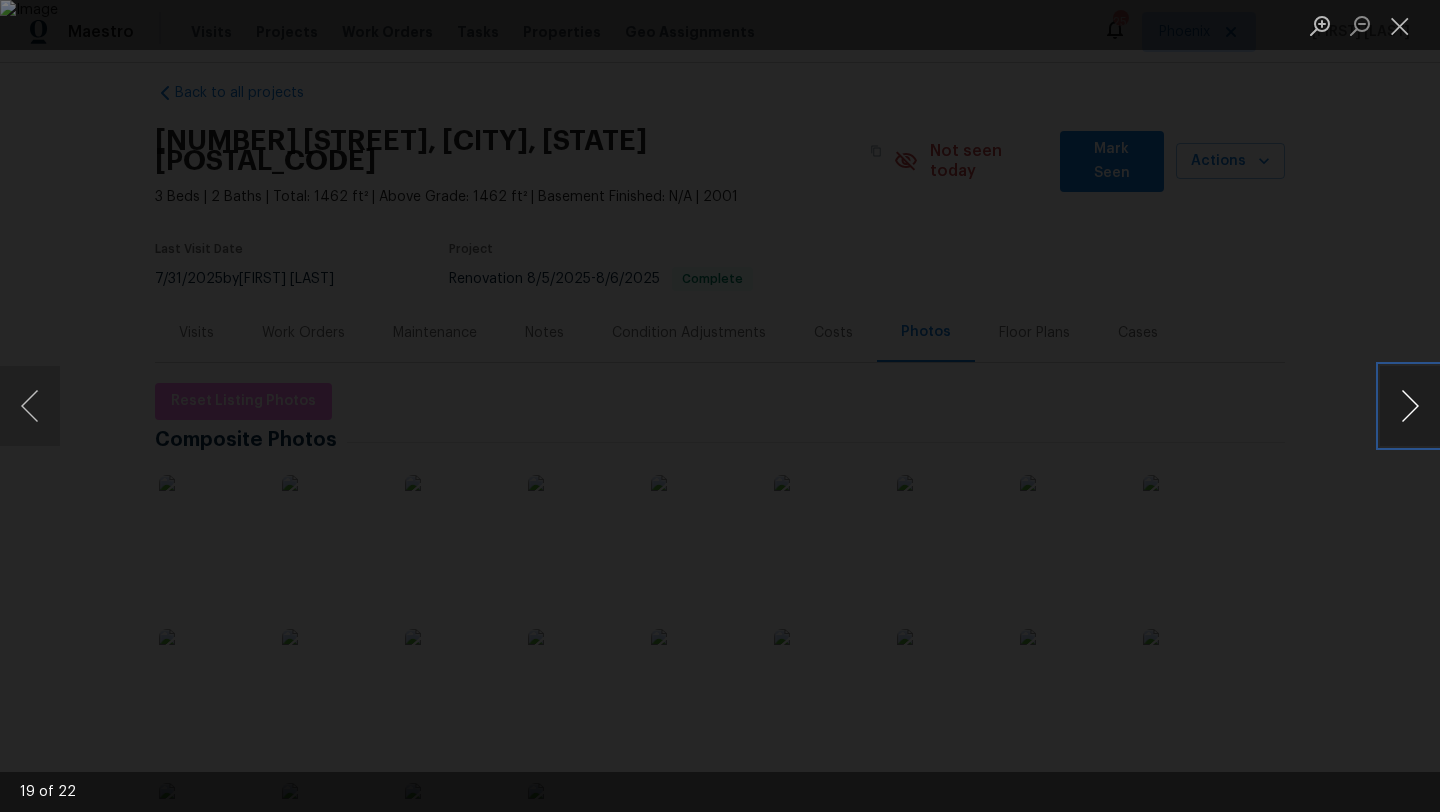 click at bounding box center [1410, 406] 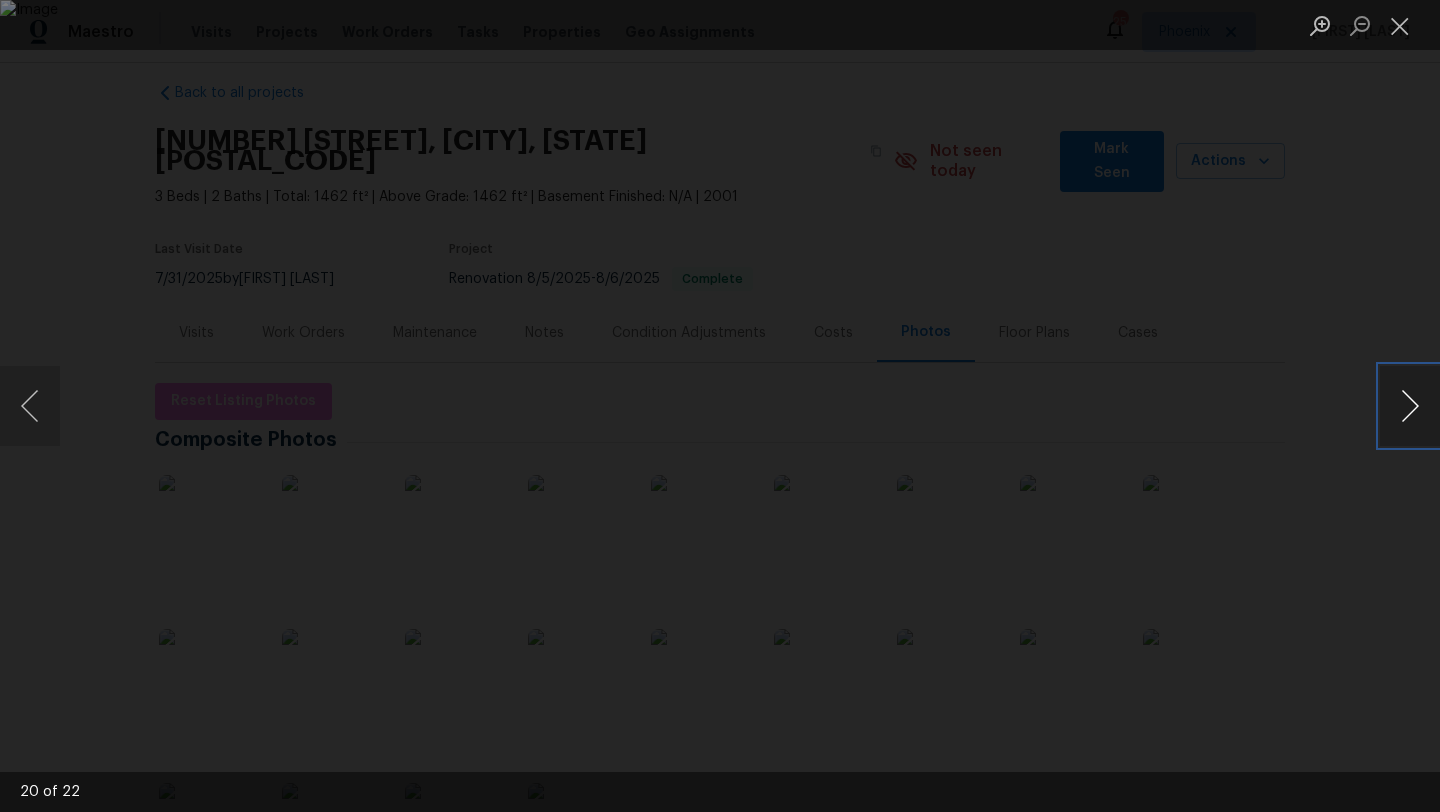click at bounding box center (1410, 406) 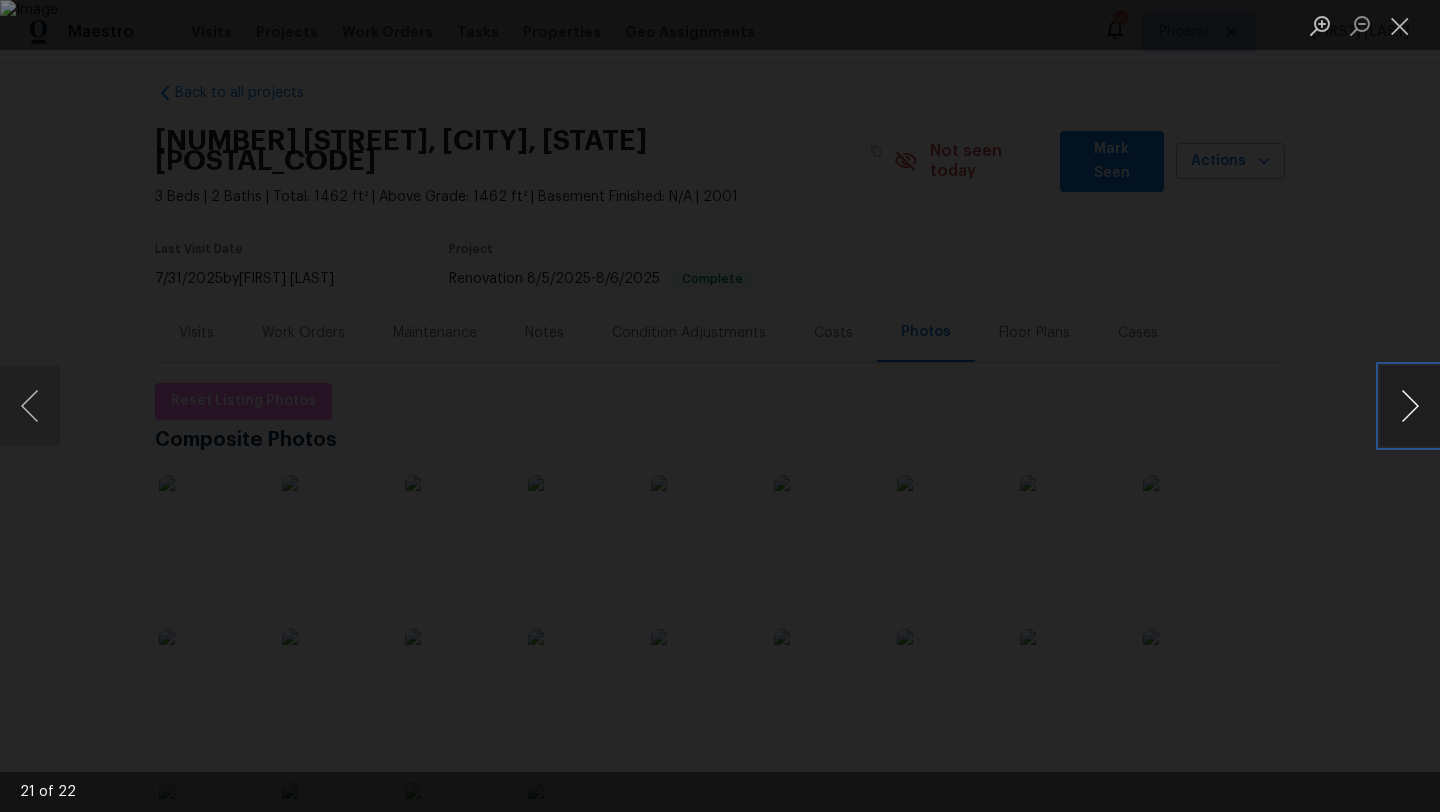 click at bounding box center (1410, 406) 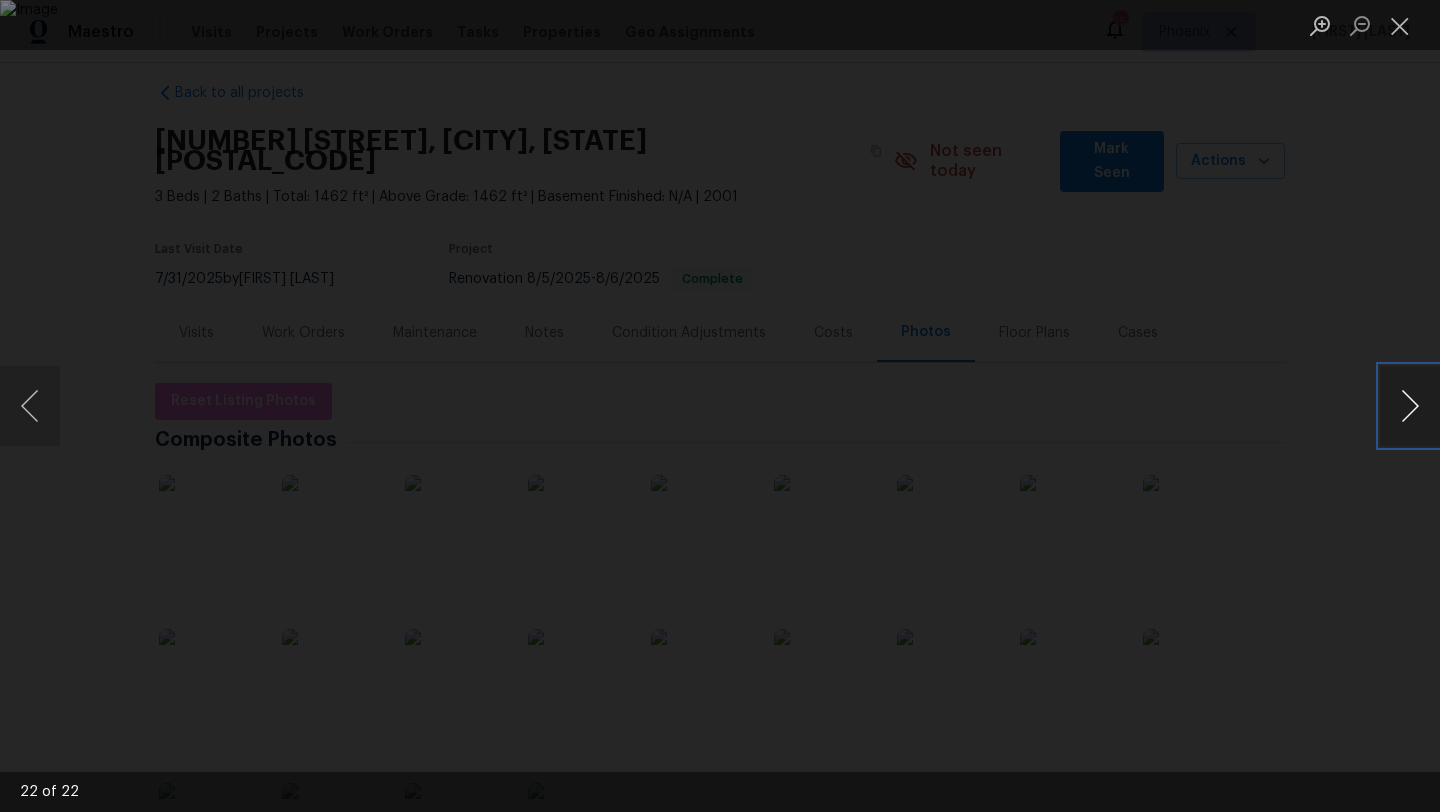 click at bounding box center (1410, 406) 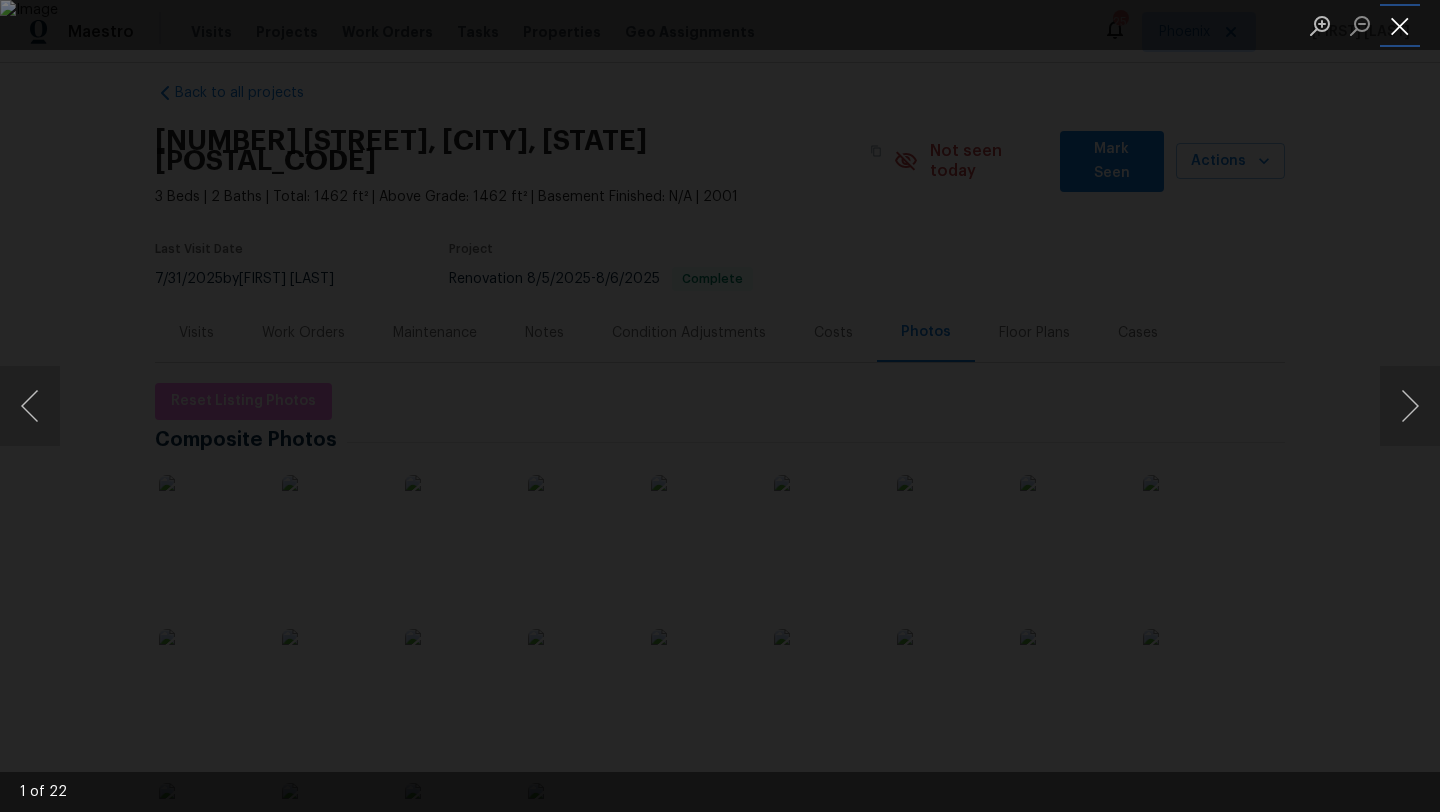 click at bounding box center (1400, 25) 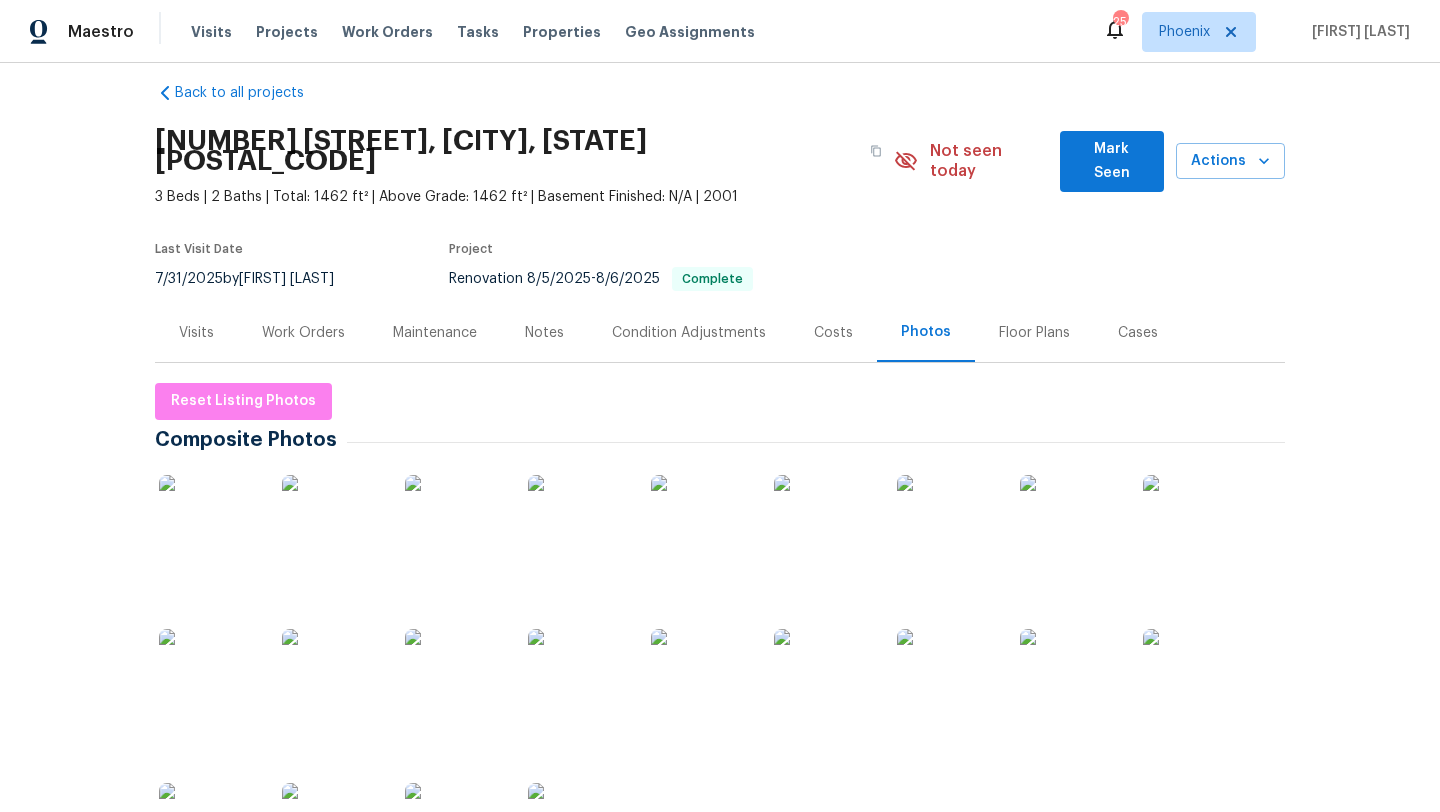 click on "Costs" at bounding box center [833, 333] 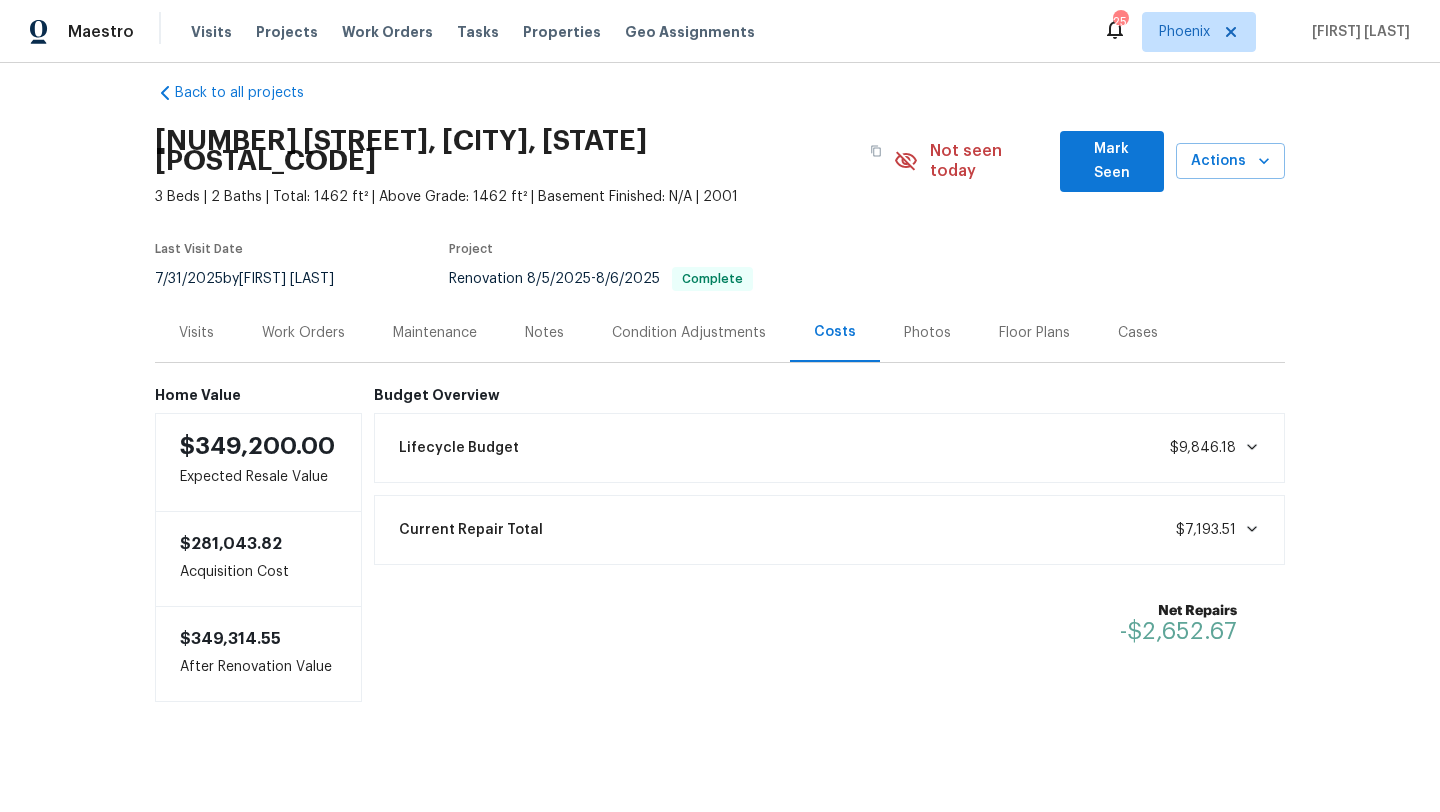 scroll, scrollTop: 11, scrollLeft: 0, axis: vertical 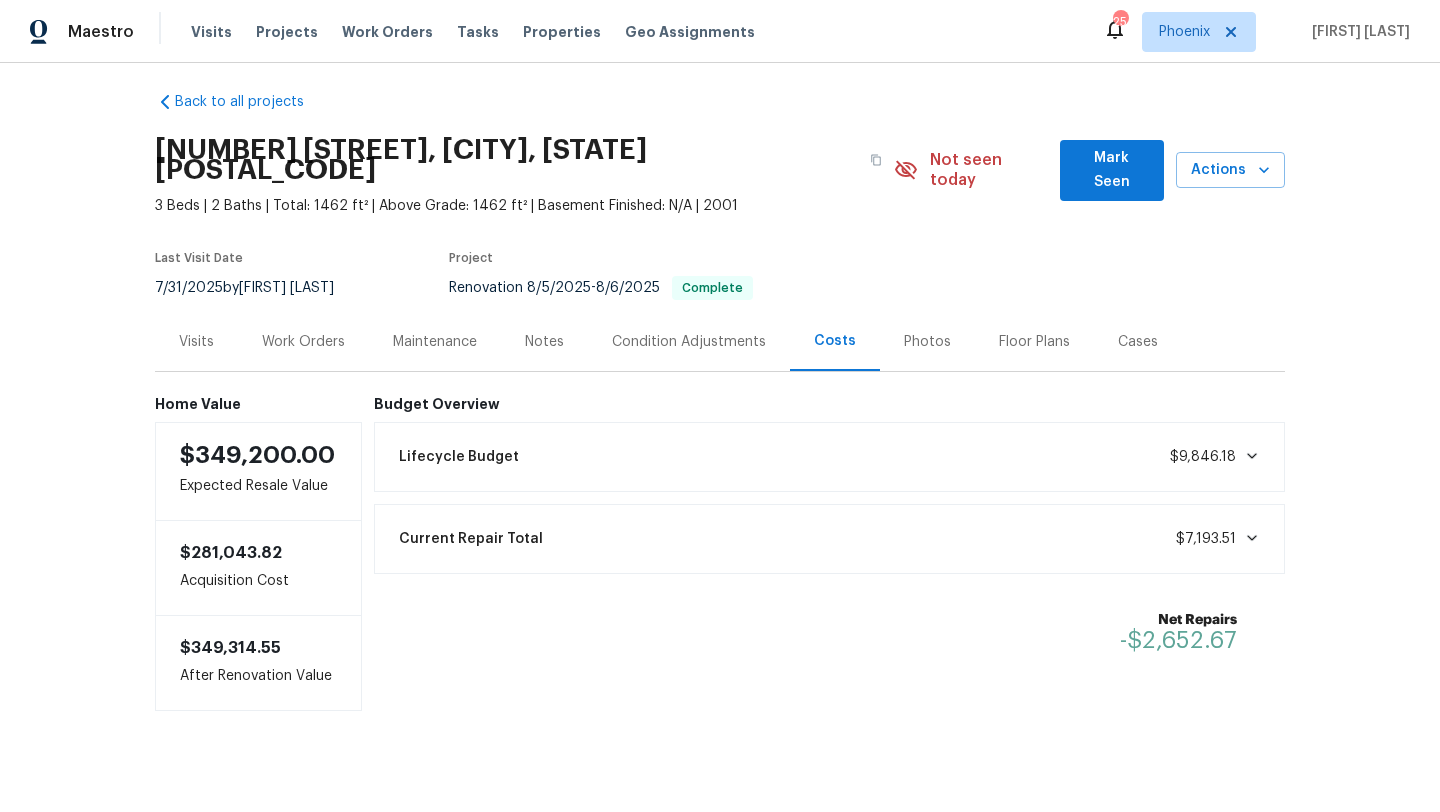 click on "Work Orders" at bounding box center (303, 342) 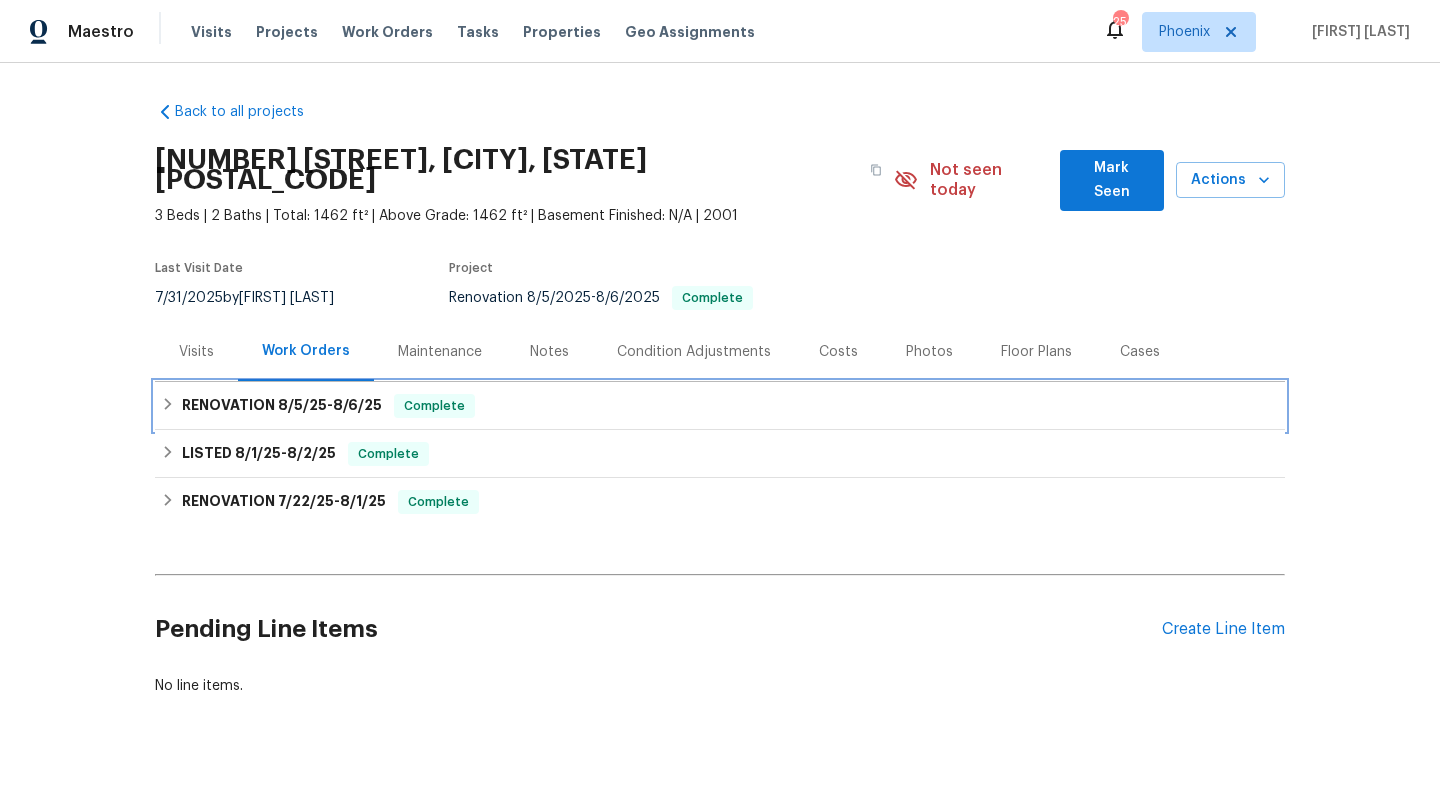 click 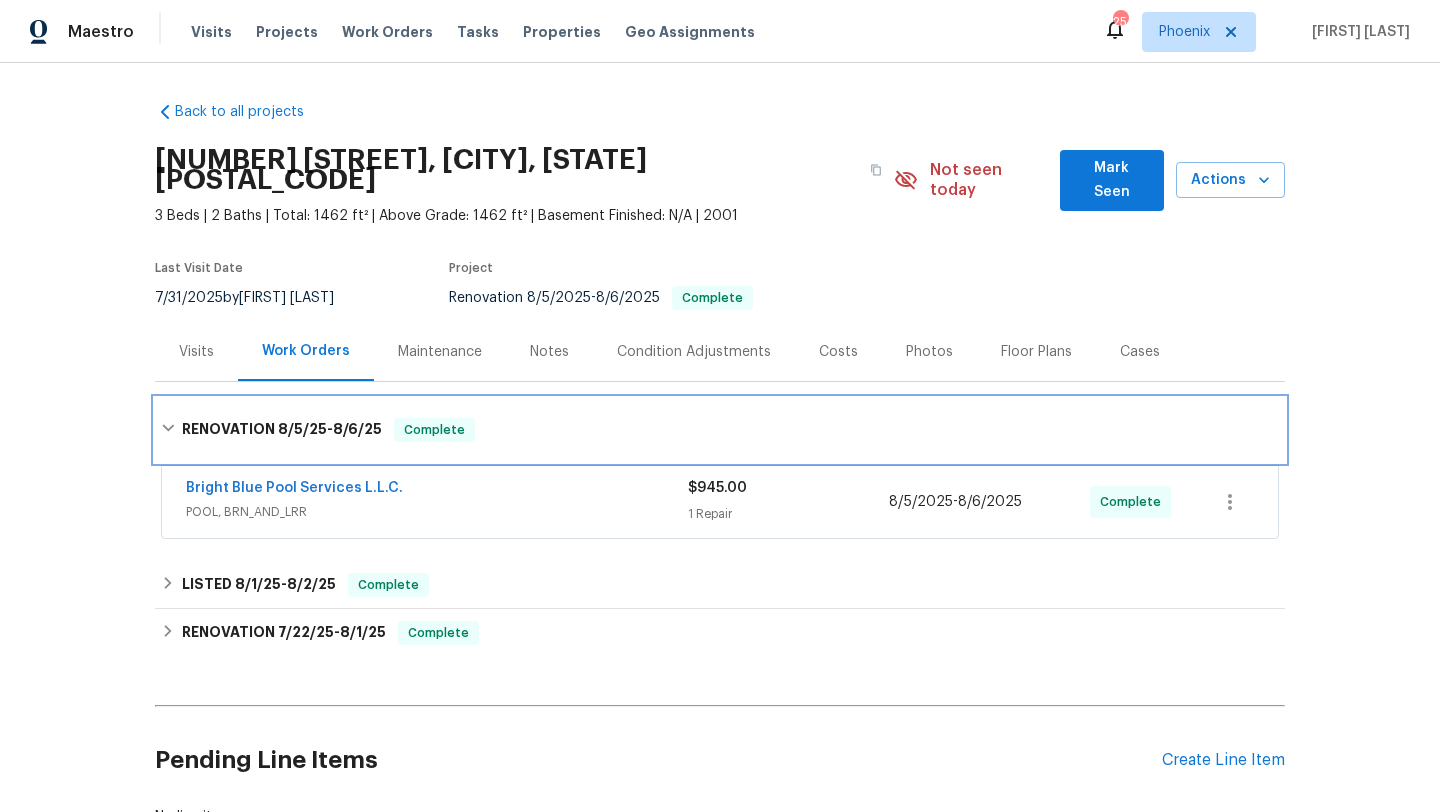 click 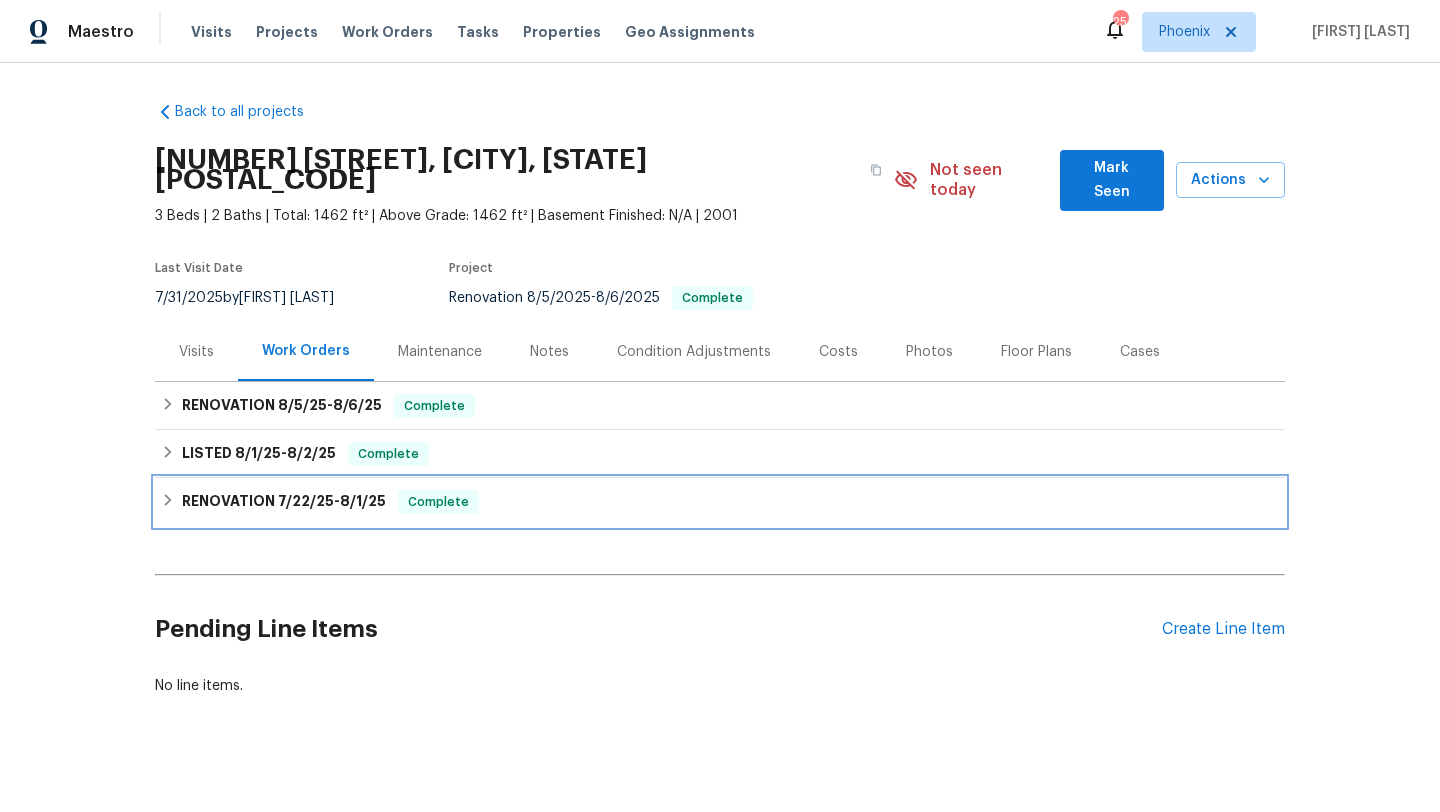 click 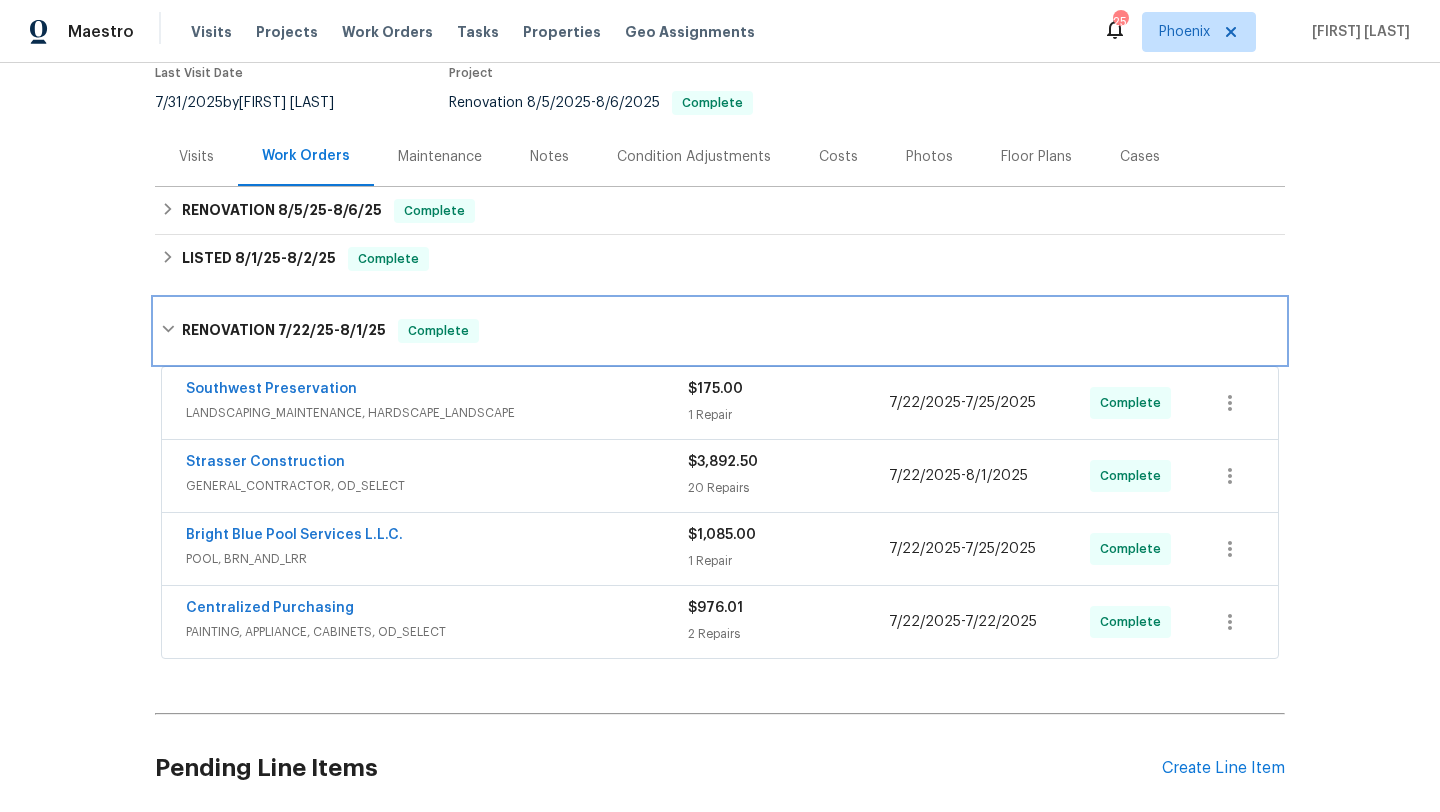 scroll, scrollTop: 200, scrollLeft: 0, axis: vertical 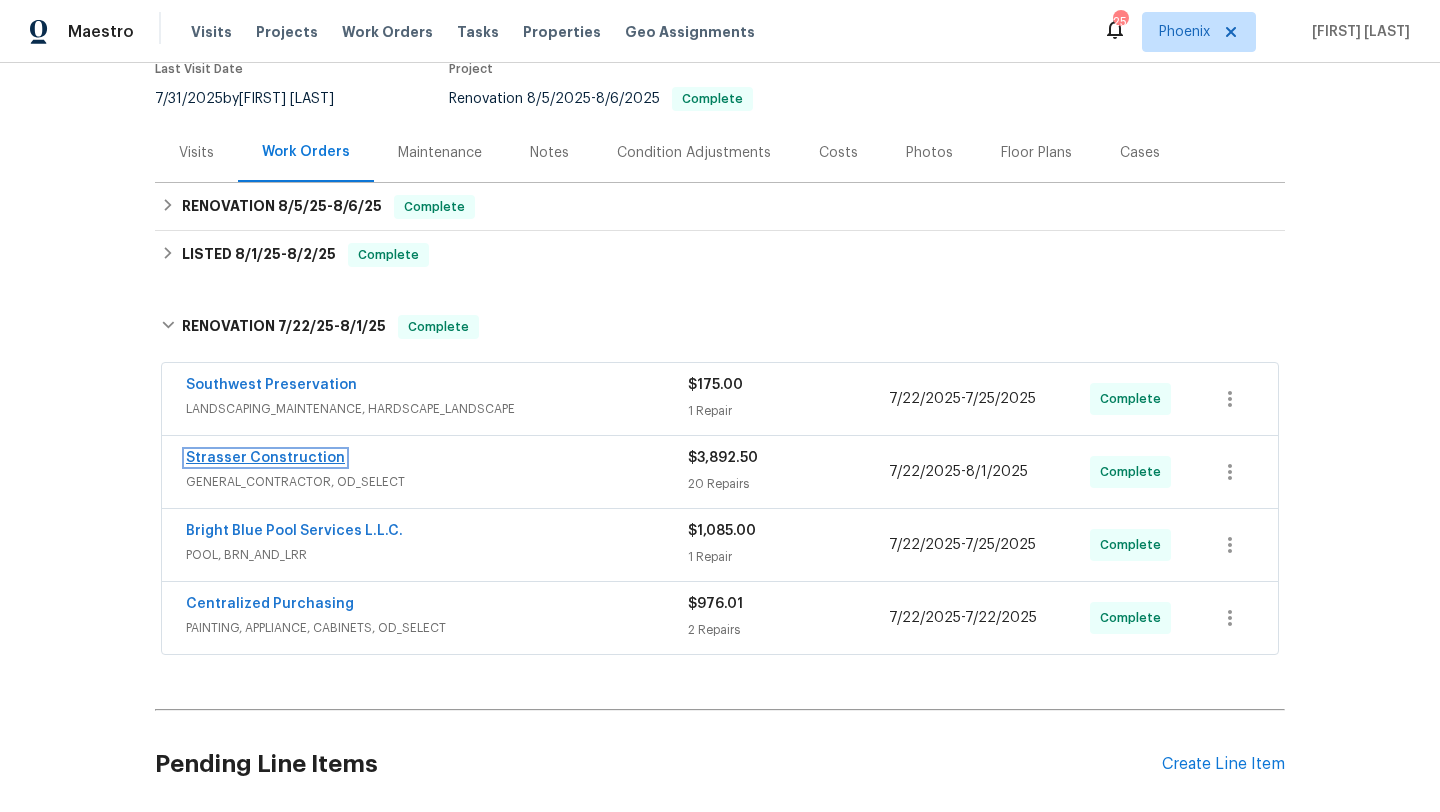click on "Strasser Construction" at bounding box center (265, 458) 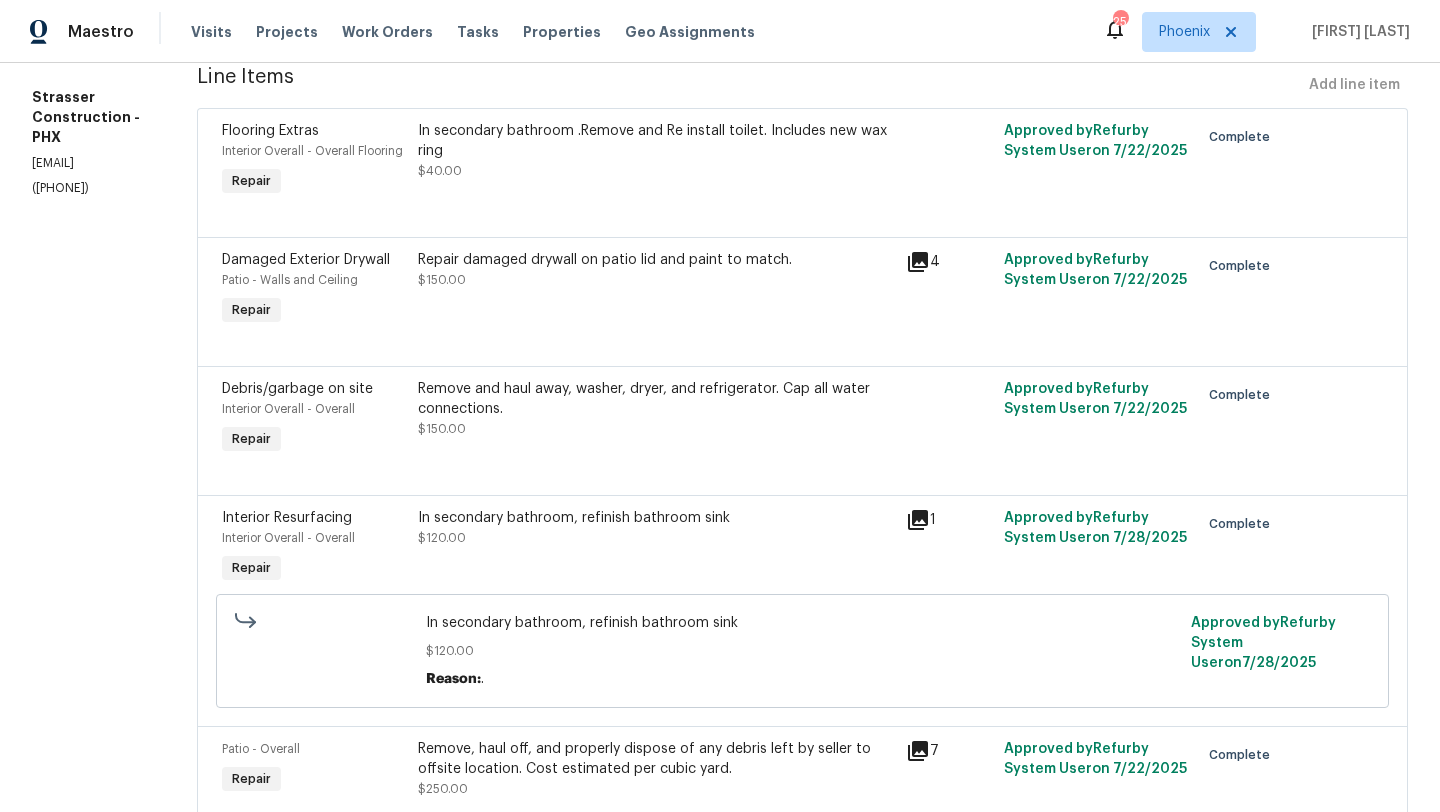 scroll, scrollTop: 0, scrollLeft: 0, axis: both 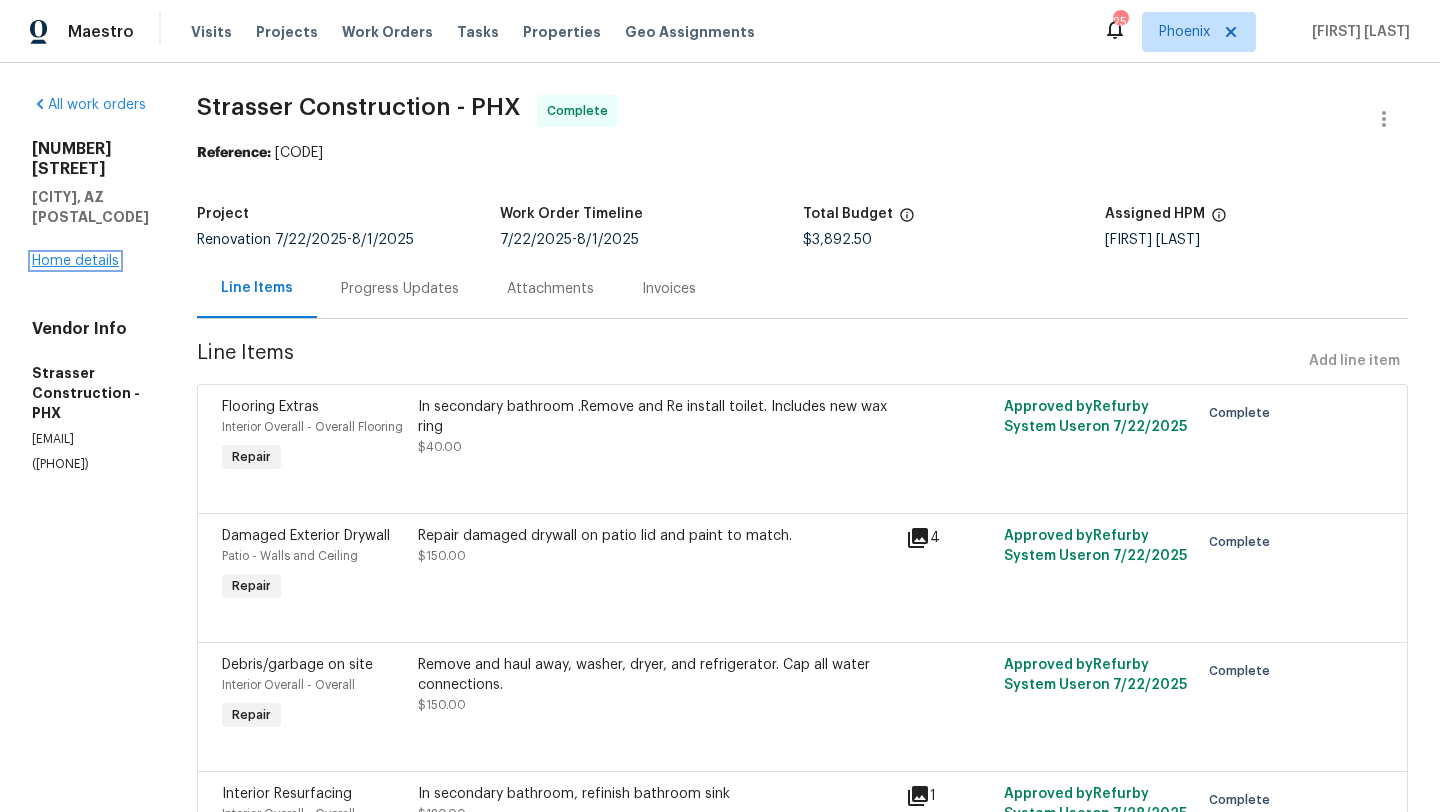 click on "Home details" at bounding box center (75, 261) 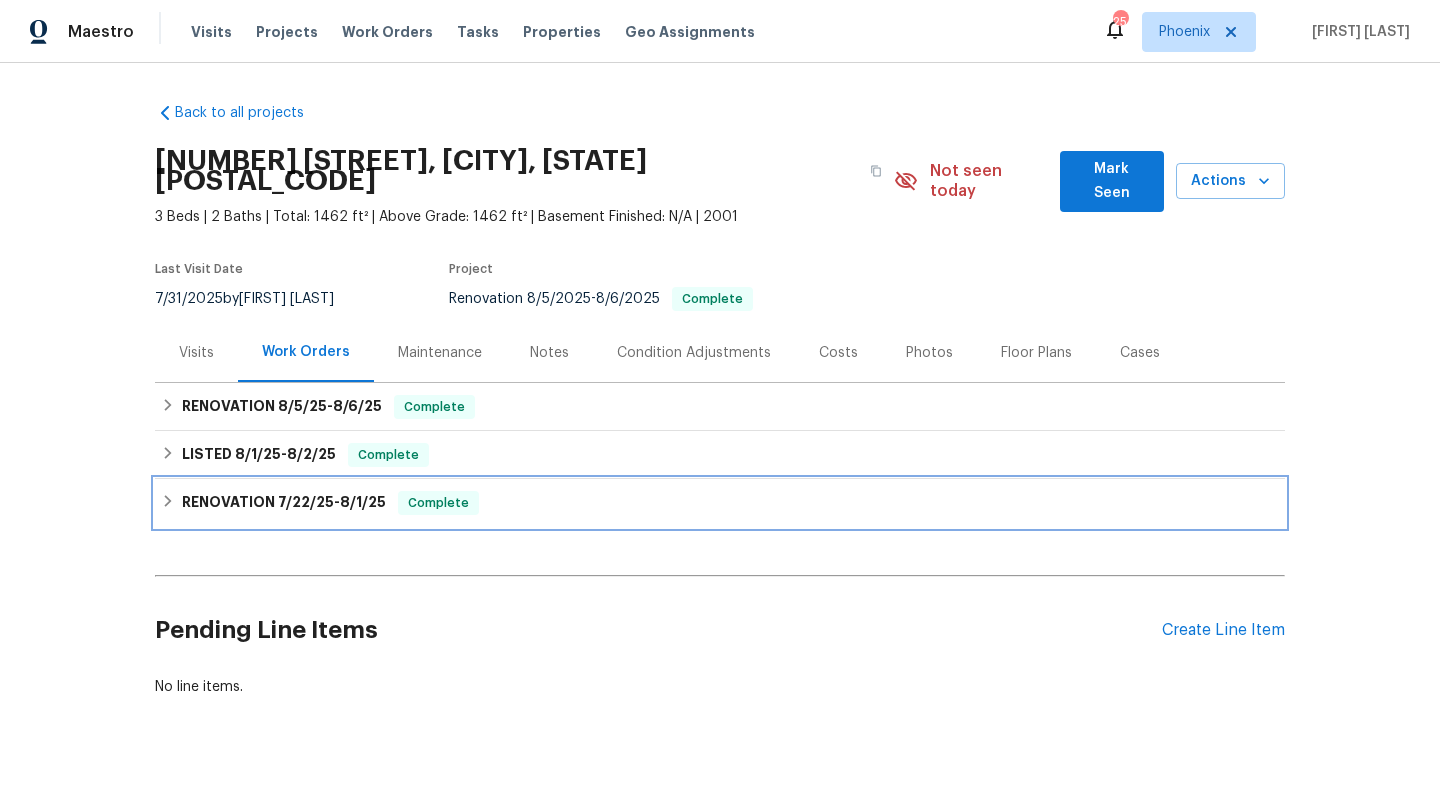 click 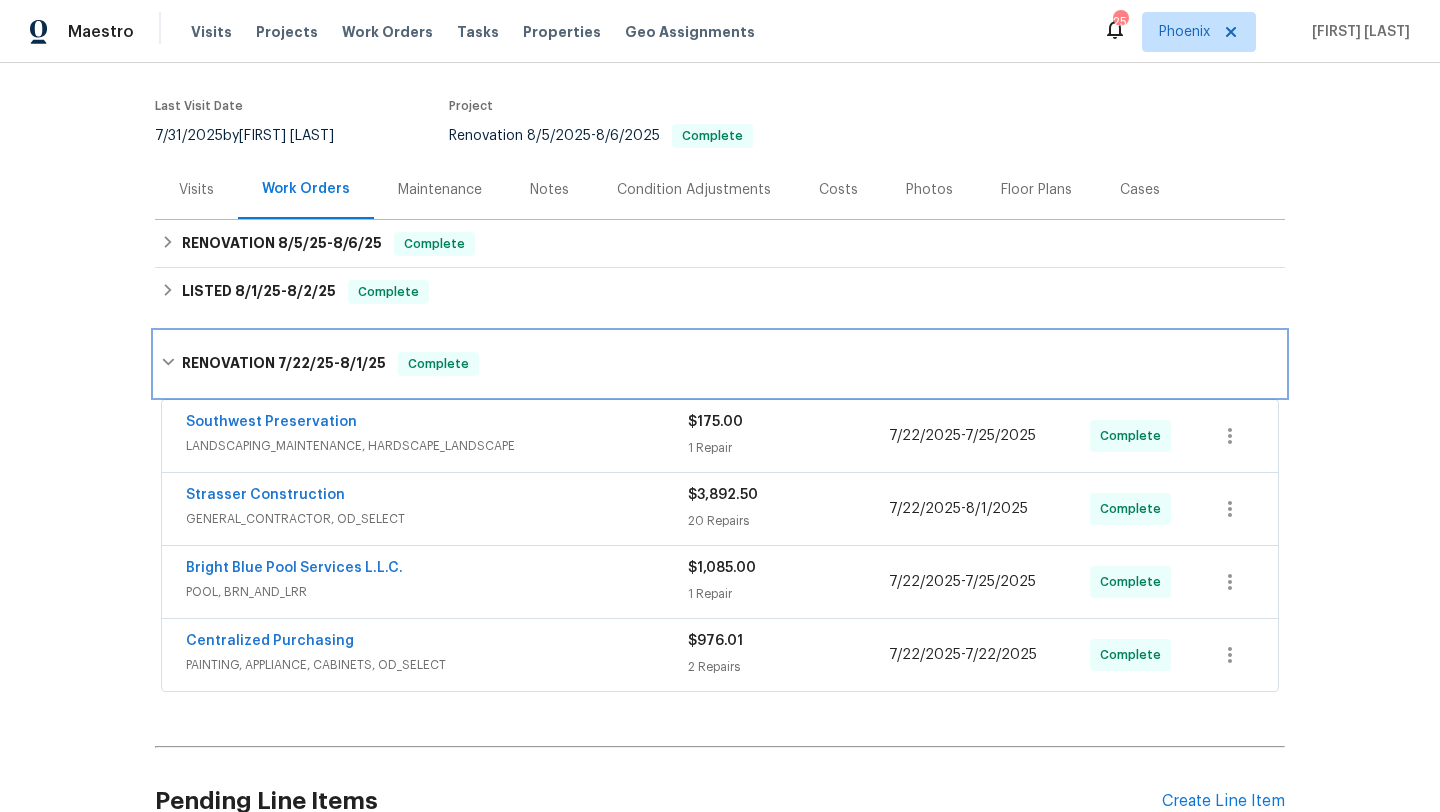 scroll, scrollTop: 165, scrollLeft: 0, axis: vertical 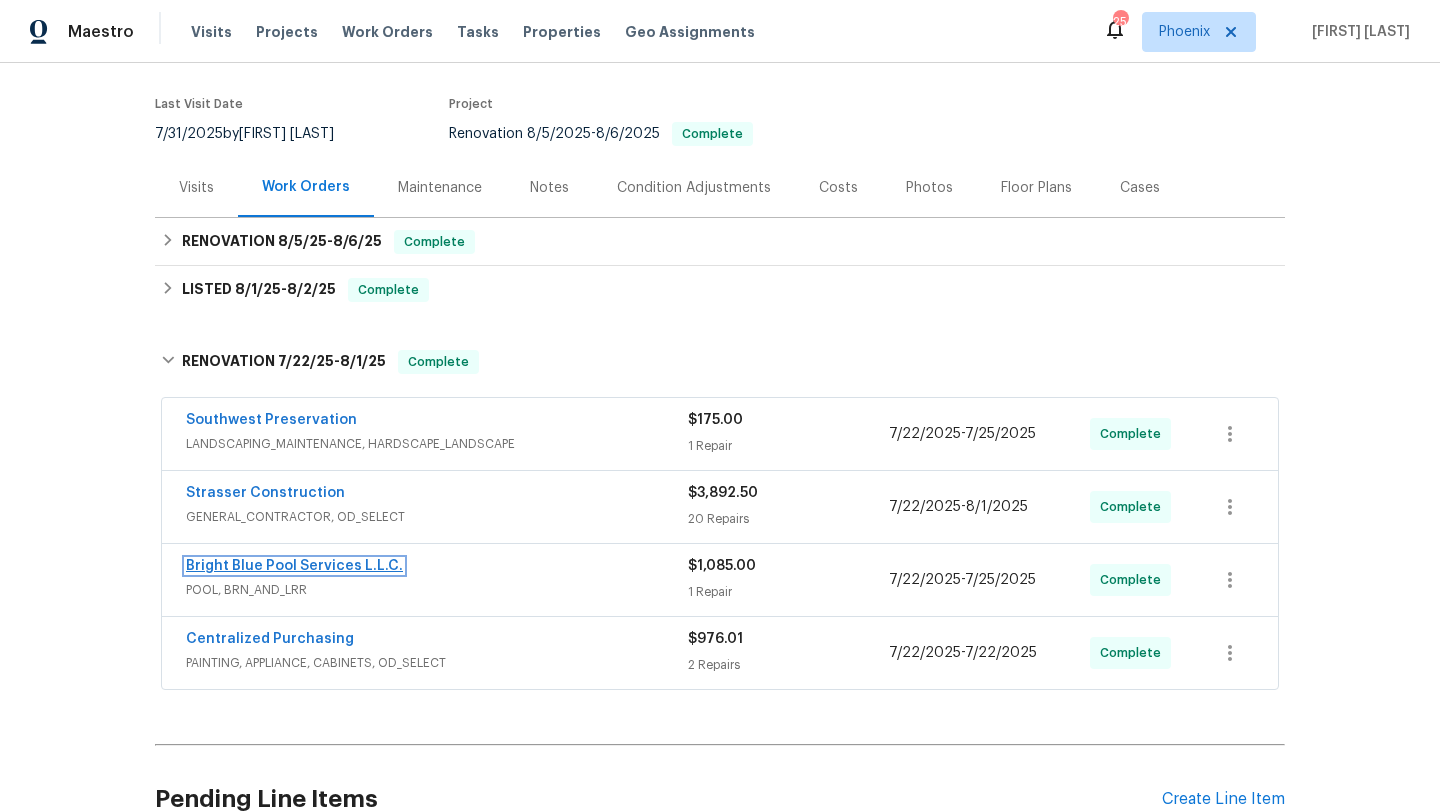 click on "Bright Blue Pool Services L.L.C." at bounding box center (294, 566) 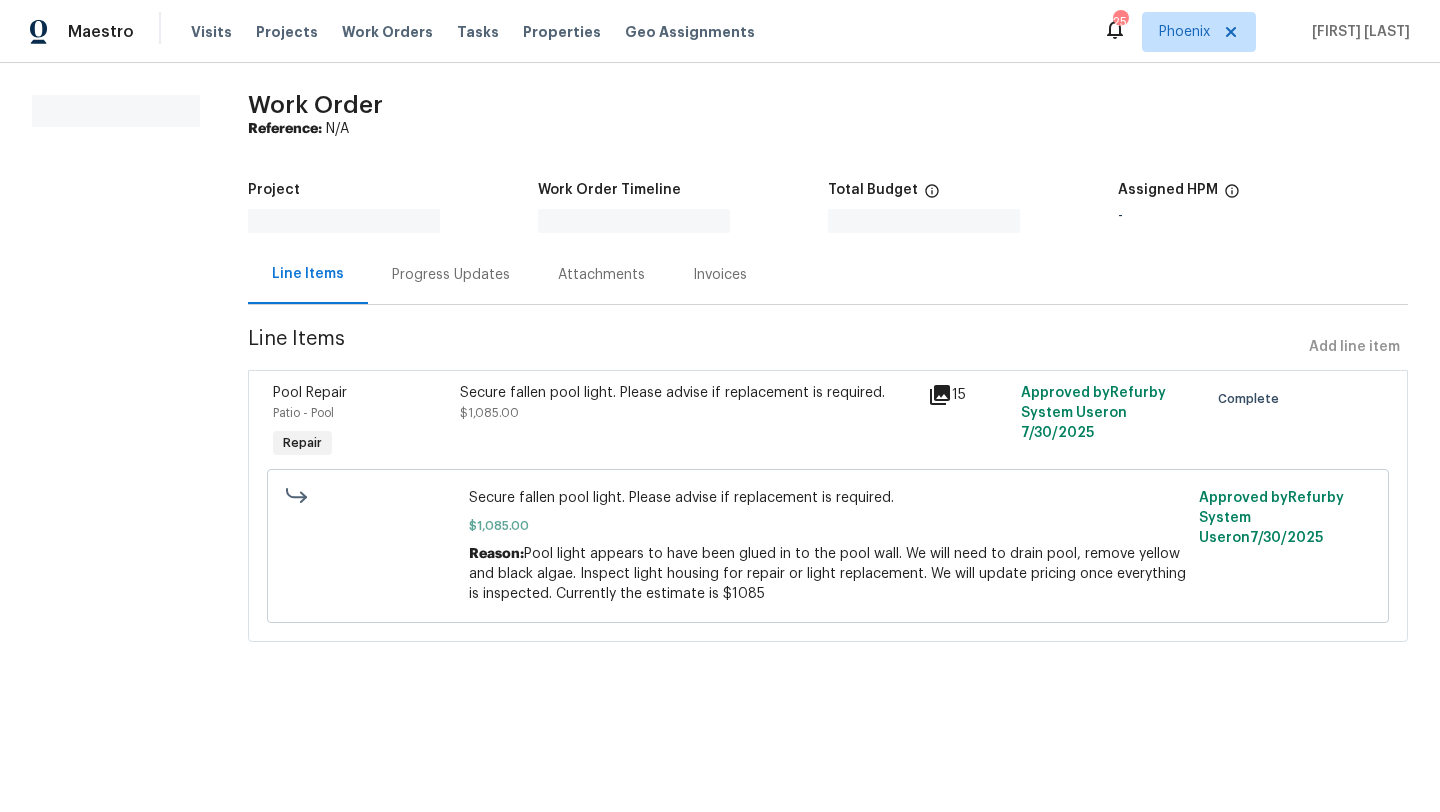 click on "Progress Updates" at bounding box center [451, 275] 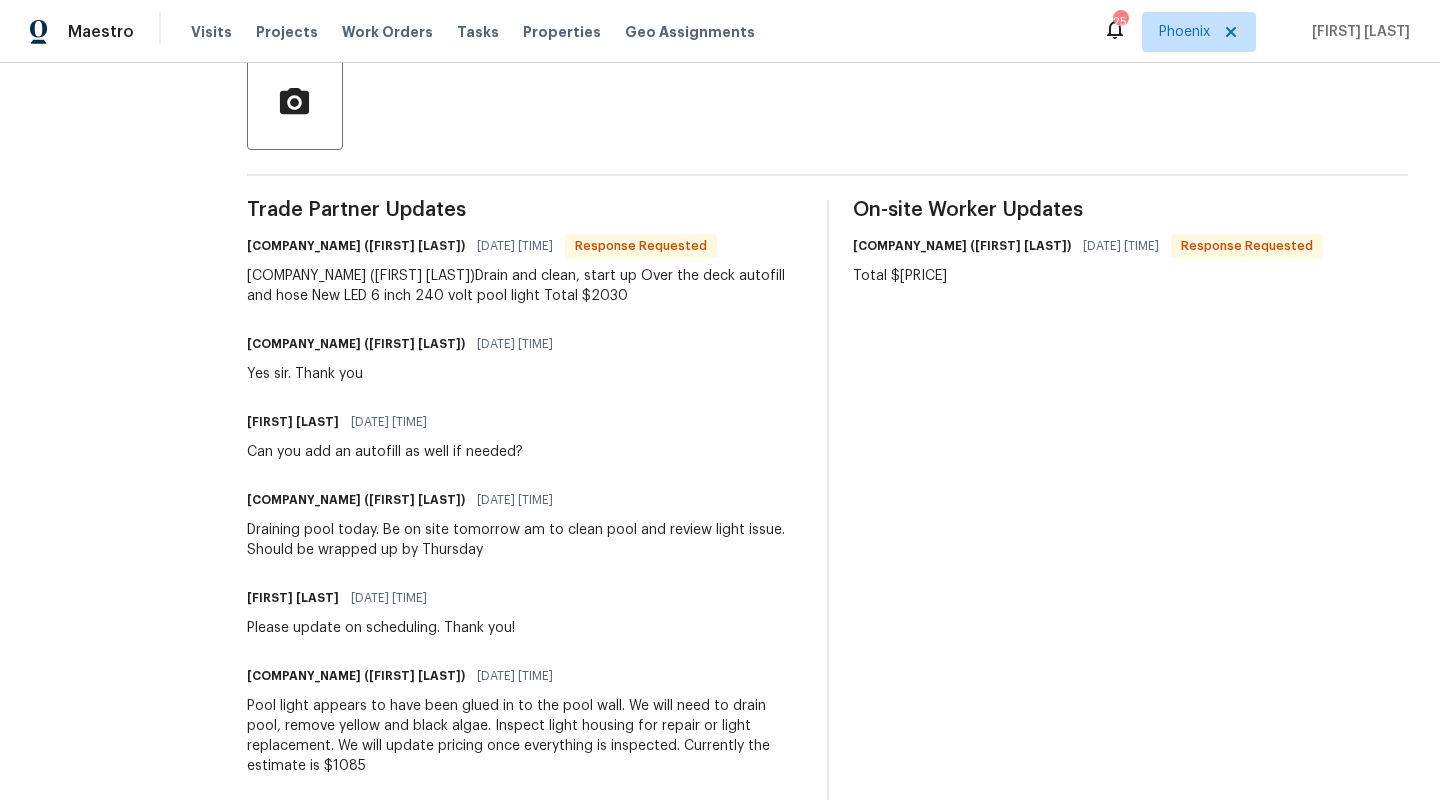 scroll, scrollTop: 0, scrollLeft: 0, axis: both 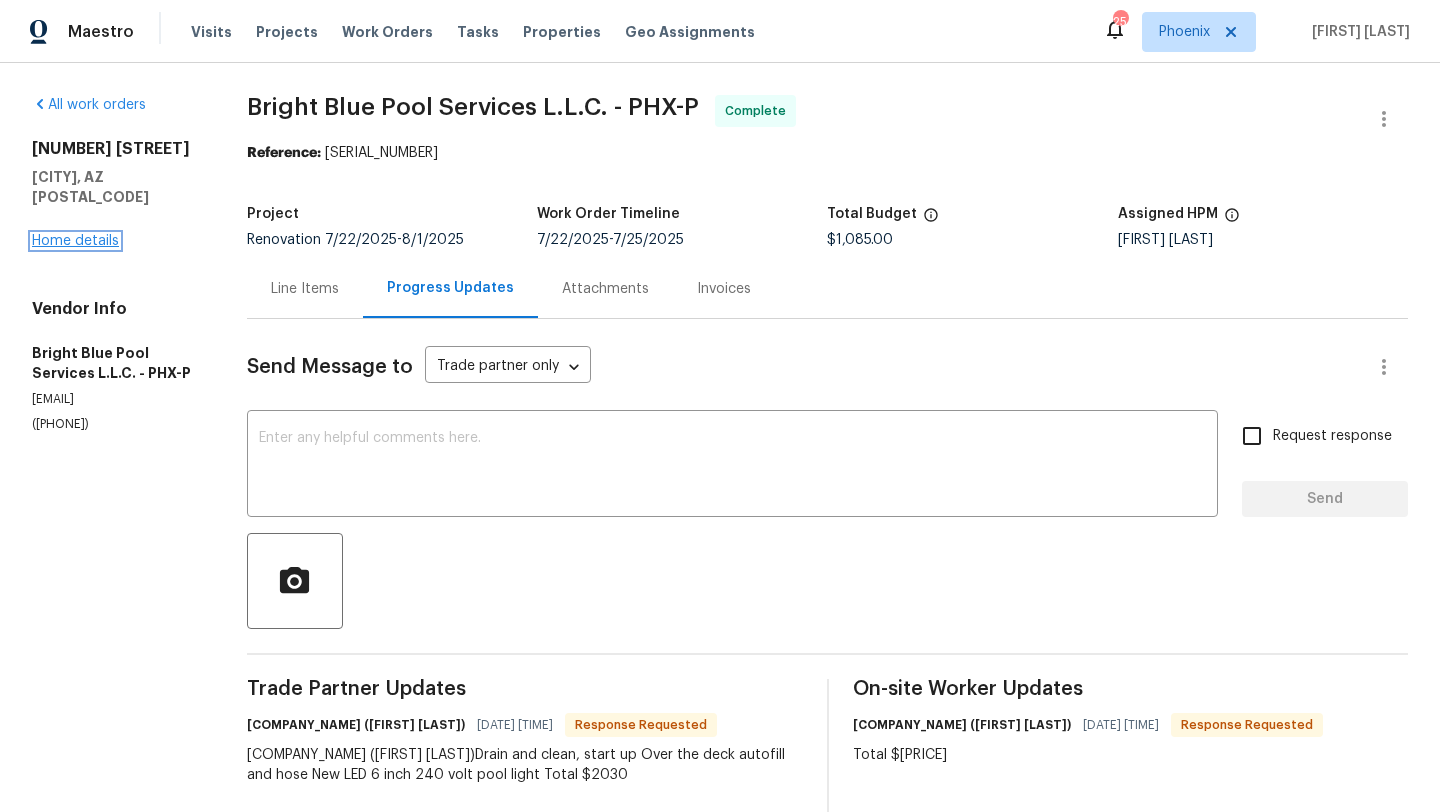 click on "Home details" at bounding box center (75, 241) 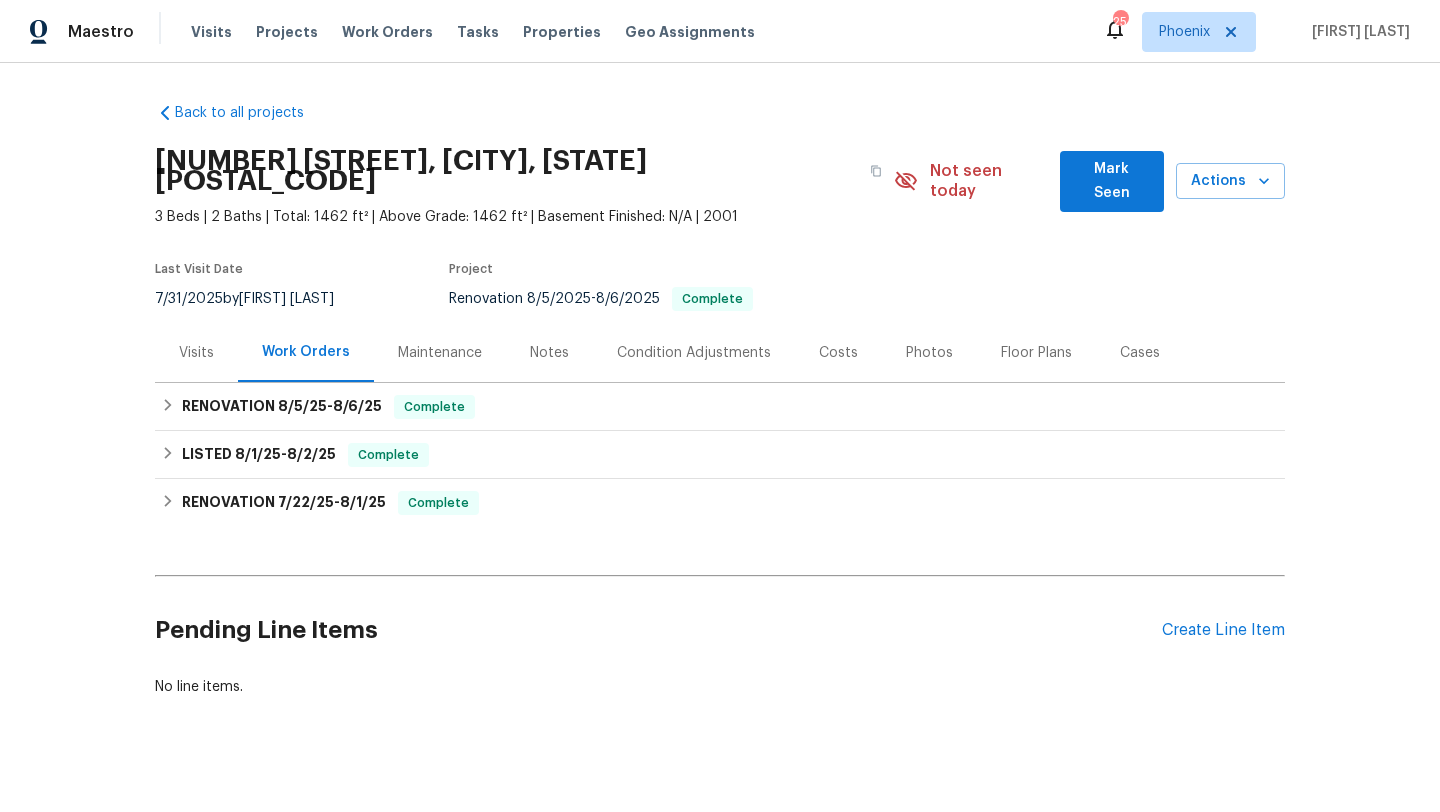 click on "Costs" at bounding box center (838, 353) 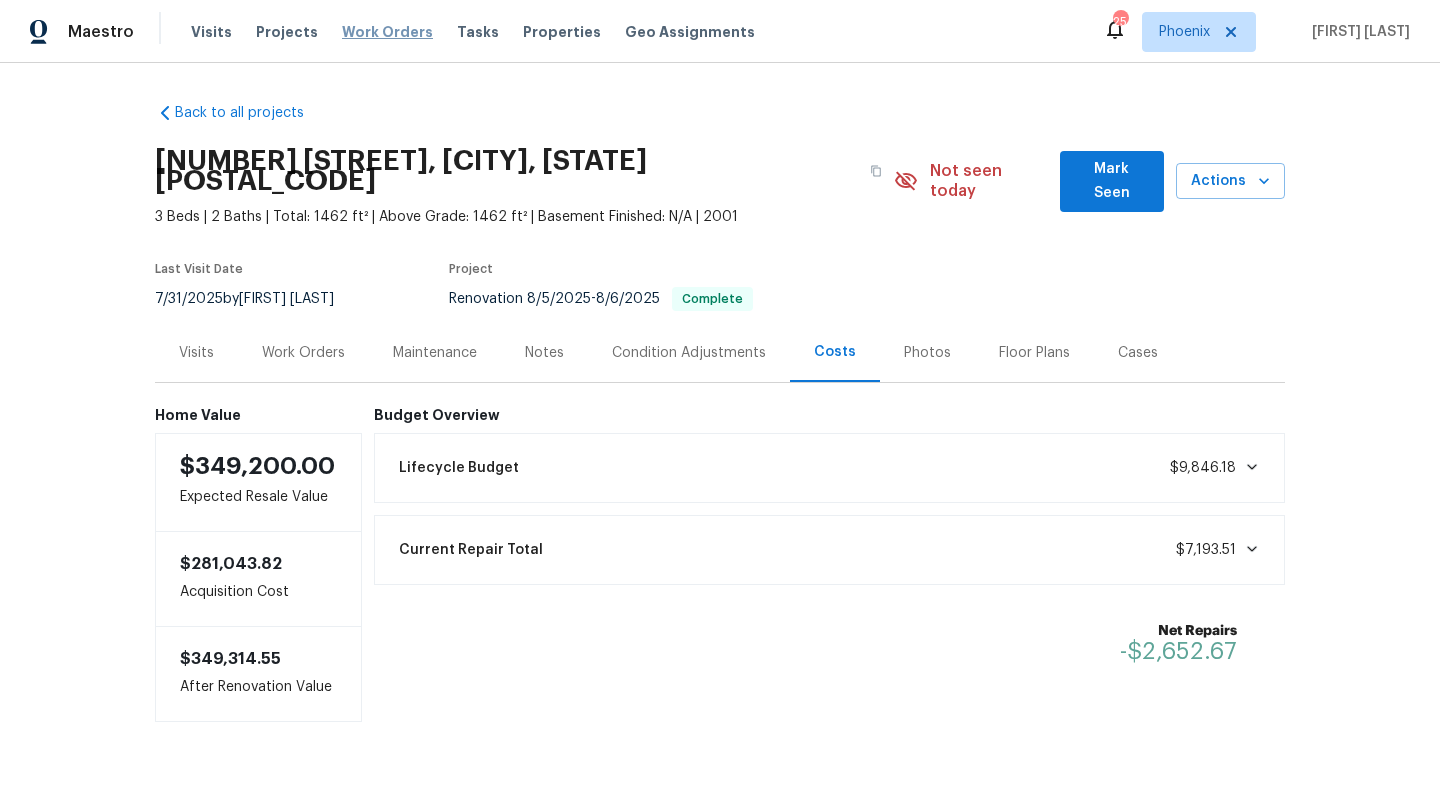click on "Work Orders" at bounding box center (387, 32) 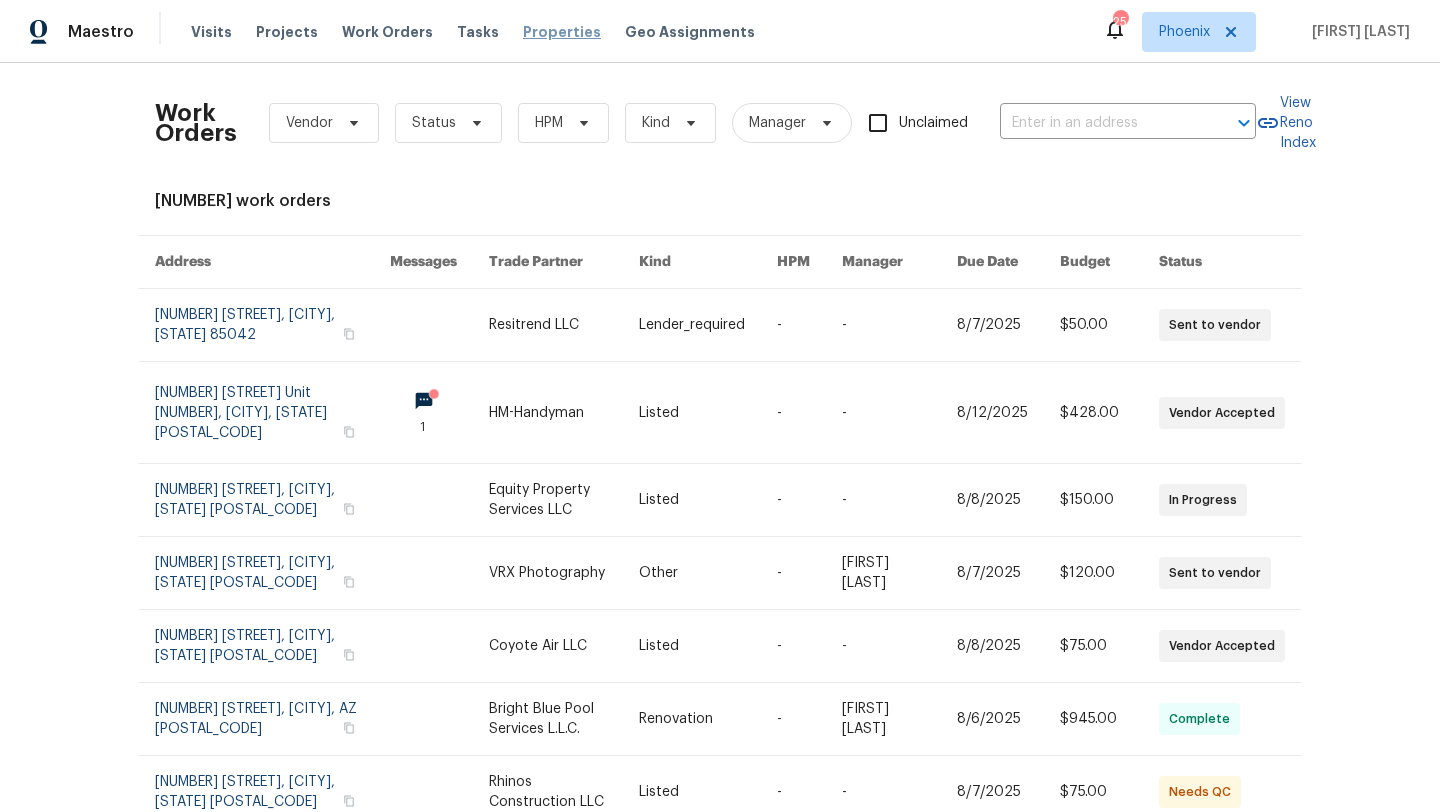 click on "Properties" at bounding box center (562, 32) 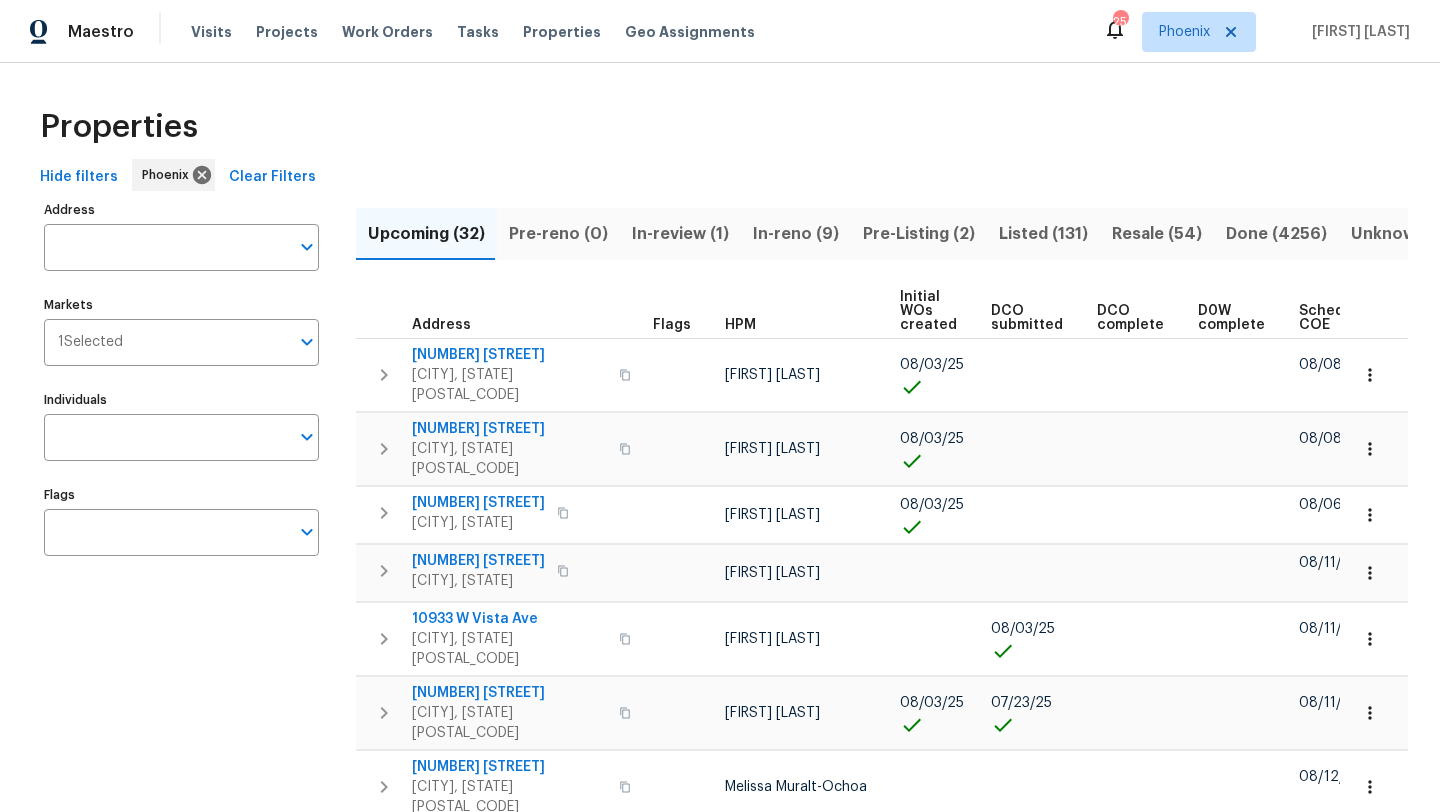 click on "Resale (54)" at bounding box center [1157, 234] 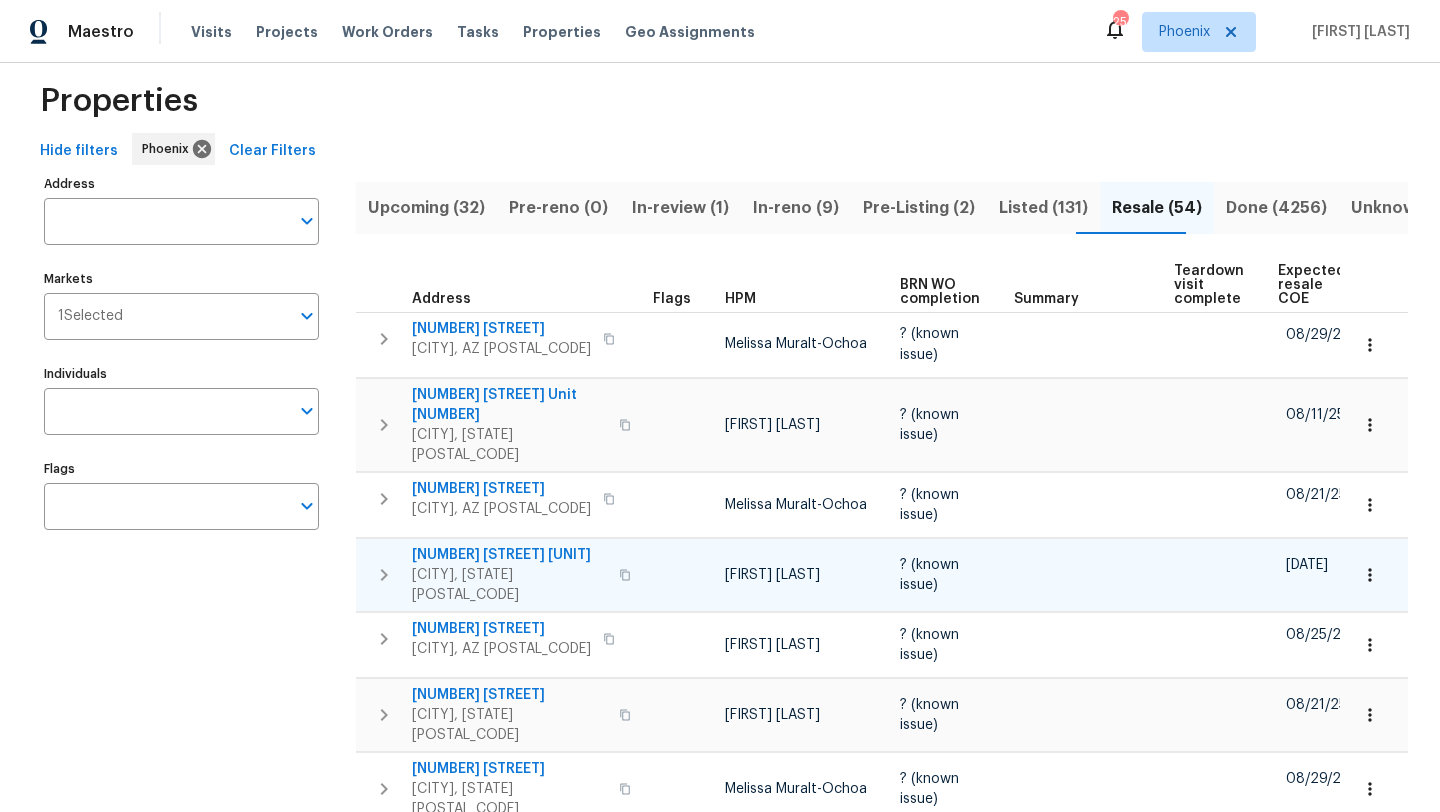 scroll, scrollTop: 0, scrollLeft: 0, axis: both 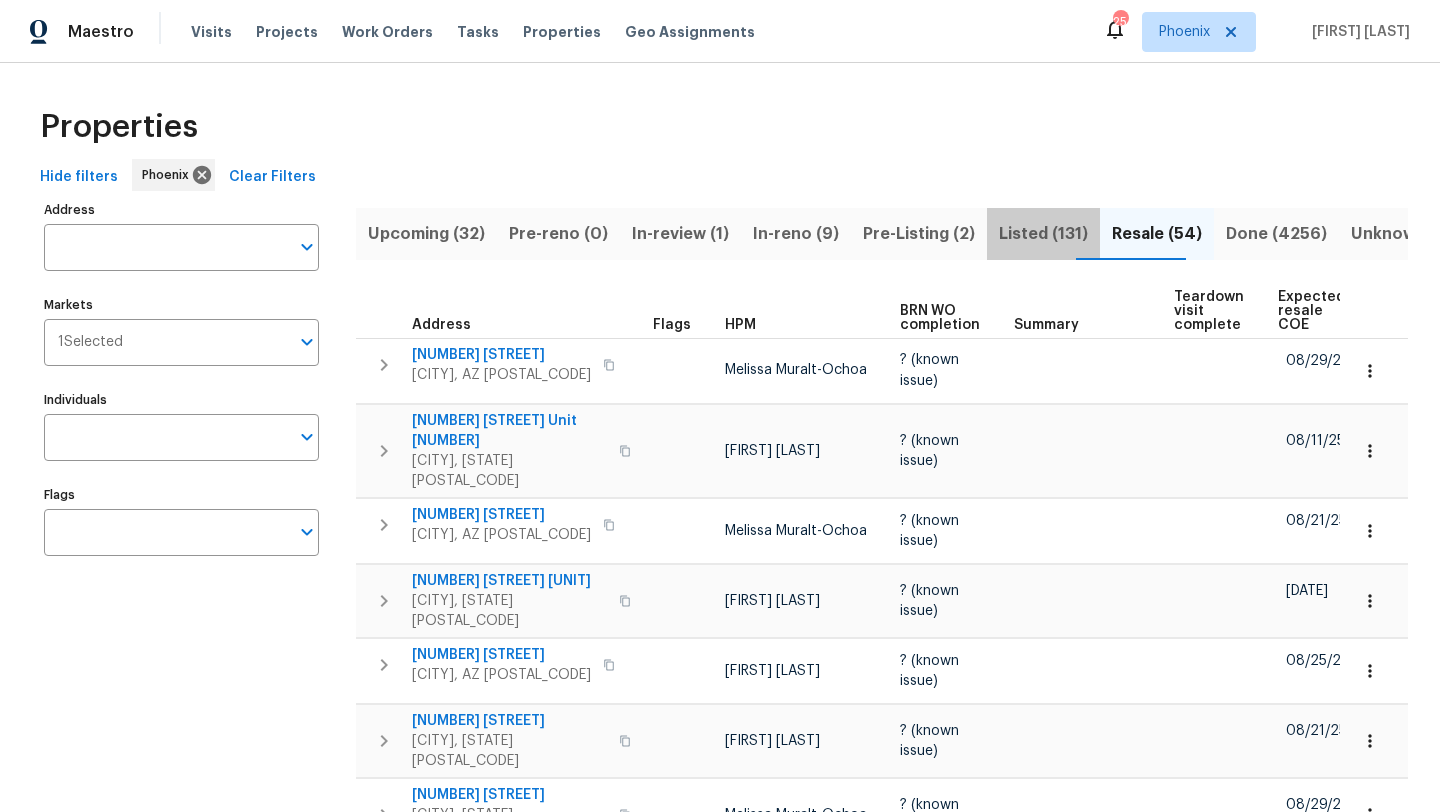 click on "Listed (131)" at bounding box center (1043, 234) 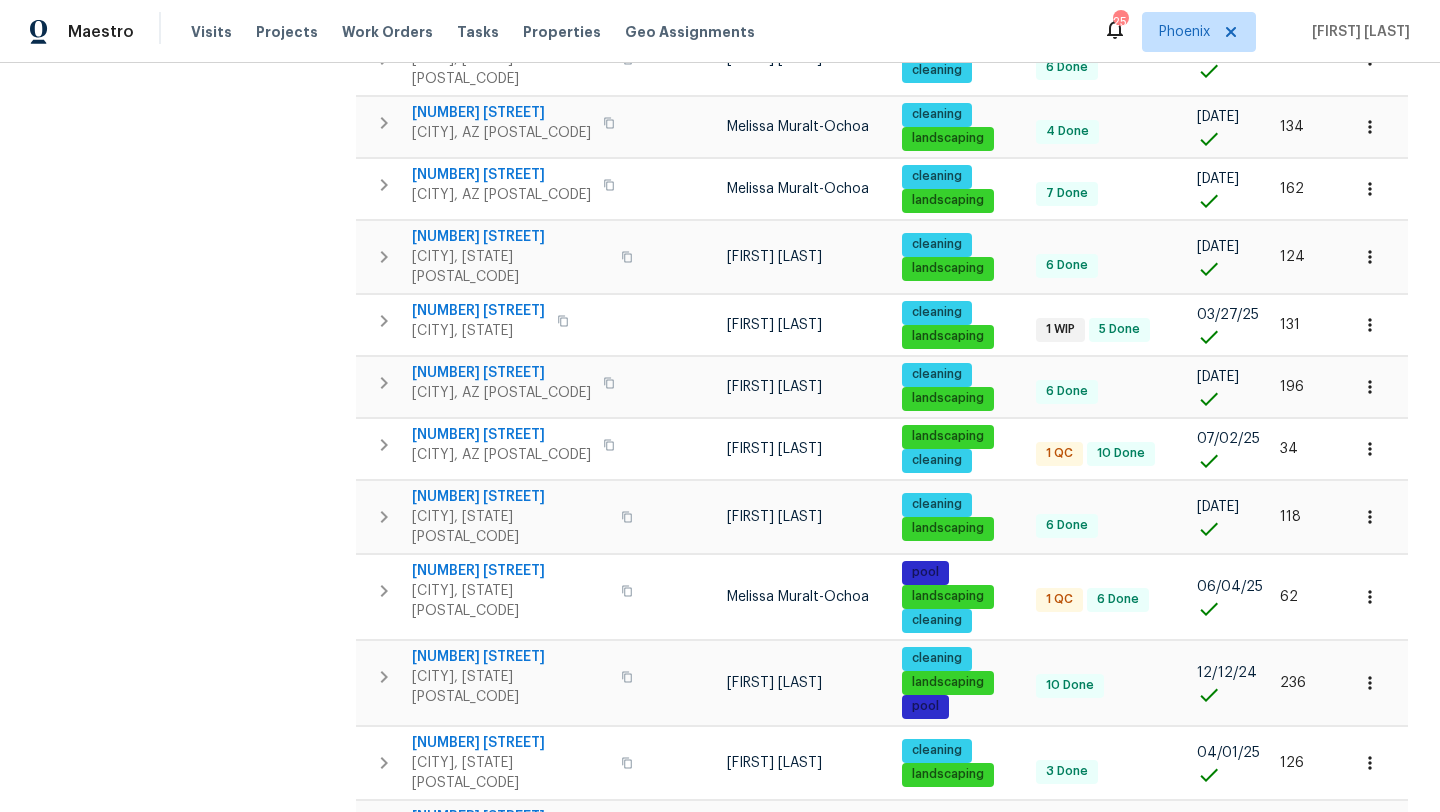 scroll, scrollTop: 0, scrollLeft: 0, axis: both 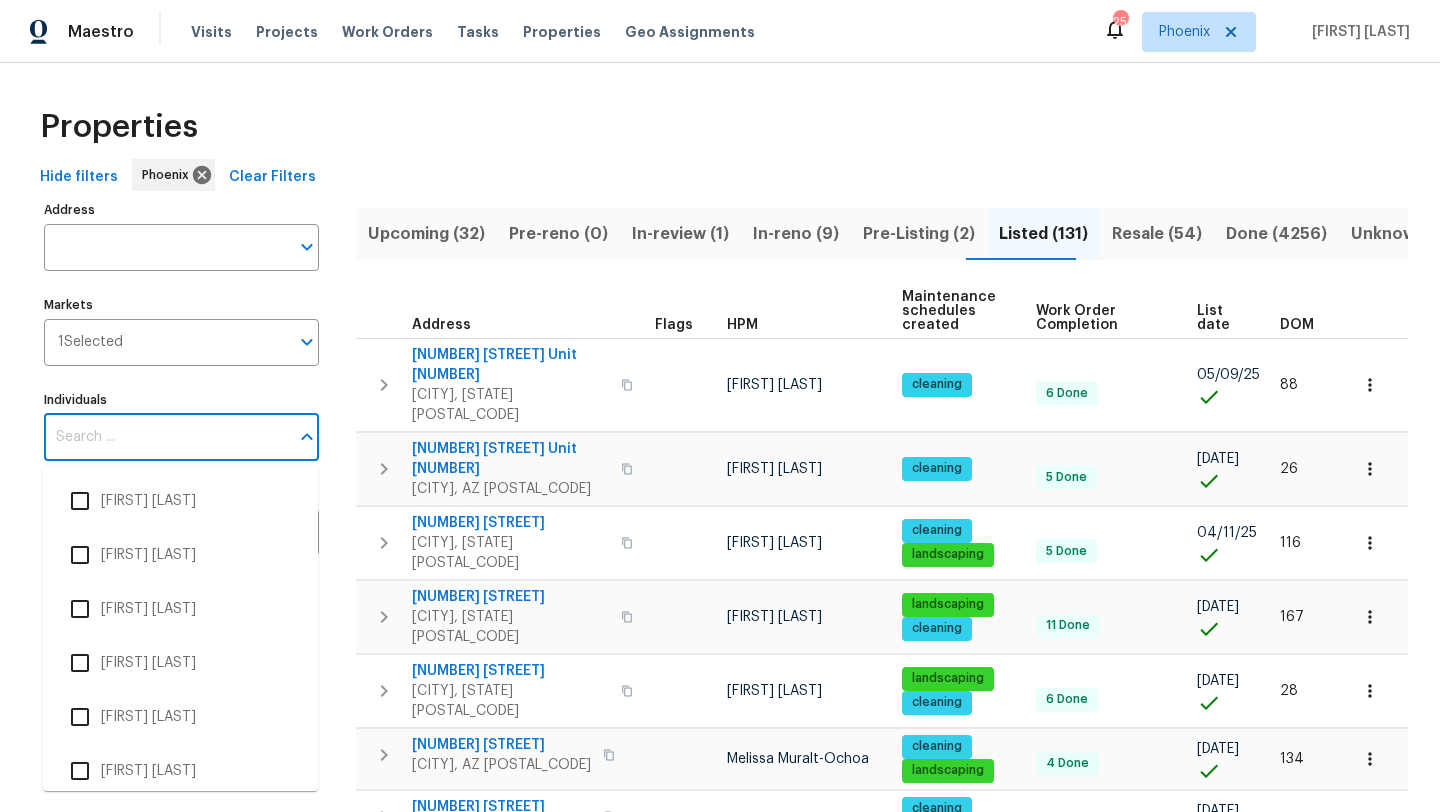 click on "Individuals" at bounding box center [166, 437] 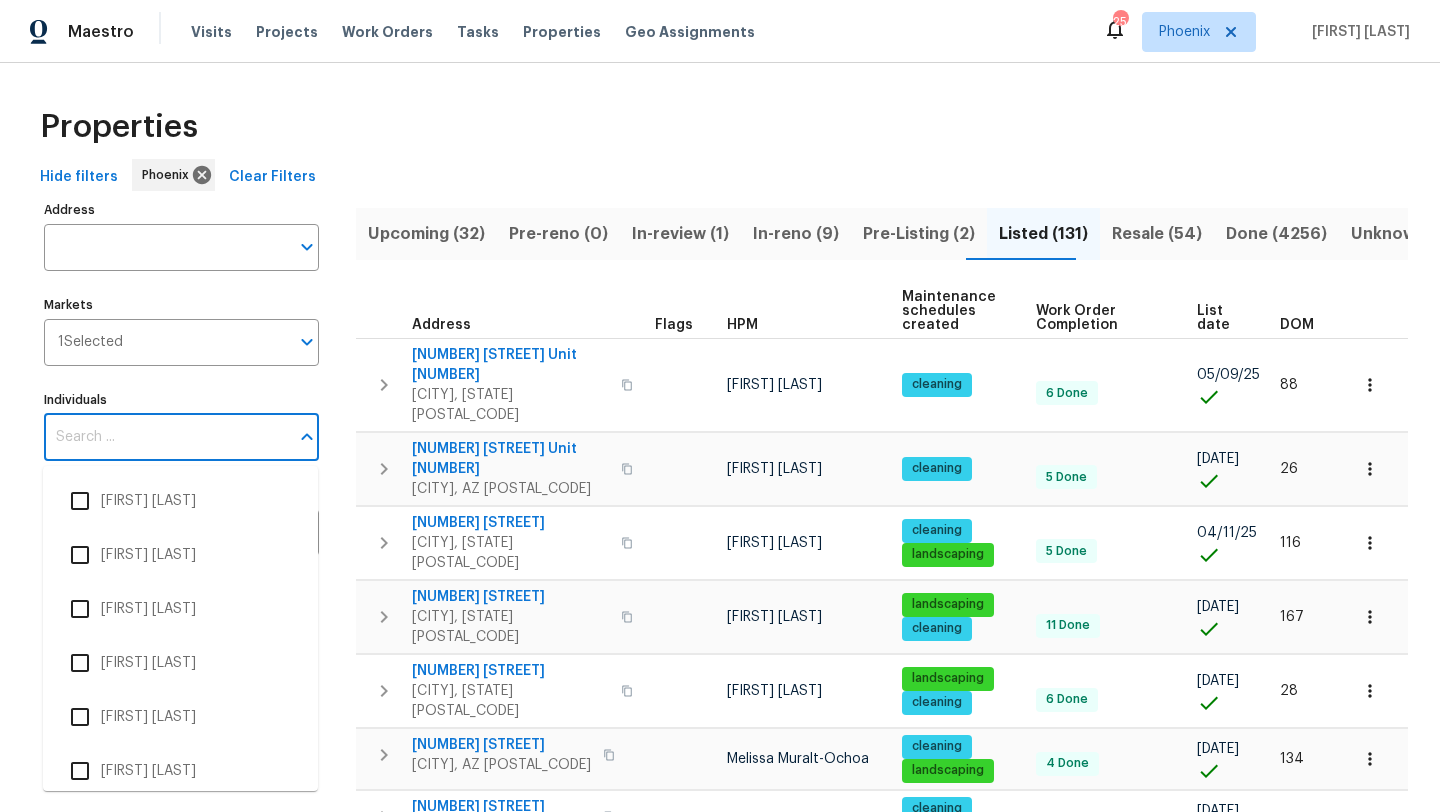 type on "a" 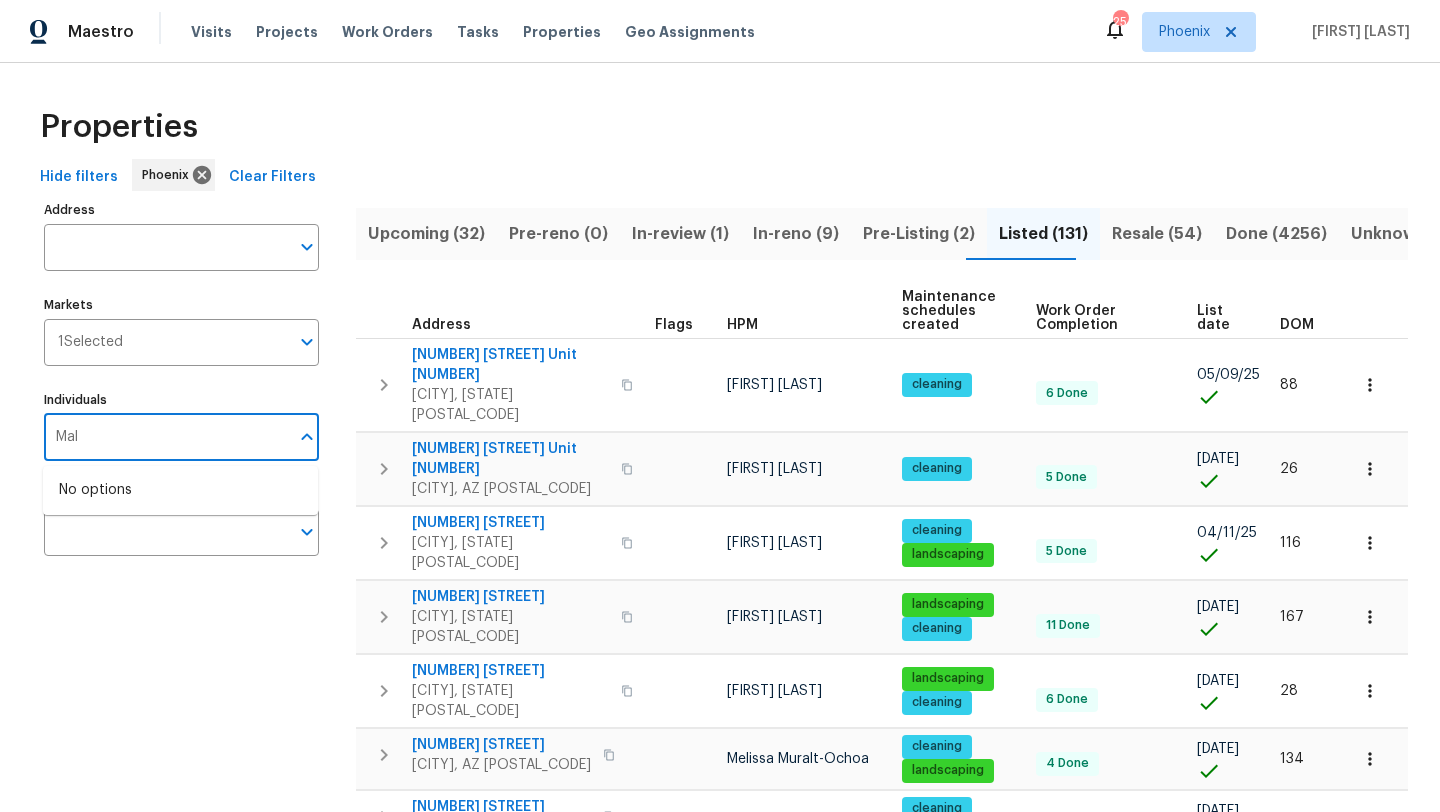 type on "[LAST]" 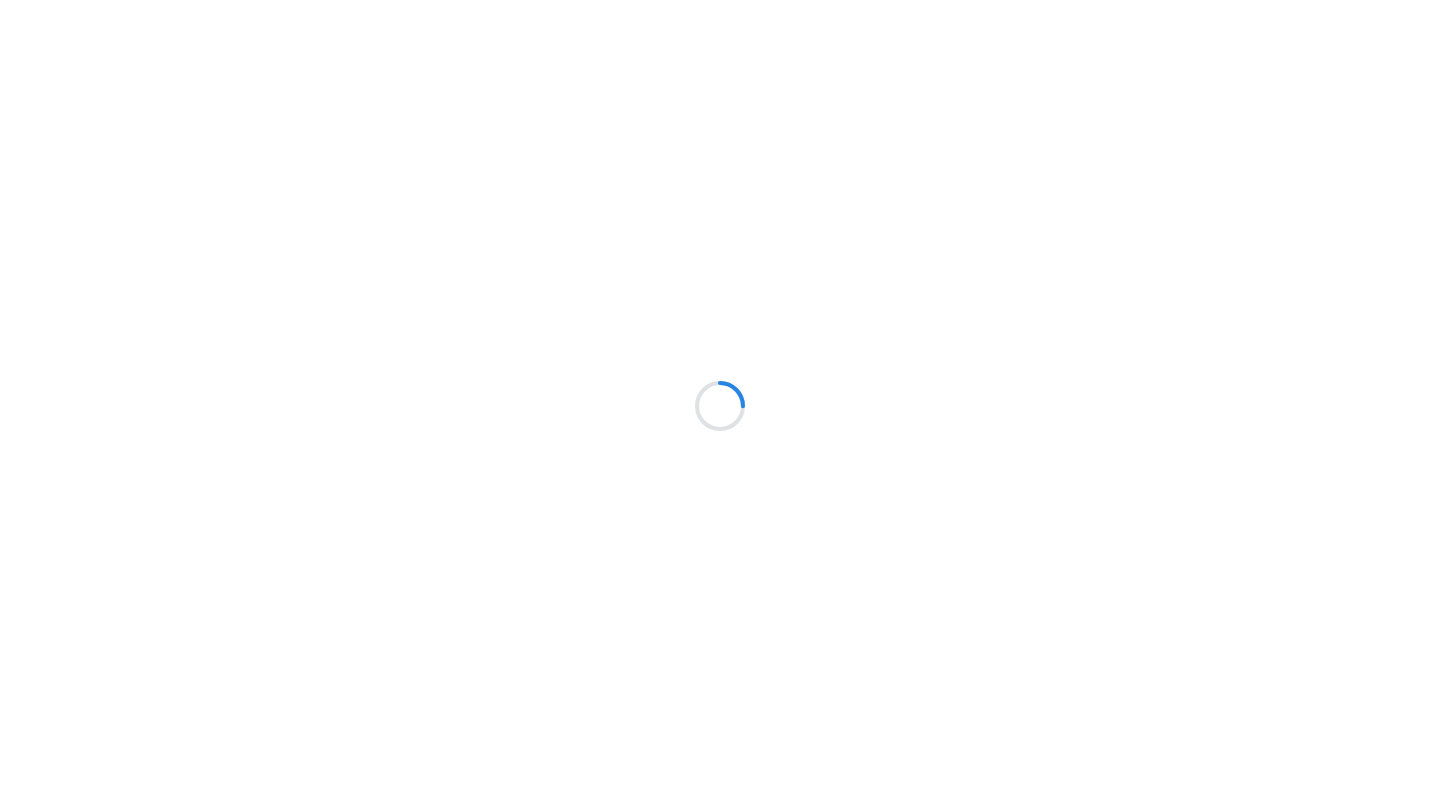 scroll, scrollTop: 0, scrollLeft: 0, axis: both 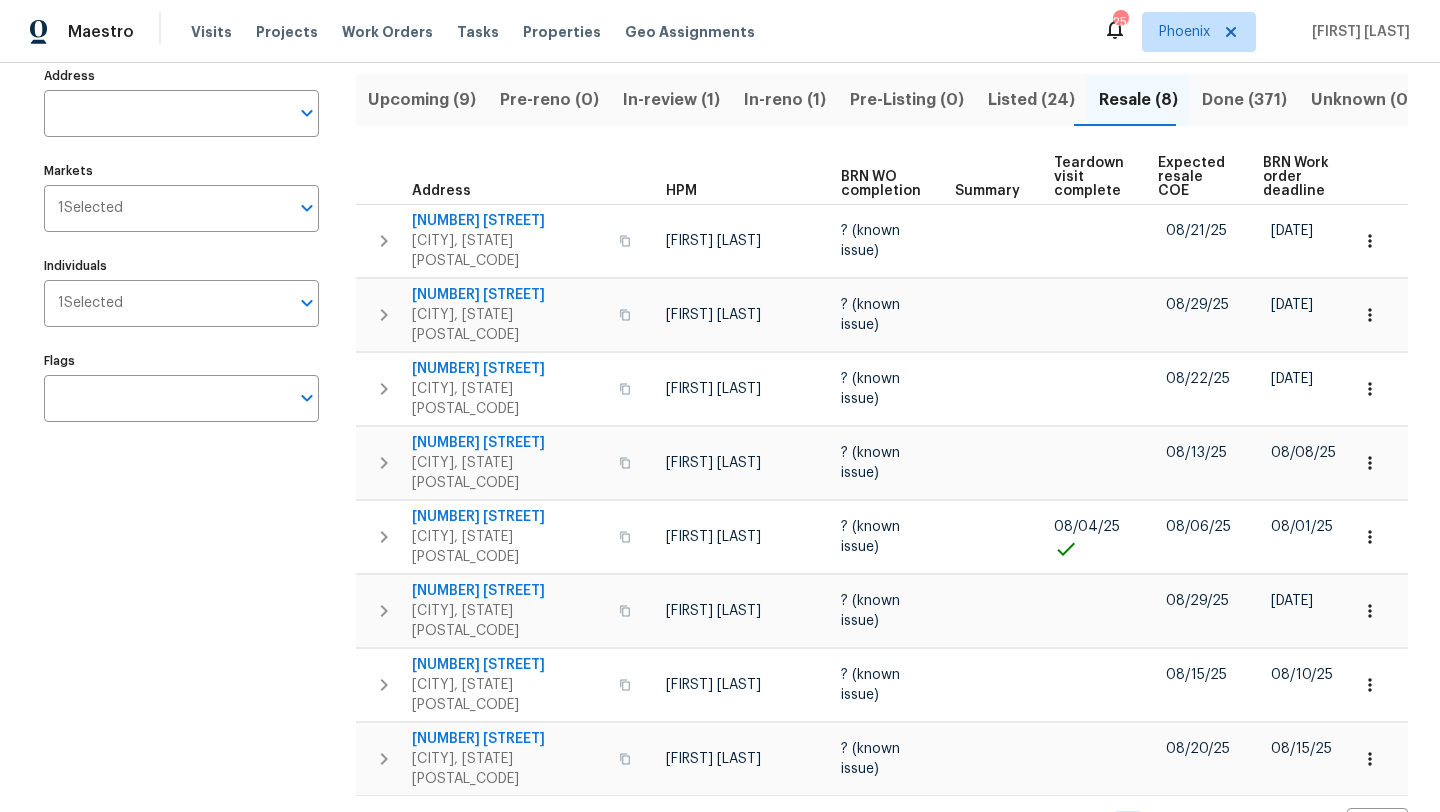 click on "Expected resale COE" at bounding box center (1193, 177) 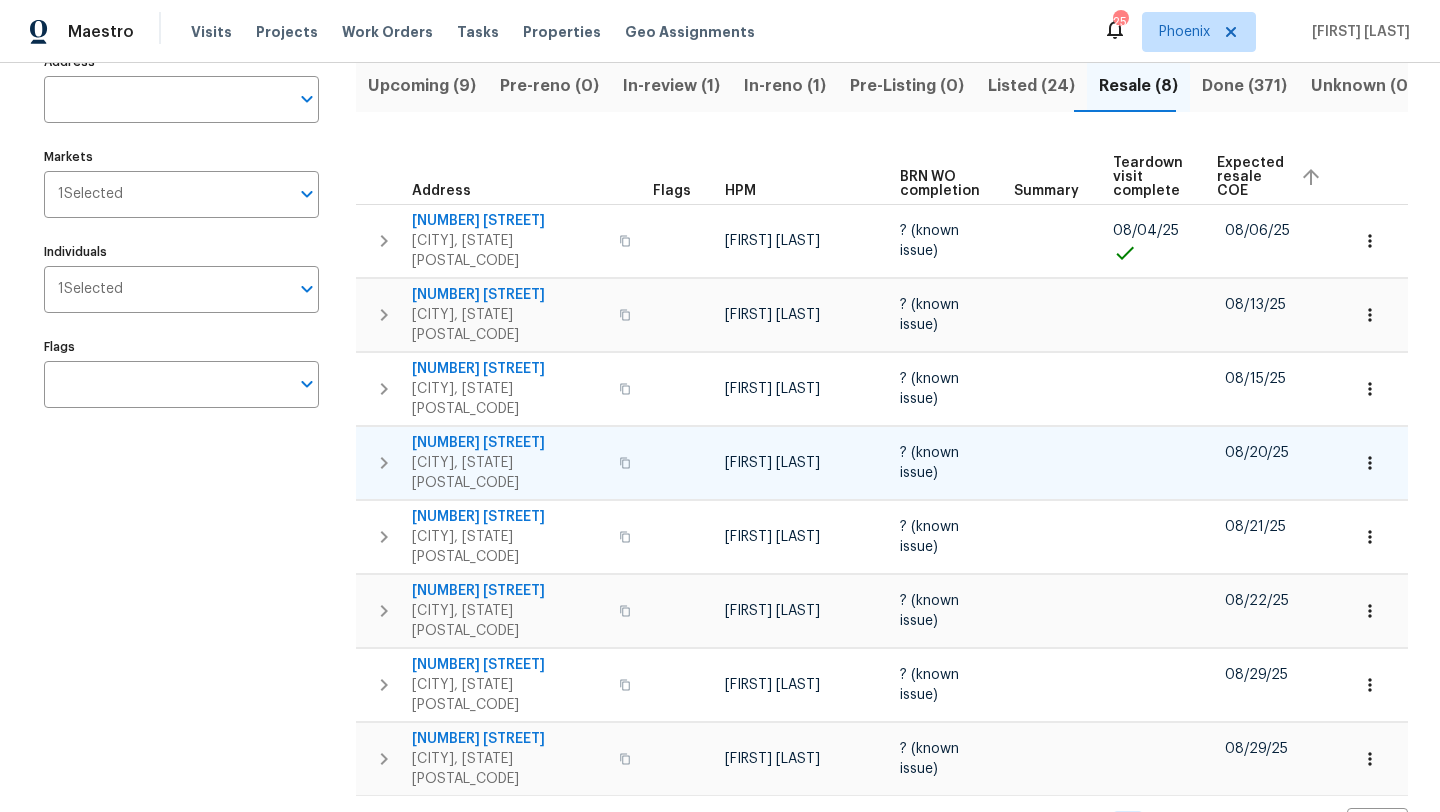 scroll, scrollTop: 0, scrollLeft: 0, axis: both 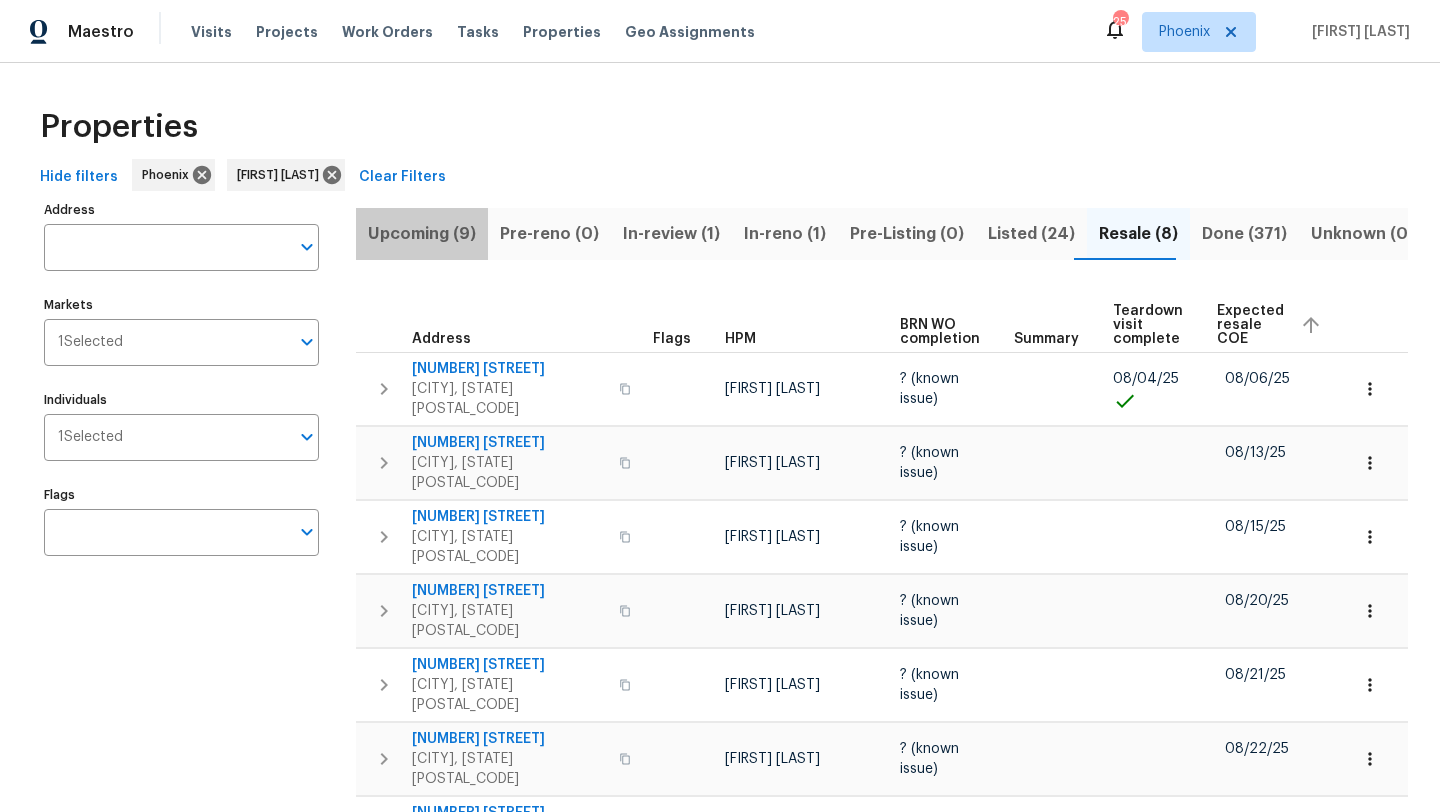 click on "Upcoming (9)" at bounding box center [422, 234] 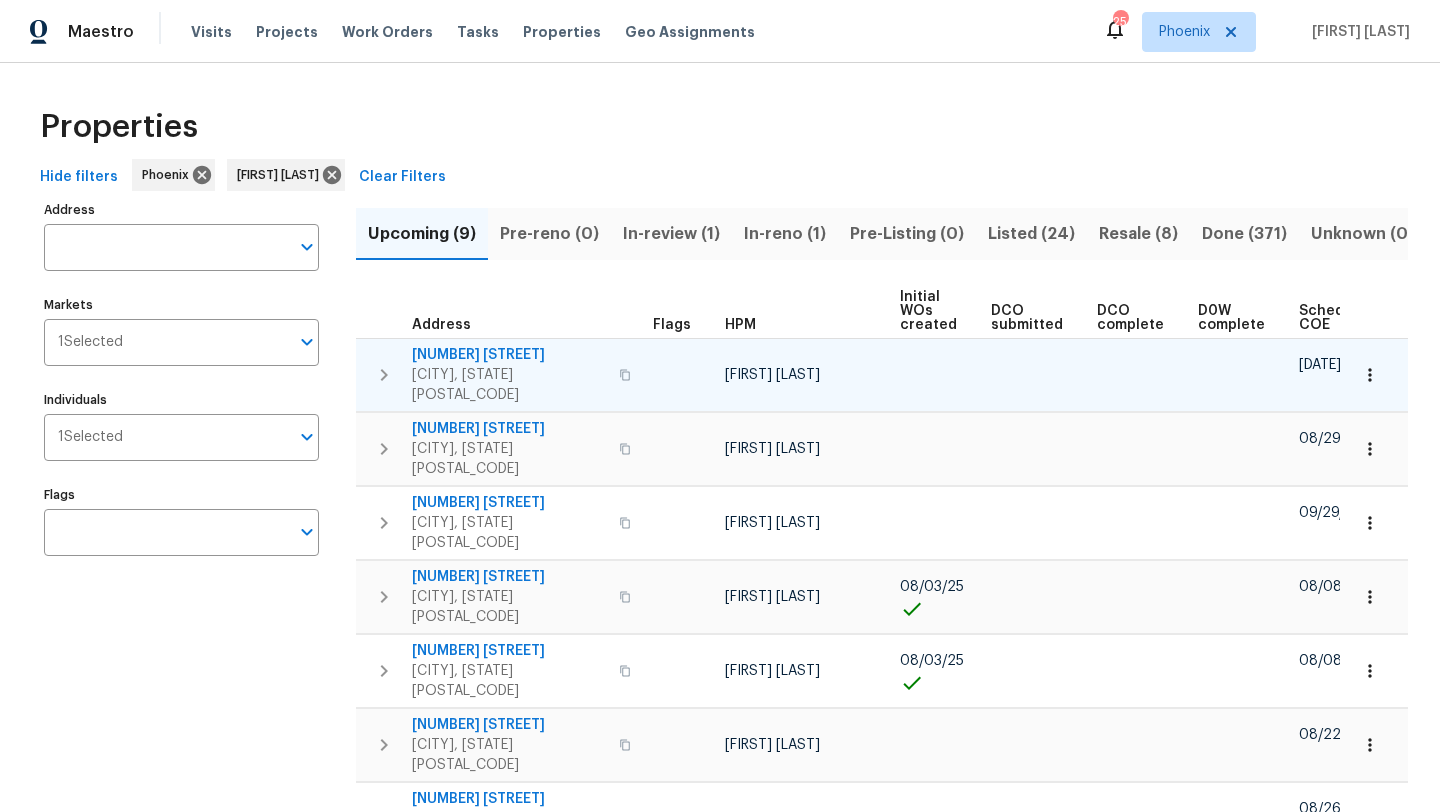 scroll, scrollTop: 0, scrollLeft: 220, axis: horizontal 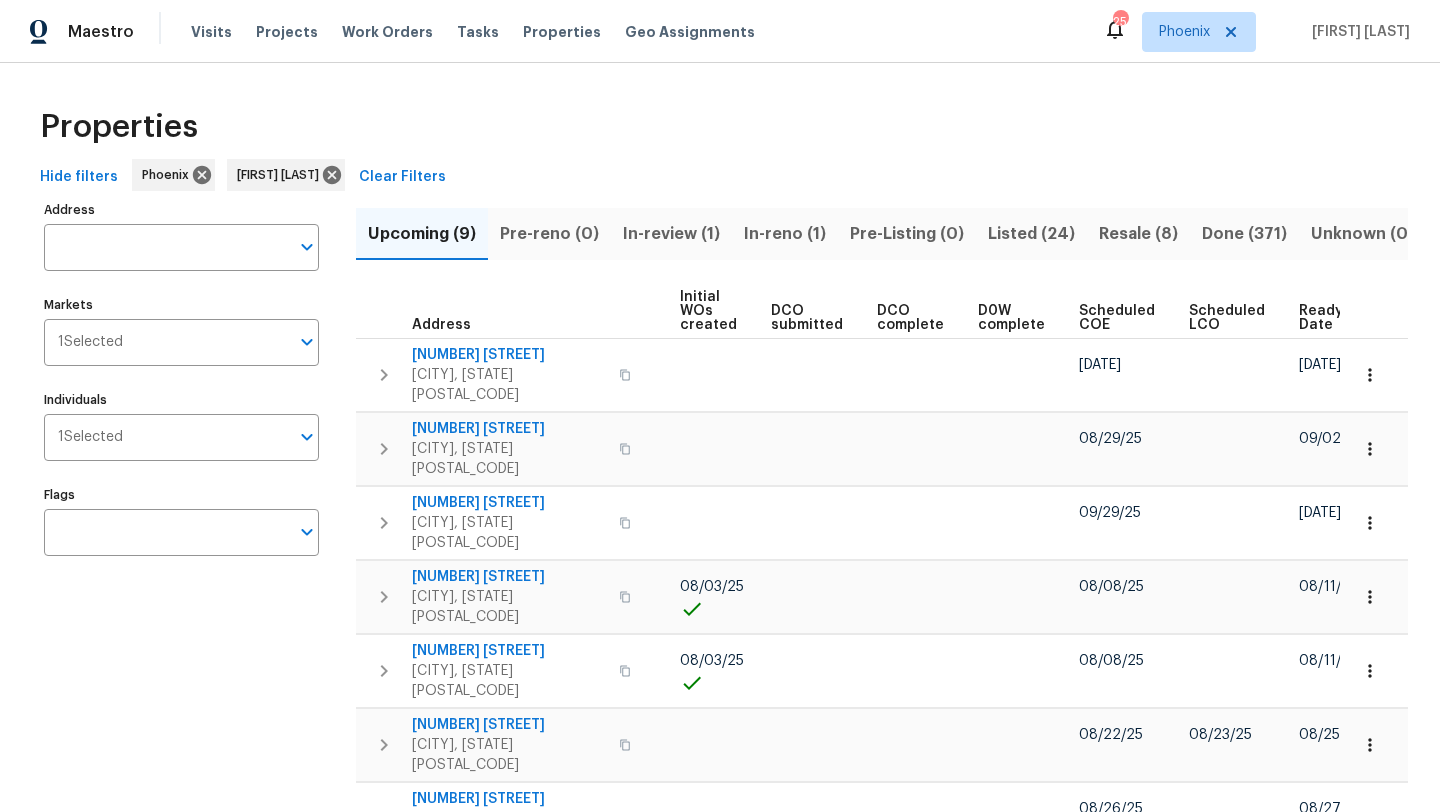 click on "Ready Date" at bounding box center (1322, 318) 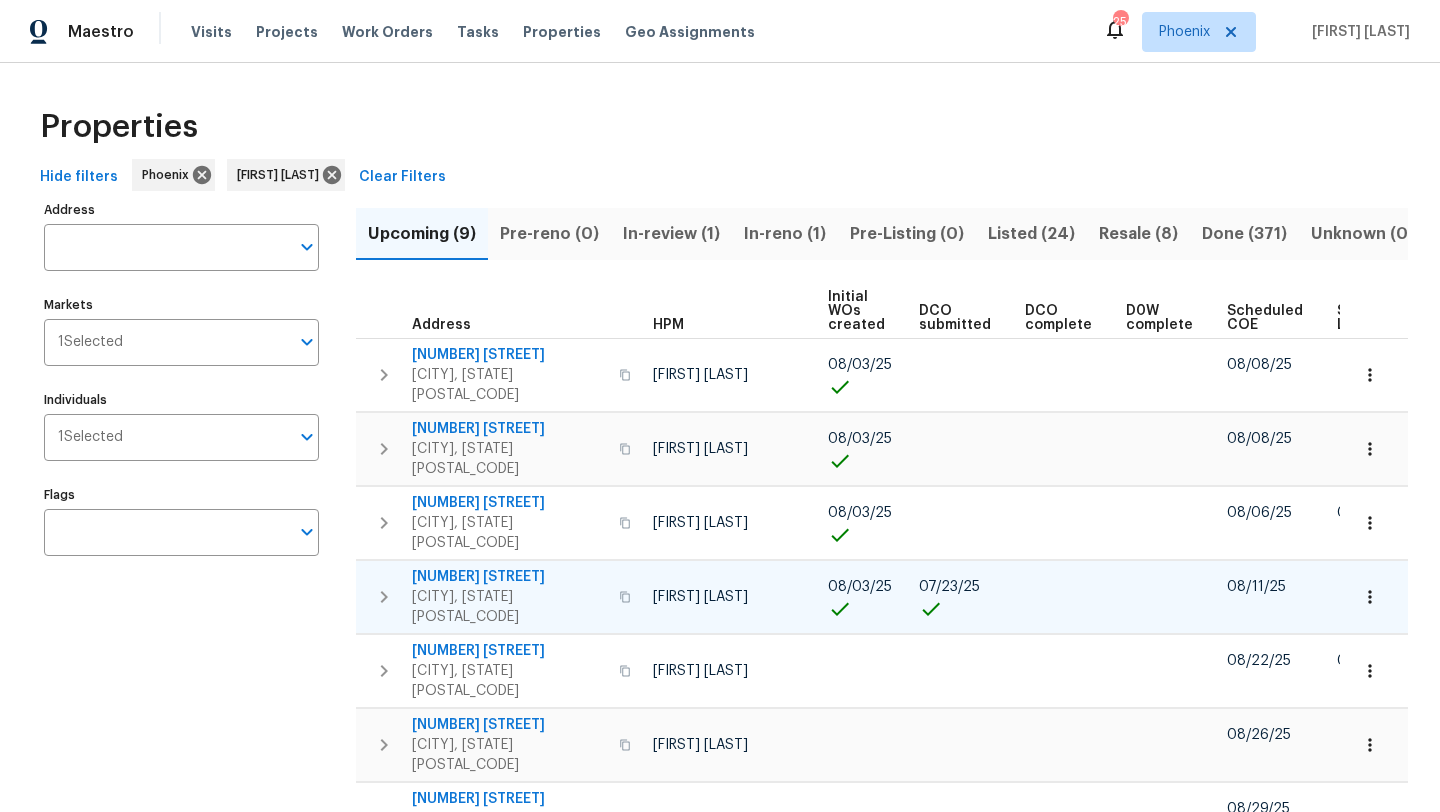 scroll, scrollTop: 0, scrollLeft: 0, axis: both 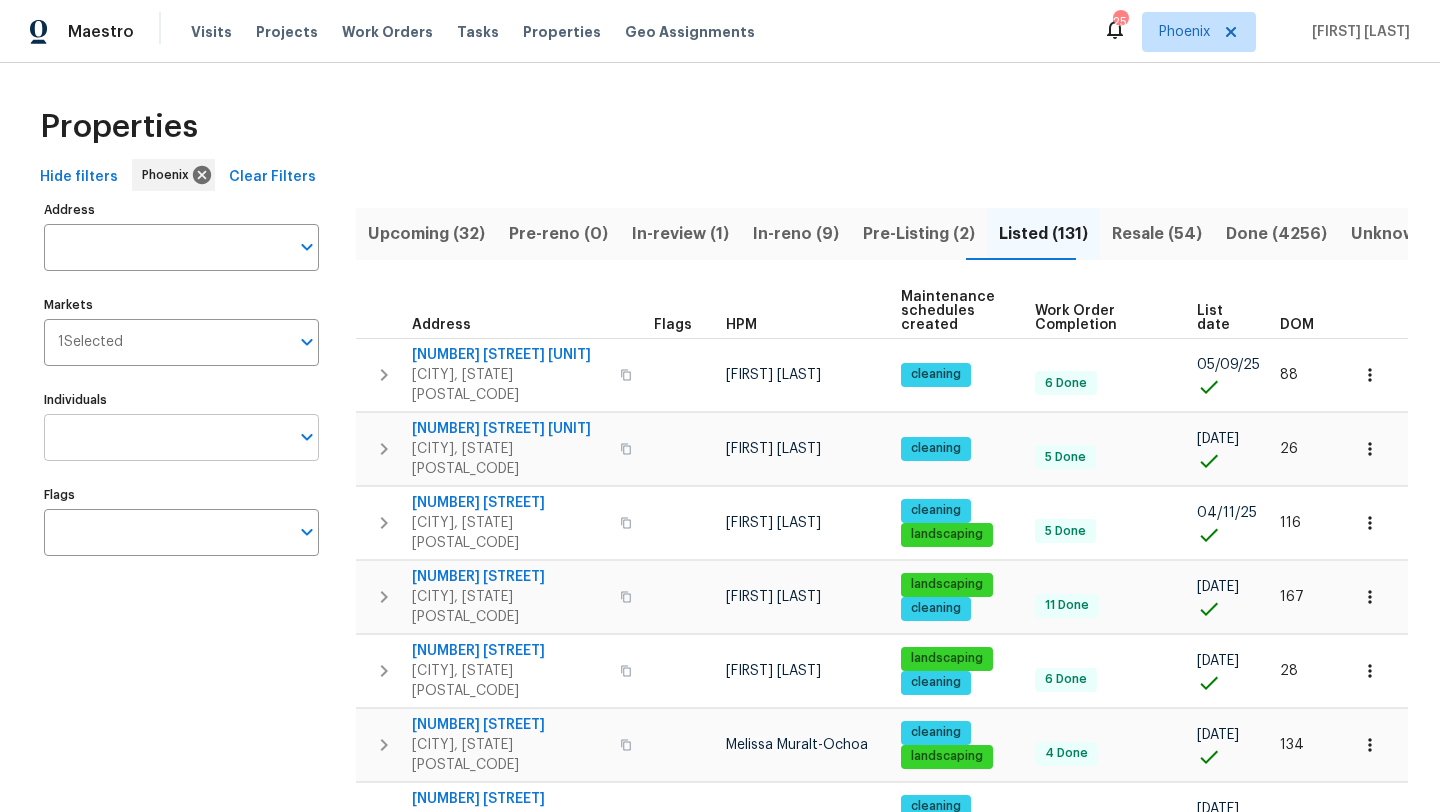 click on "Individuals" at bounding box center (166, 437) 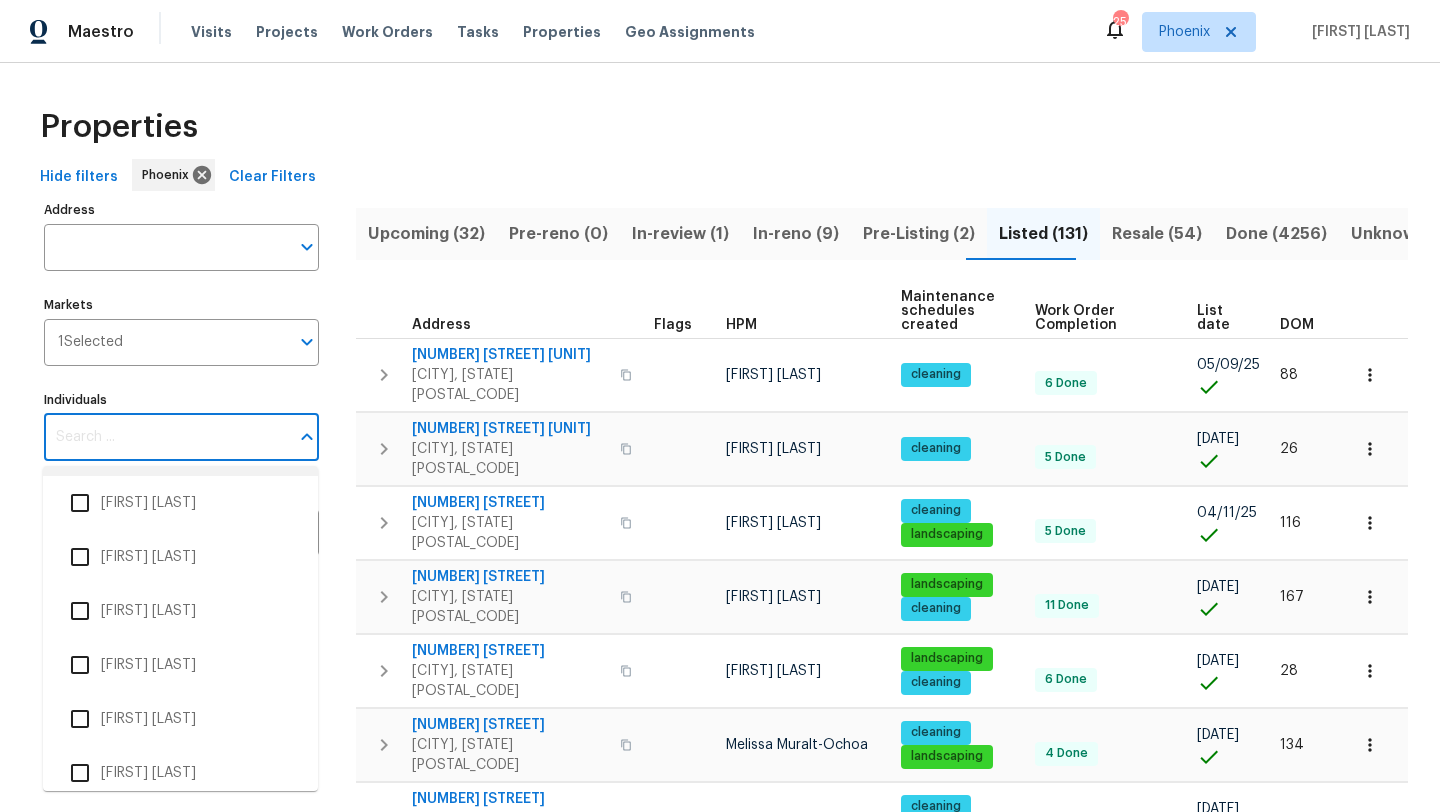 scroll, scrollTop: 771, scrollLeft: 0, axis: vertical 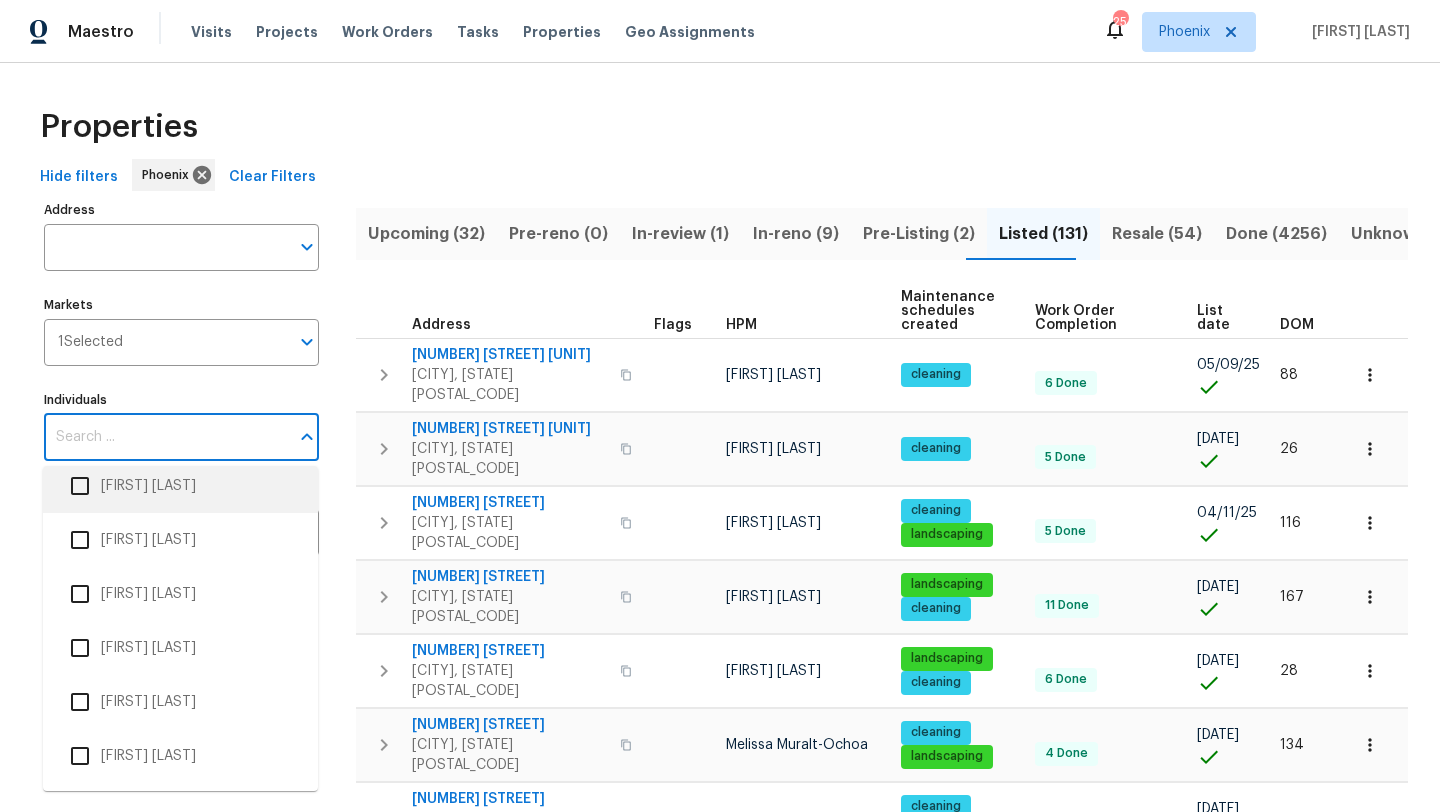 click on "Individuals" at bounding box center [166, 437] 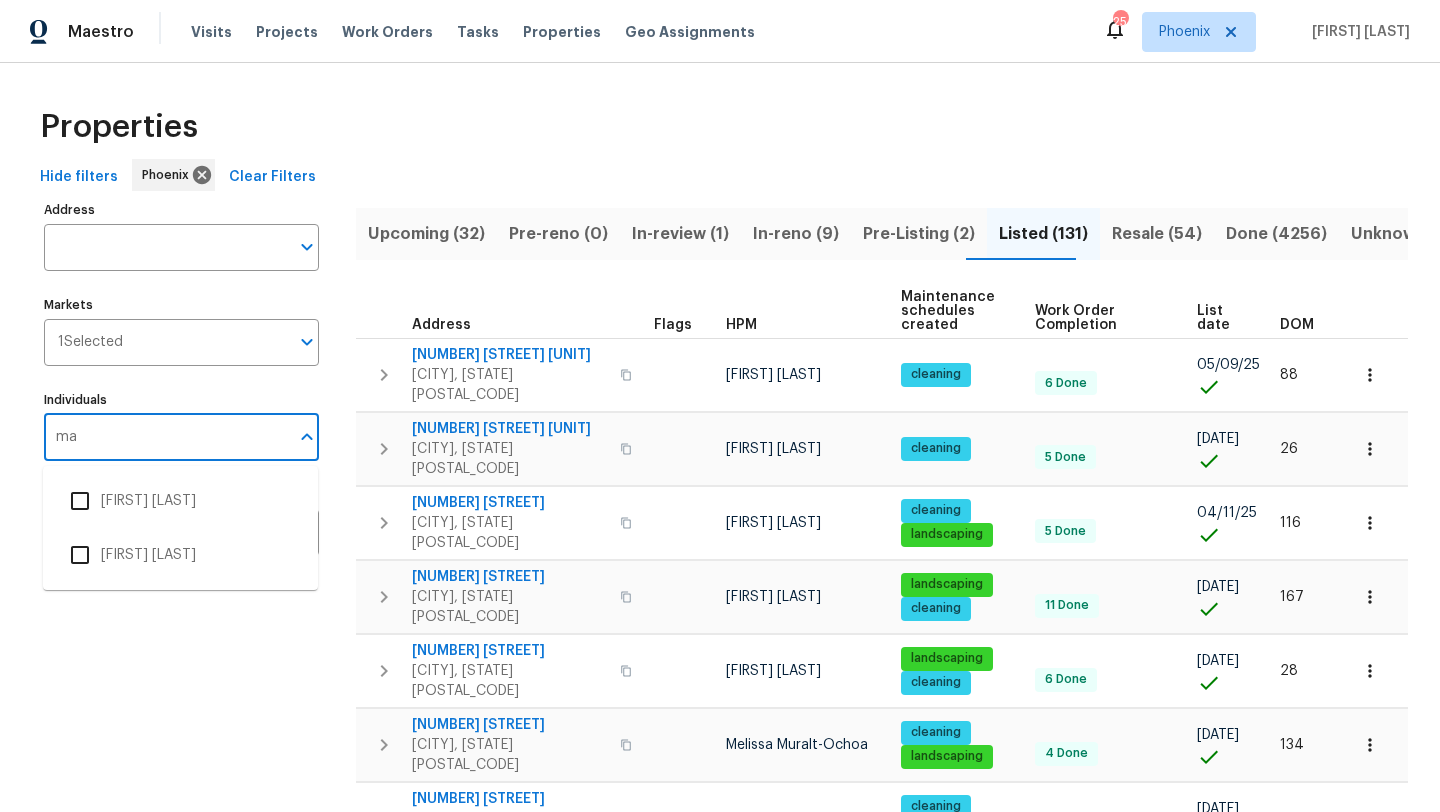 type on "m" 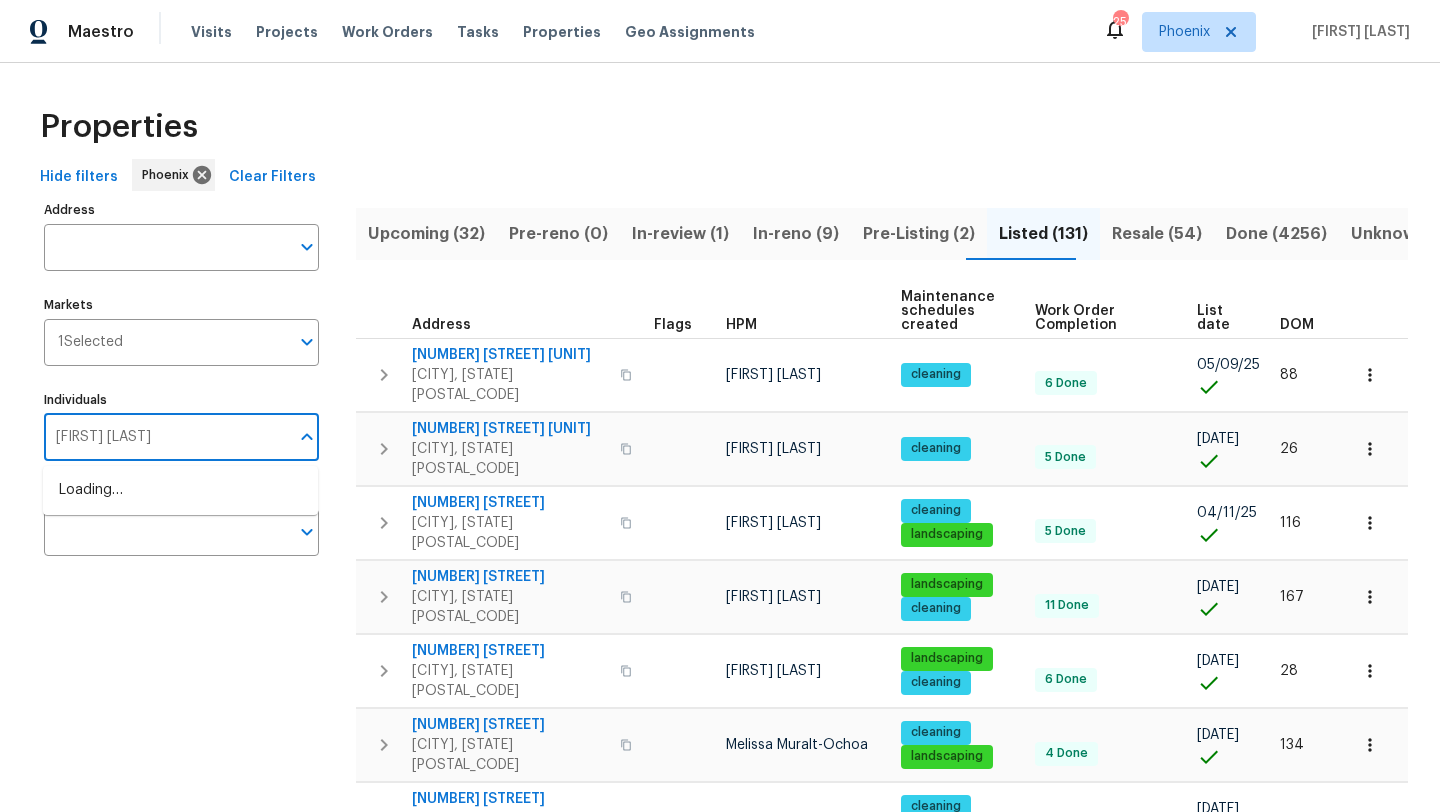 type on "[FIRST]" 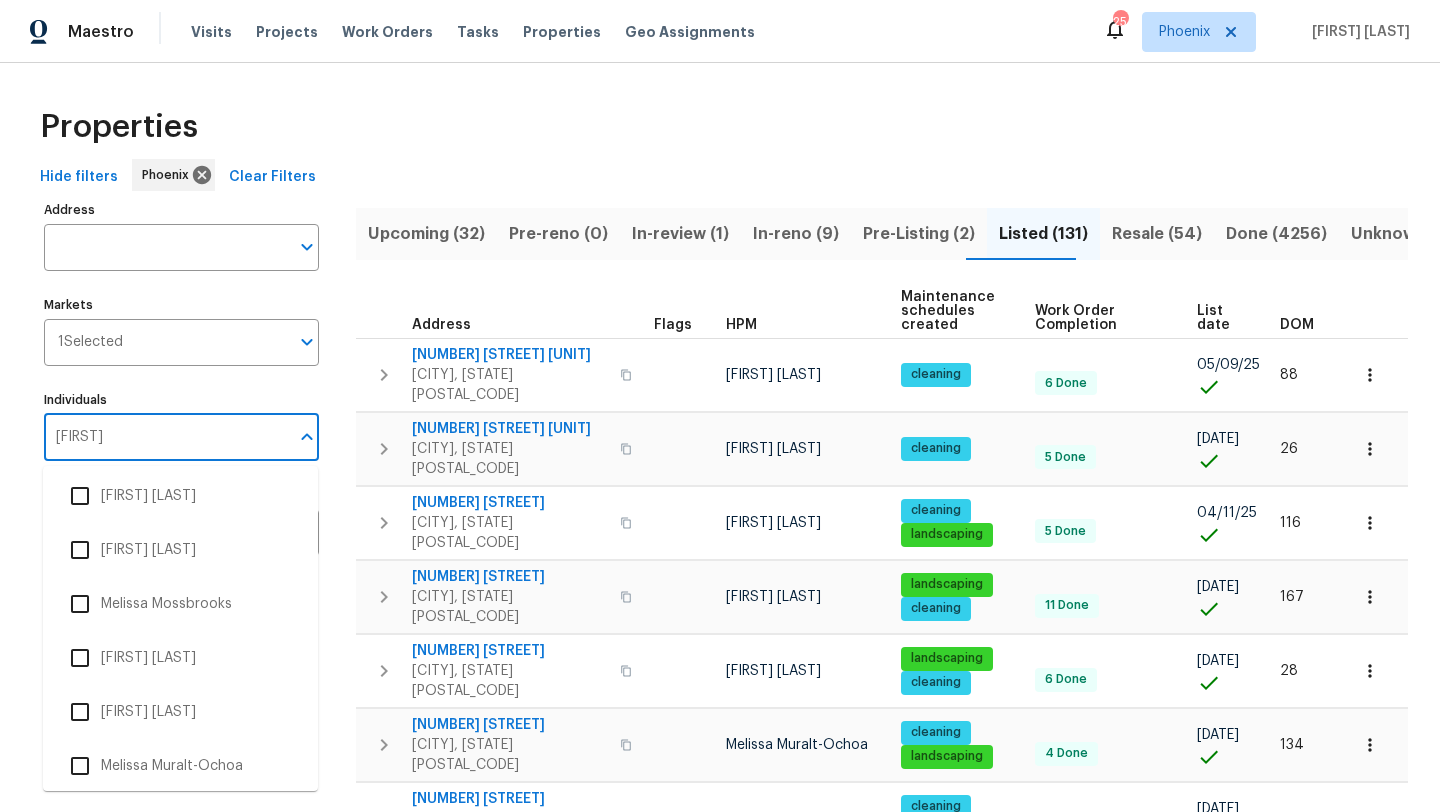scroll, scrollTop: 616, scrollLeft: 0, axis: vertical 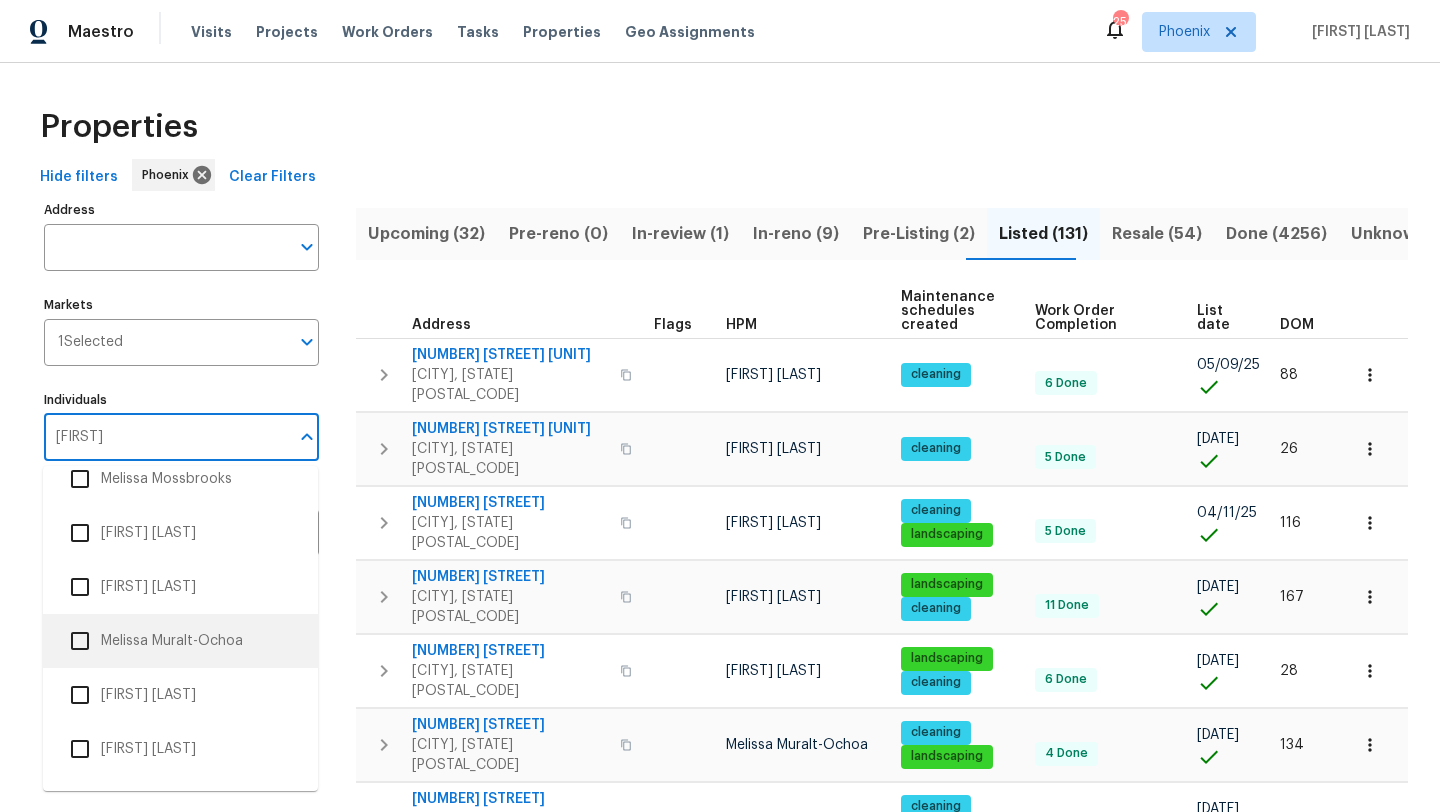 click at bounding box center (80, 641) 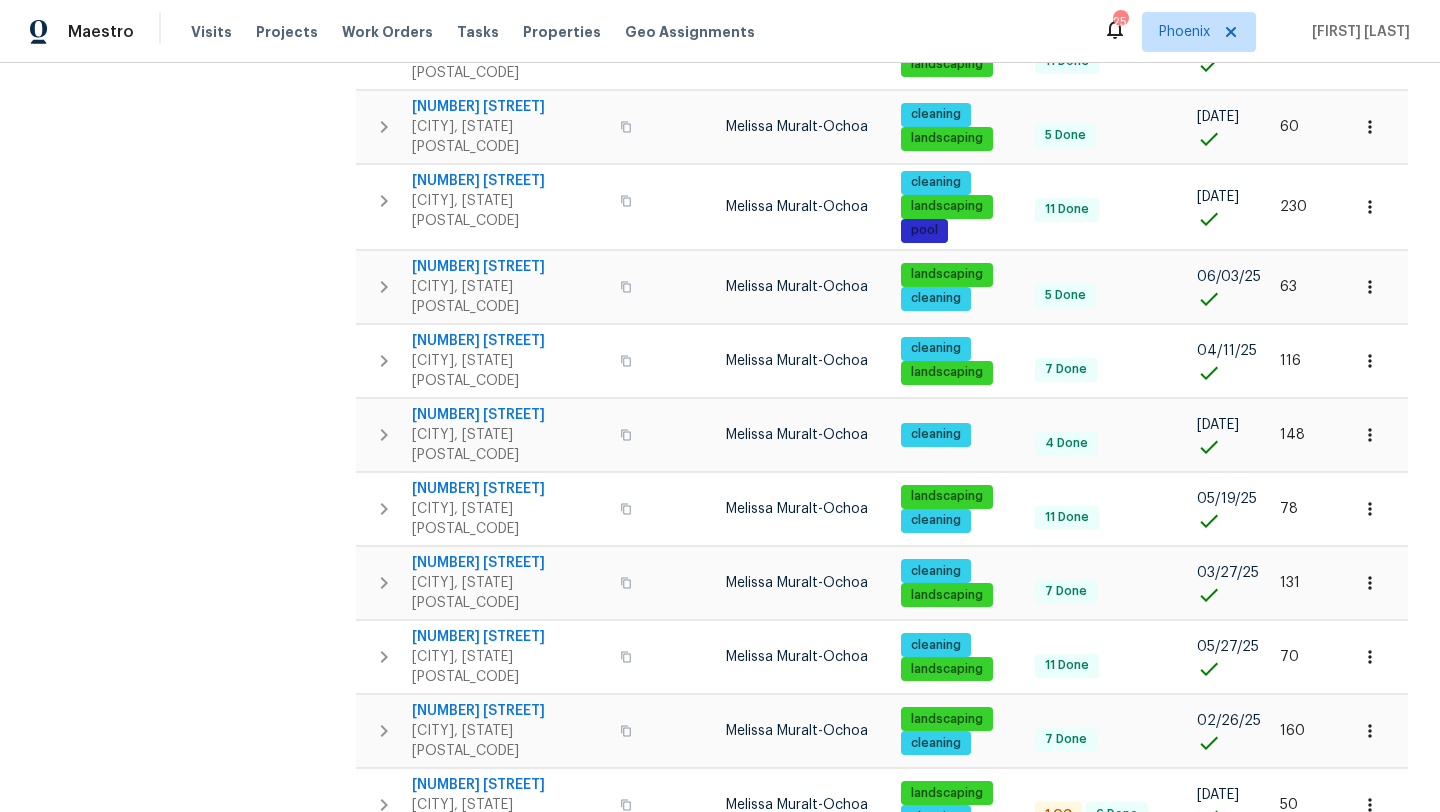 scroll, scrollTop: 0, scrollLeft: 0, axis: both 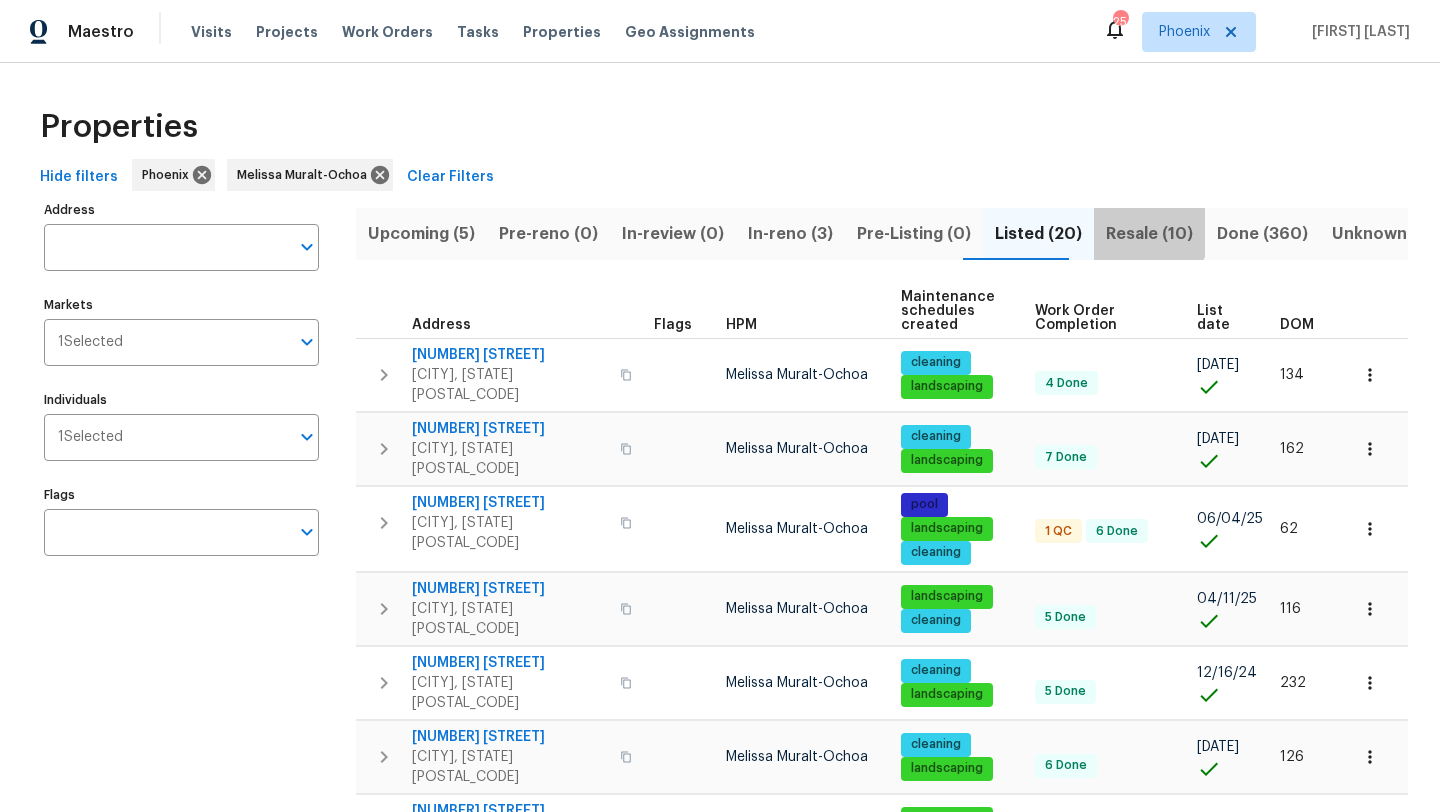 click on "Resale (10)" at bounding box center (1149, 234) 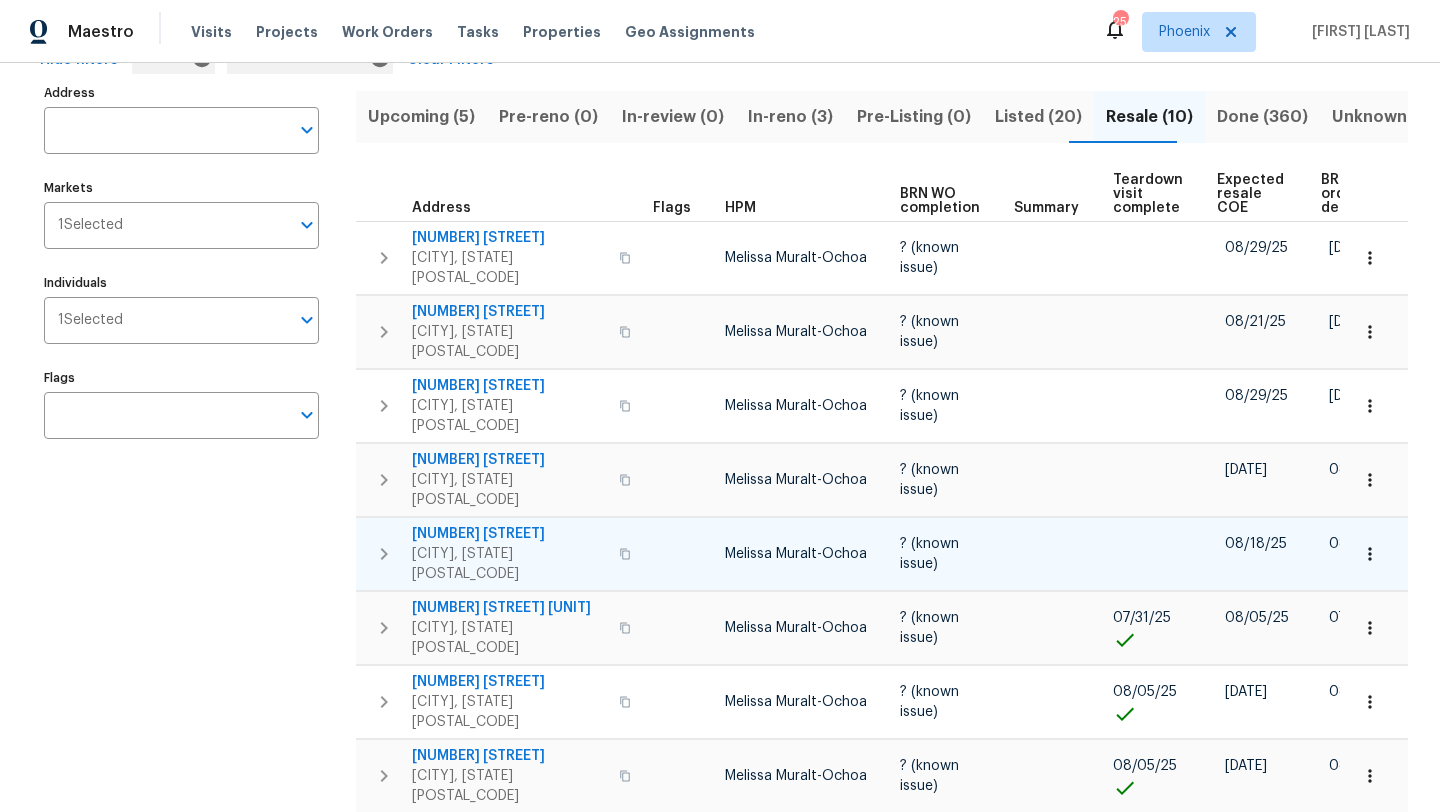 scroll, scrollTop: 0, scrollLeft: 0, axis: both 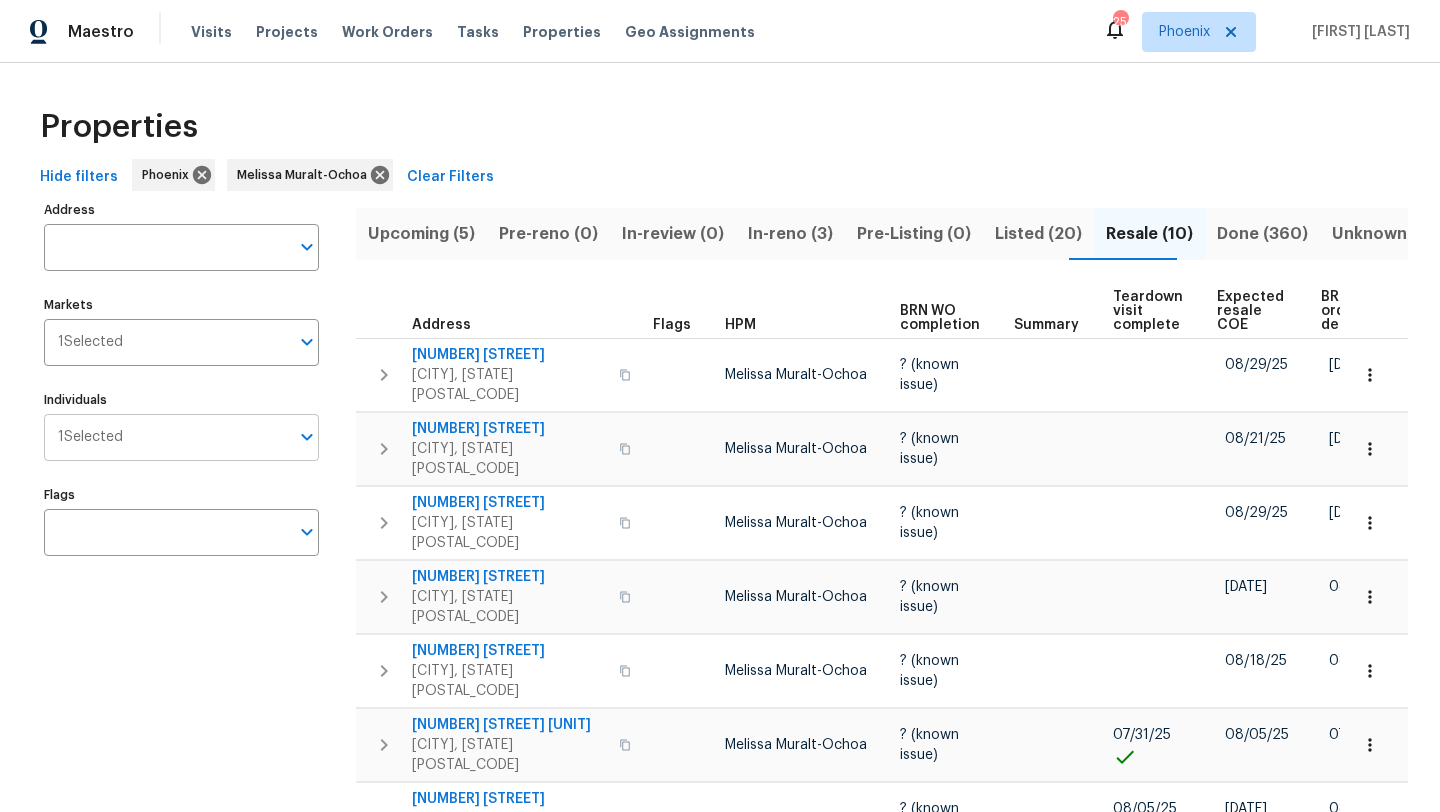 click on "Individuals" at bounding box center (206, 437) 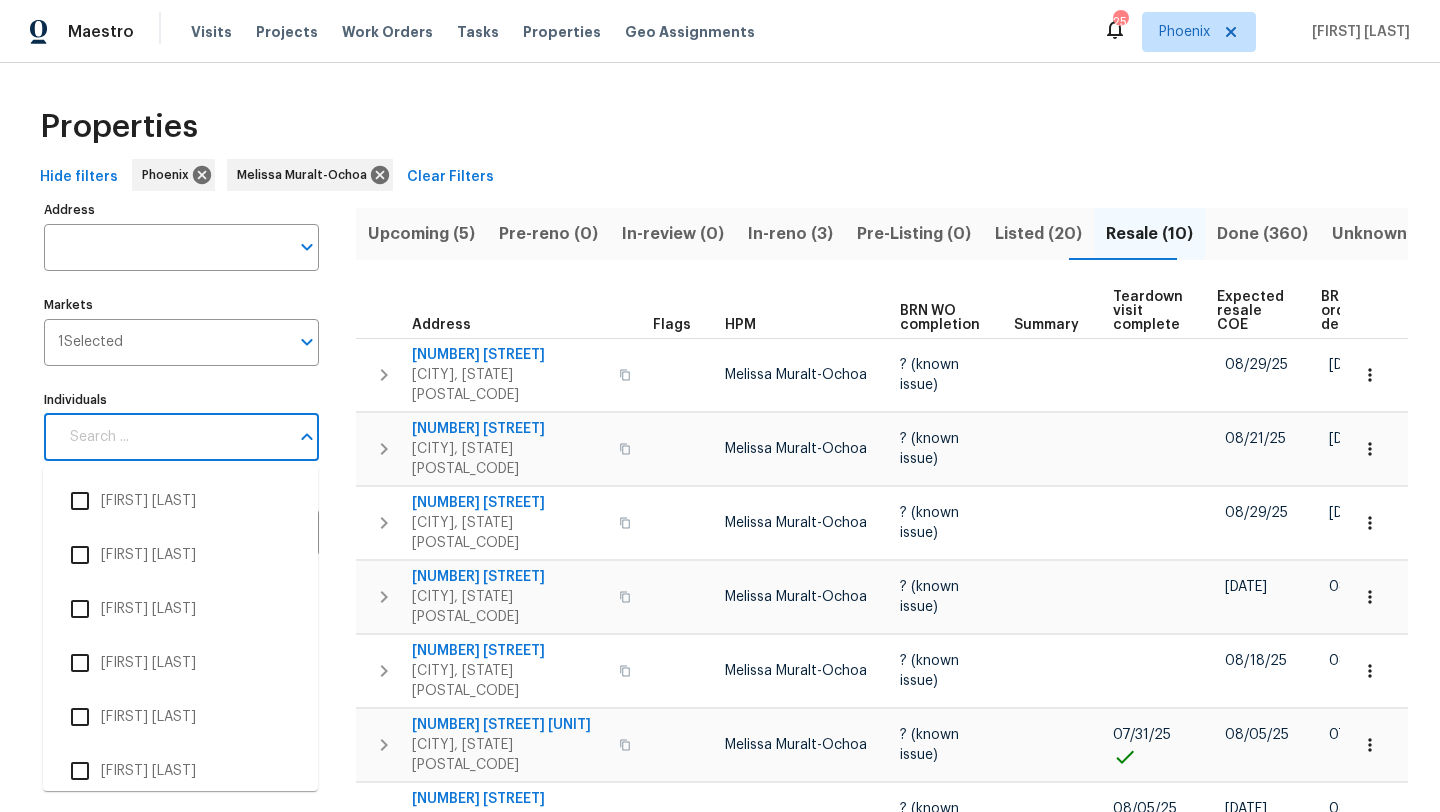 click on "Individuals" at bounding box center (173, 437) 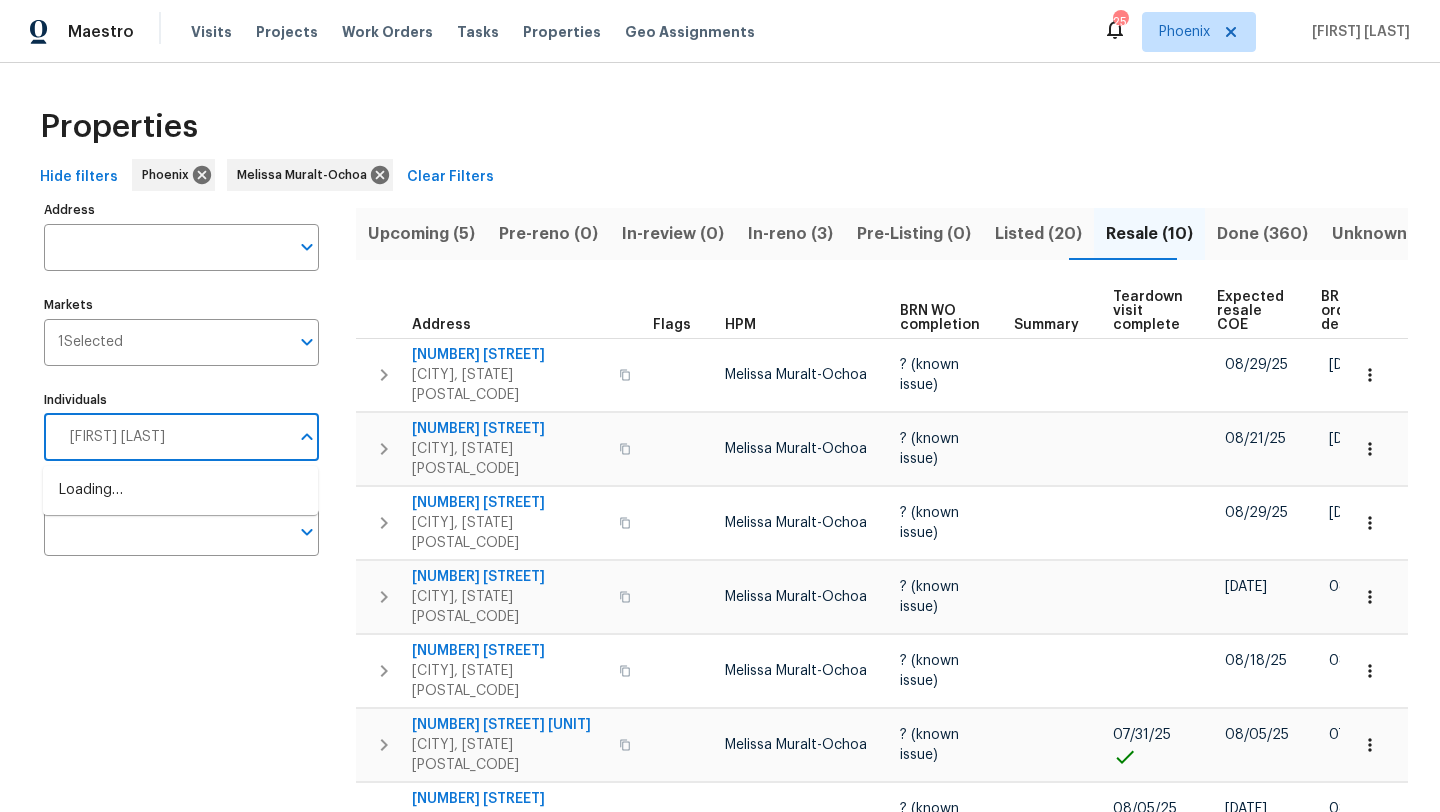 type on "Brian" 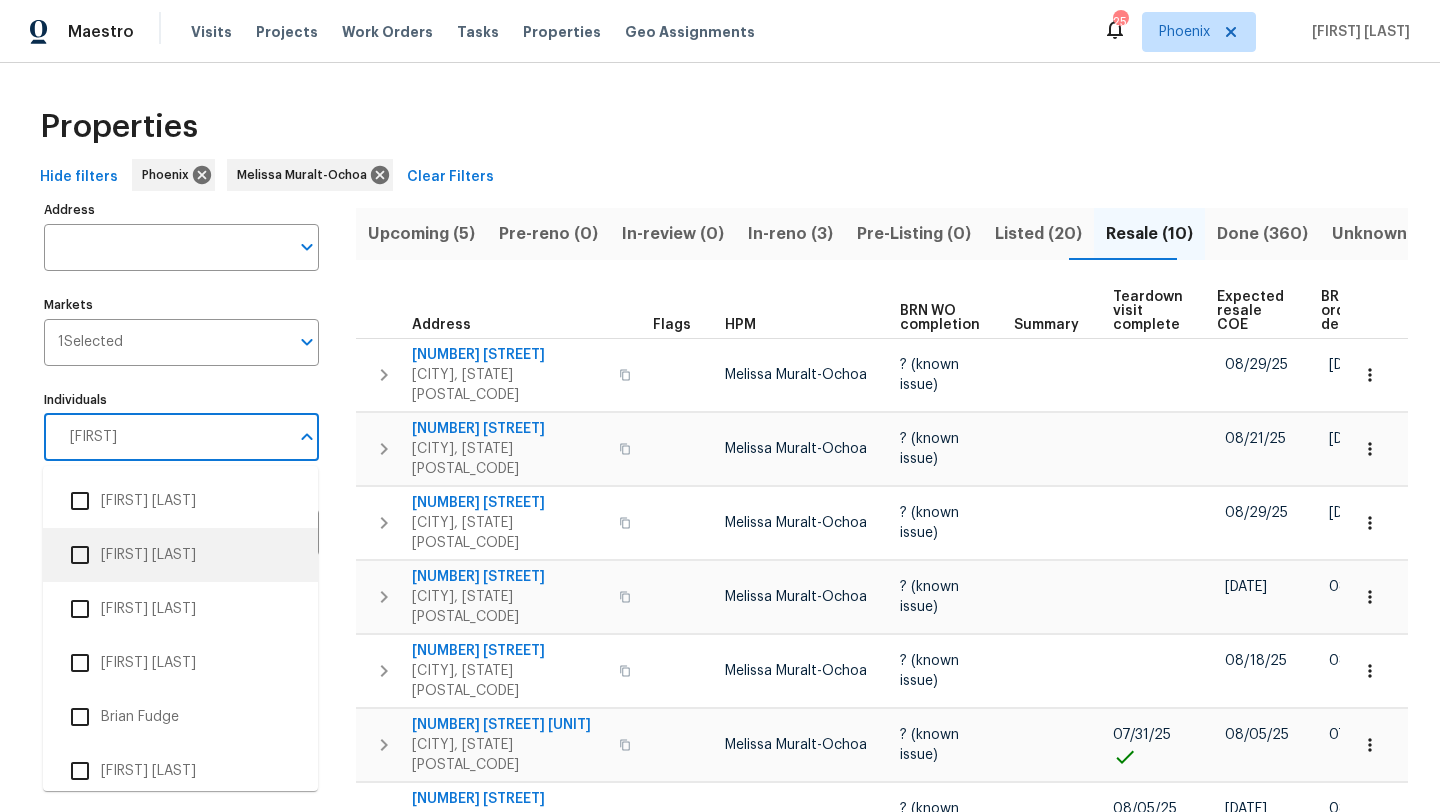 click at bounding box center [80, 555] 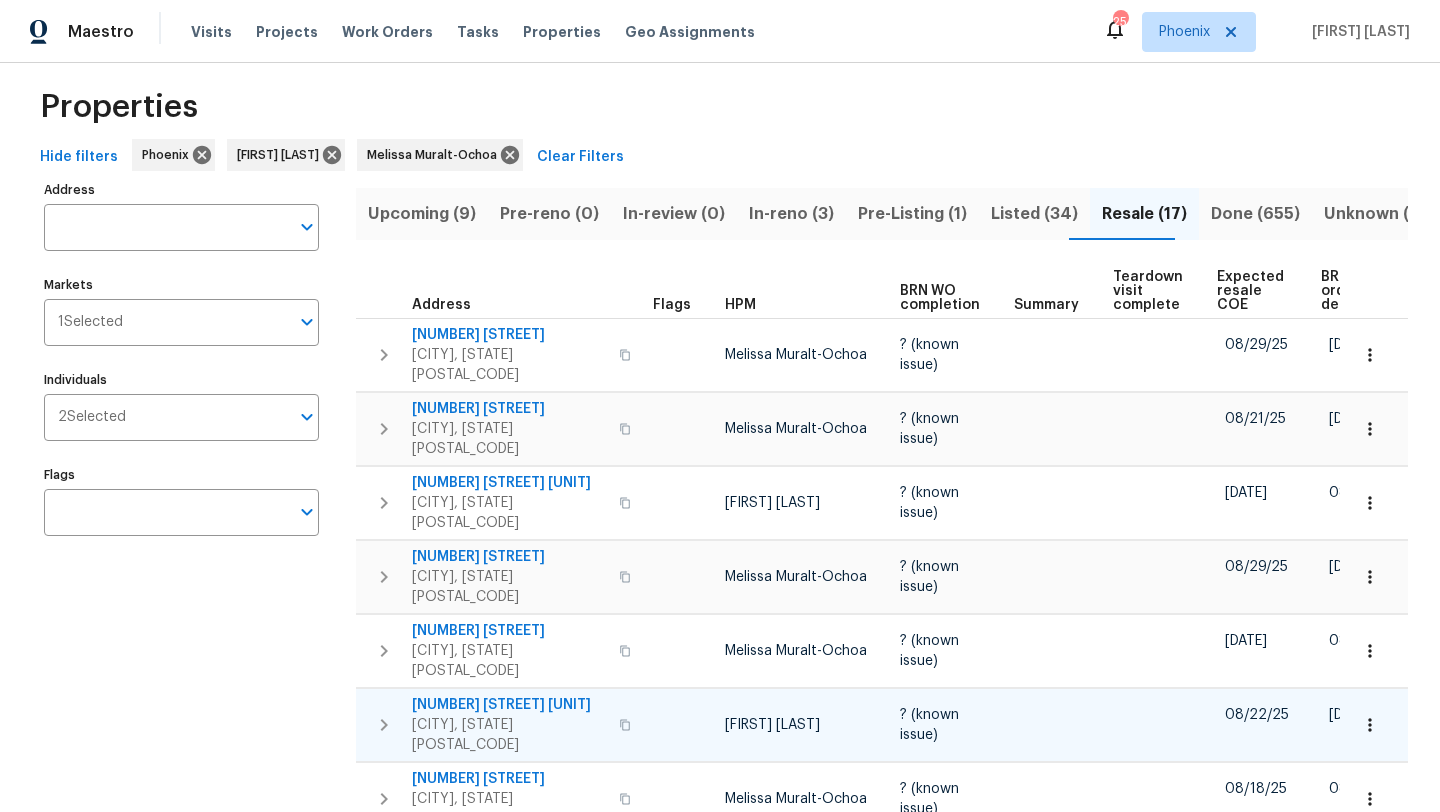 scroll, scrollTop: 0, scrollLeft: 0, axis: both 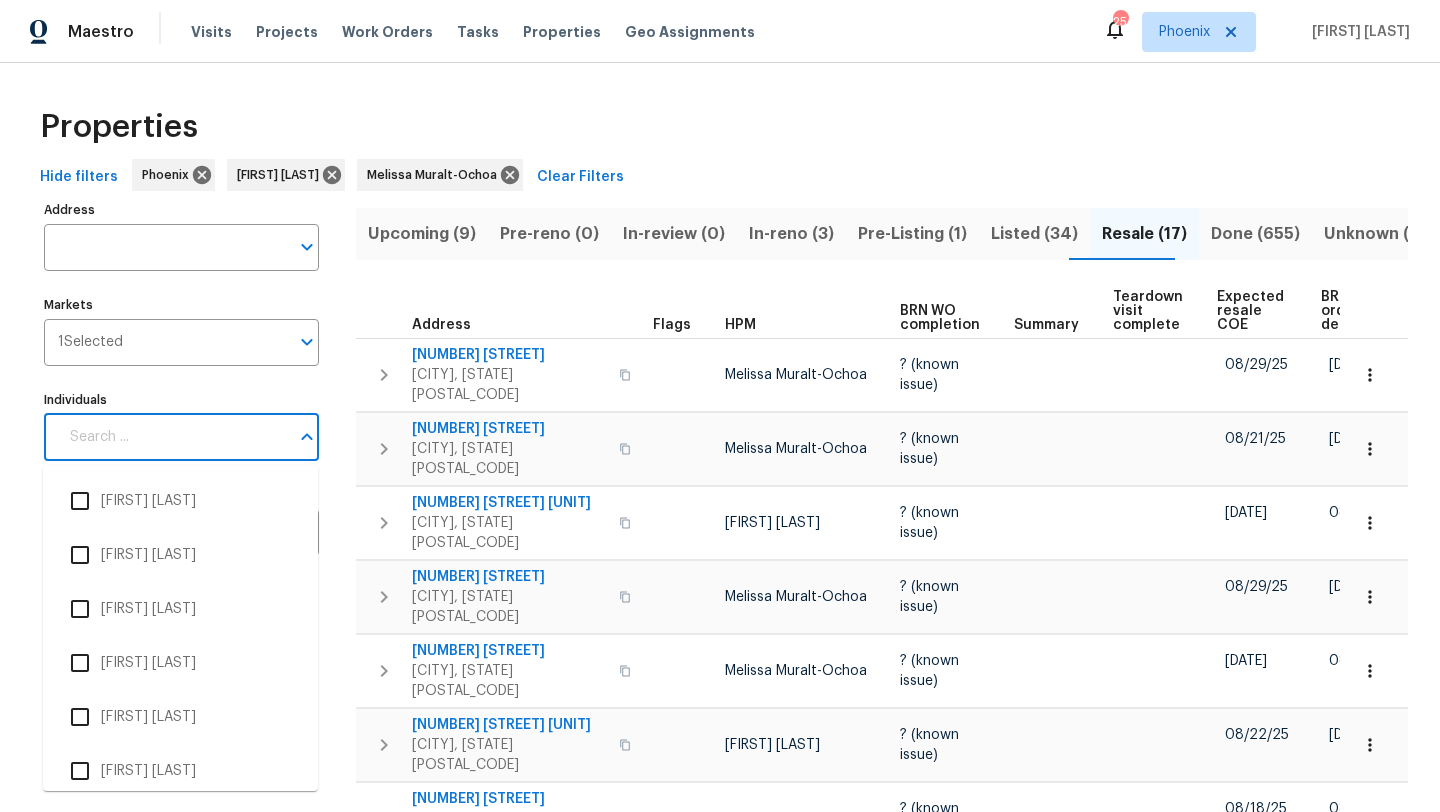 click on "Individuals" at bounding box center [173, 437] 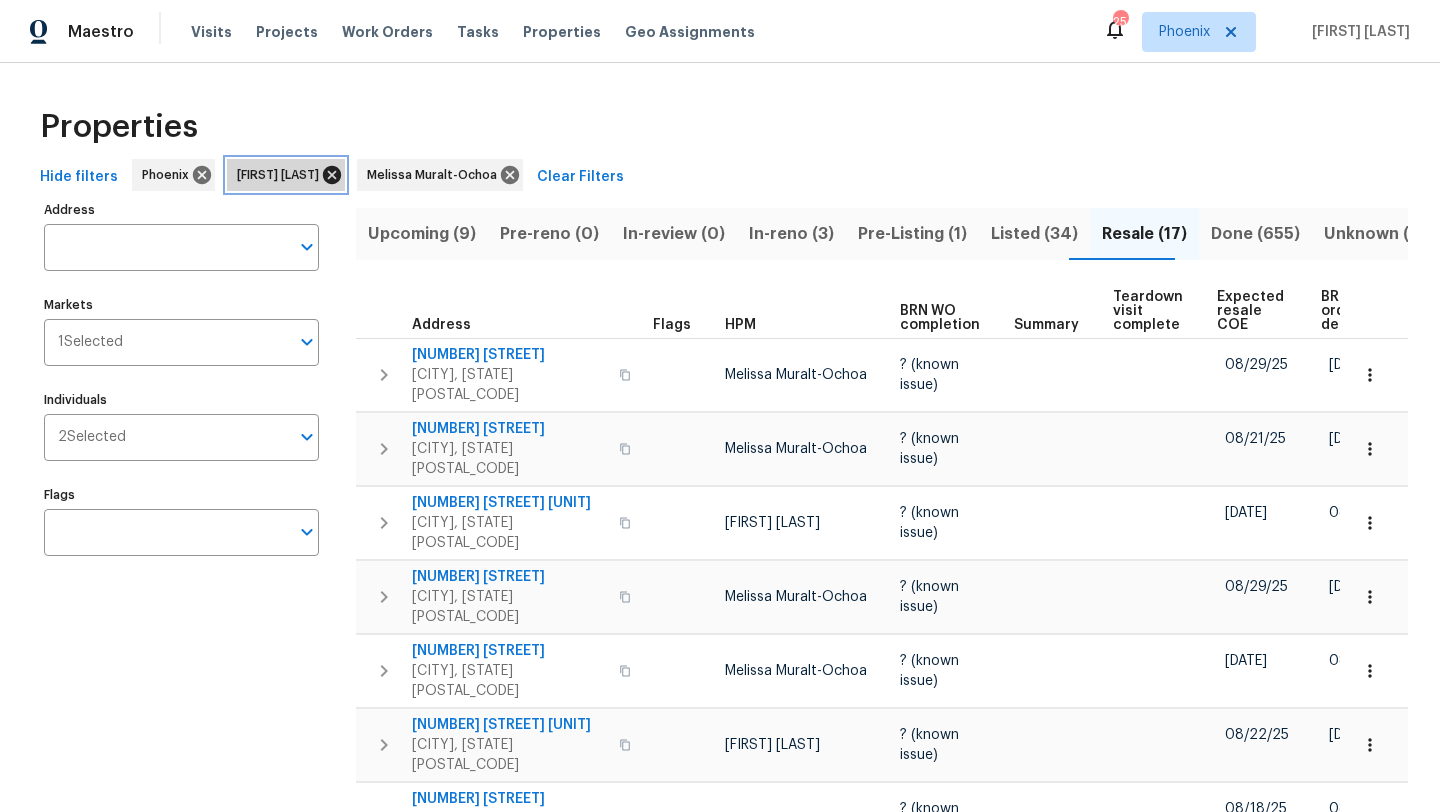 click 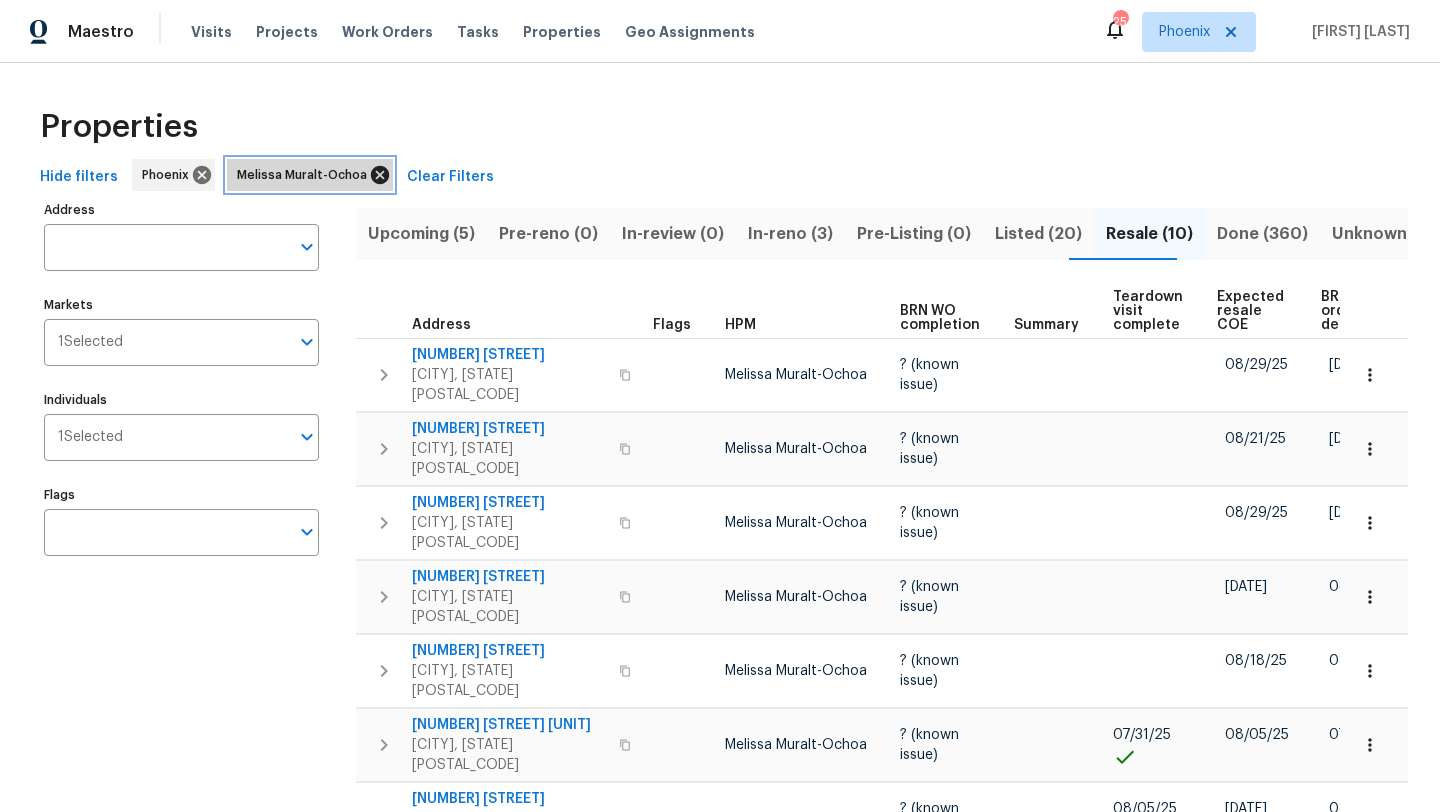 click 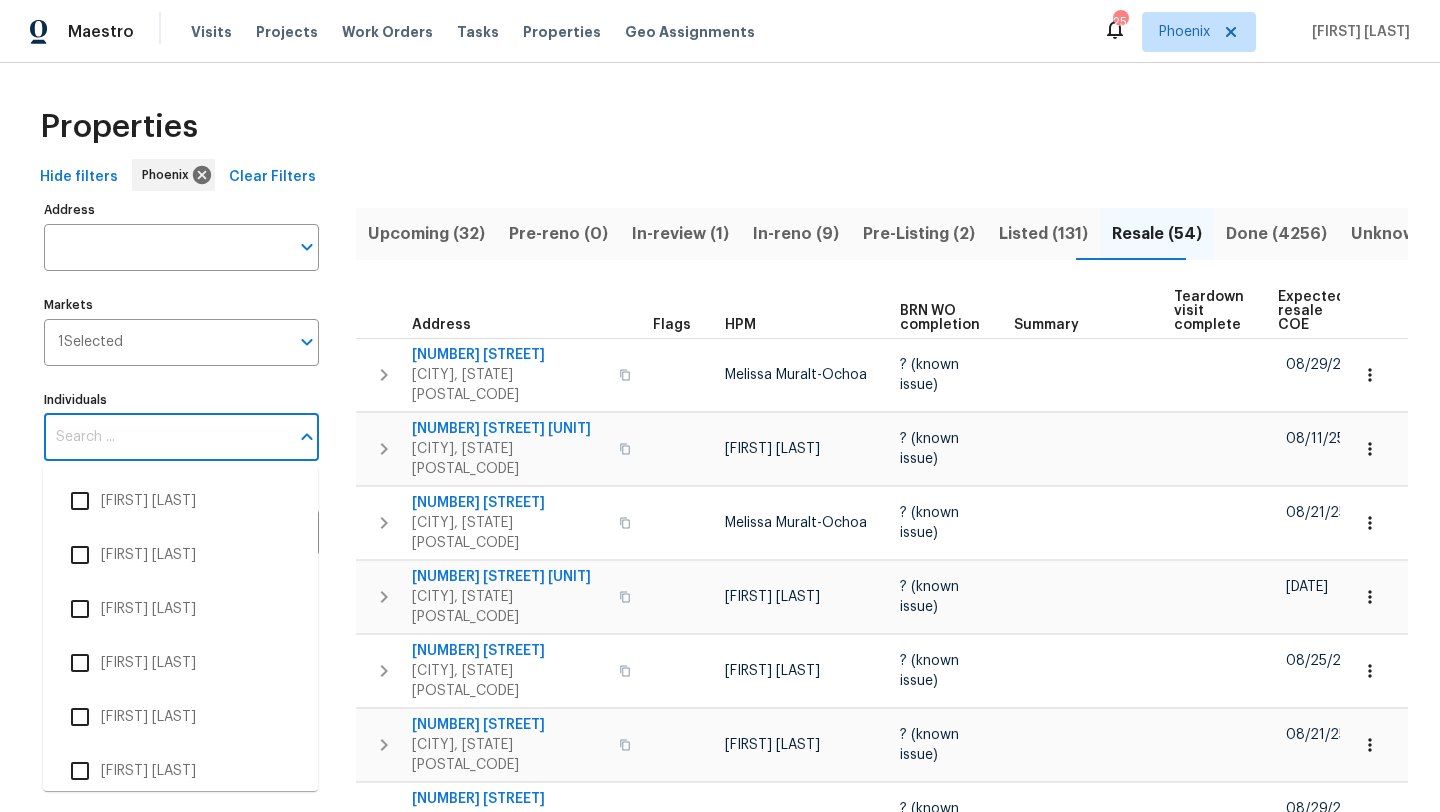 click on "Individuals" at bounding box center [166, 437] 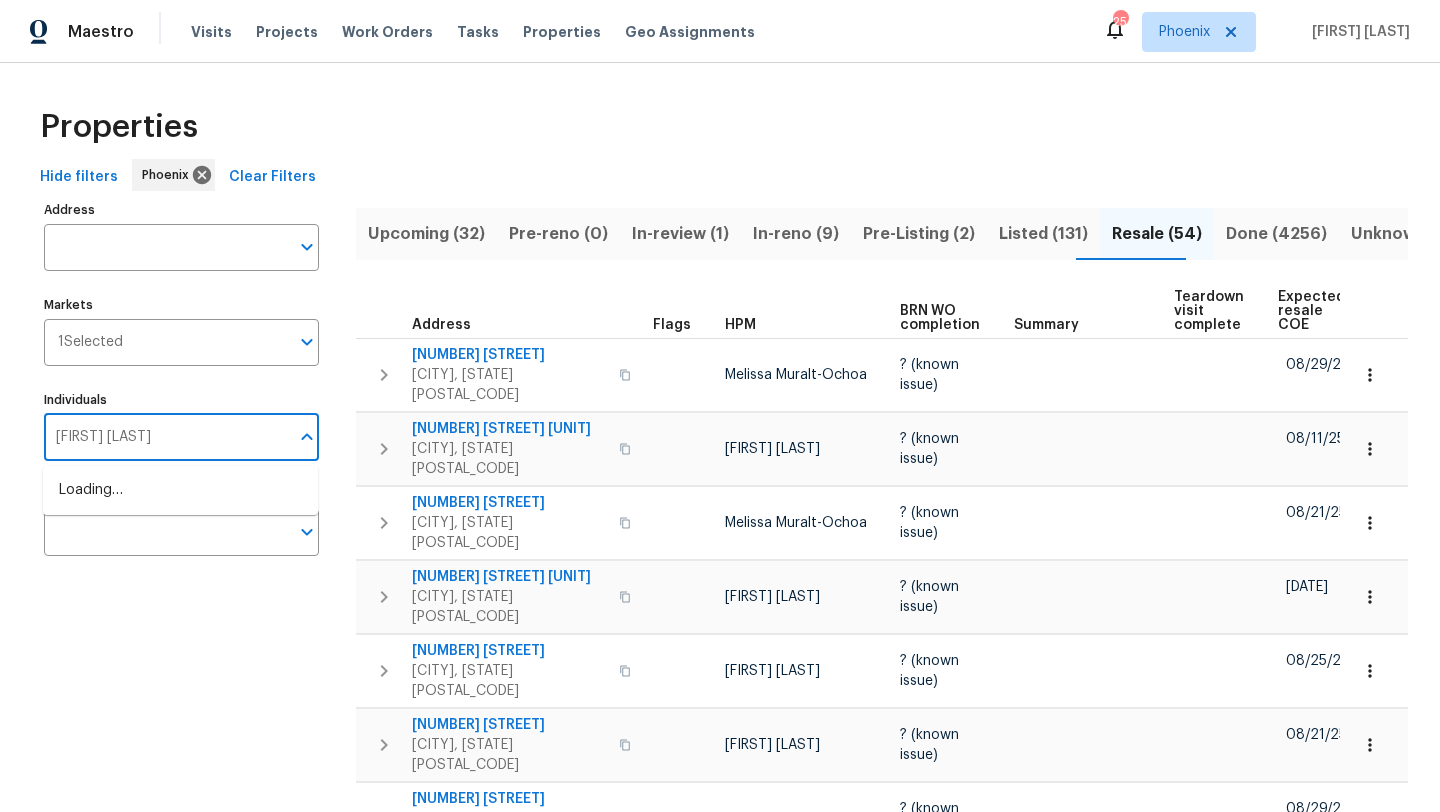 type on "[FIRST] [LAST]" 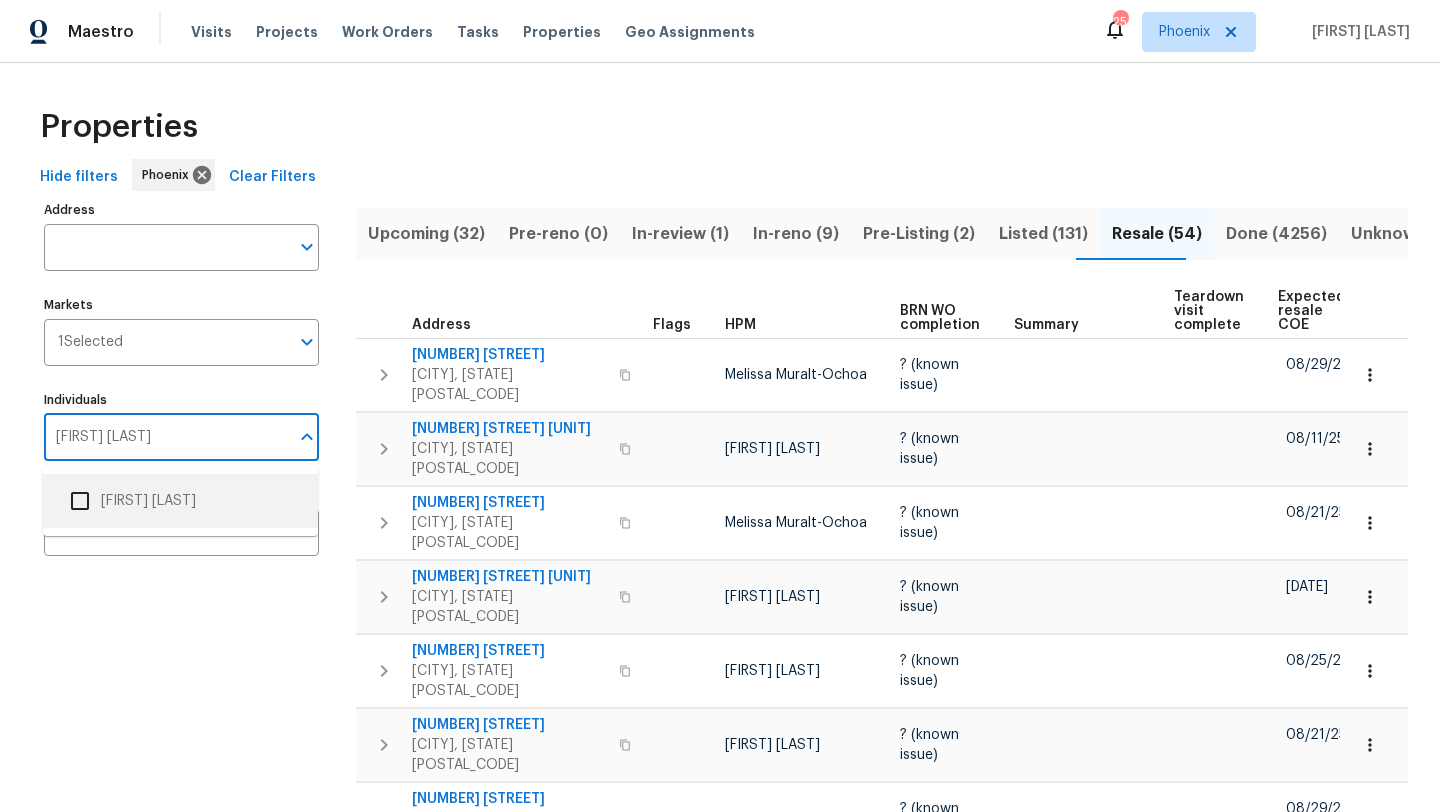 click at bounding box center (80, 501) 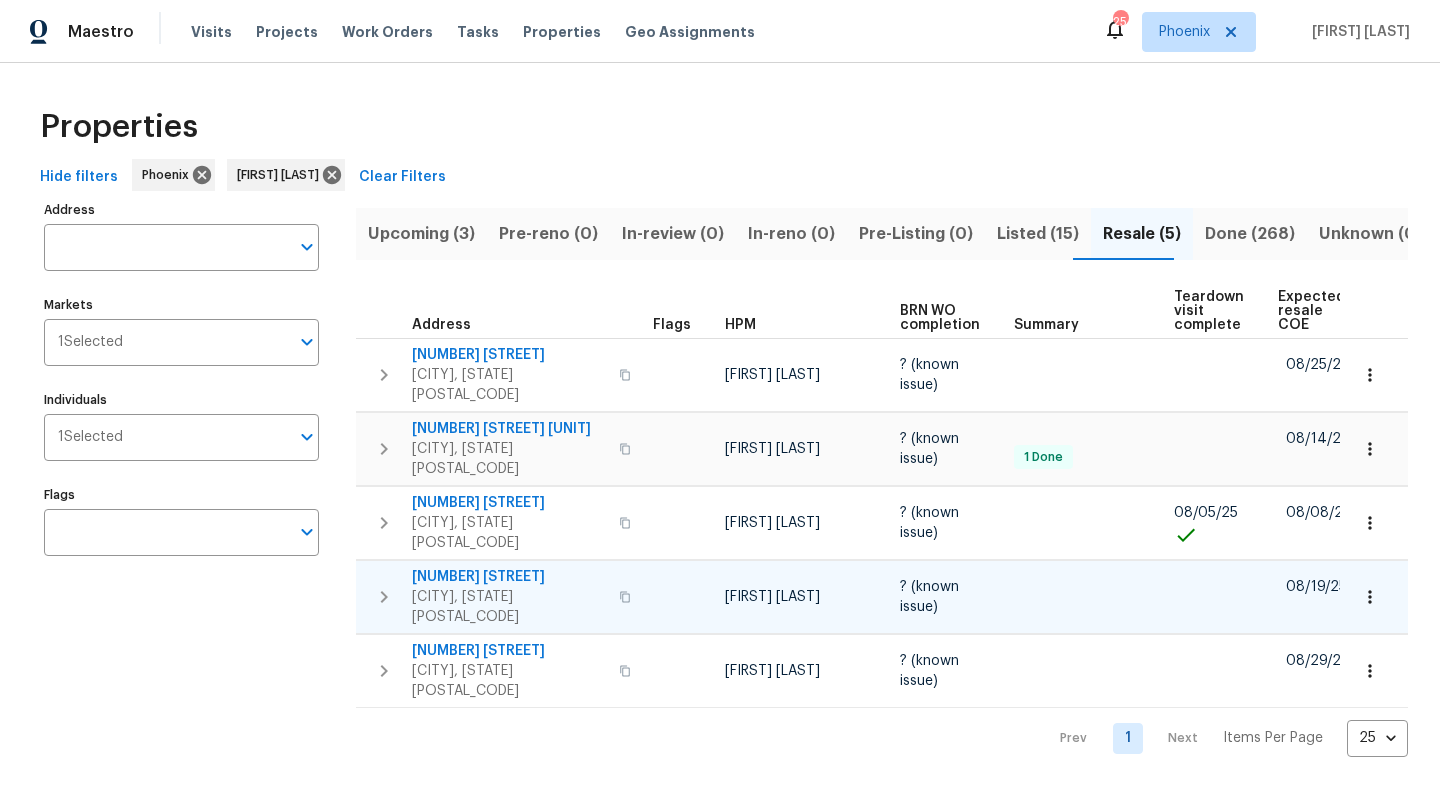 click on "882 W Summit Pl" at bounding box center [509, 577] 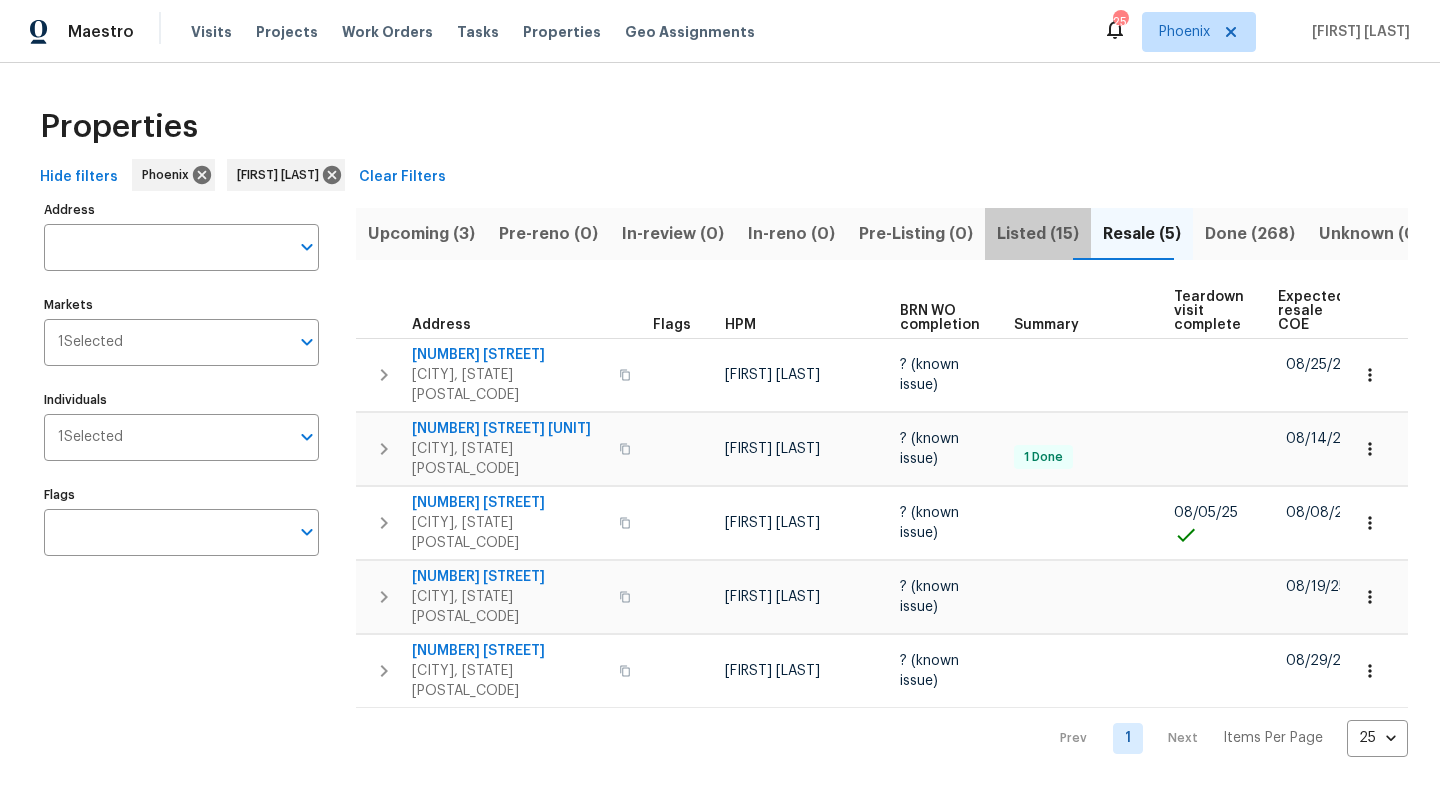 click on "Listed (15)" at bounding box center (1038, 234) 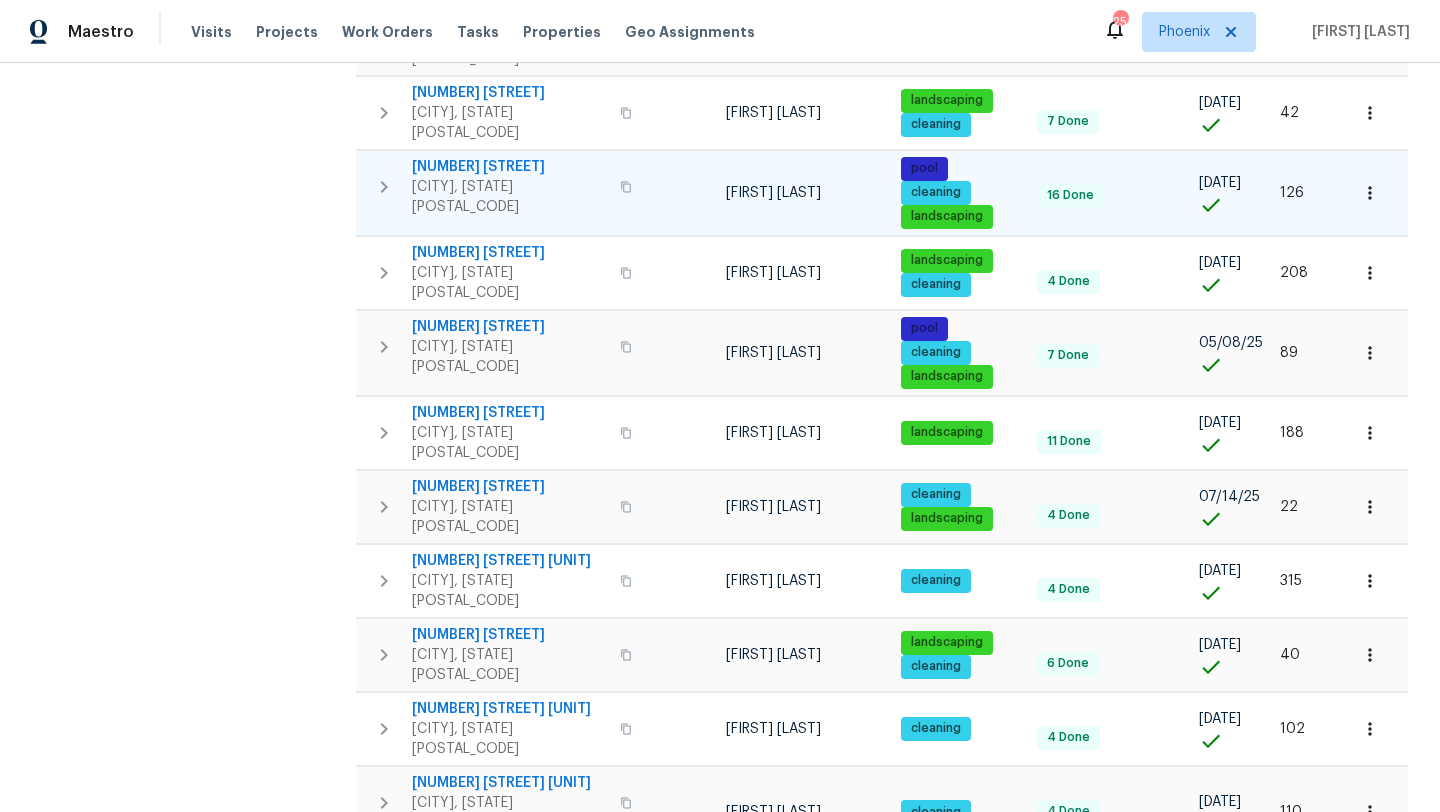 scroll, scrollTop: 599, scrollLeft: 0, axis: vertical 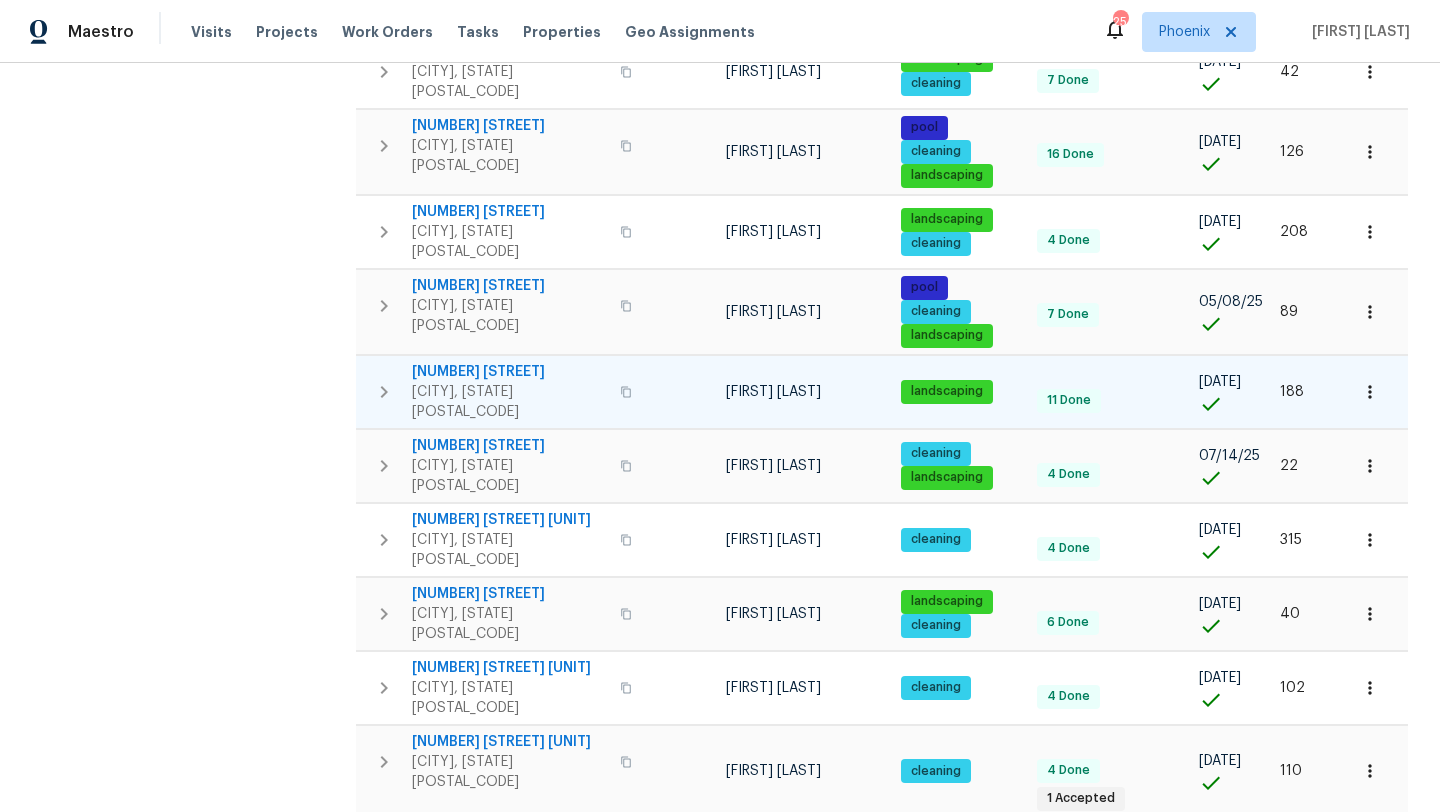 click on "741 N Tower Pl" at bounding box center [510, 372] 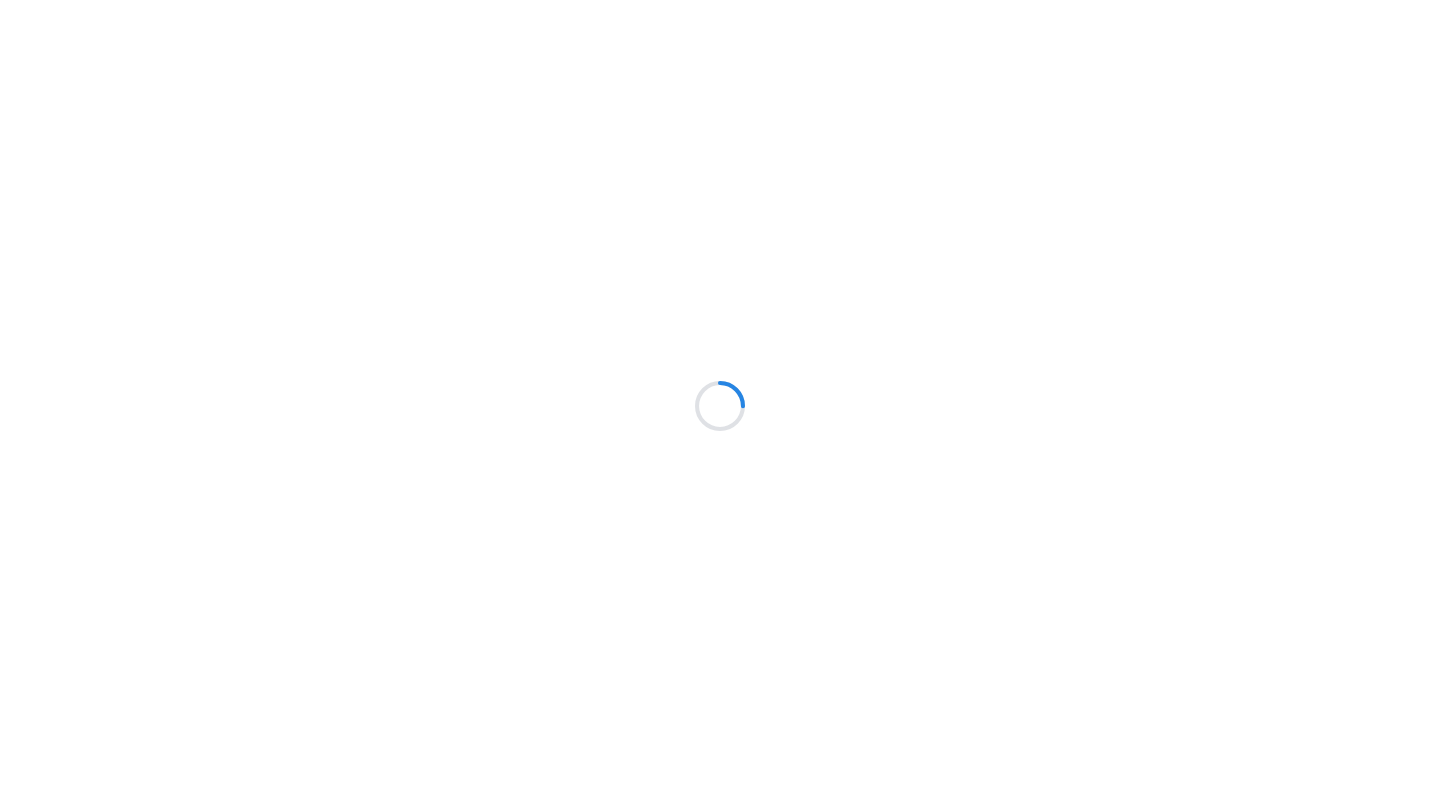 scroll, scrollTop: 0, scrollLeft: 0, axis: both 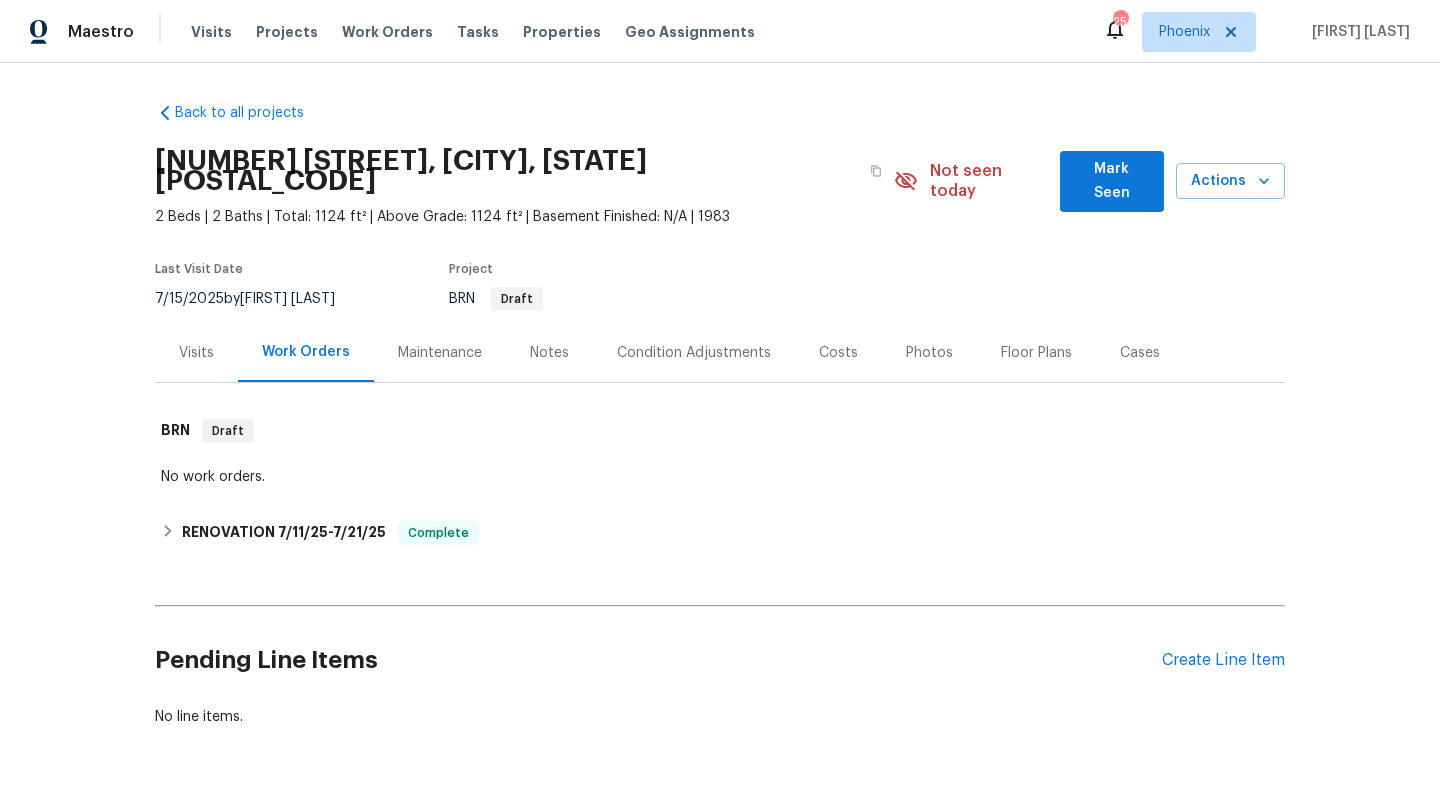 click on "Photos" at bounding box center [929, 352] 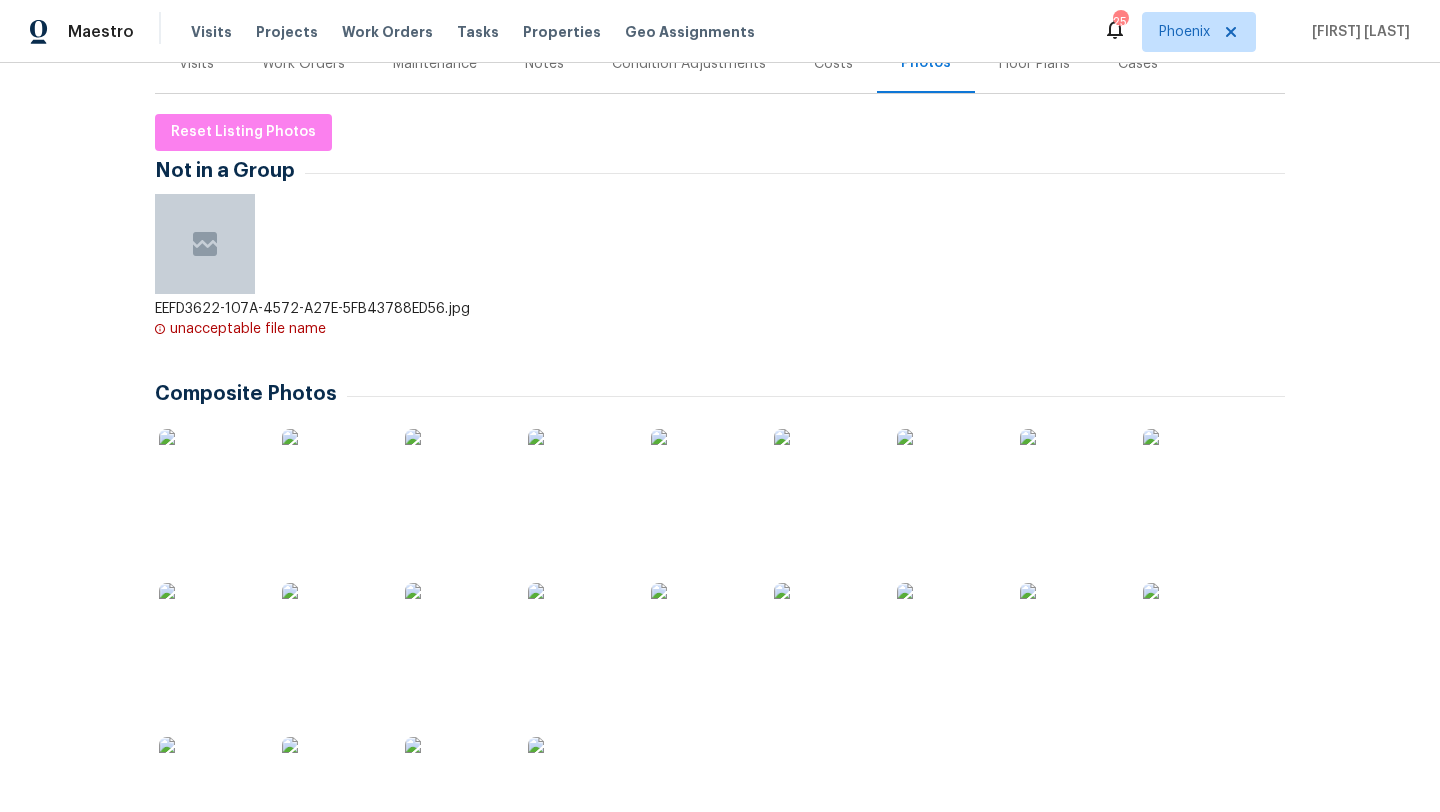 scroll, scrollTop: 319, scrollLeft: 0, axis: vertical 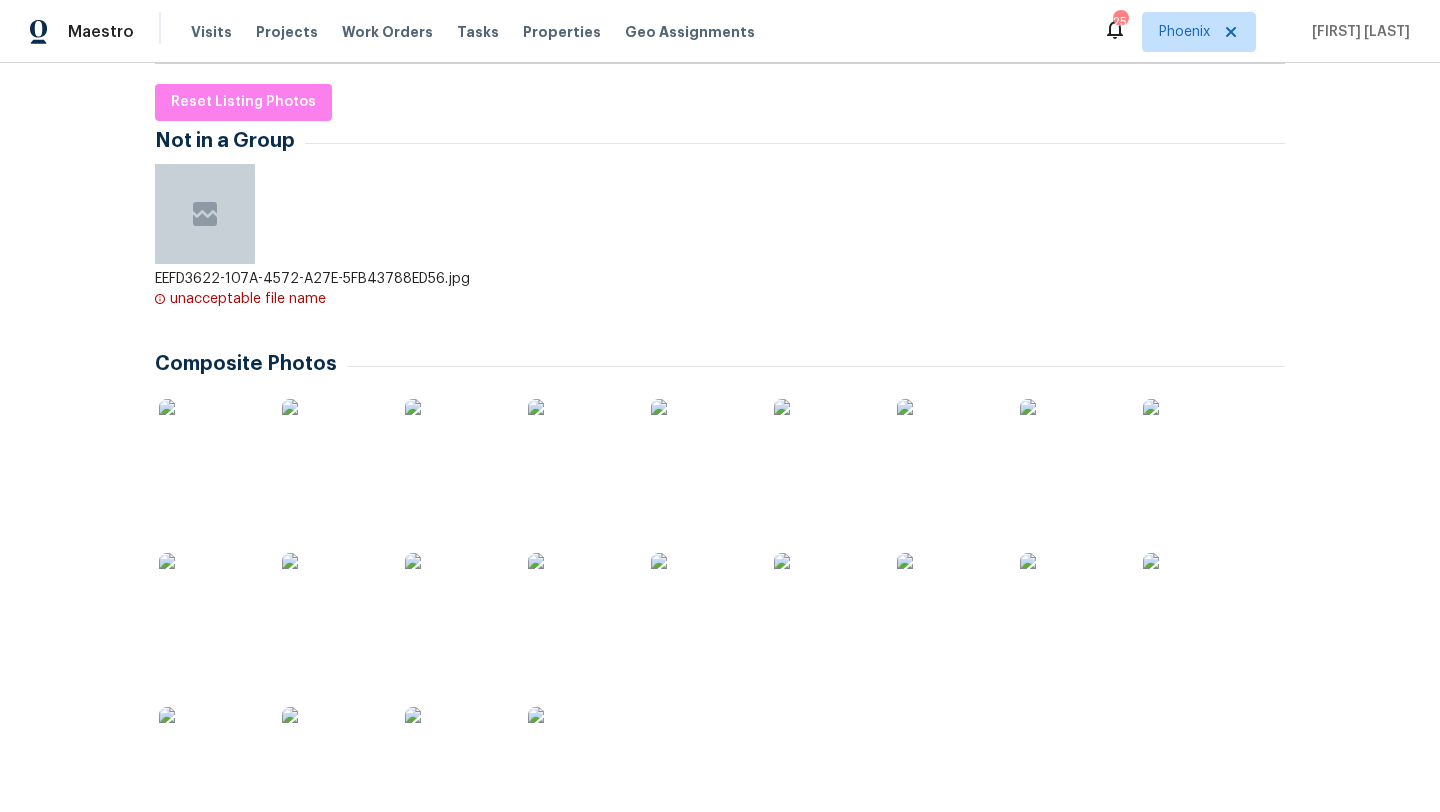 click at bounding box center [209, 449] 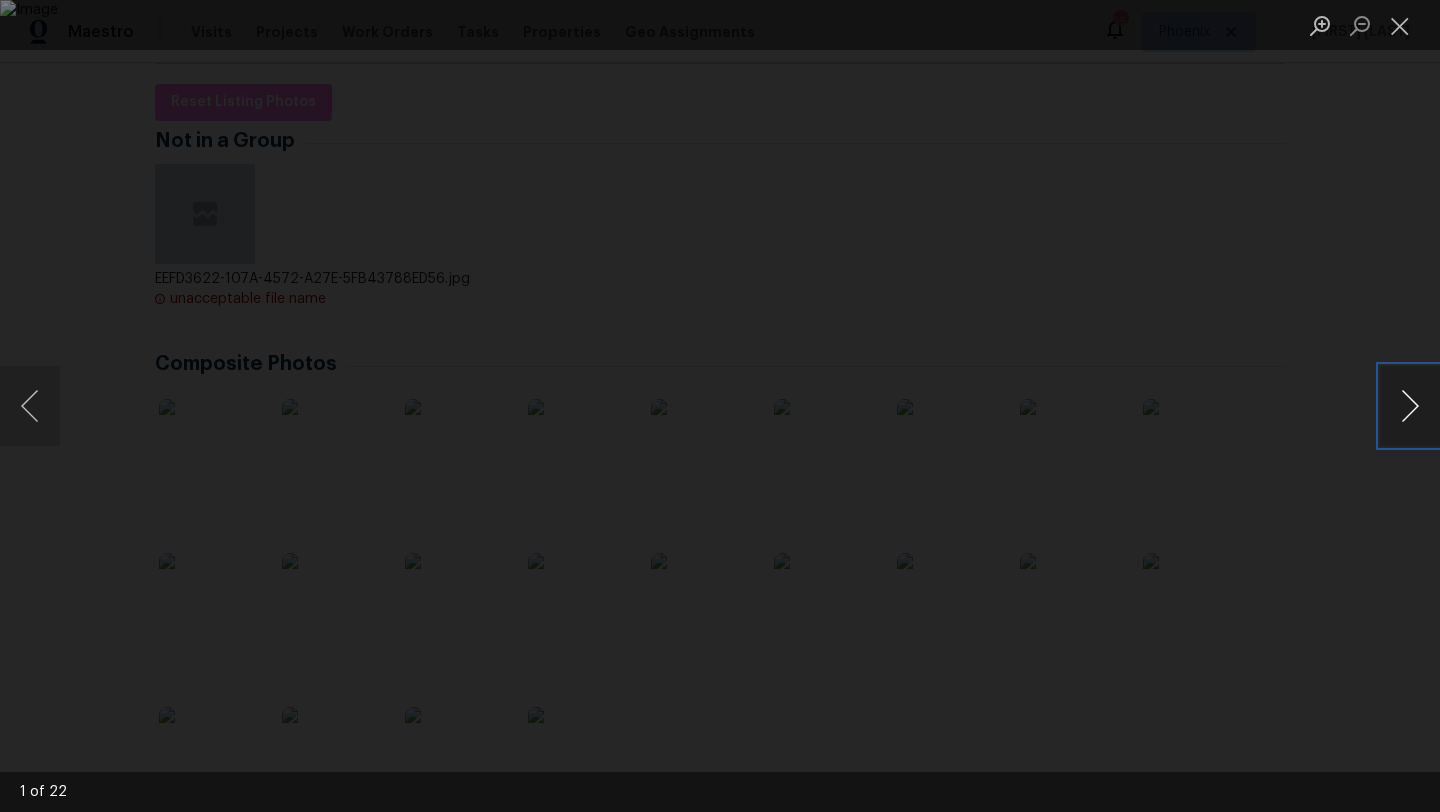 click at bounding box center (1410, 406) 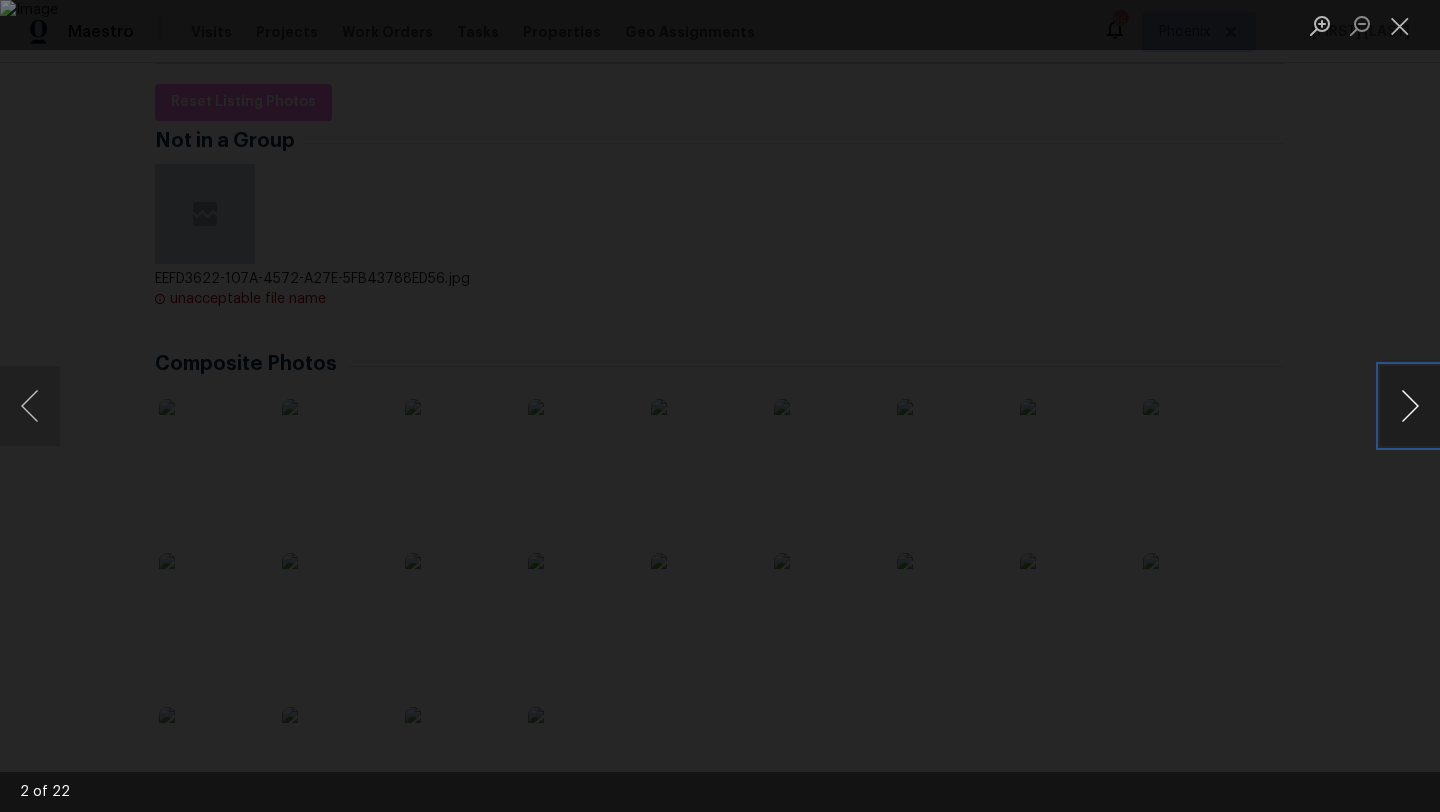click at bounding box center [1410, 406] 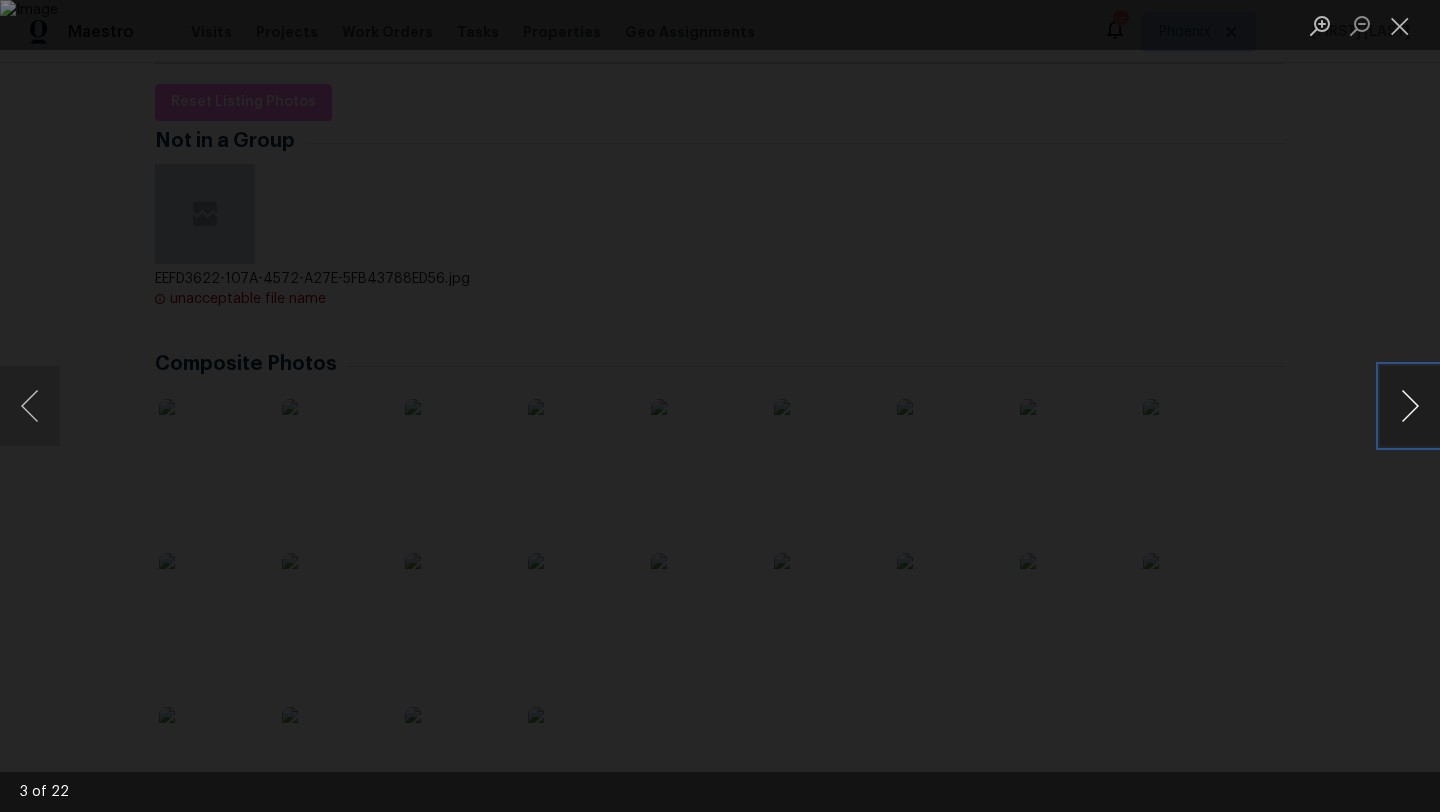 click at bounding box center (1410, 406) 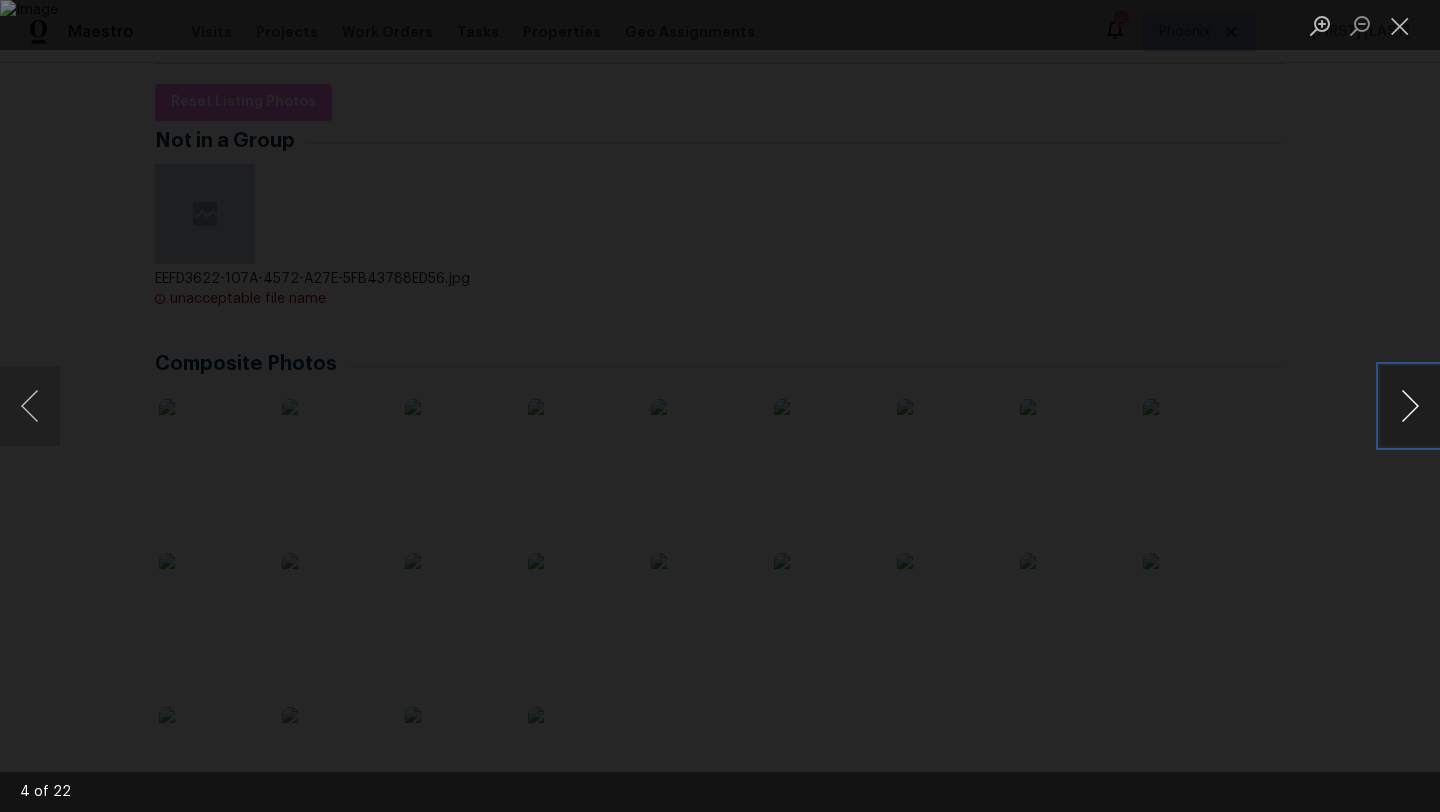 click at bounding box center (1410, 406) 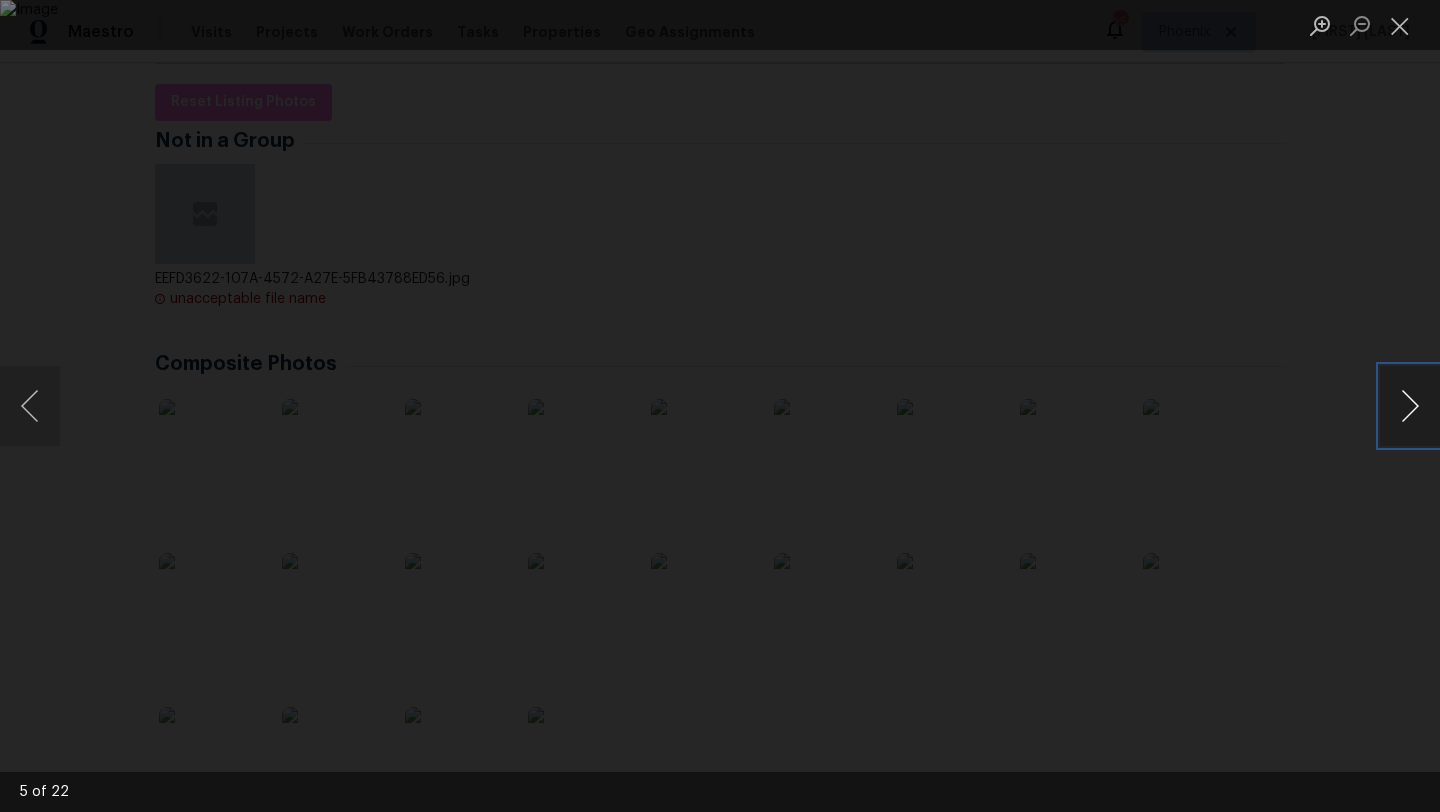 click at bounding box center [1410, 406] 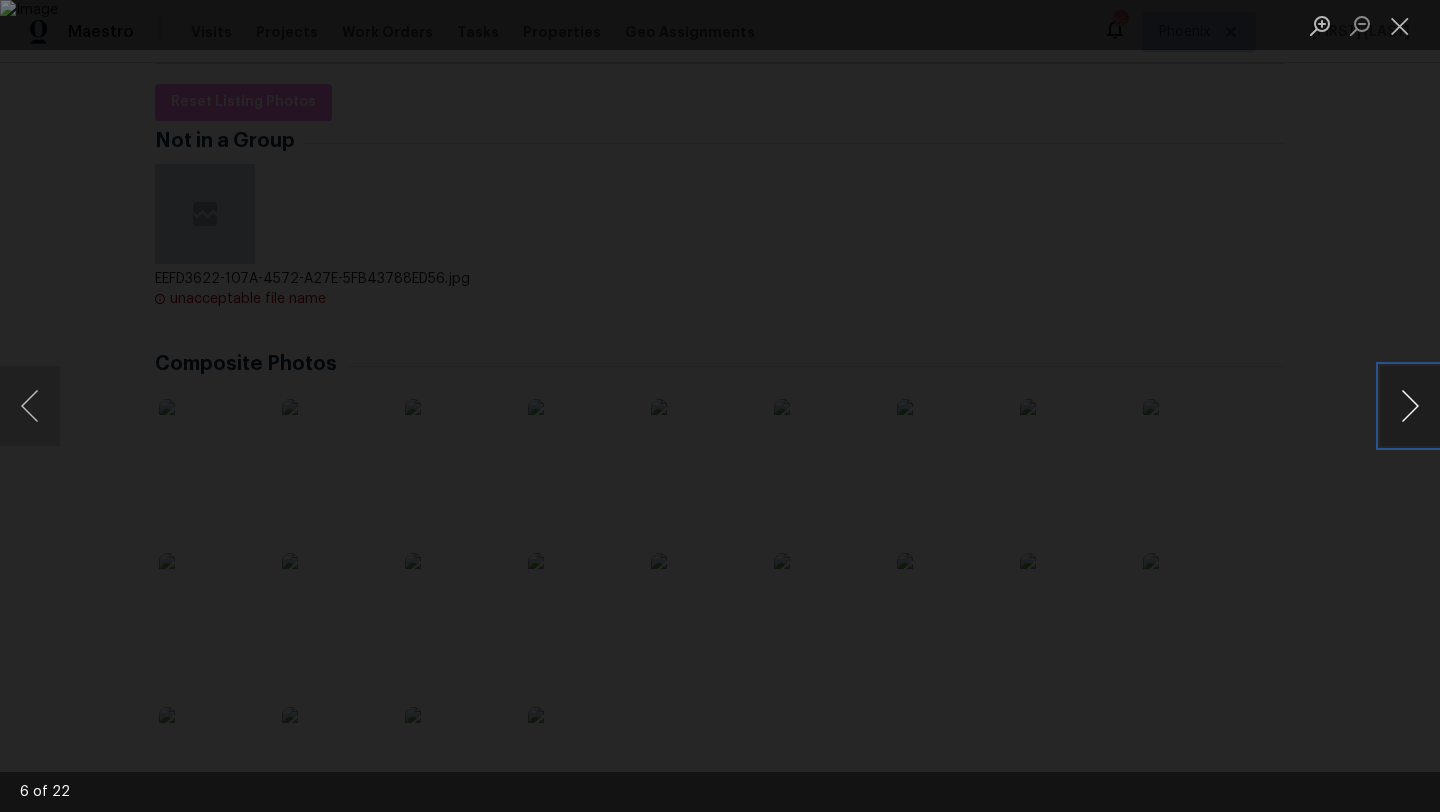 click at bounding box center (1410, 406) 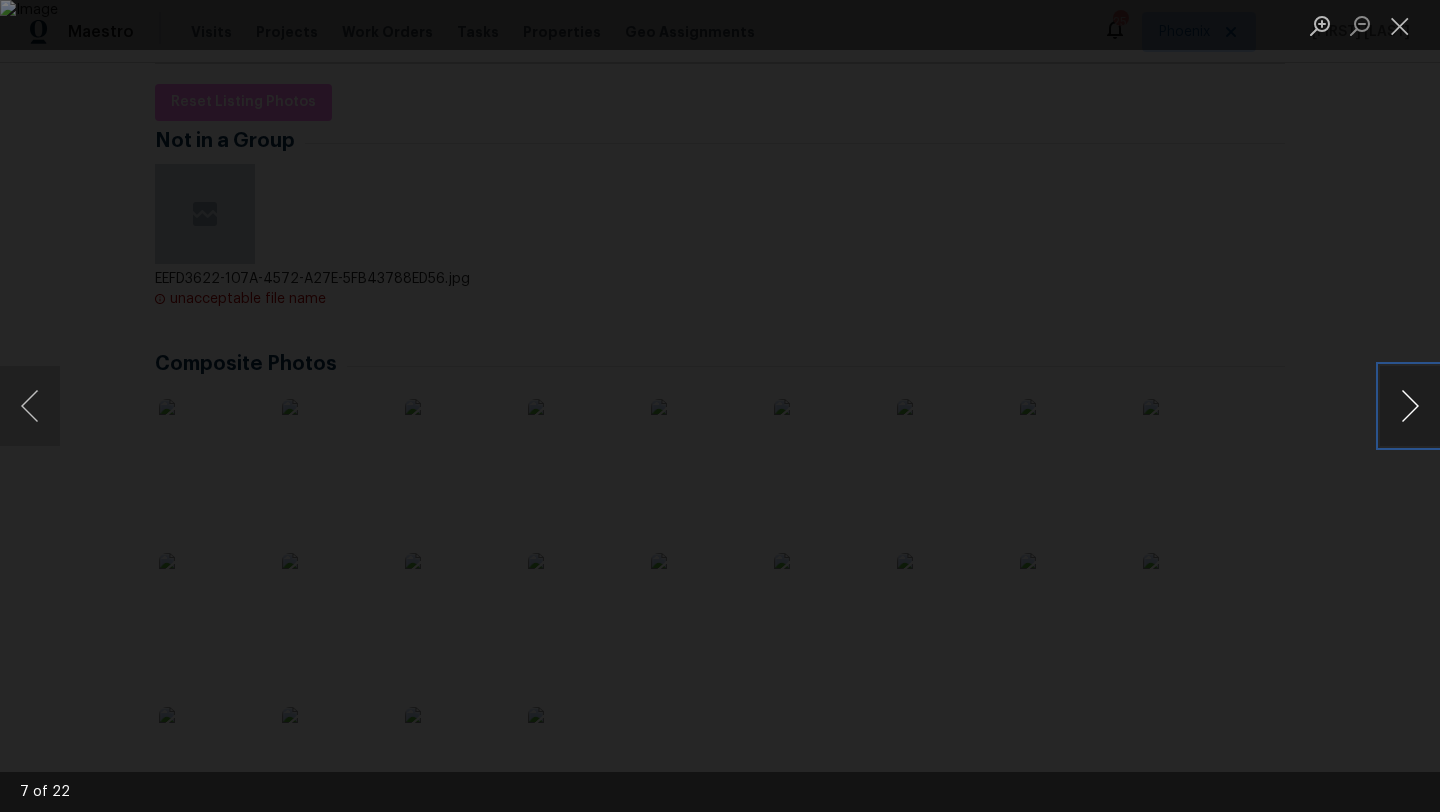 click at bounding box center [1410, 406] 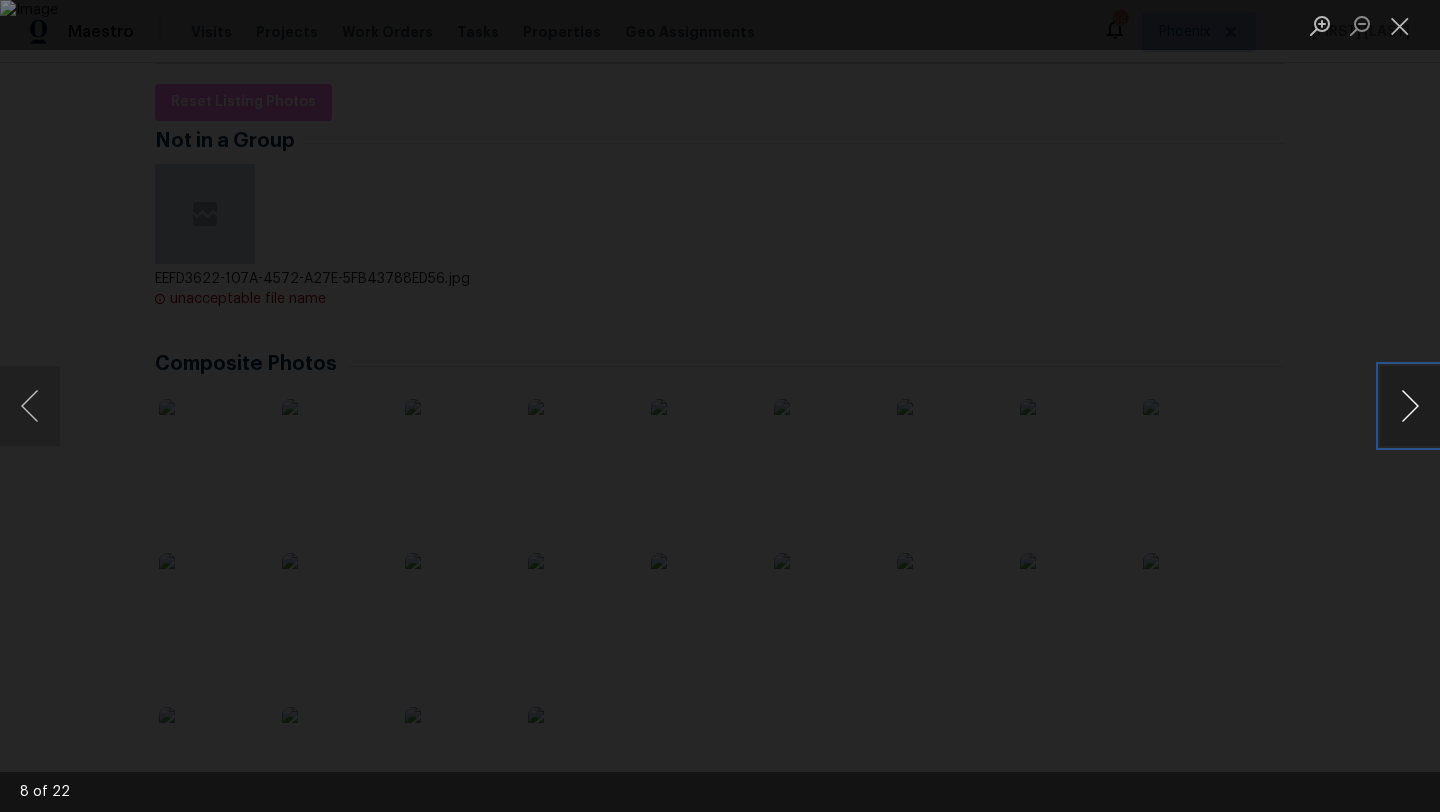 click at bounding box center (1410, 406) 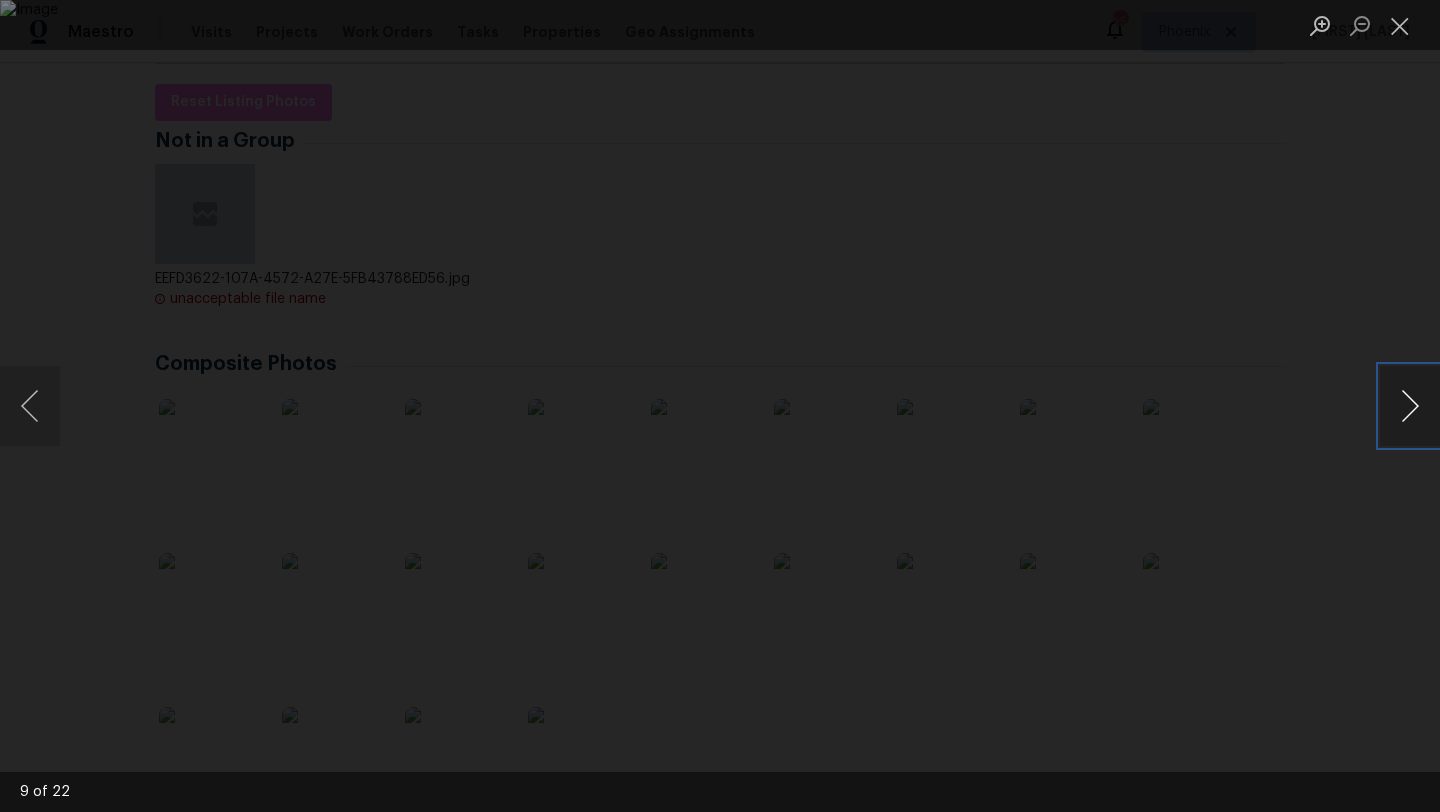 click at bounding box center [1410, 406] 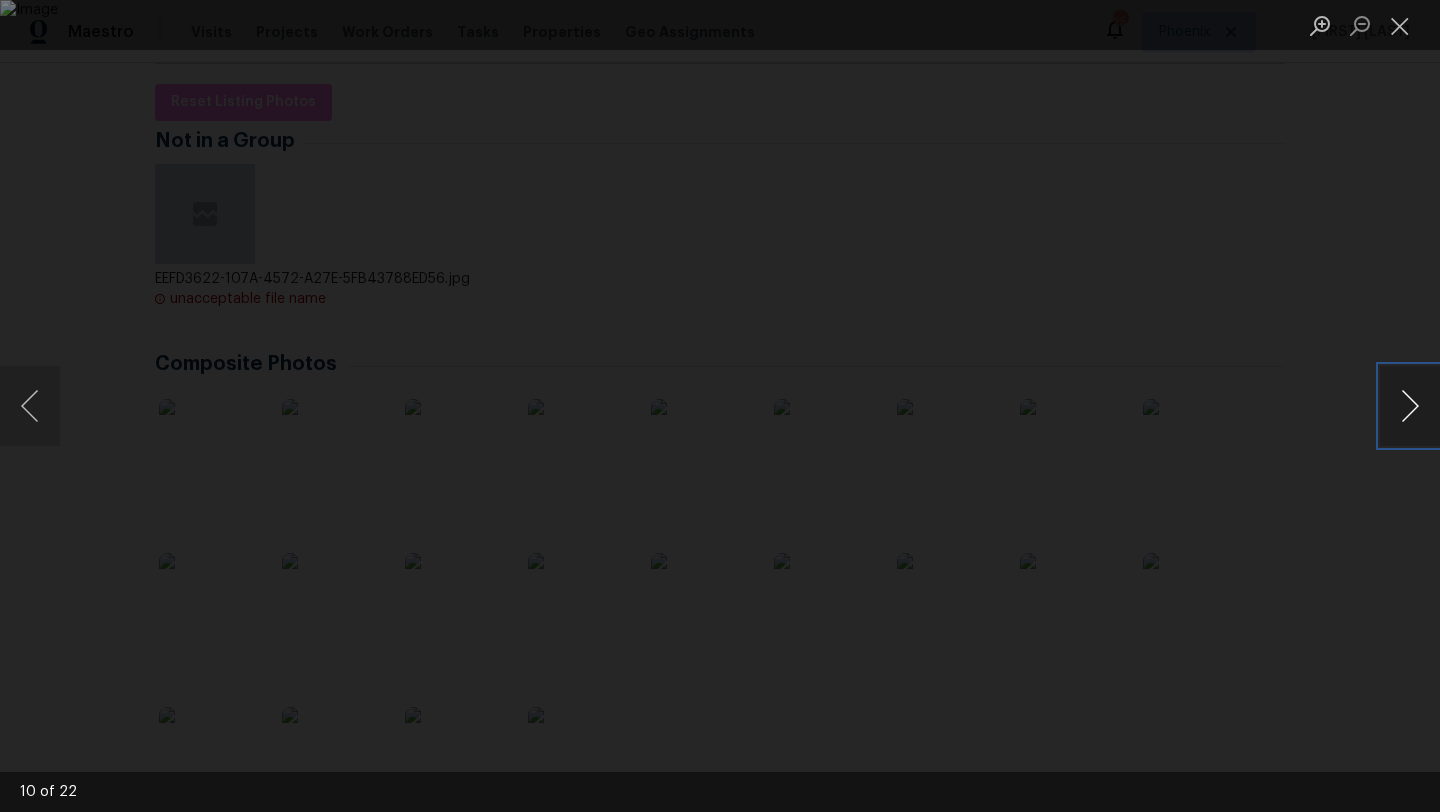 click at bounding box center [1410, 406] 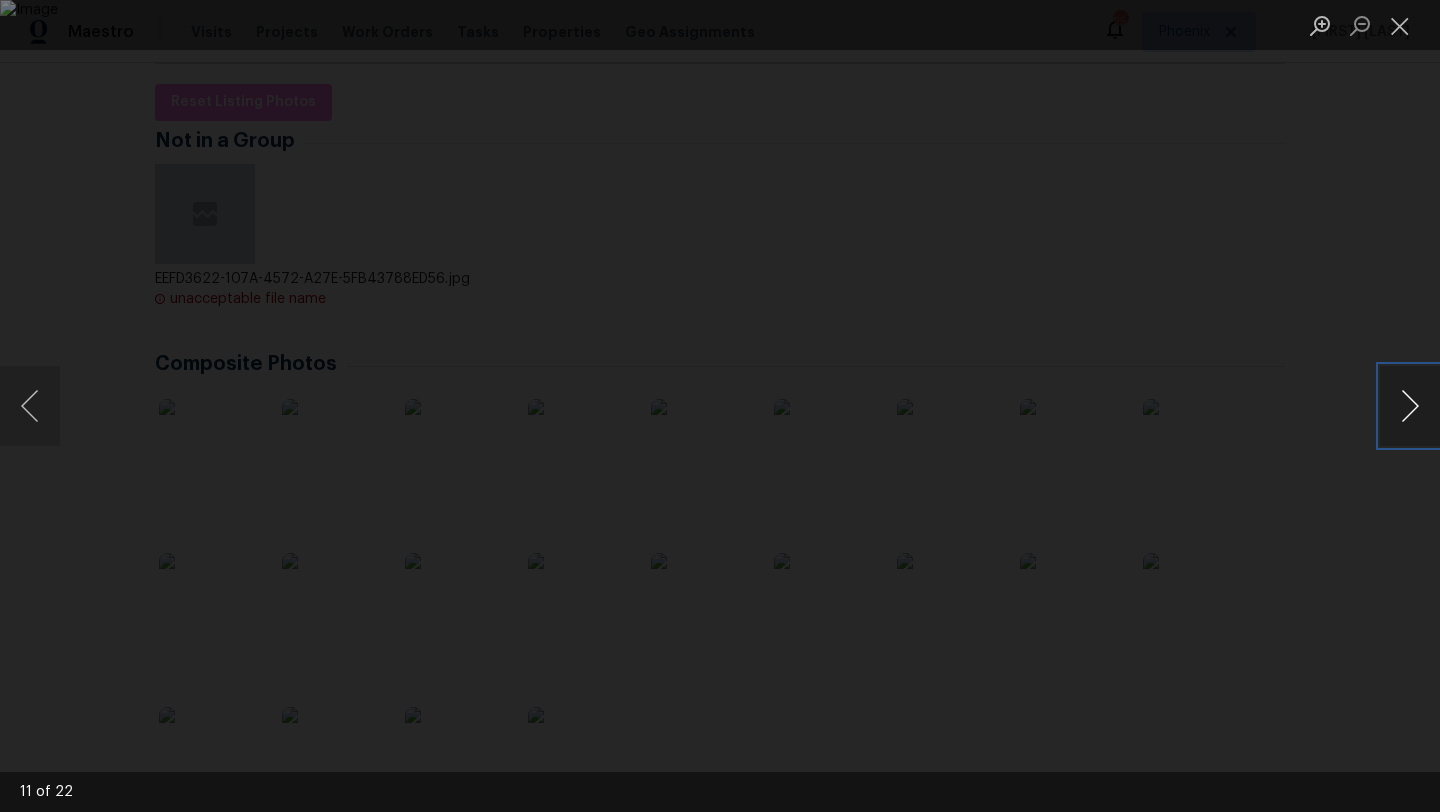click at bounding box center [1410, 406] 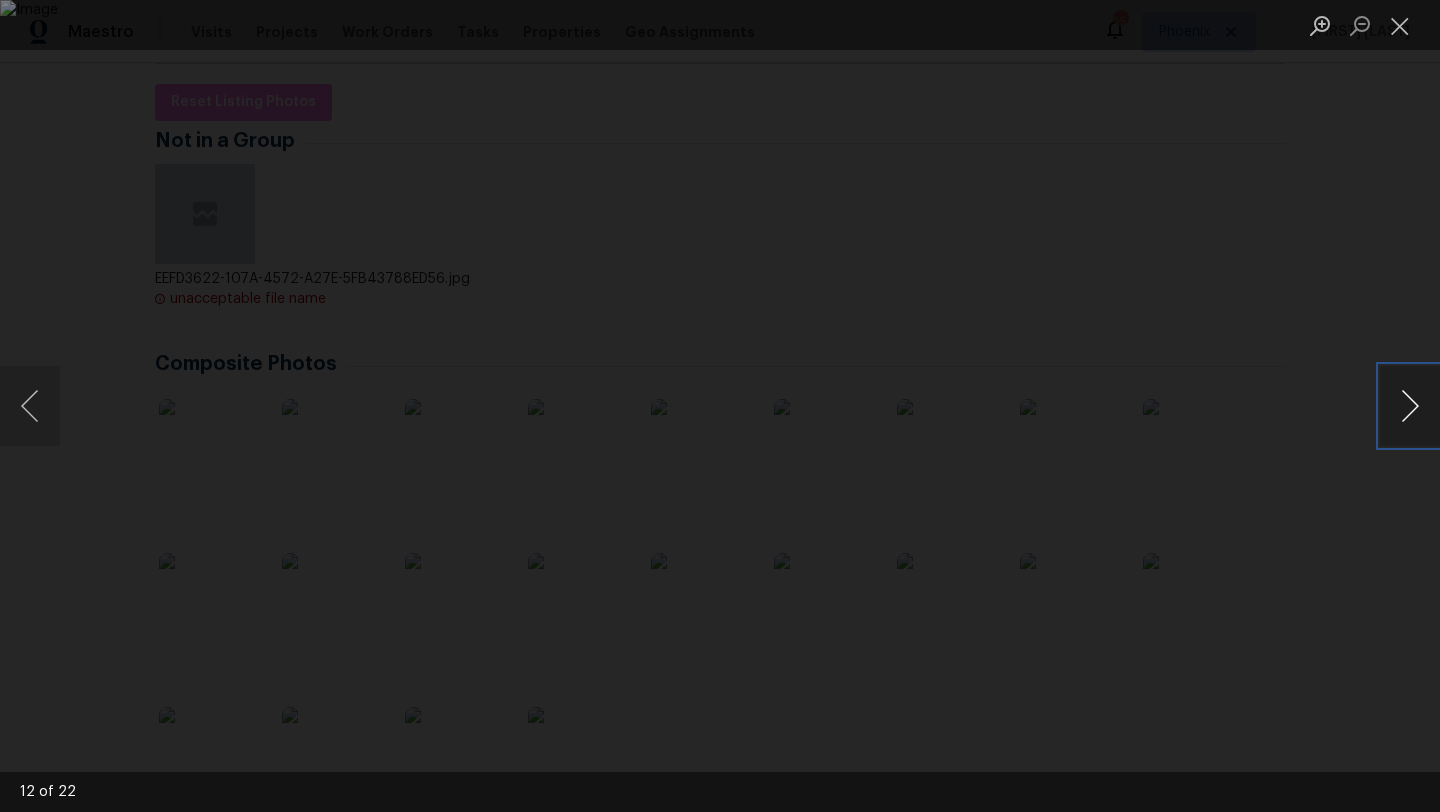 click at bounding box center (1410, 406) 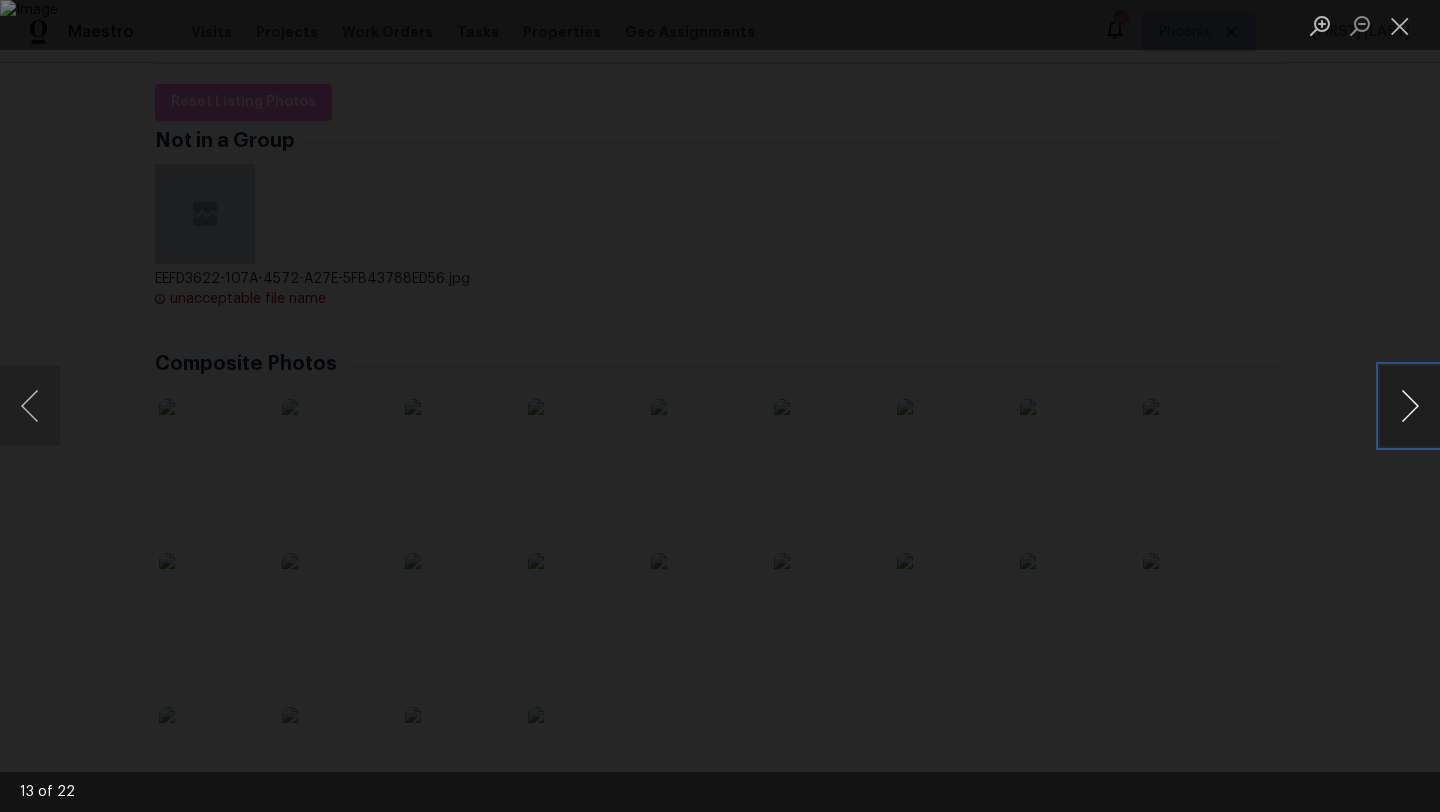click at bounding box center (1410, 406) 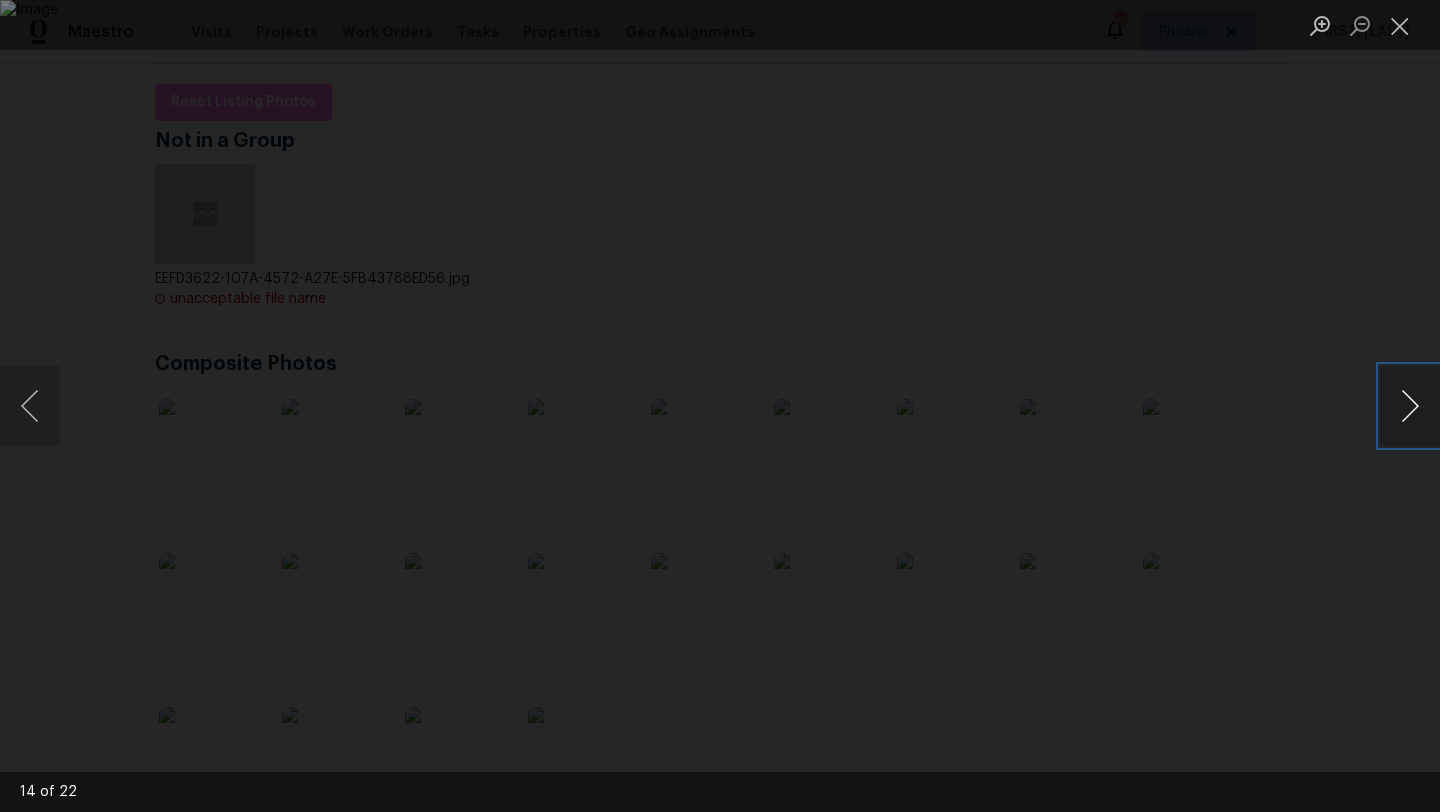 click at bounding box center (1410, 406) 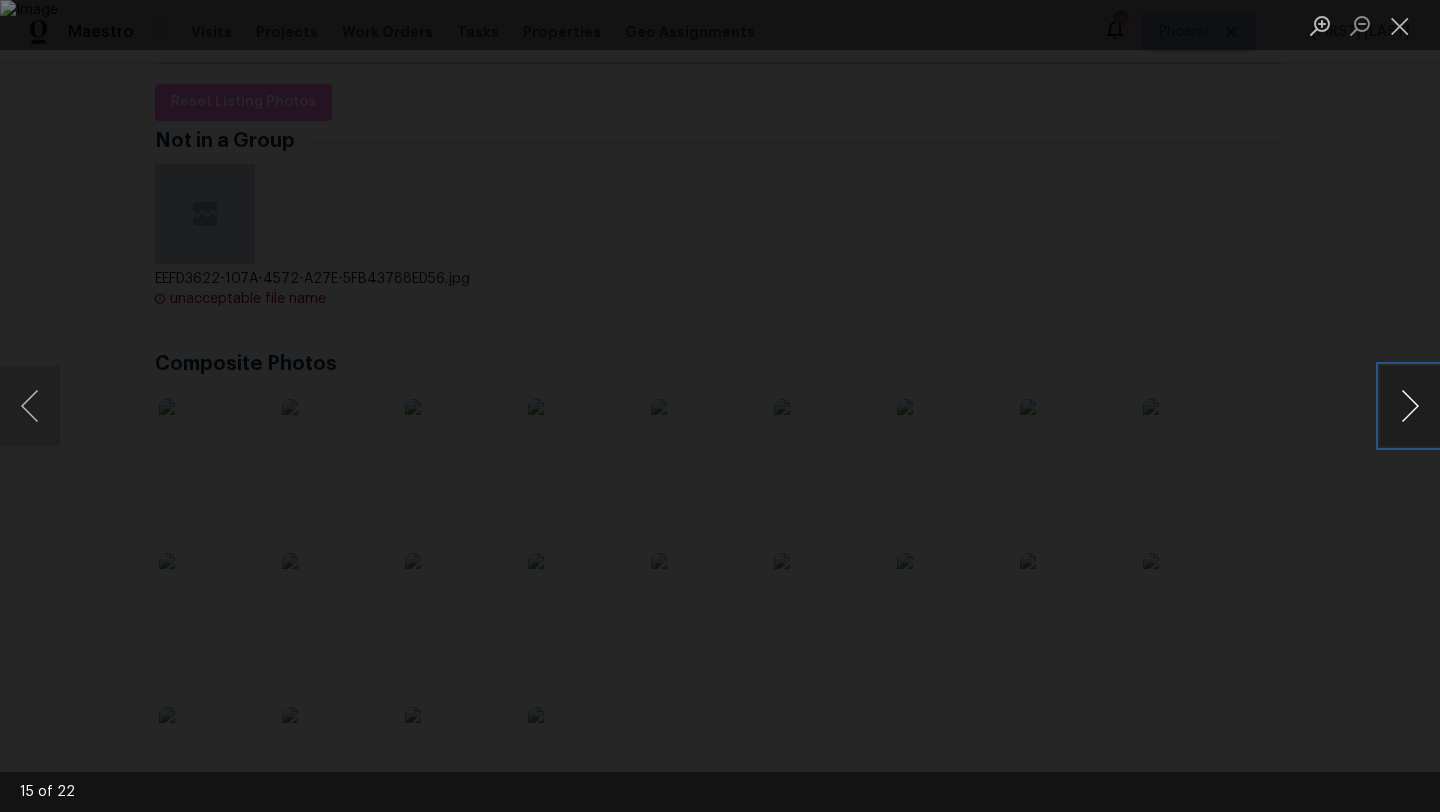 click at bounding box center [1410, 406] 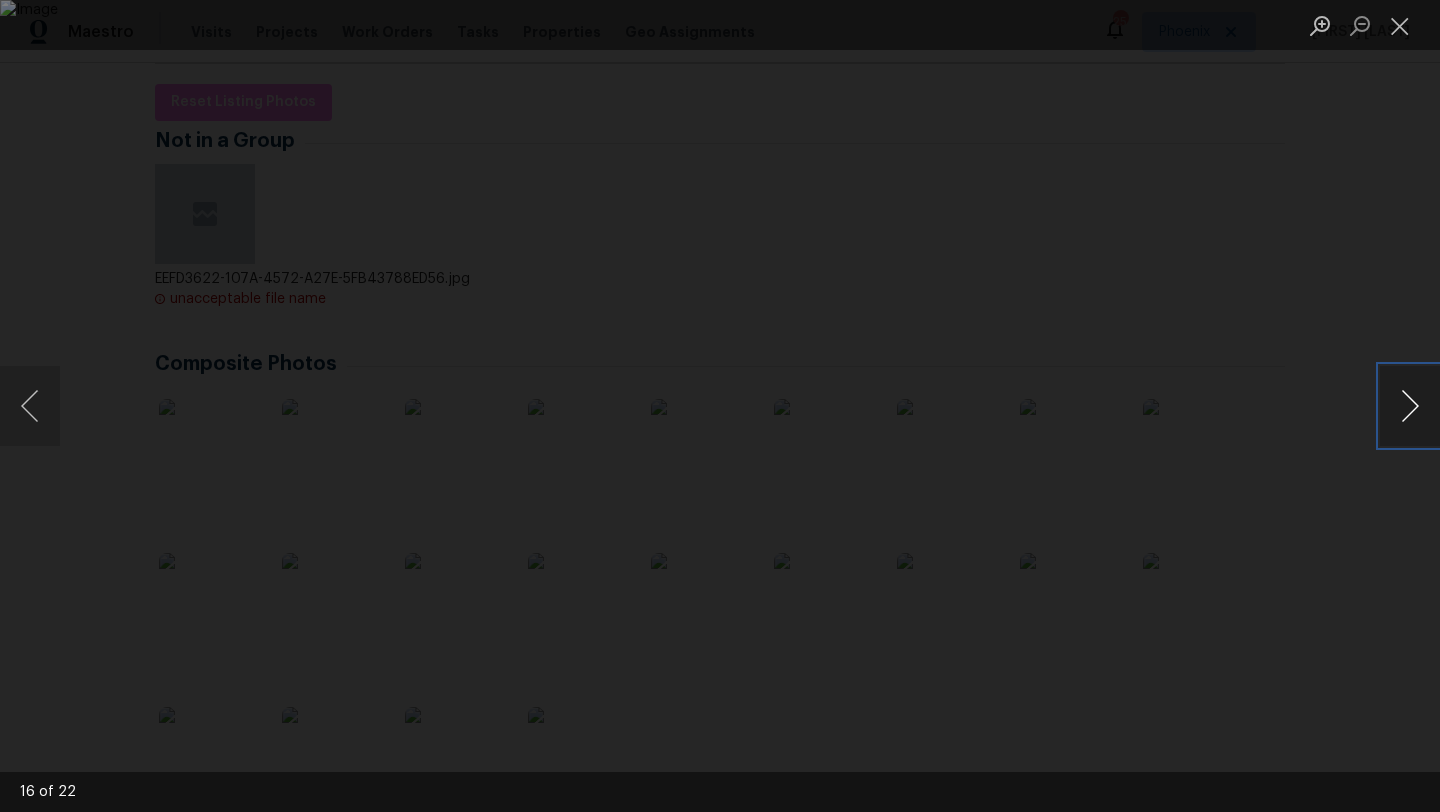 click at bounding box center (1410, 406) 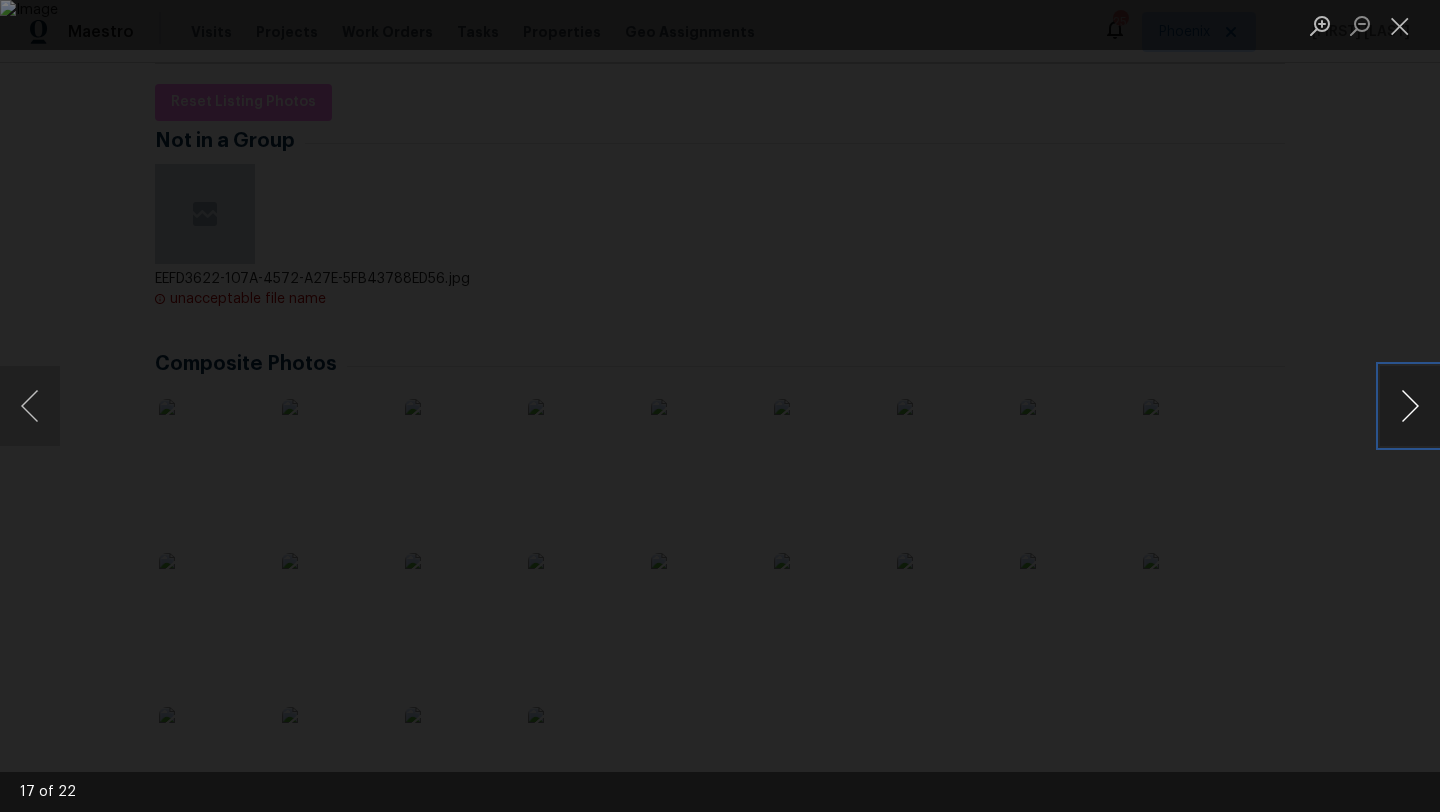 click at bounding box center (1410, 406) 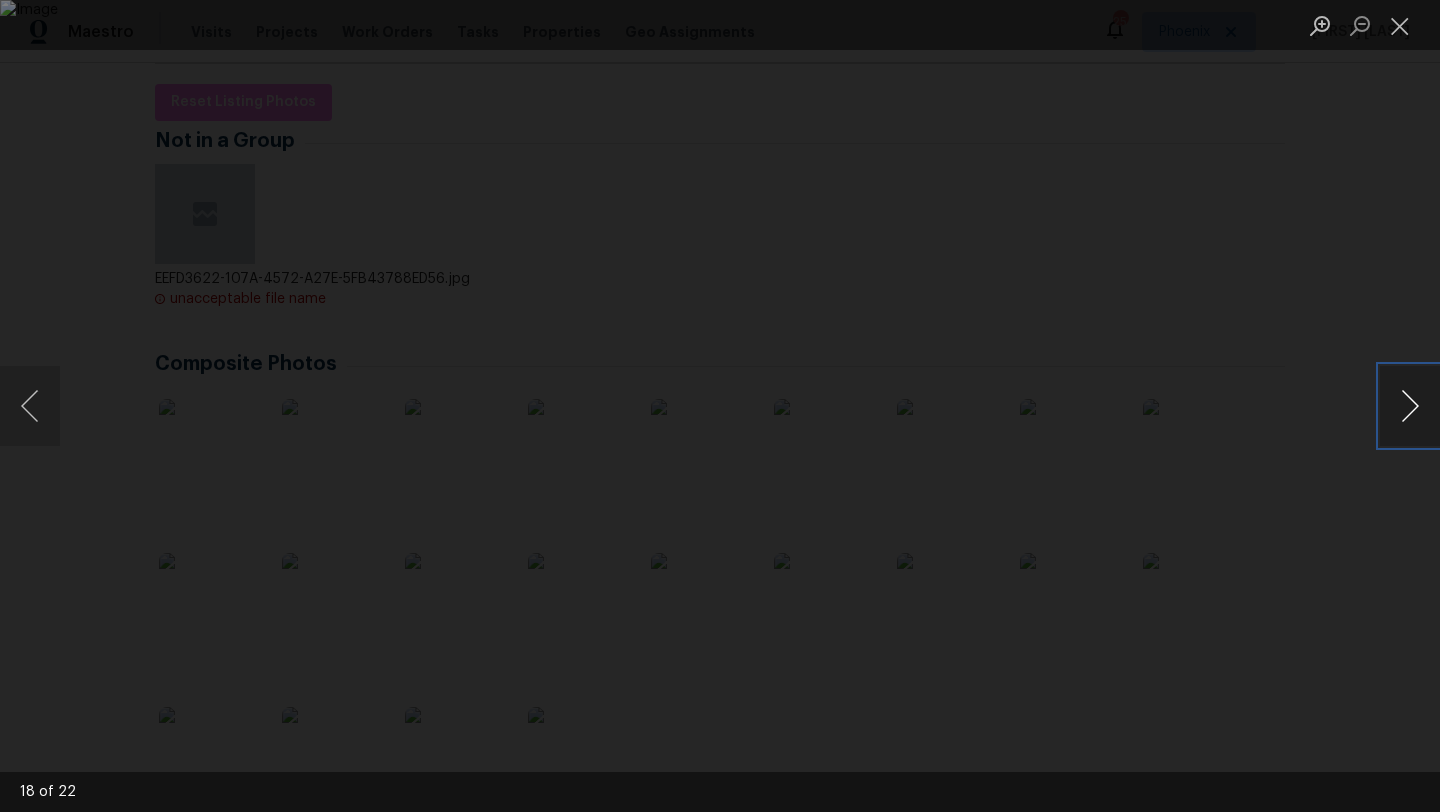click at bounding box center (1410, 406) 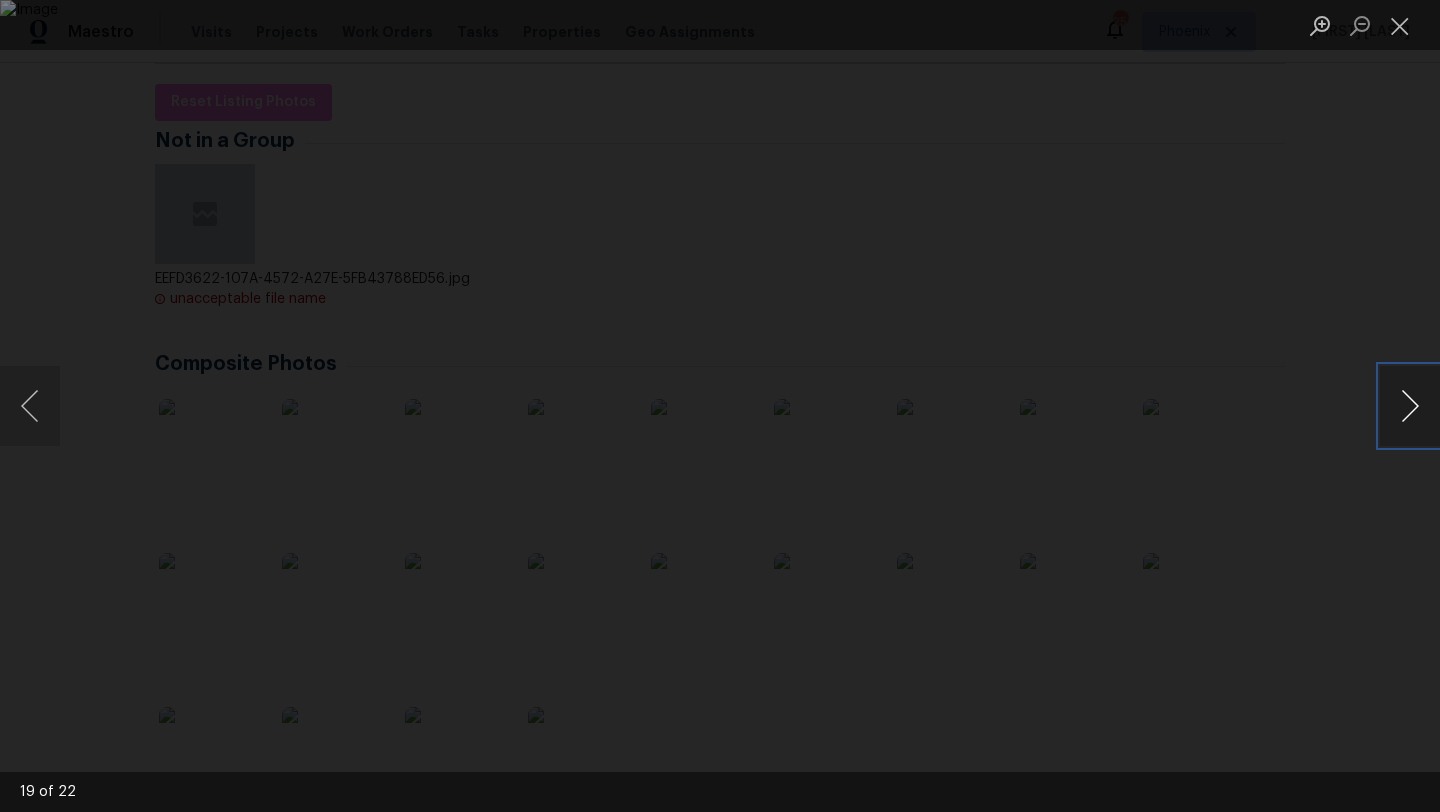 click at bounding box center [1410, 406] 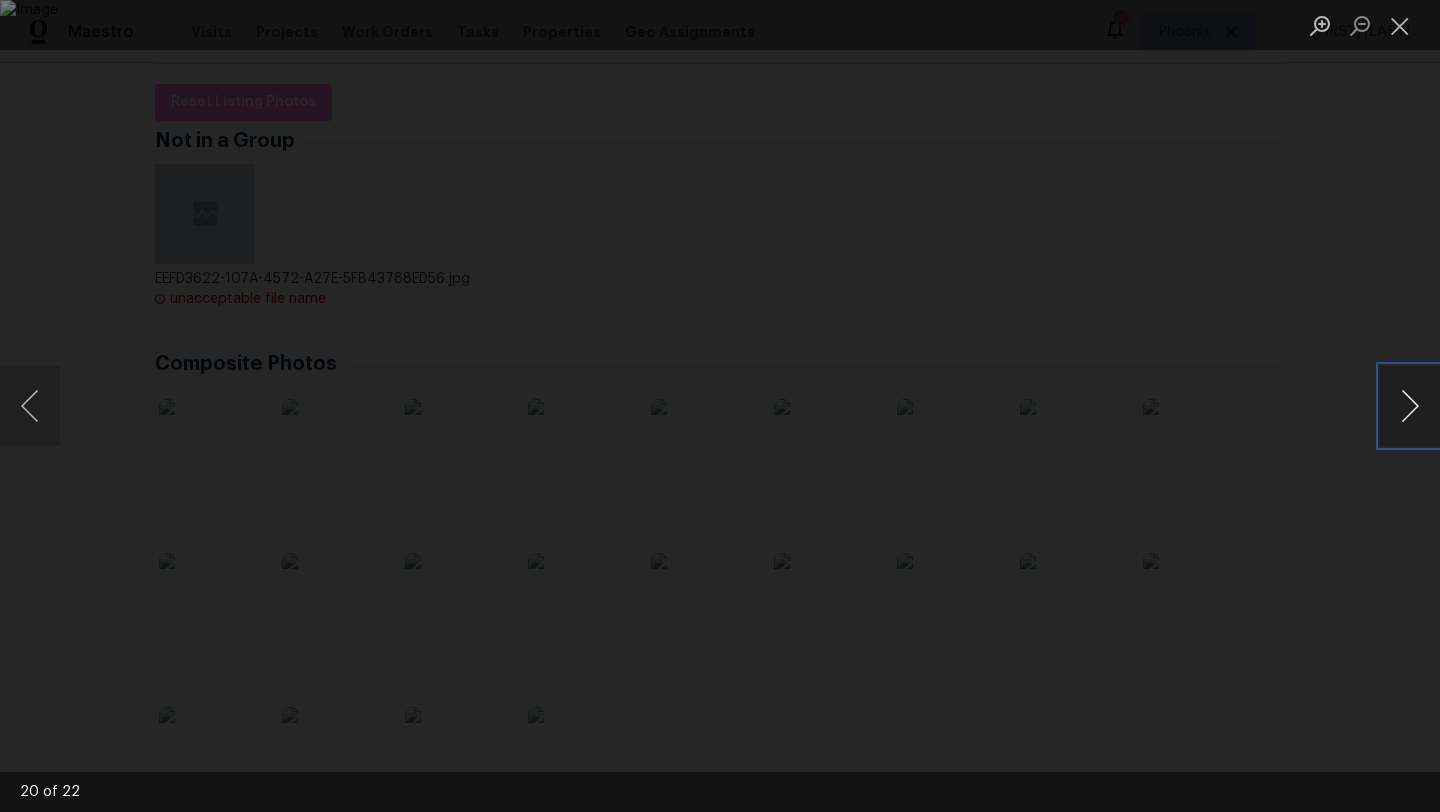 click at bounding box center (1410, 406) 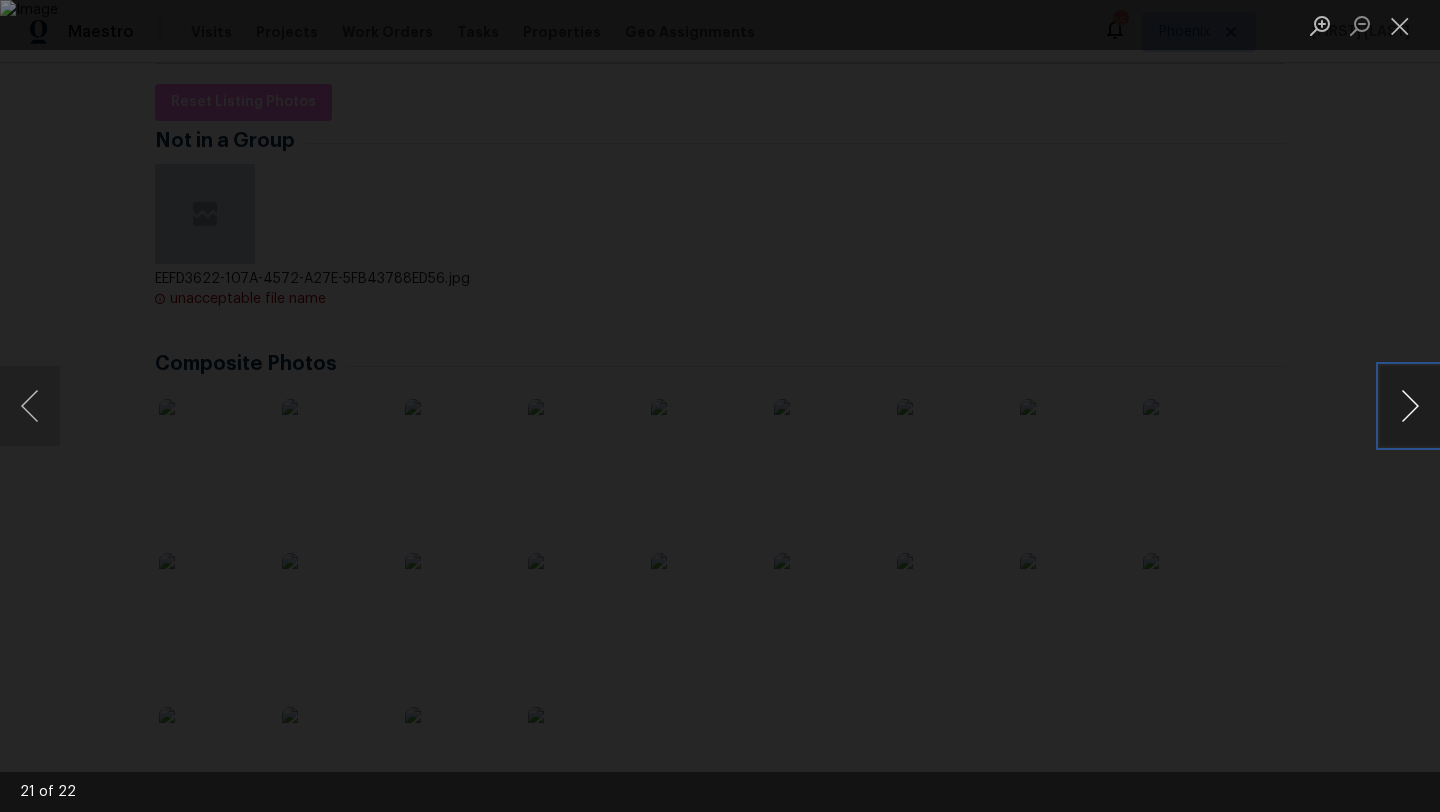 click at bounding box center (1410, 406) 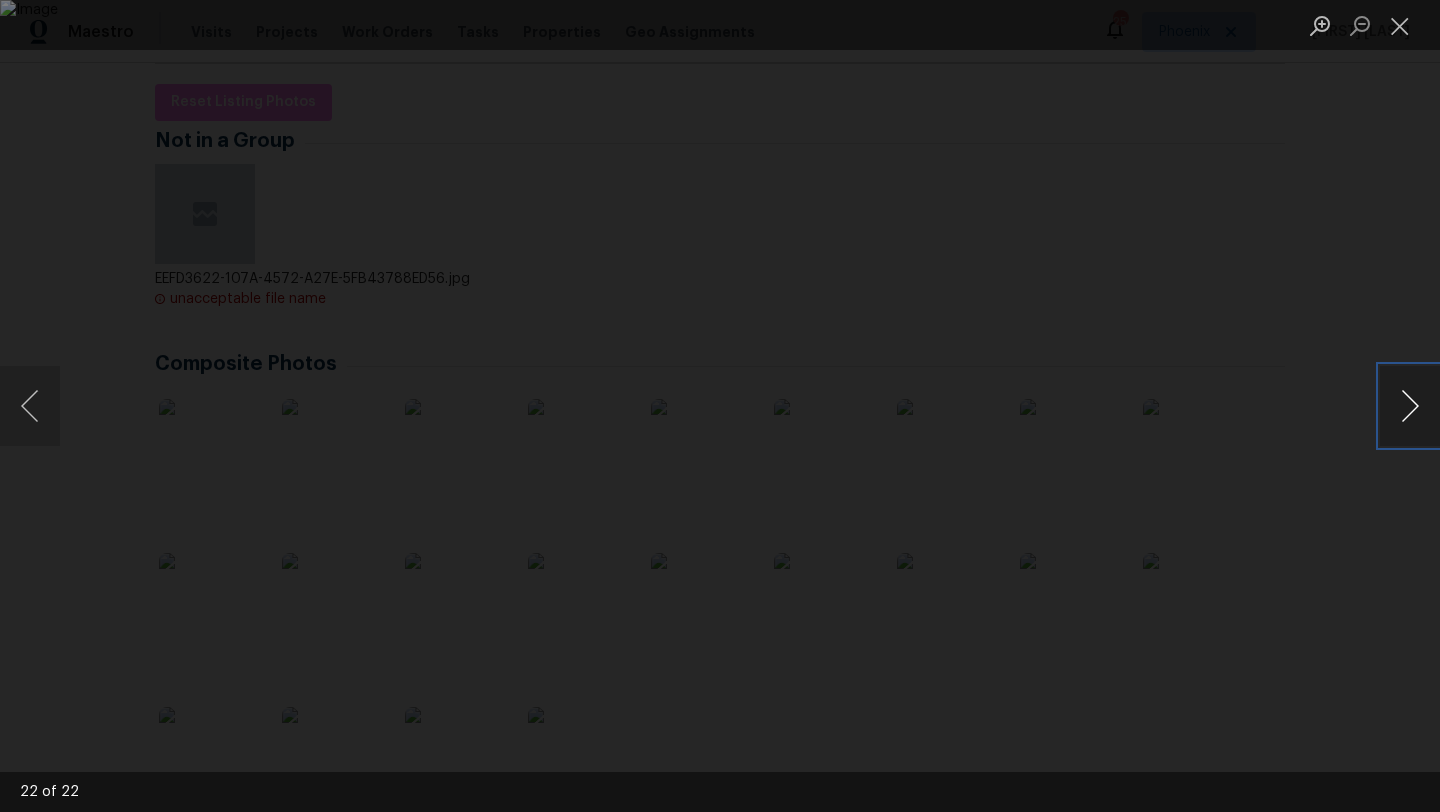 click at bounding box center [1410, 406] 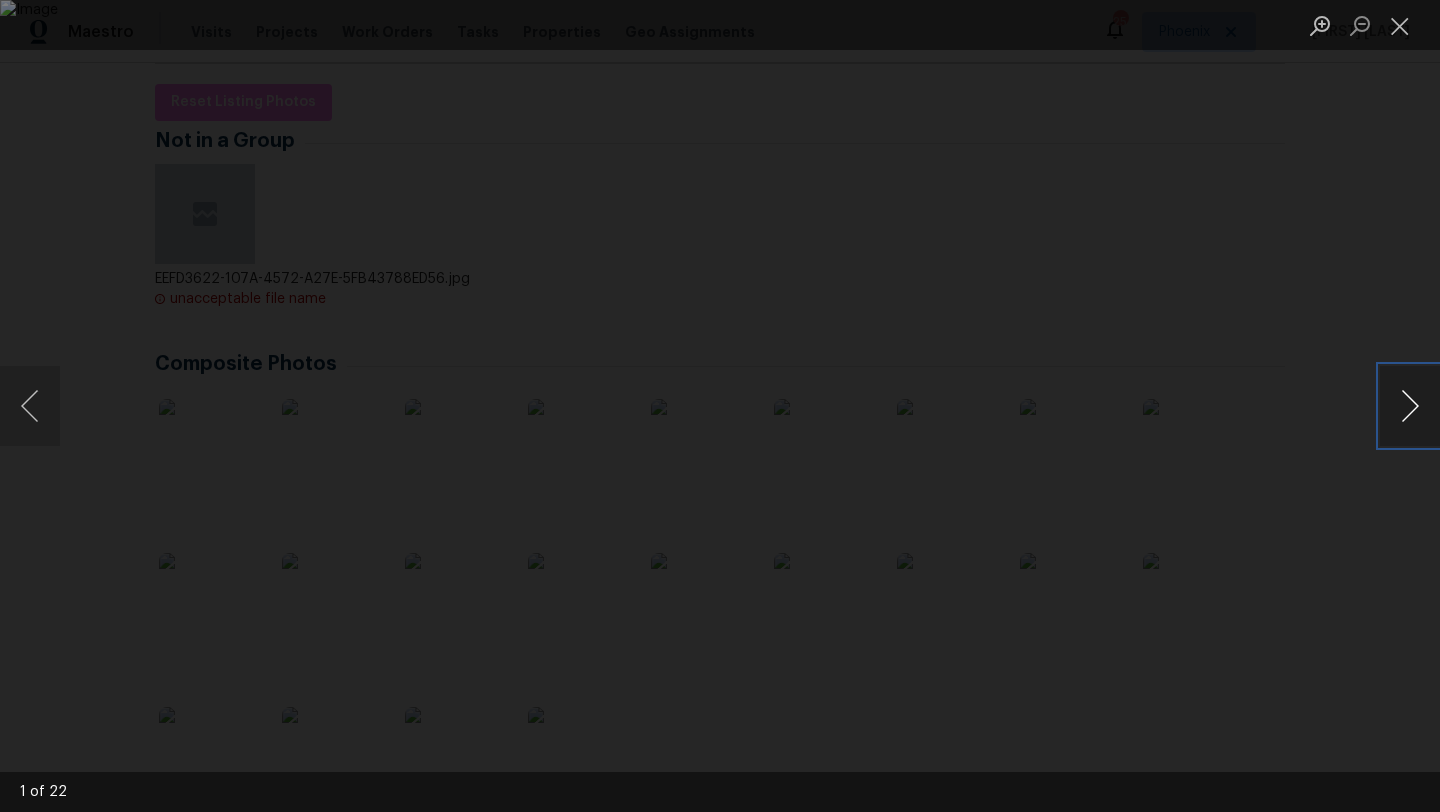 click at bounding box center [1410, 406] 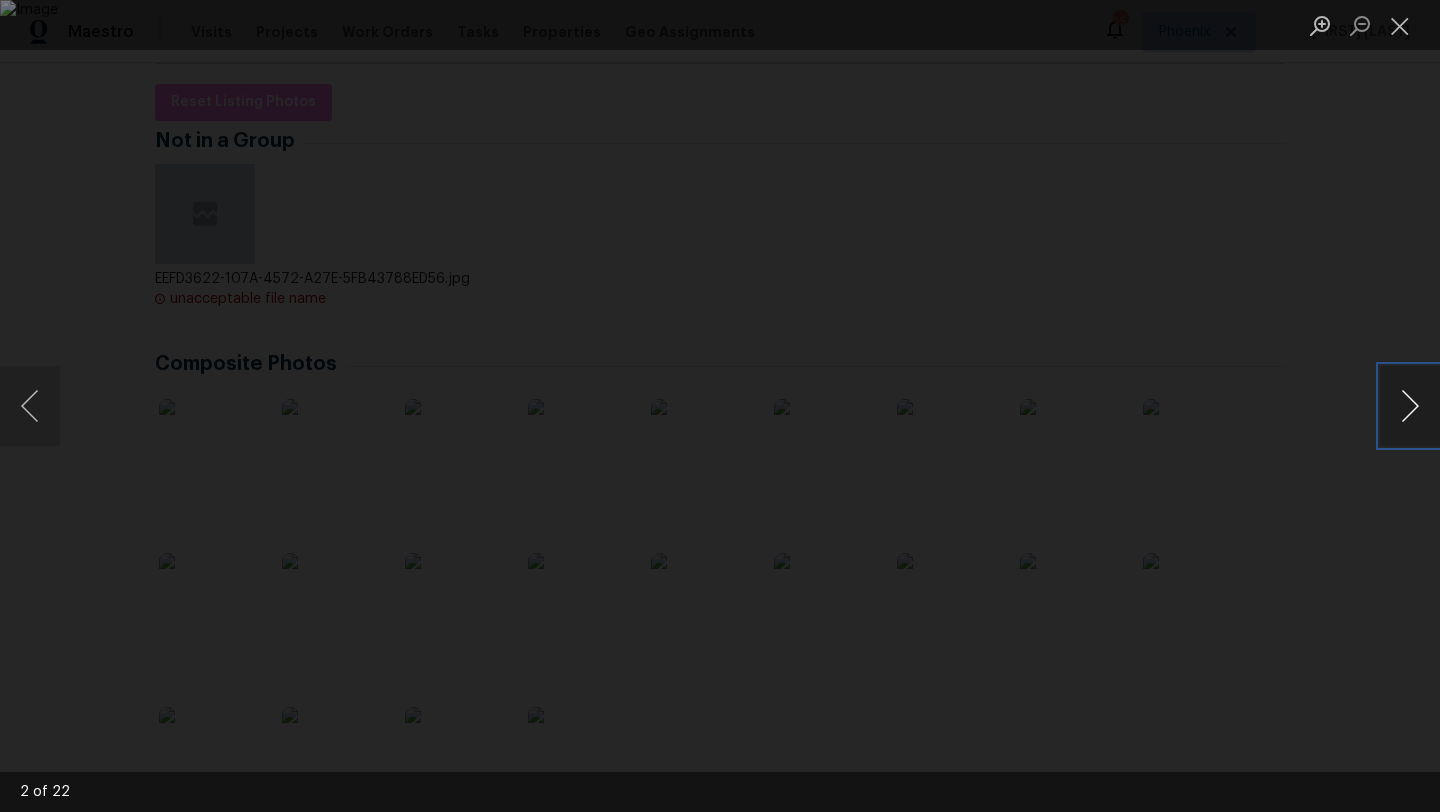 click at bounding box center [1410, 406] 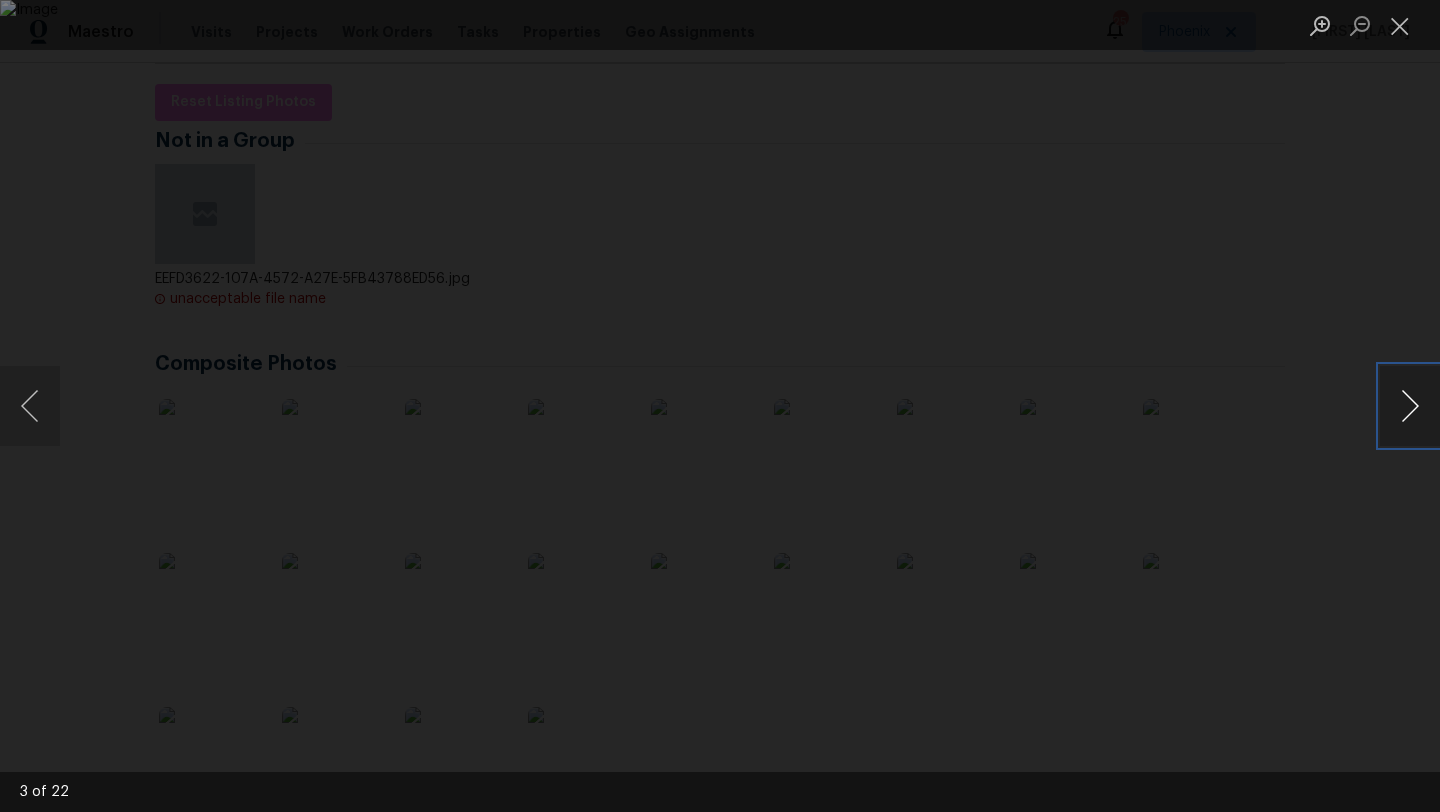 click at bounding box center [1410, 406] 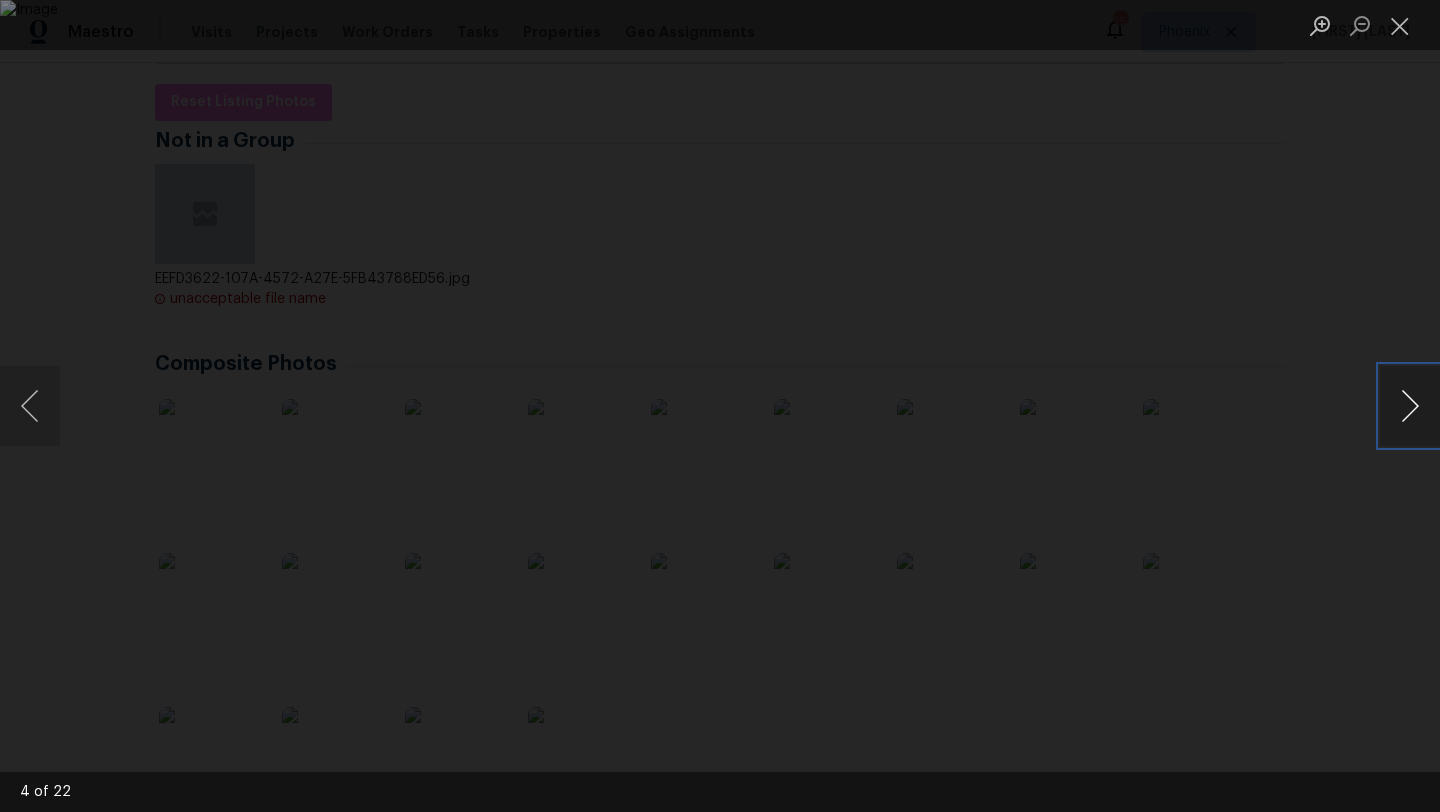 click at bounding box center (1410, 406) 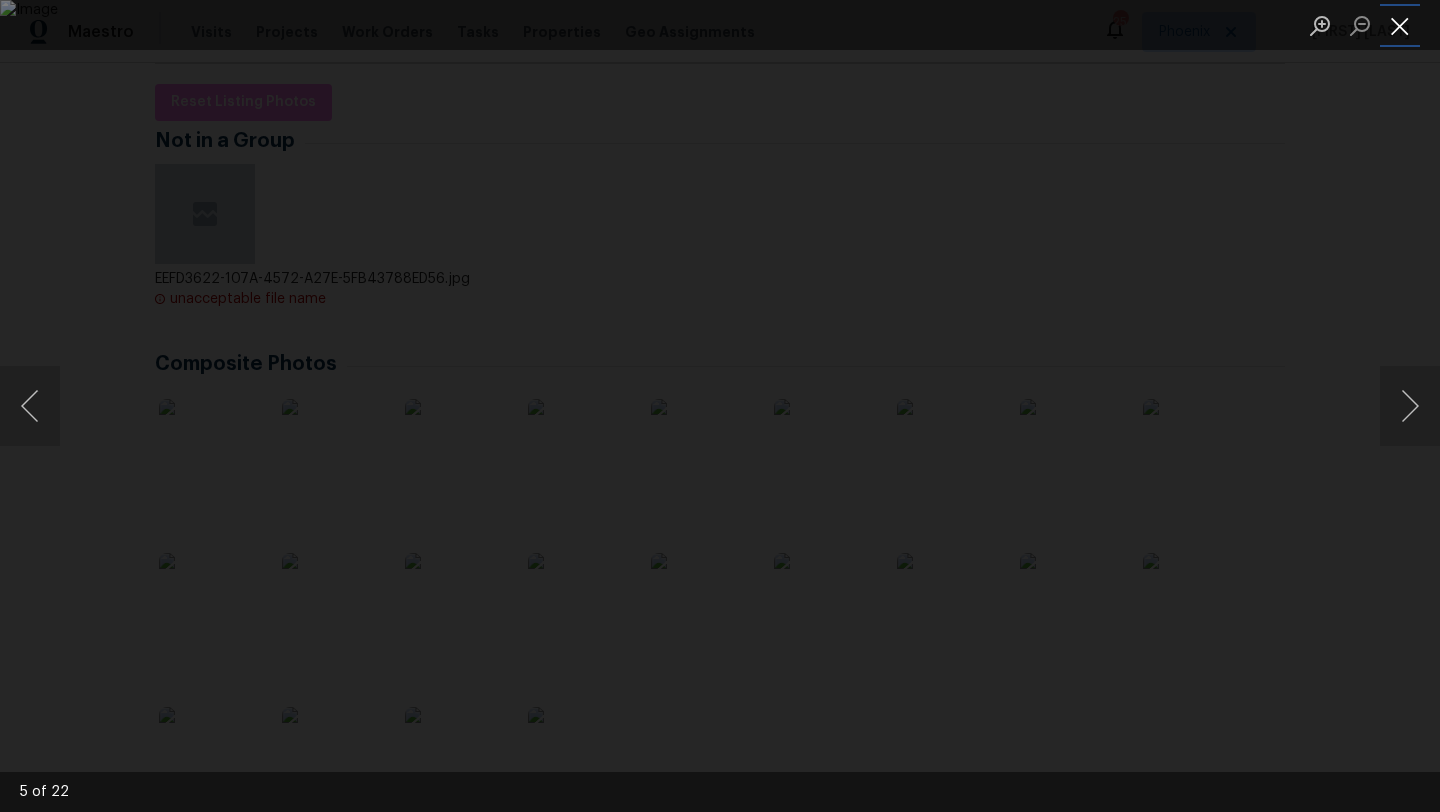click at bounding box center [1400, 25] 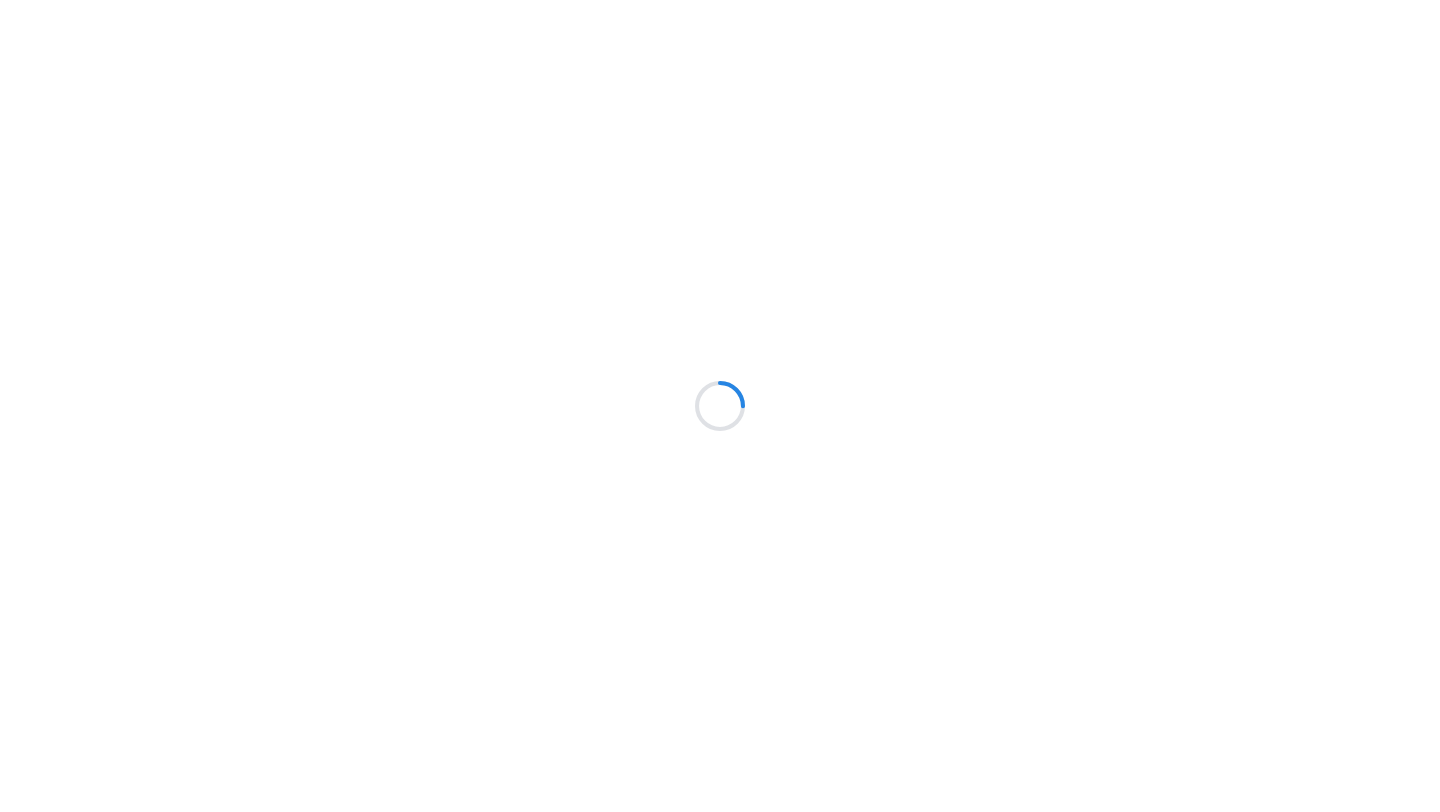 scroll, scrollTop: 0, scrollLeft: 0, axis: both 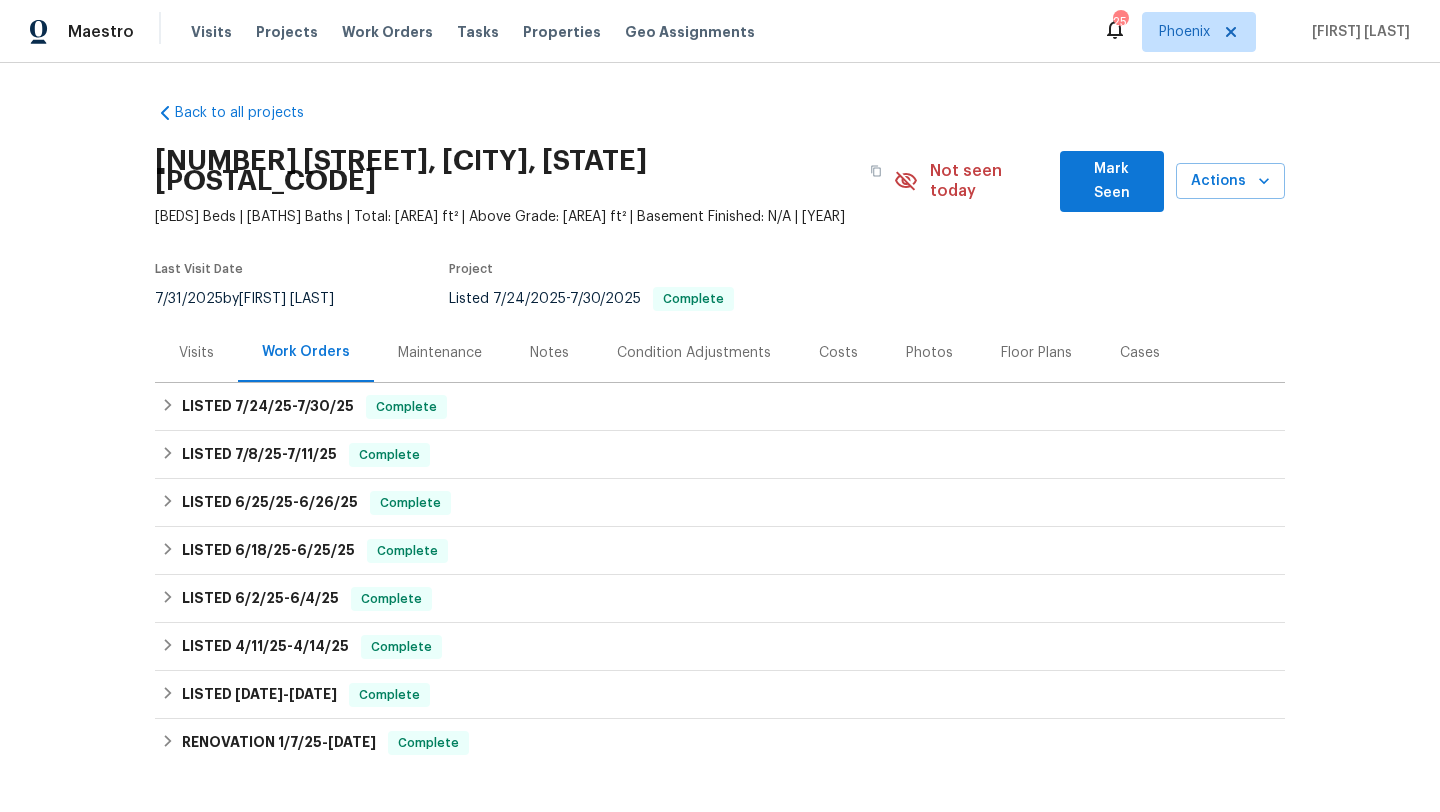 click on "Photos" at bounding box center [929, 353] 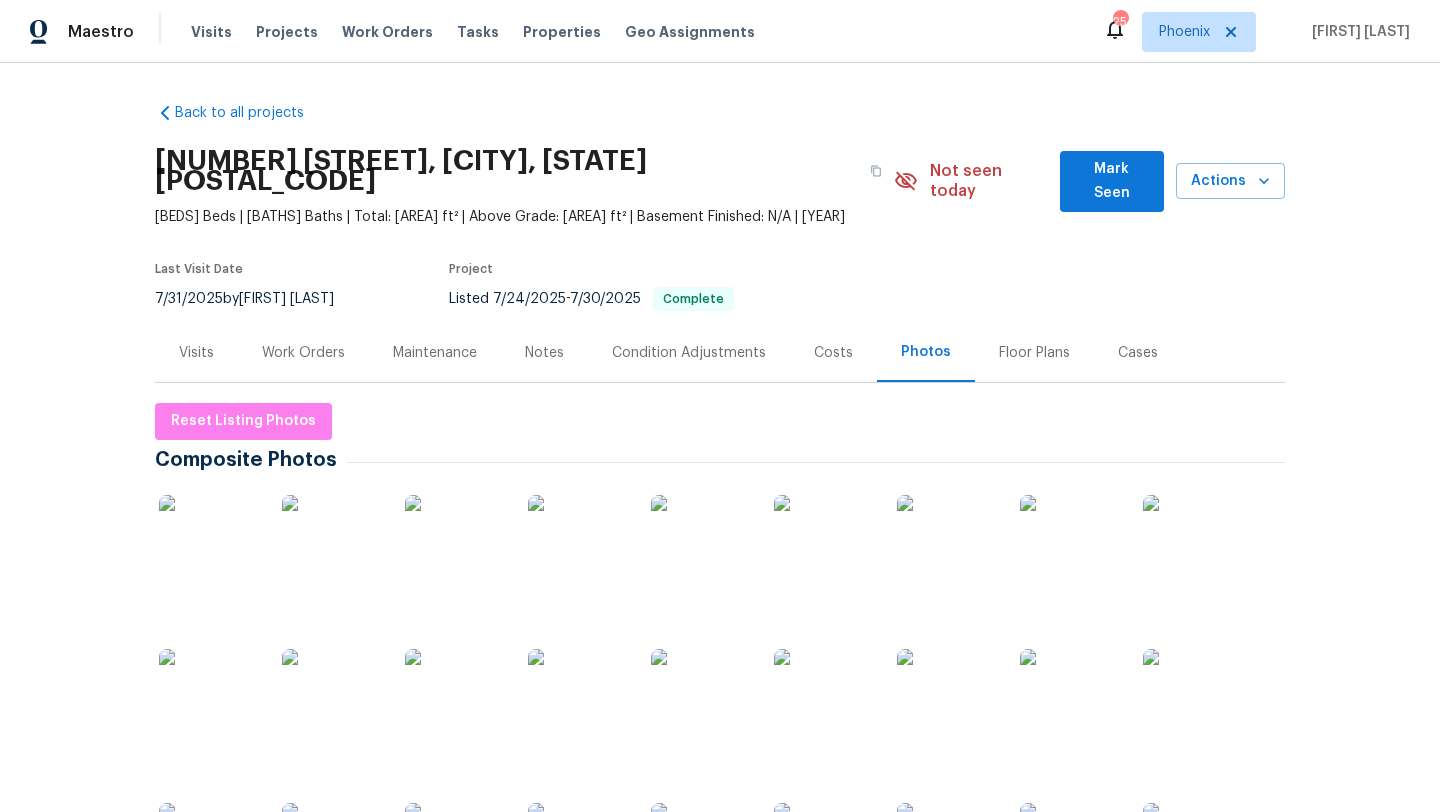 click at bounding box center [209, 545] 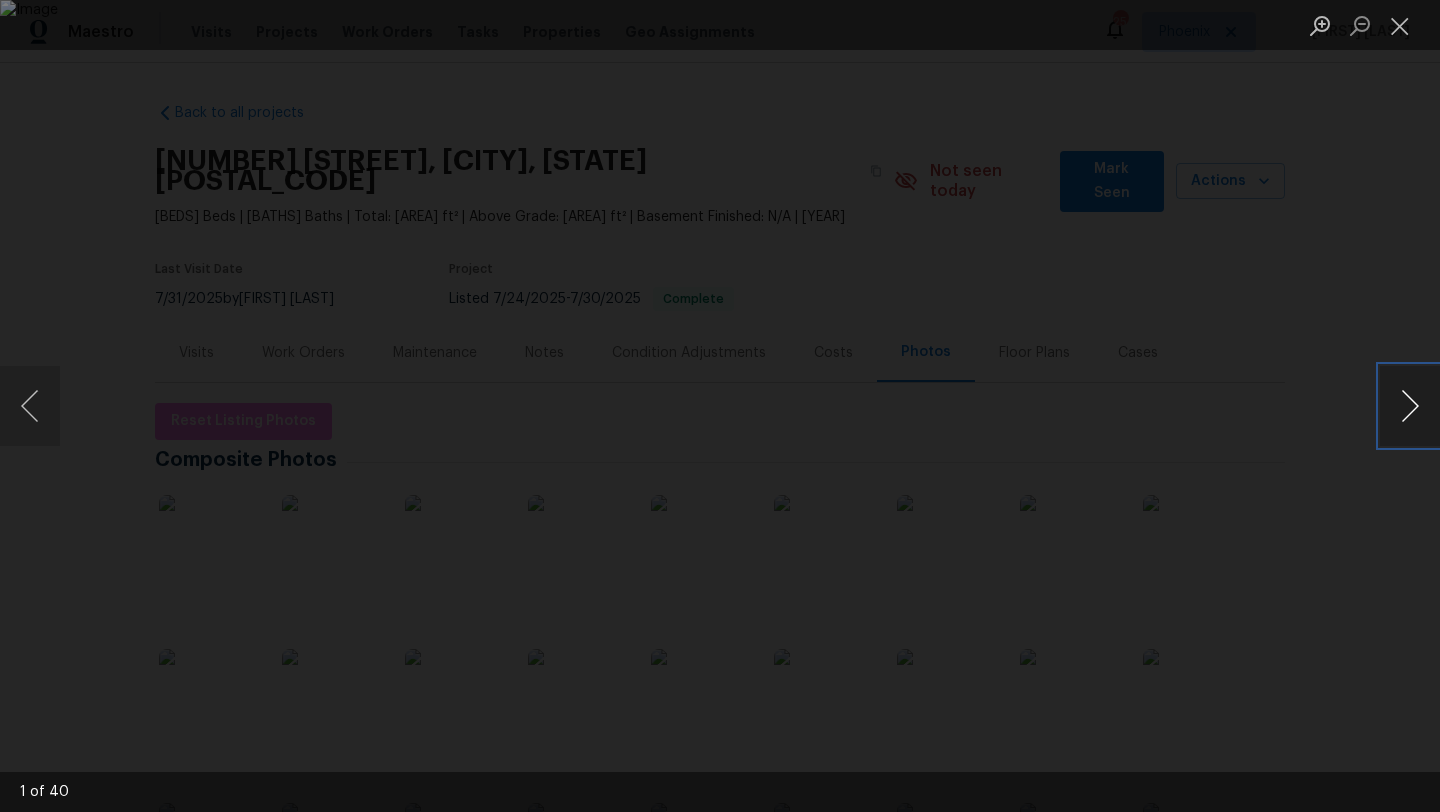 click at bounding box center (1410, 406) 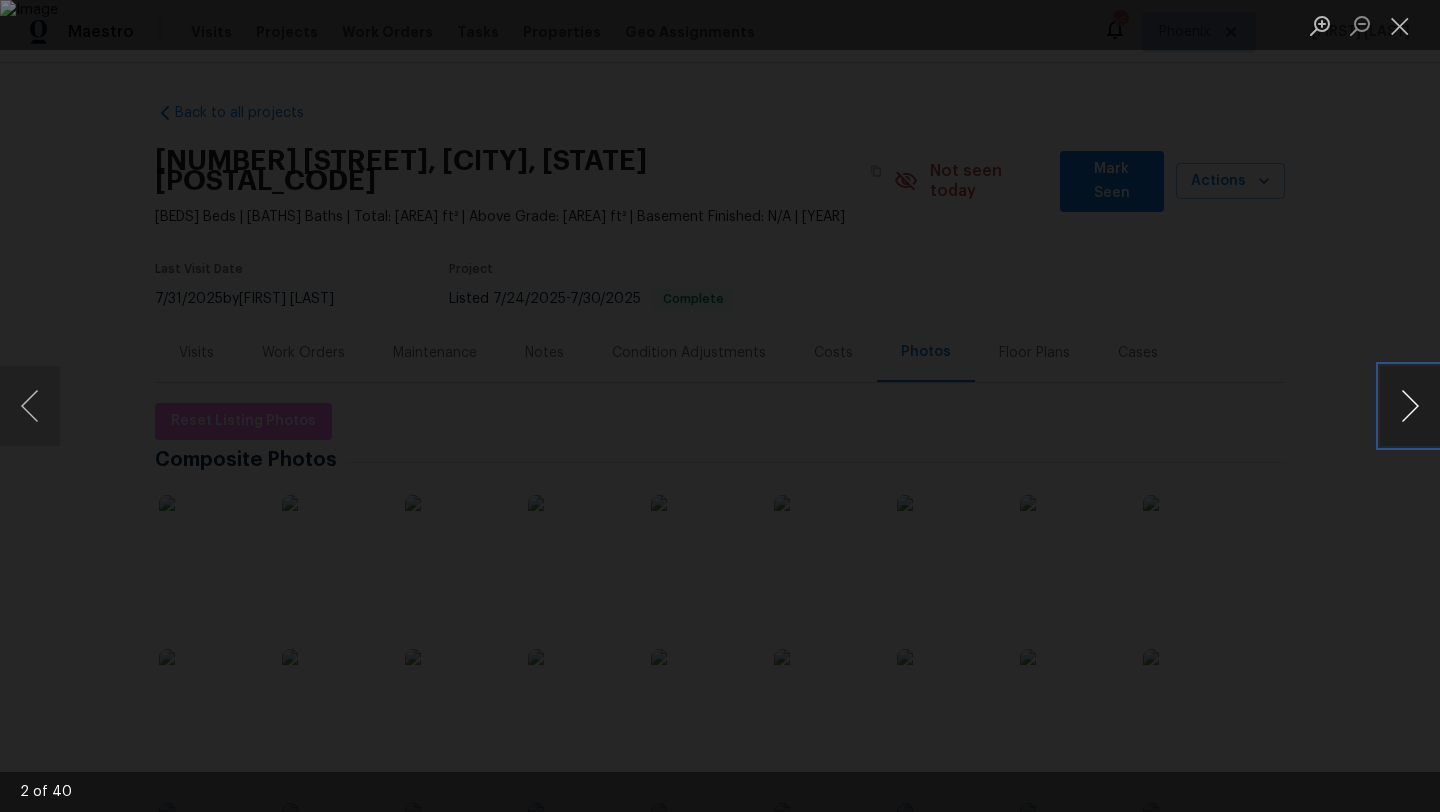 click at bounding box center (1410, 406) 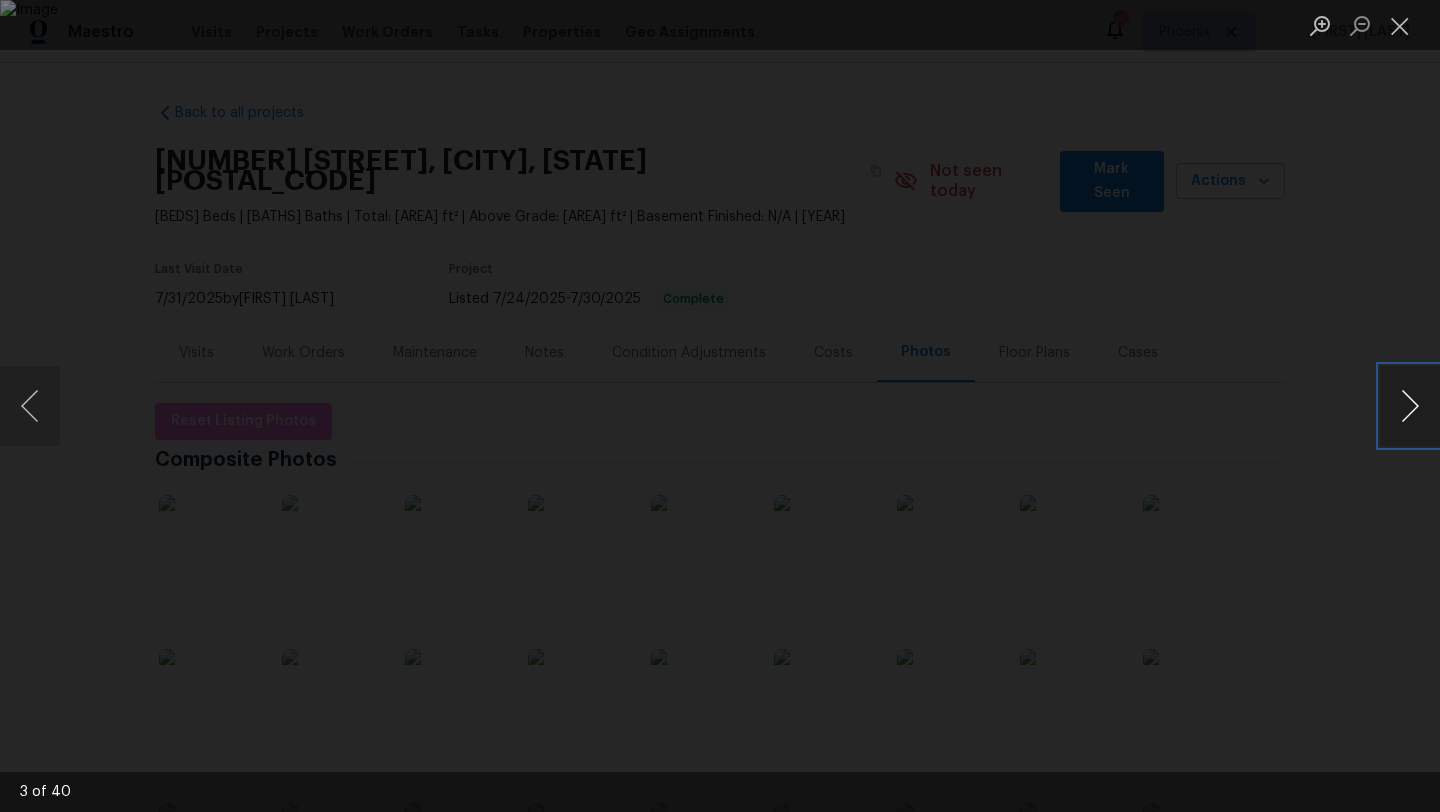click at bounding box center (1410, 406) 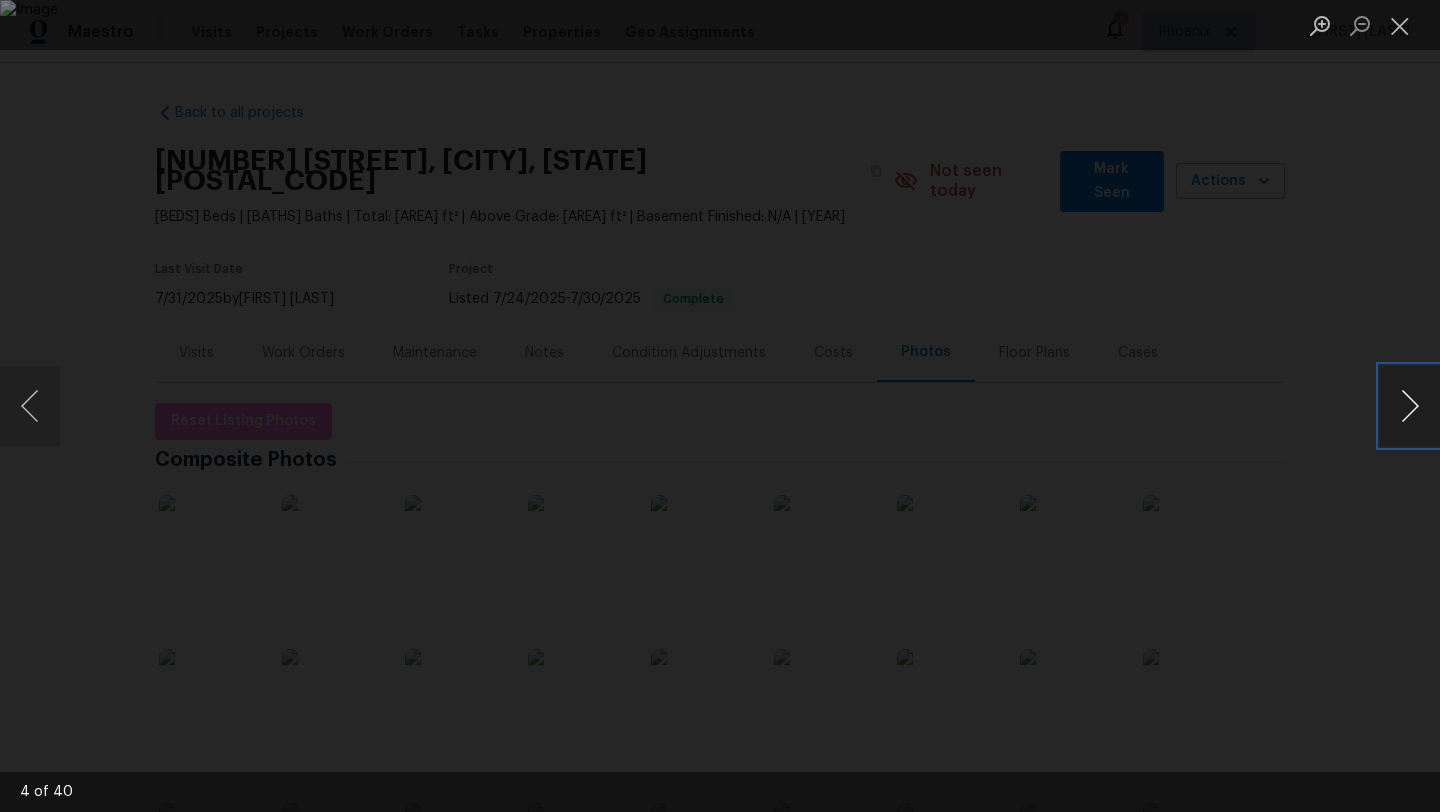 click at bounding box center (1410, 406) 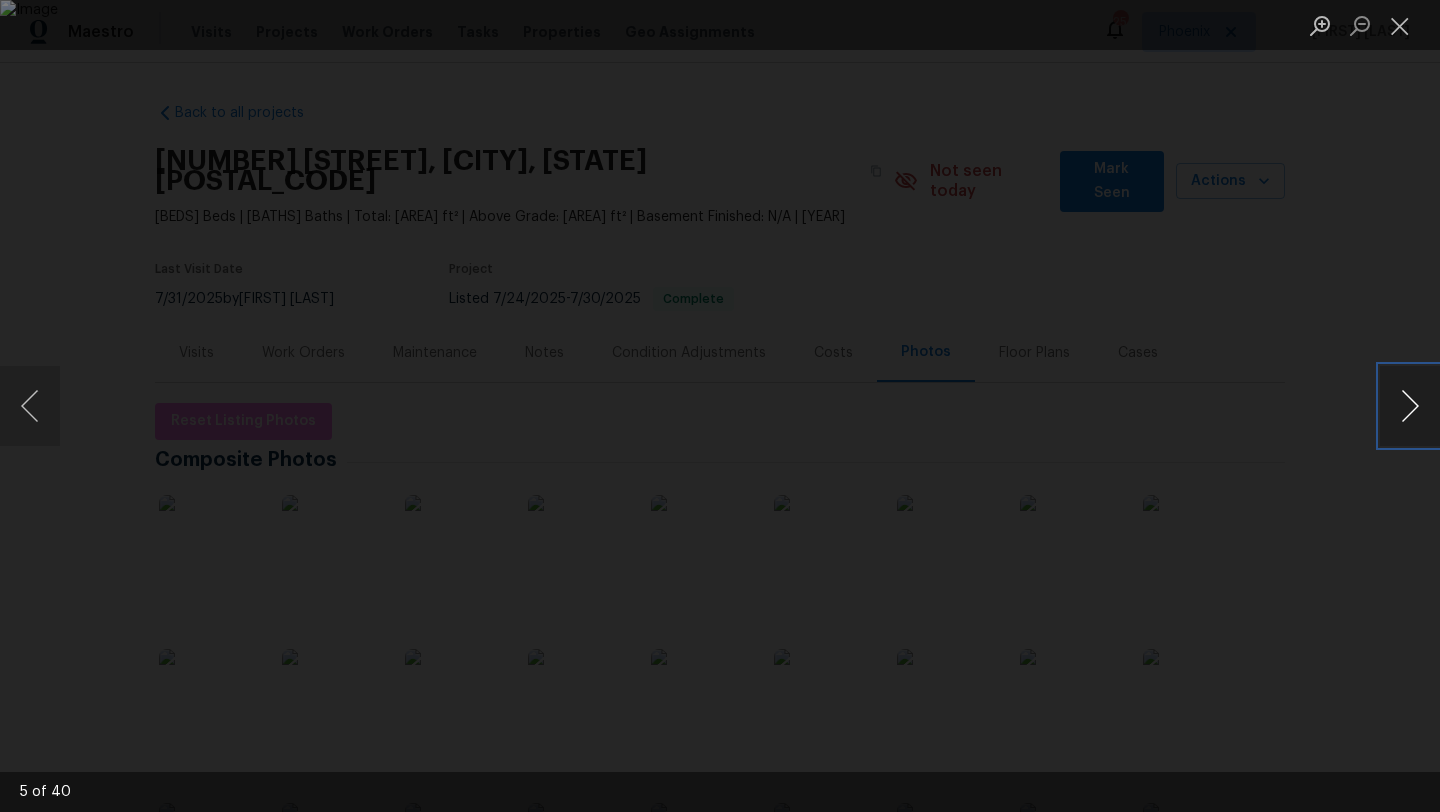 click at bounding box center (1410, 406) 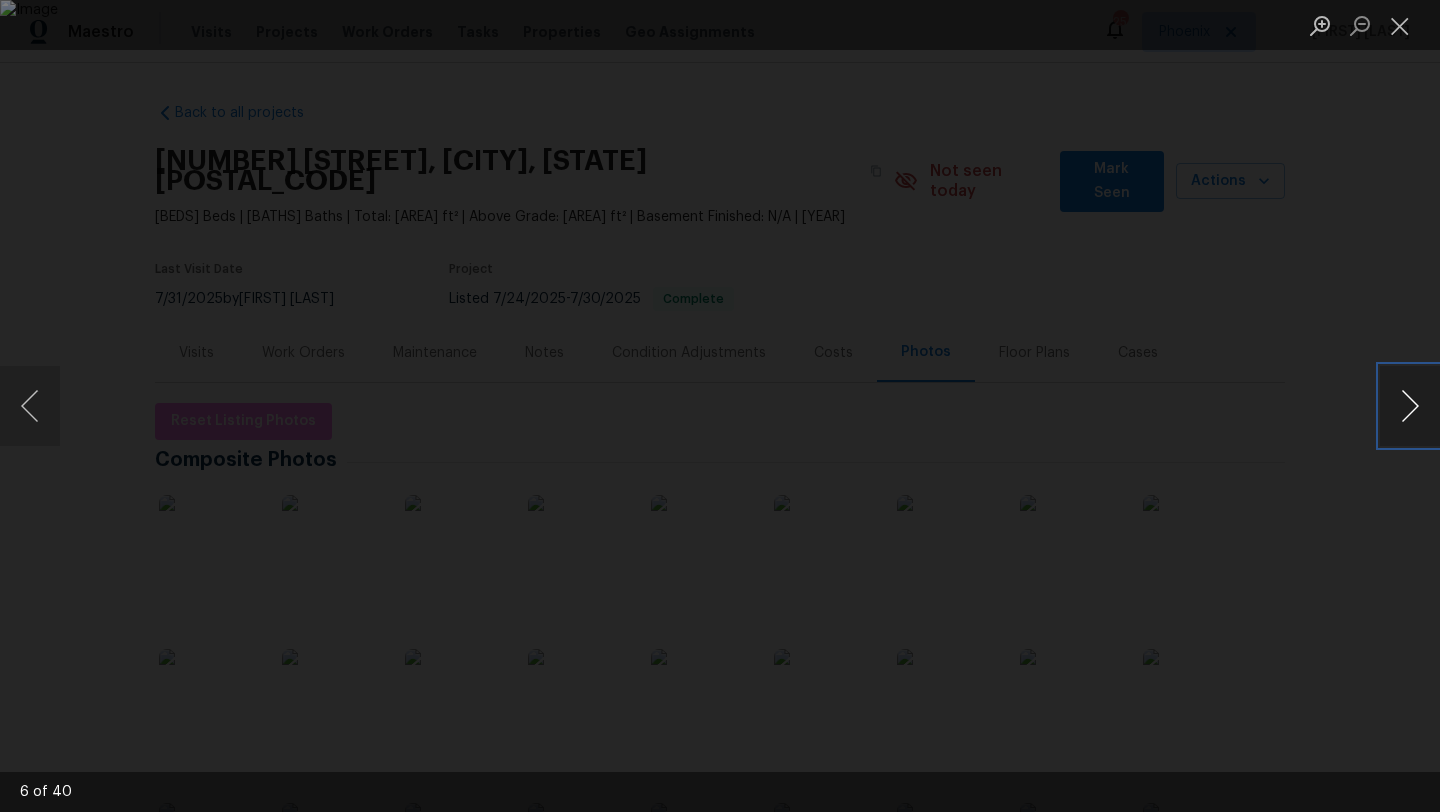 click at bounding box center (1410, 406) 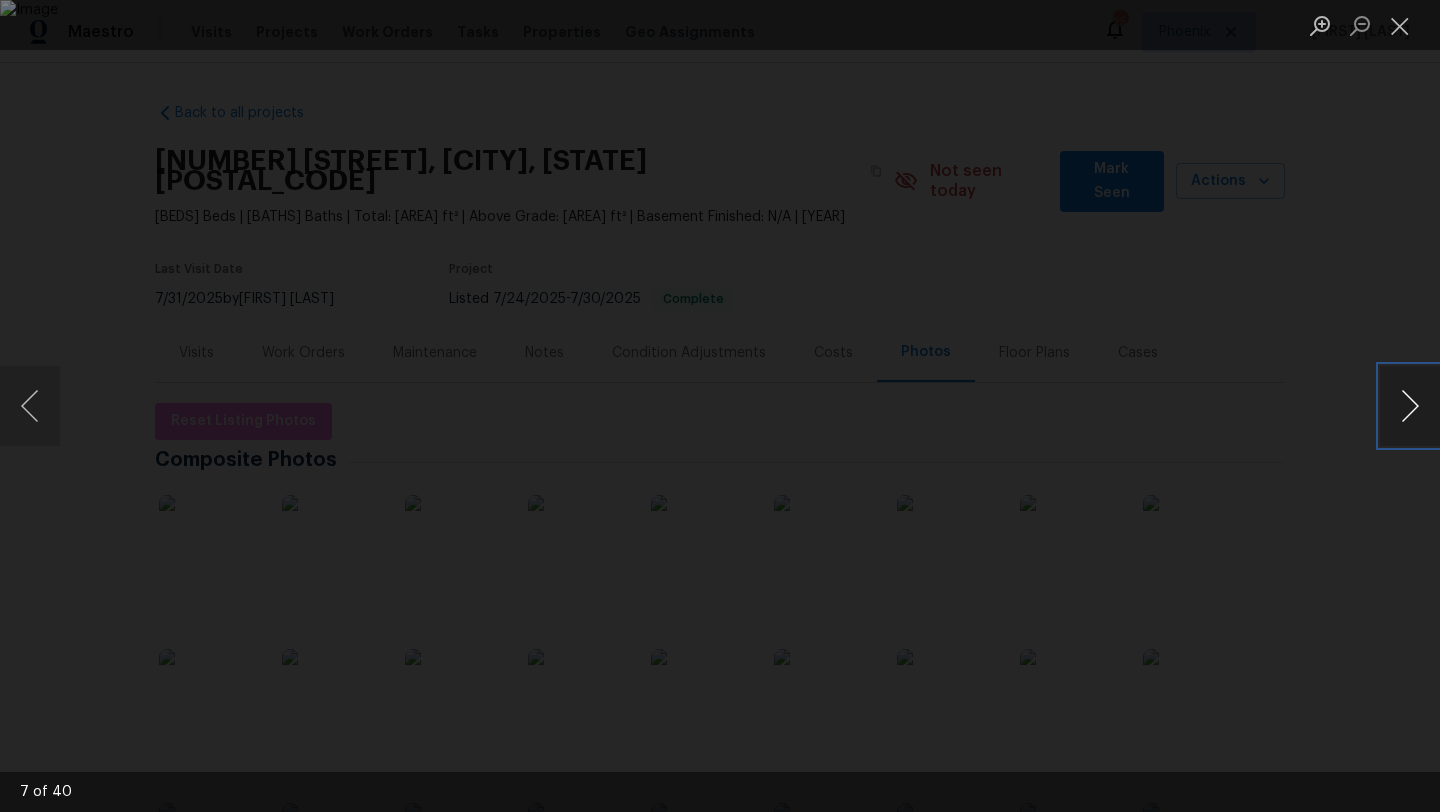 click at bounding box center [1410, 406] 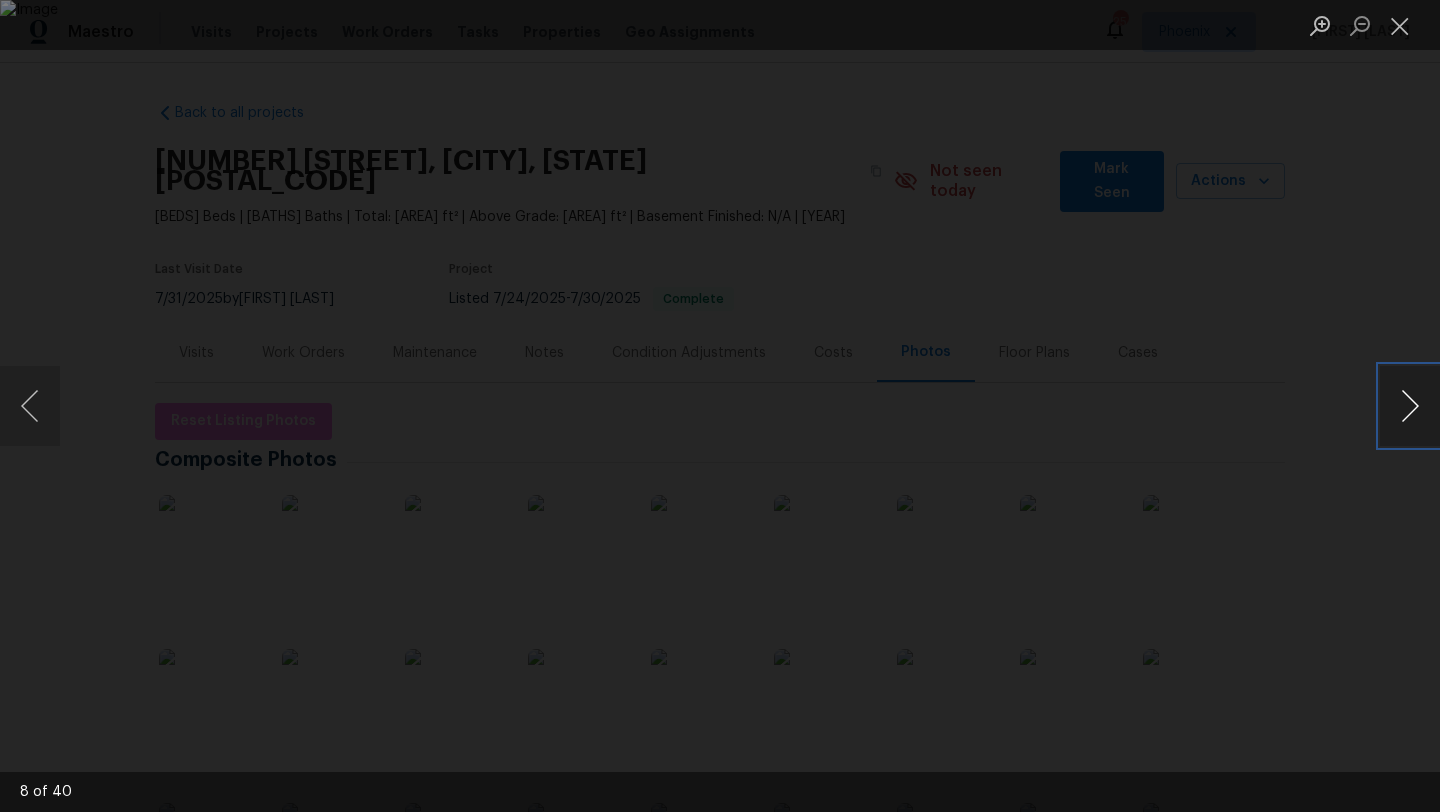 click at bounding box center [1410, 406] 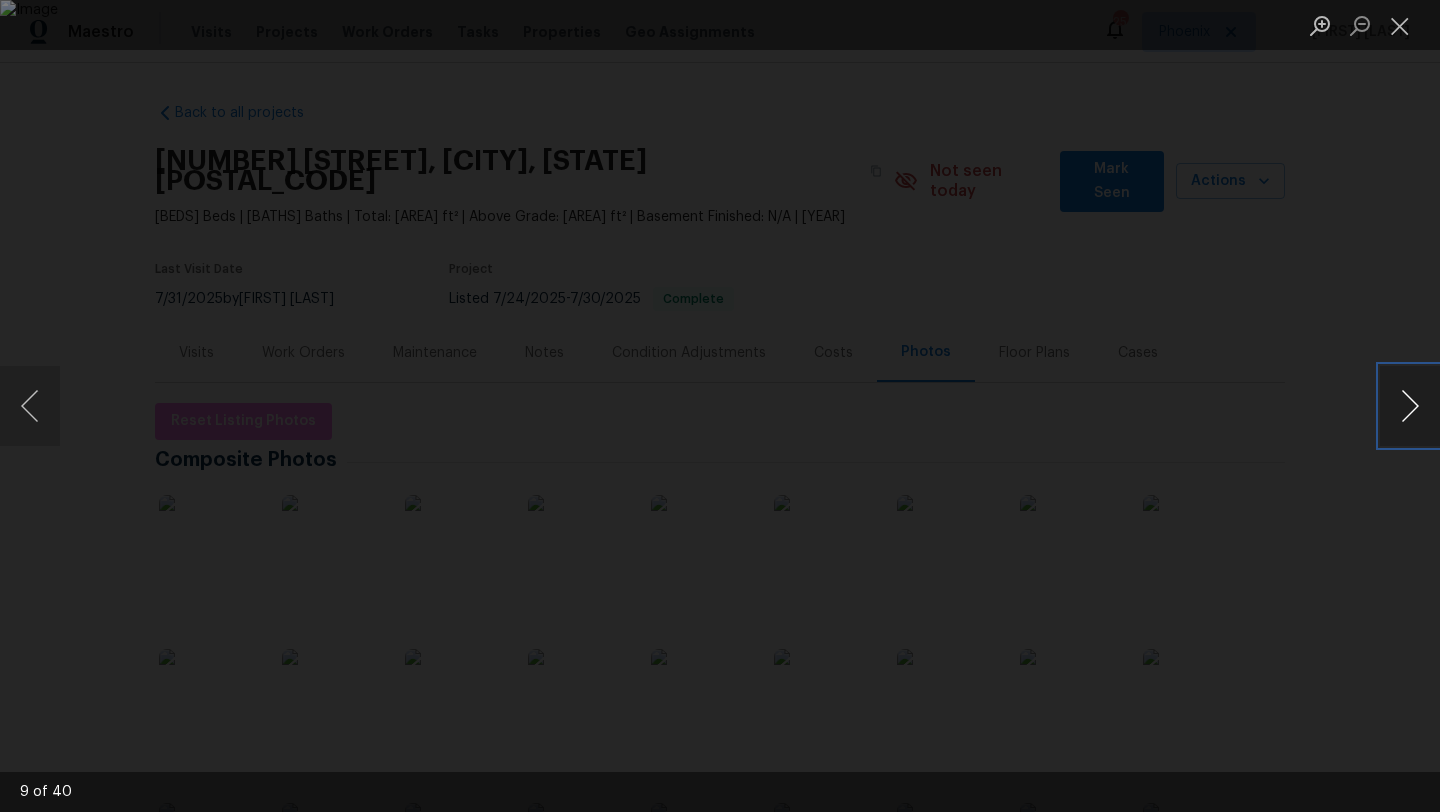 click at bounding box center (1410, 406) 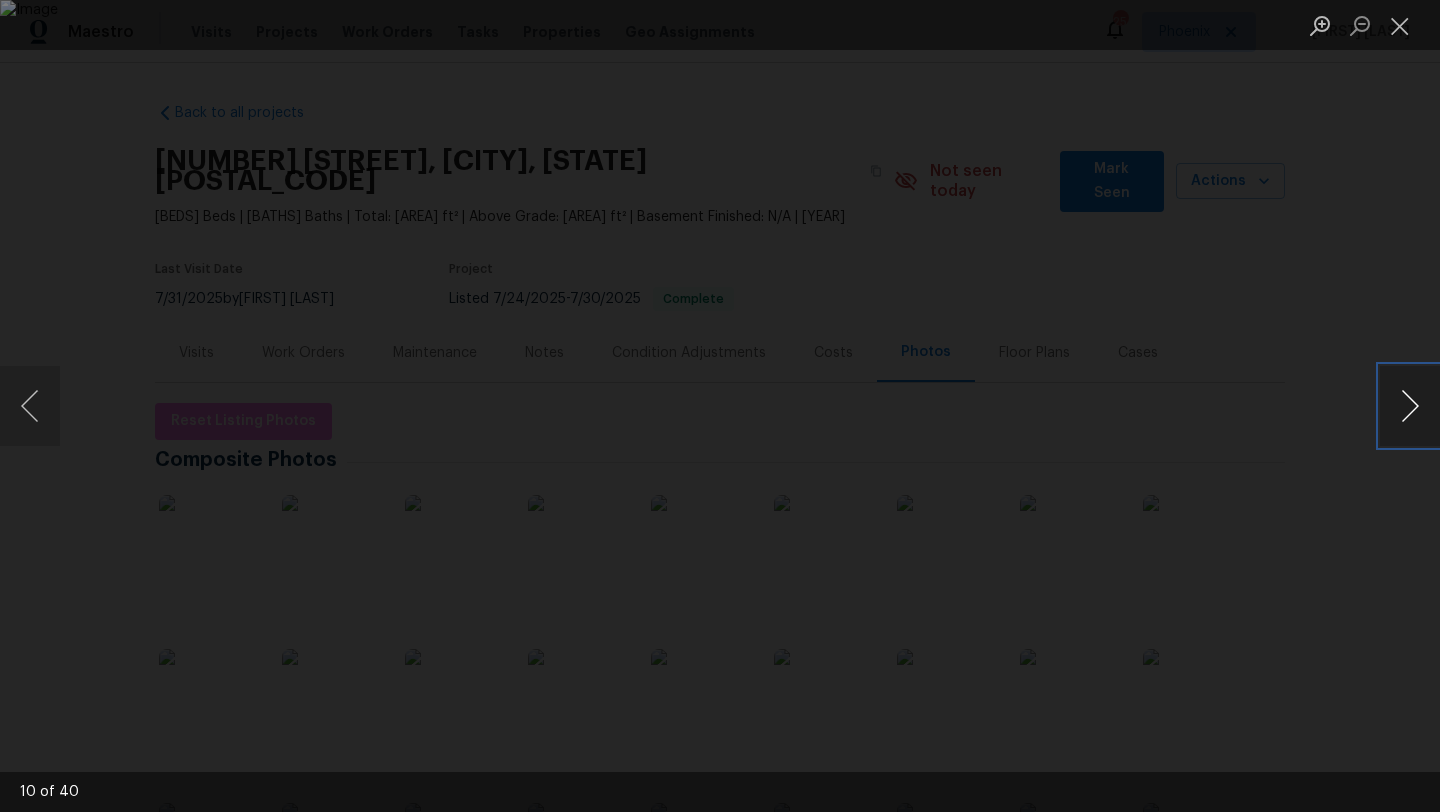 click at bounding box center [1410, 406] 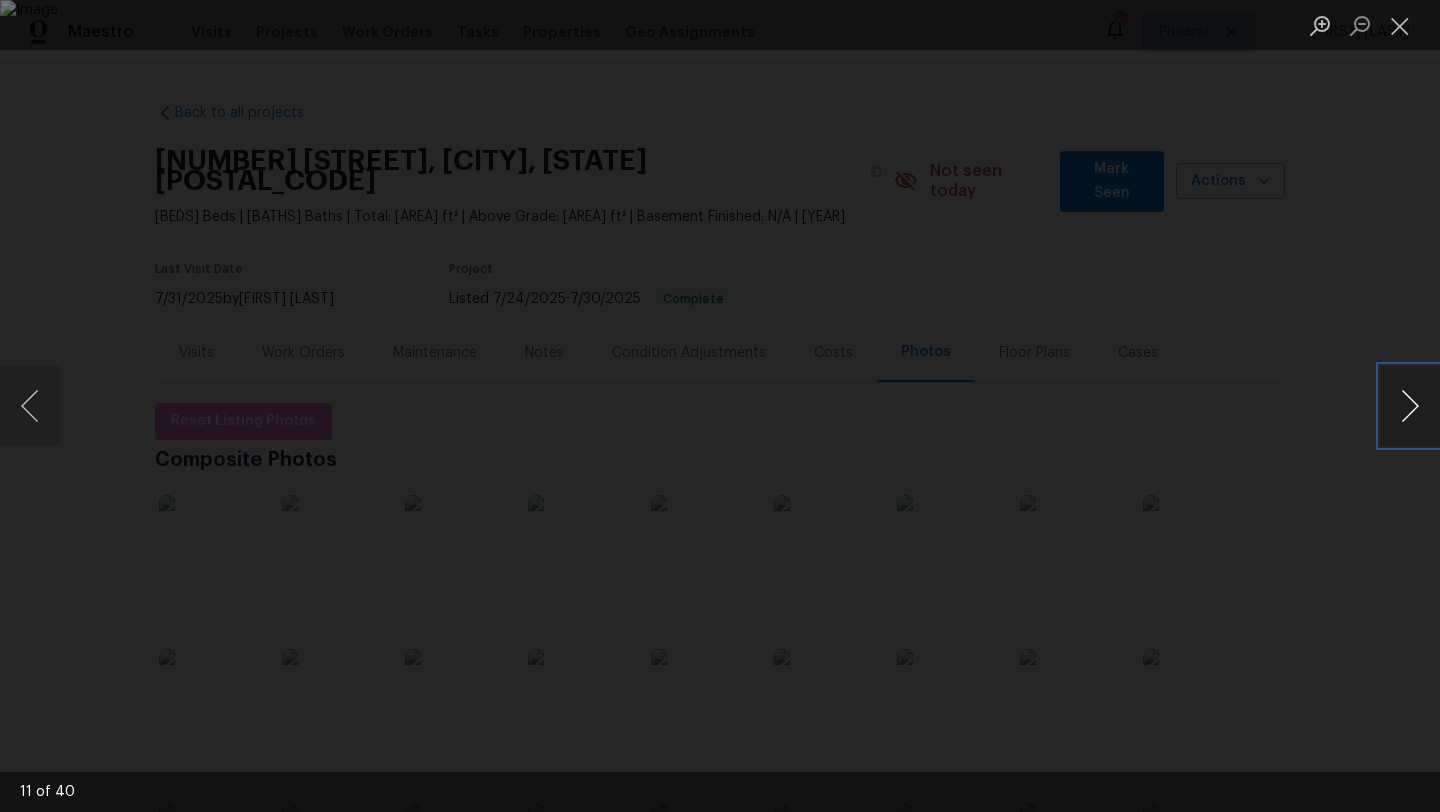 click at bounding box center (1410, 406) 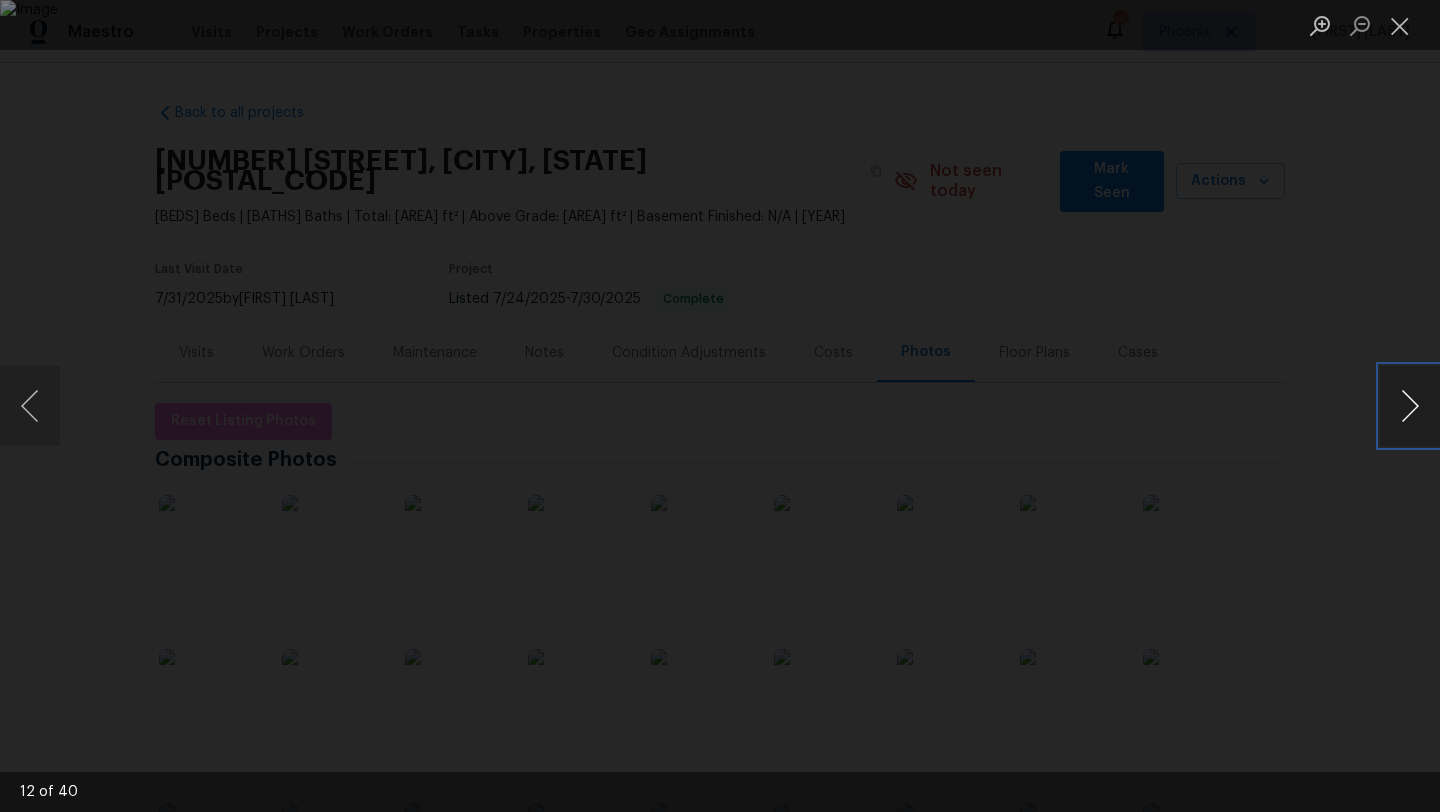click at bounding box center [1410, 406] 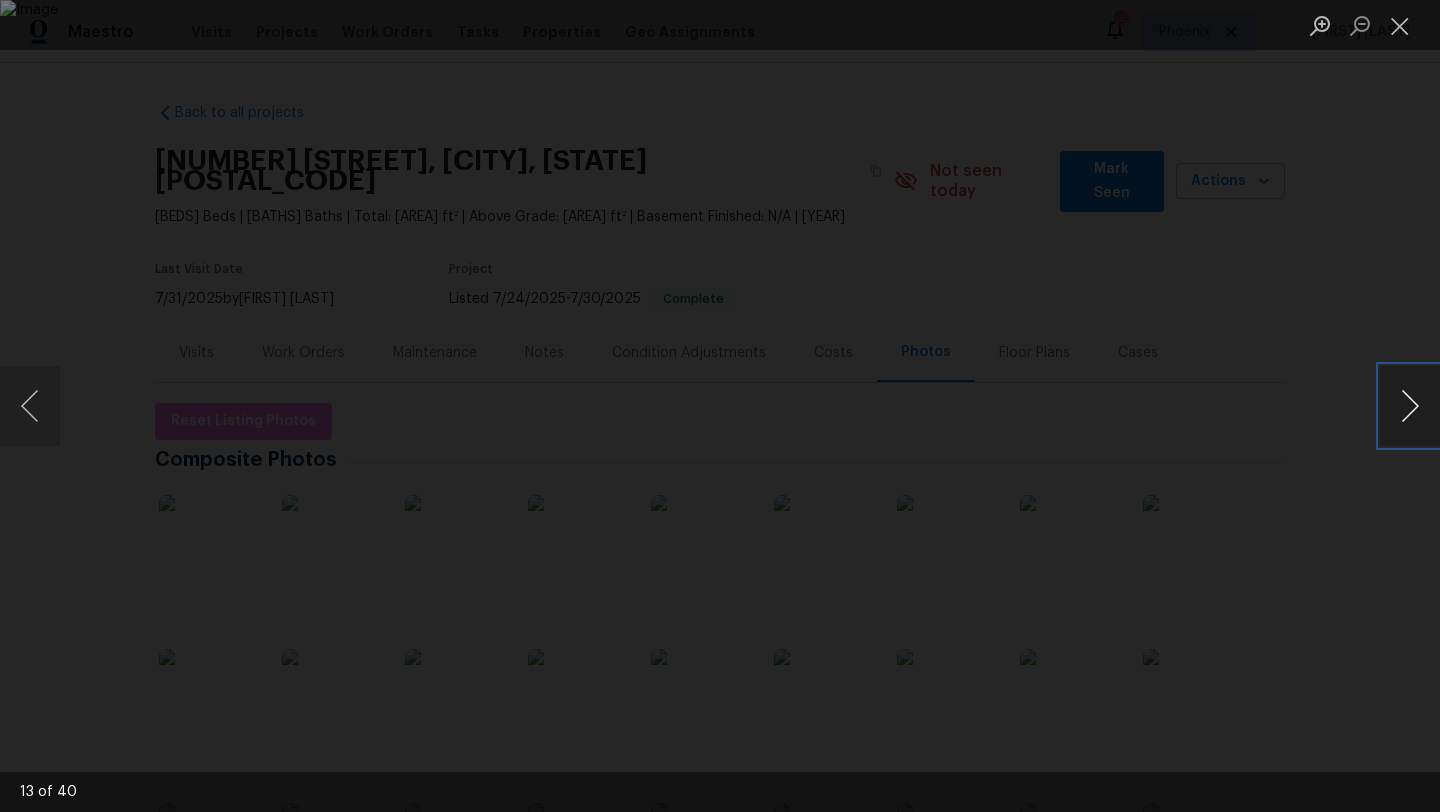 click at bounding box center [1410, 406] 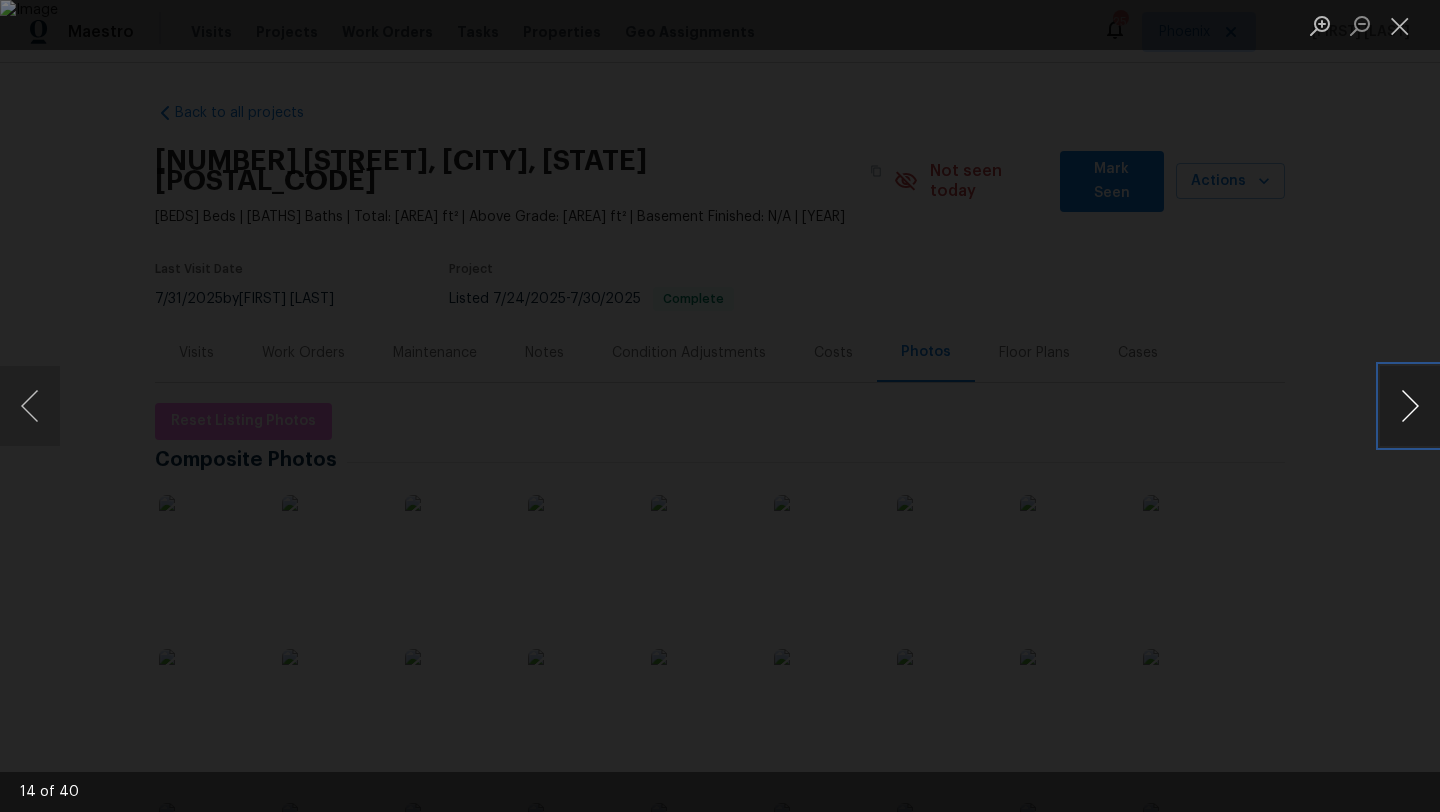 click at bounding box center [1410, 406] 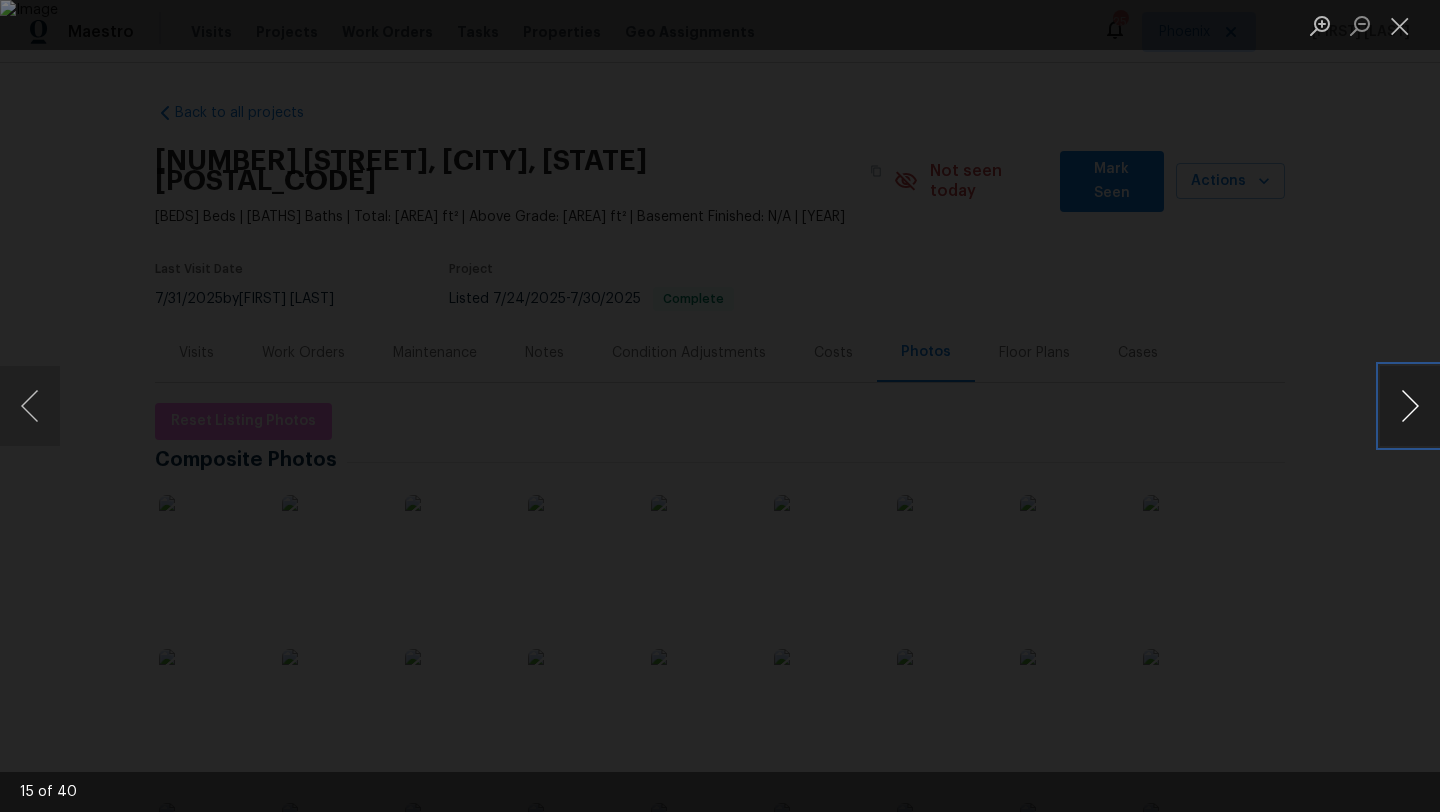 click at bounding box center (1410, 406) 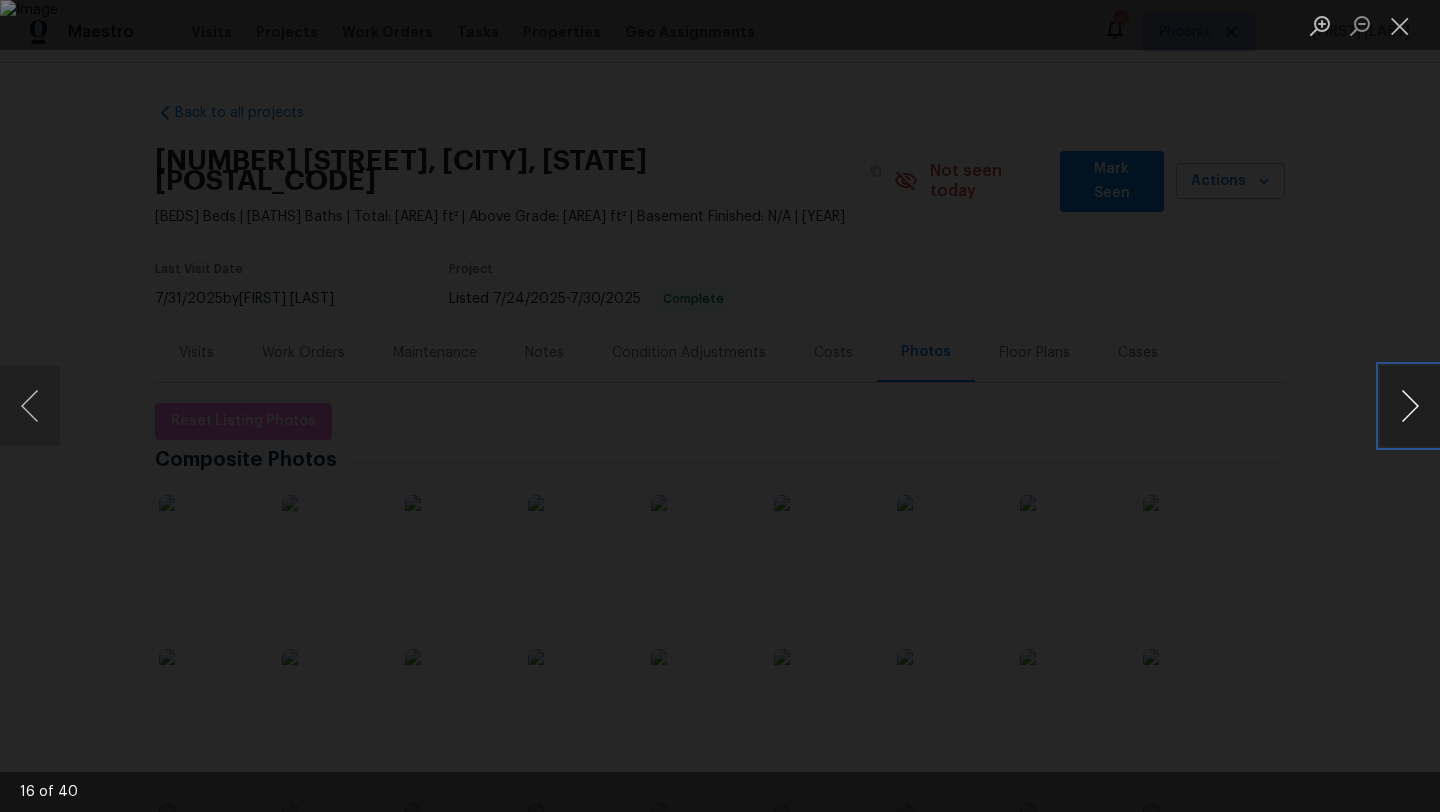 click at bounding box center (1410, 406) 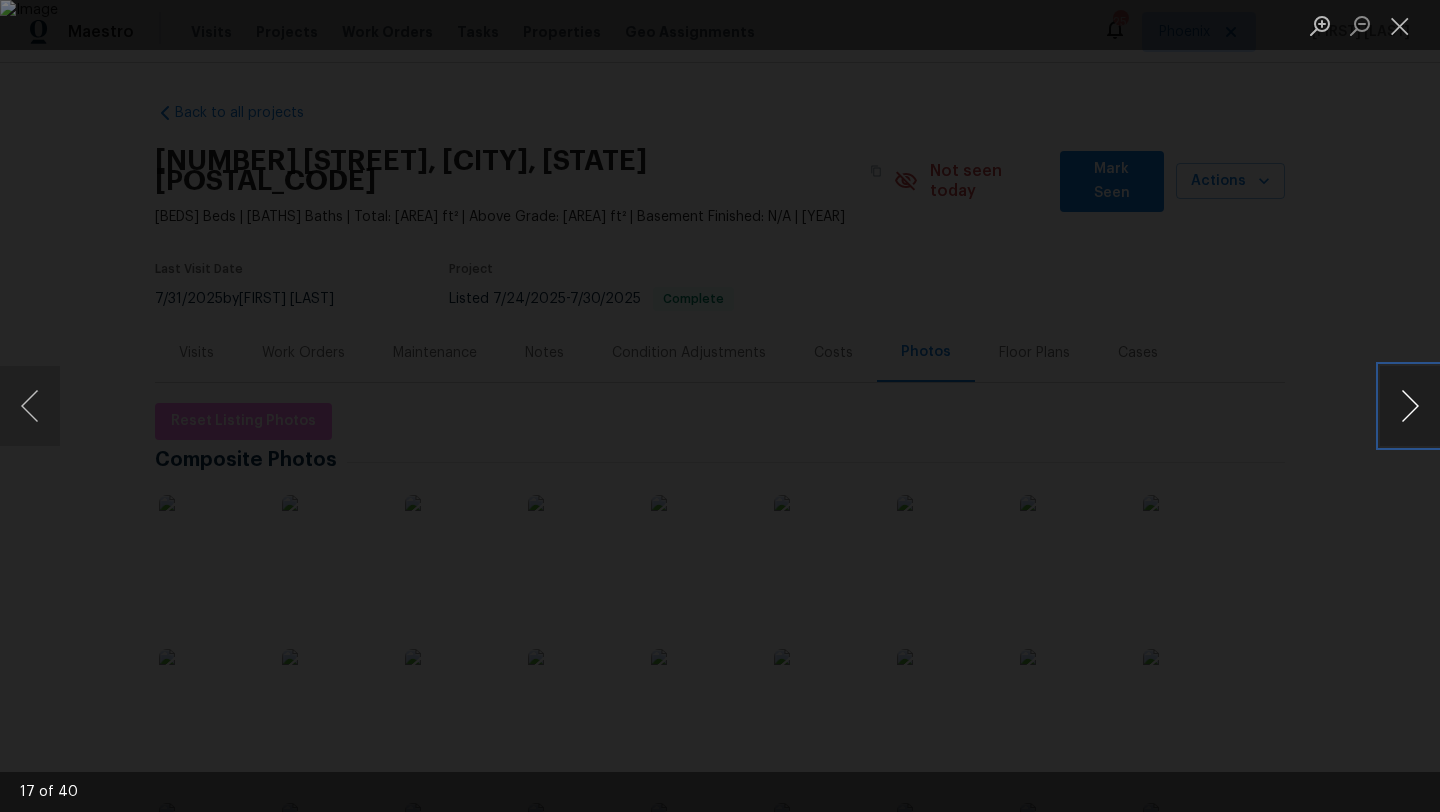 click at bounding box center [1410, 406] 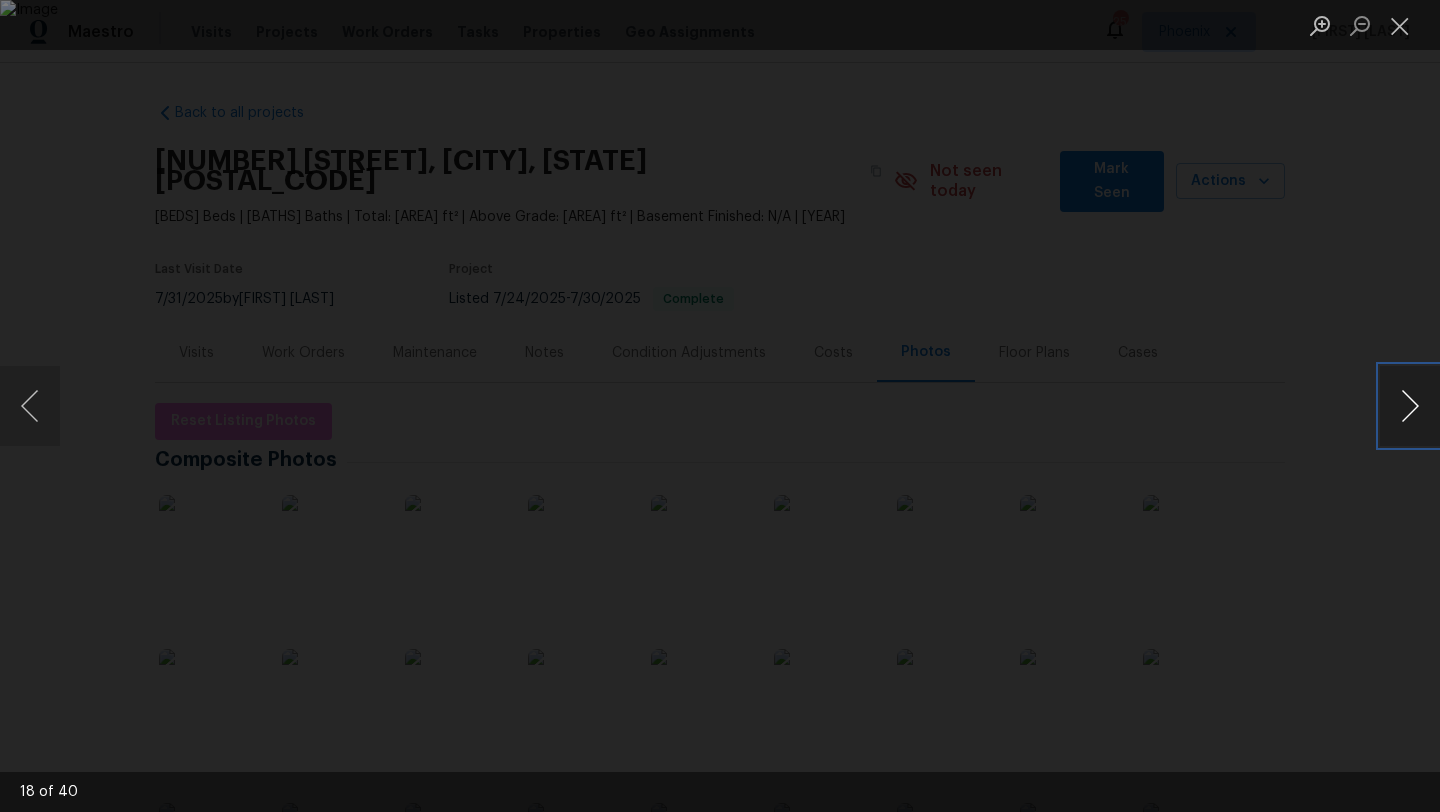 click at bounding box center (1410, 406) 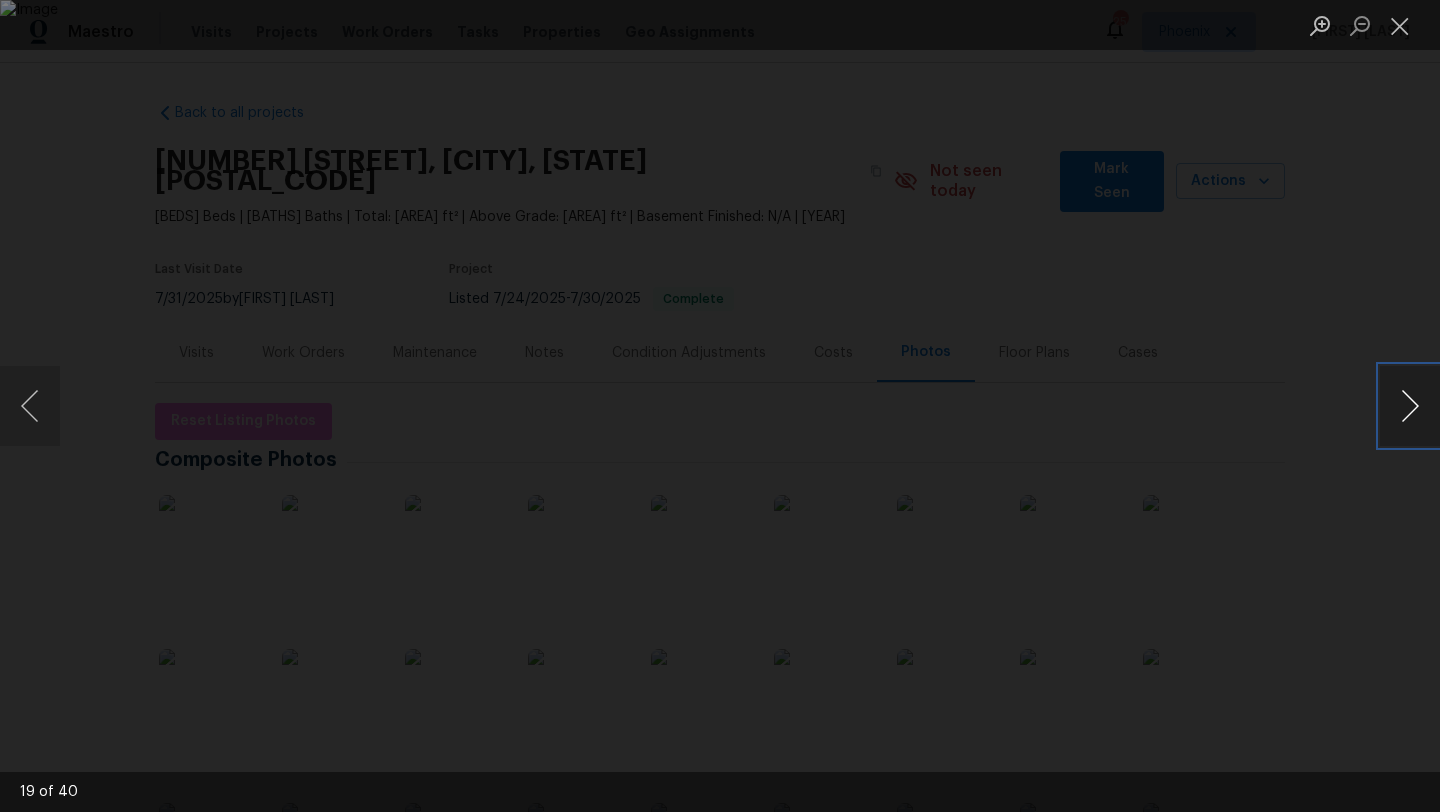 click at bounding box center [1410, 406] 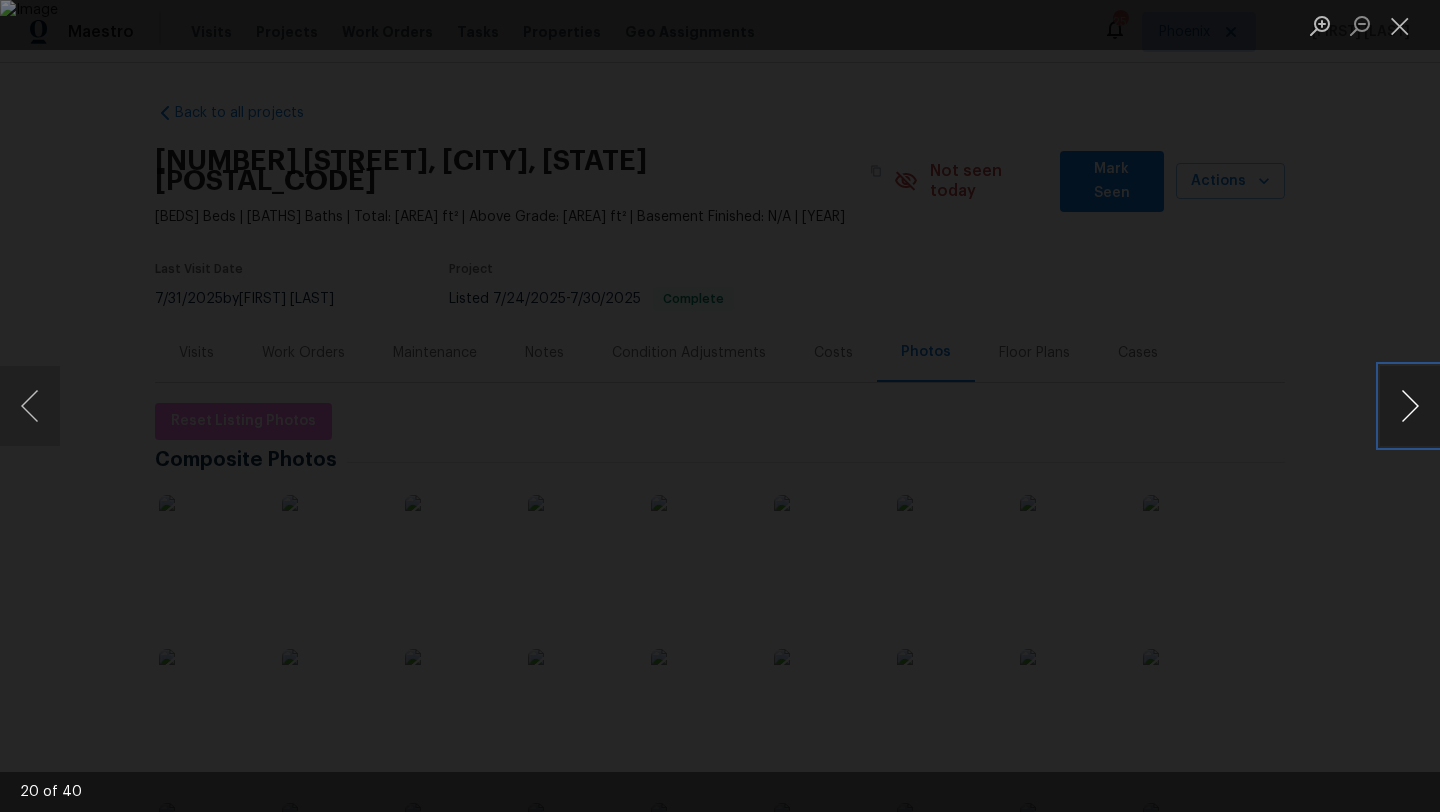 click at bounding box center (1410, 406) 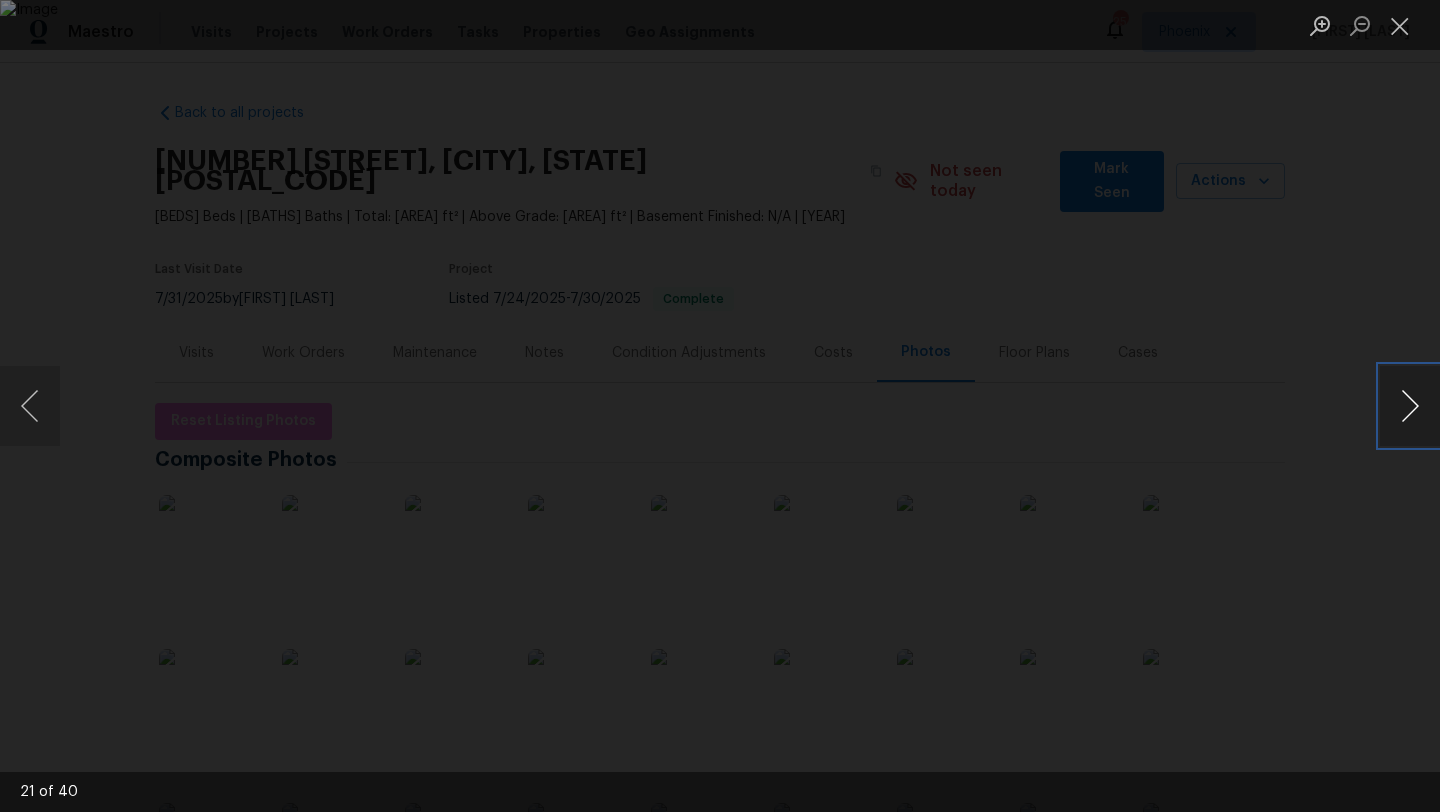 click at bounding box center (1410, 406) 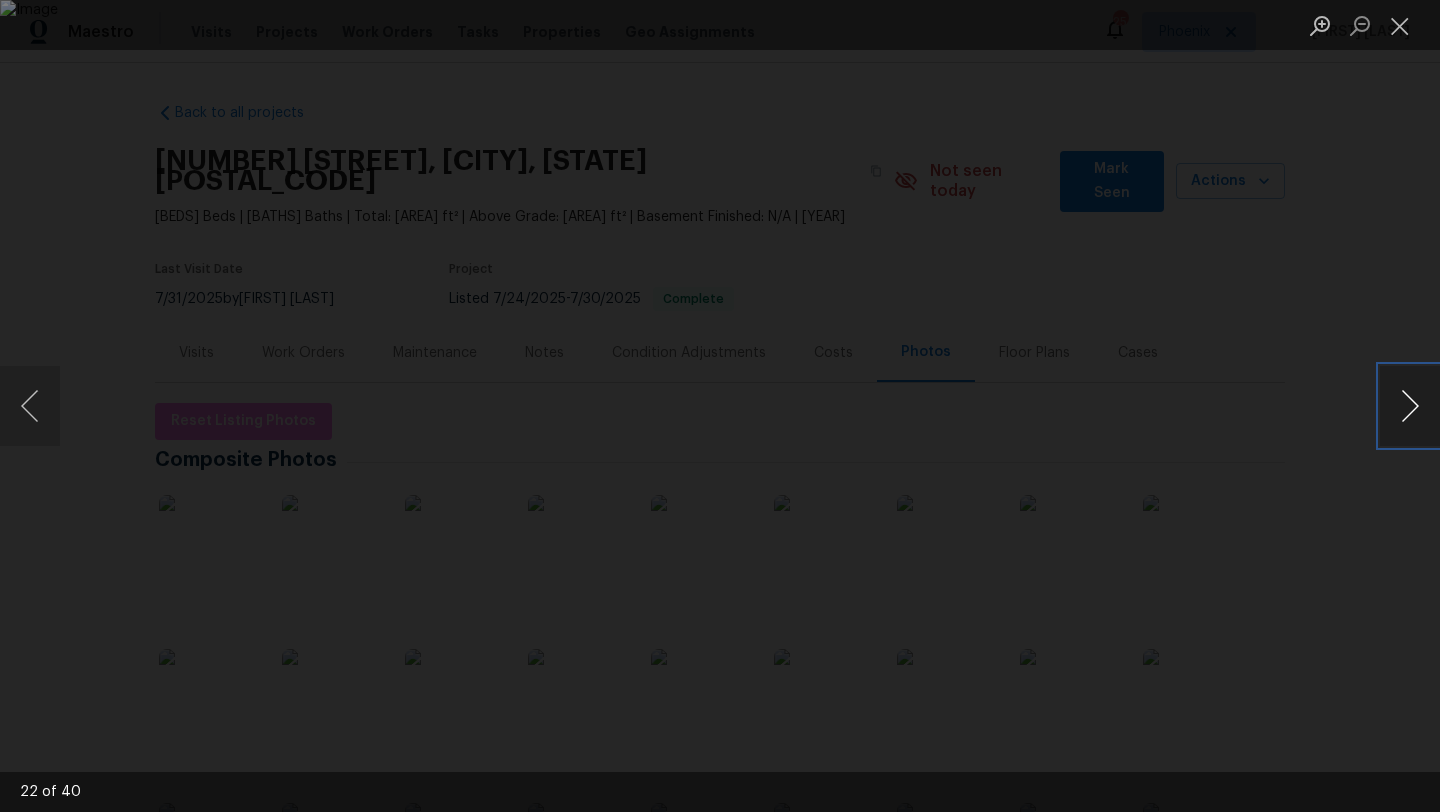 click at bounding box center (1410, 406) 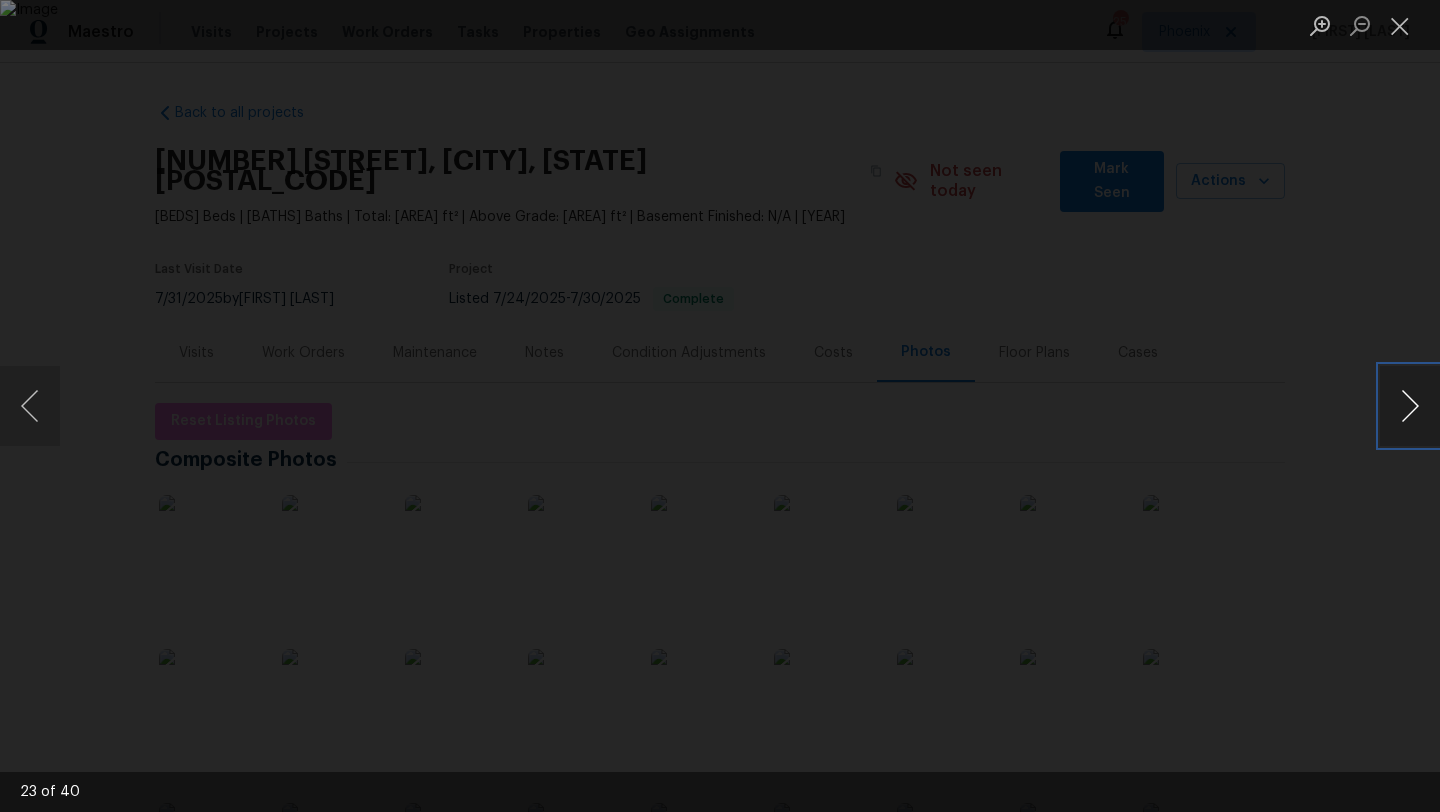 click at bounding box center (1410, 406) 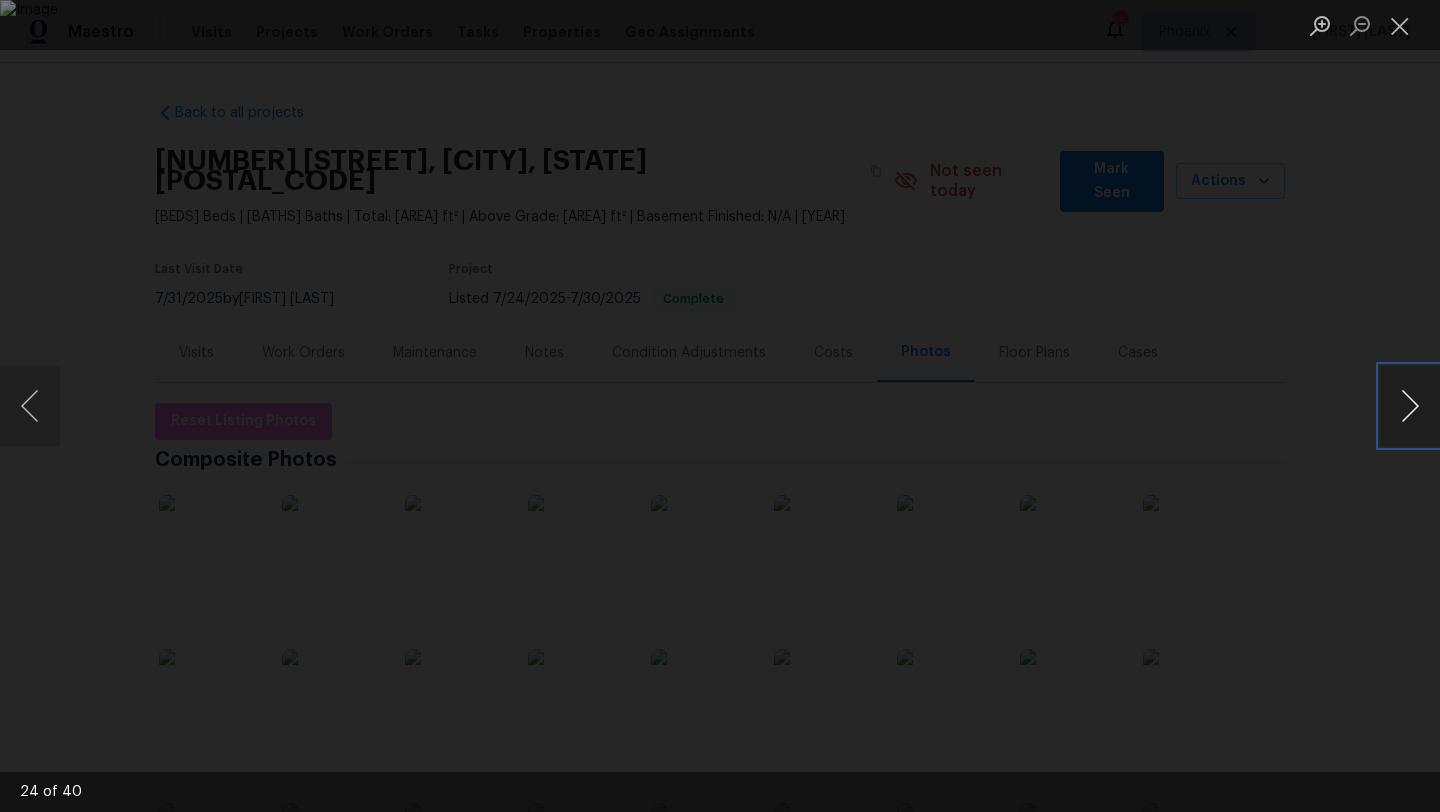 click at bounding box center [1410, 406] 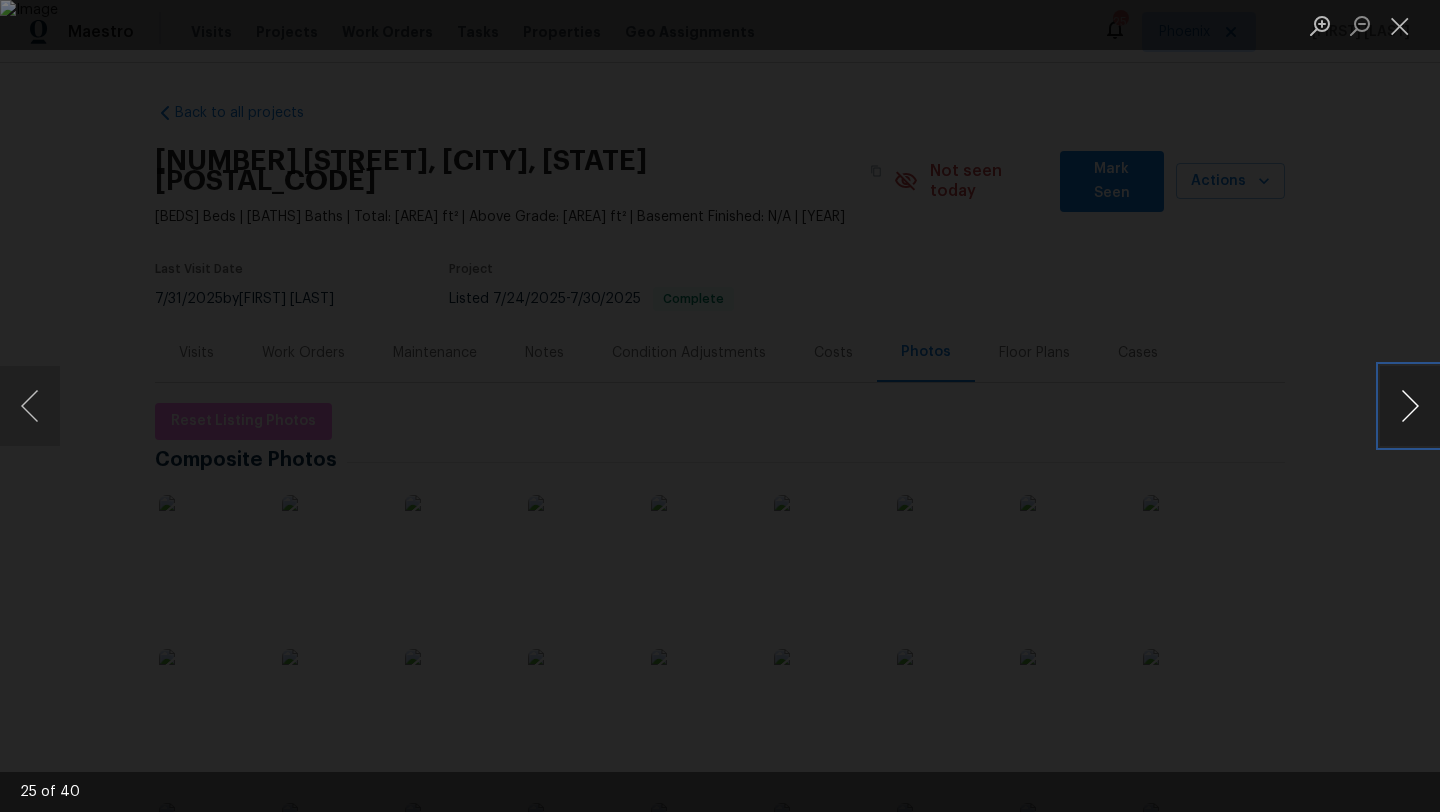 click at bounding box center (1410, 406) 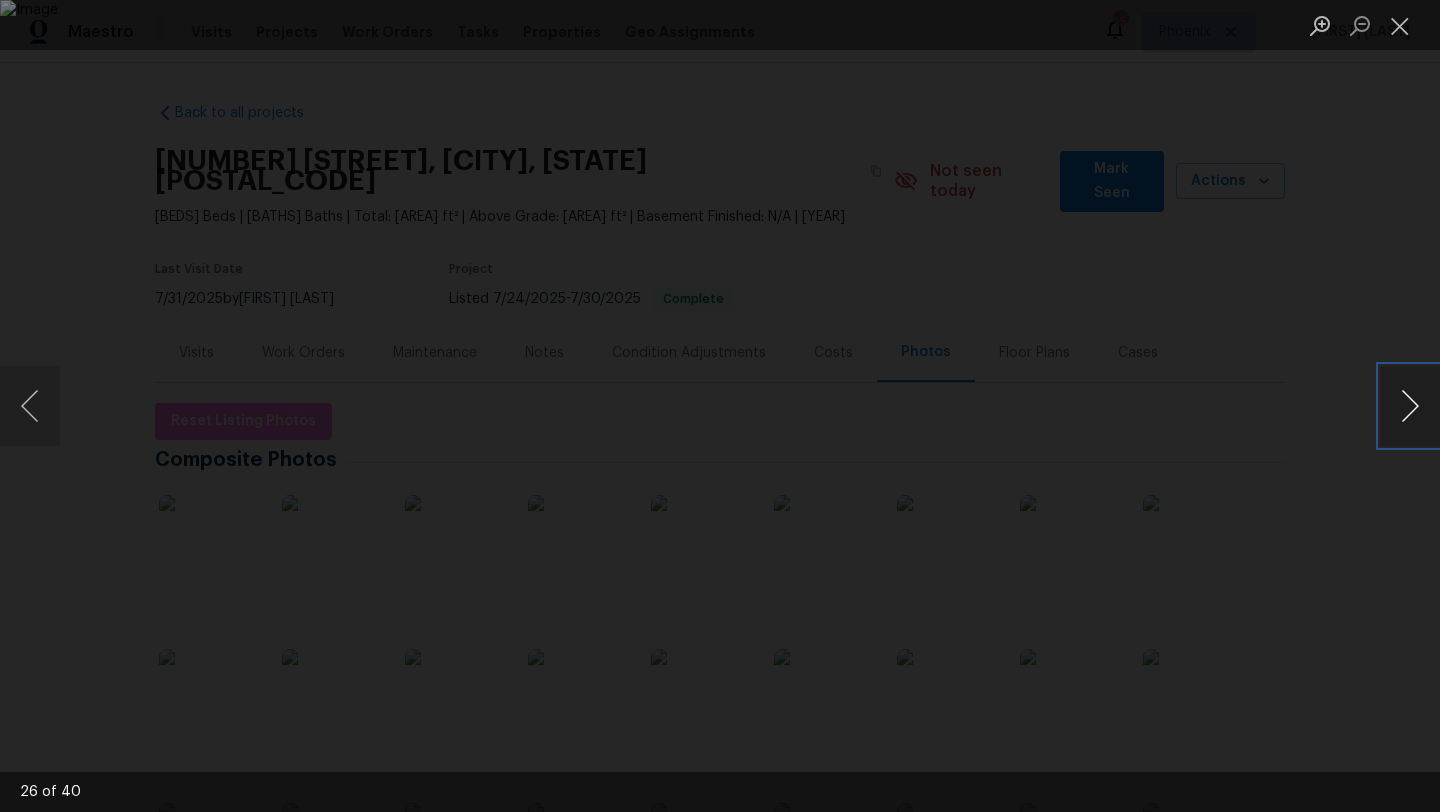 click at bounding box center [1410, 406] 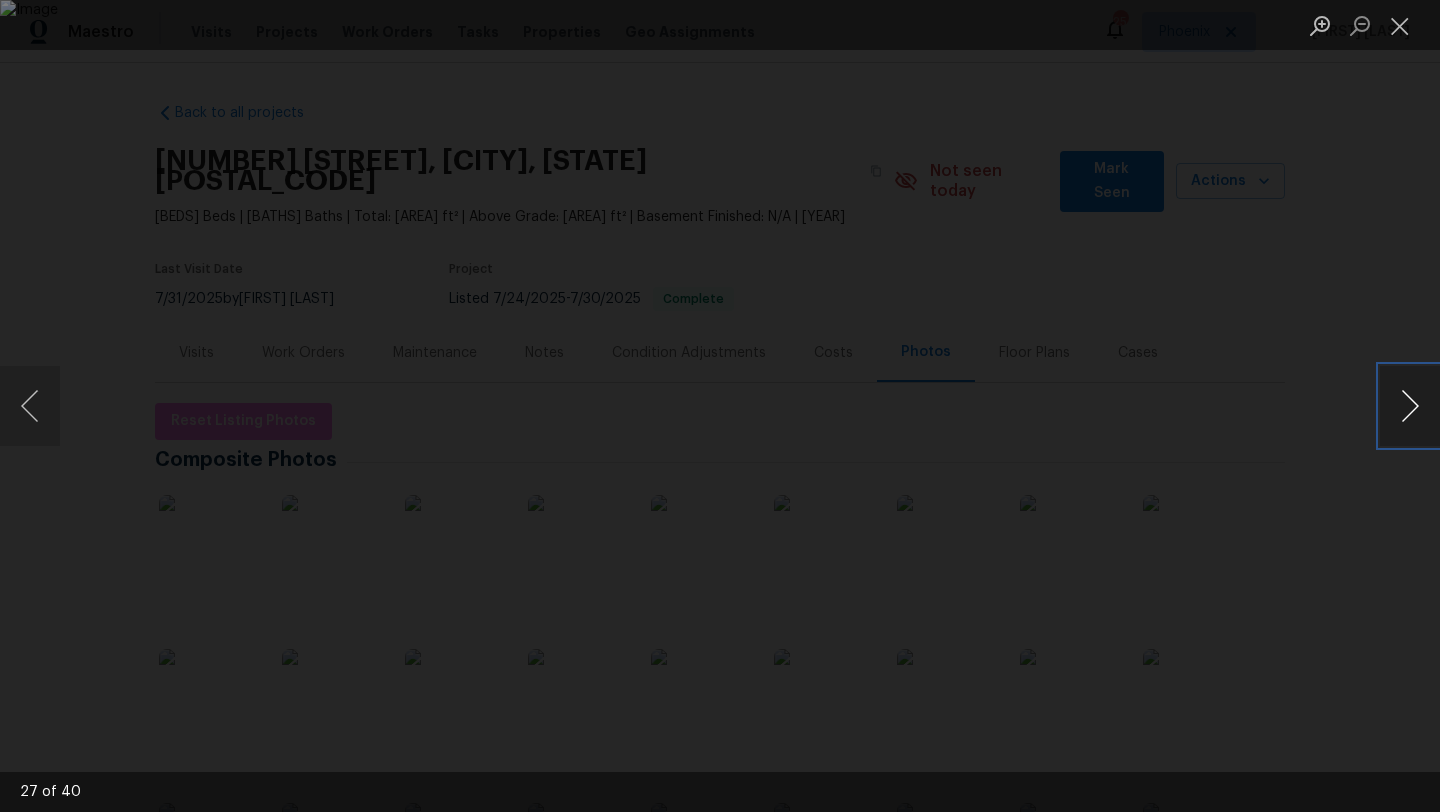 click at bounding box center (1410, 406) 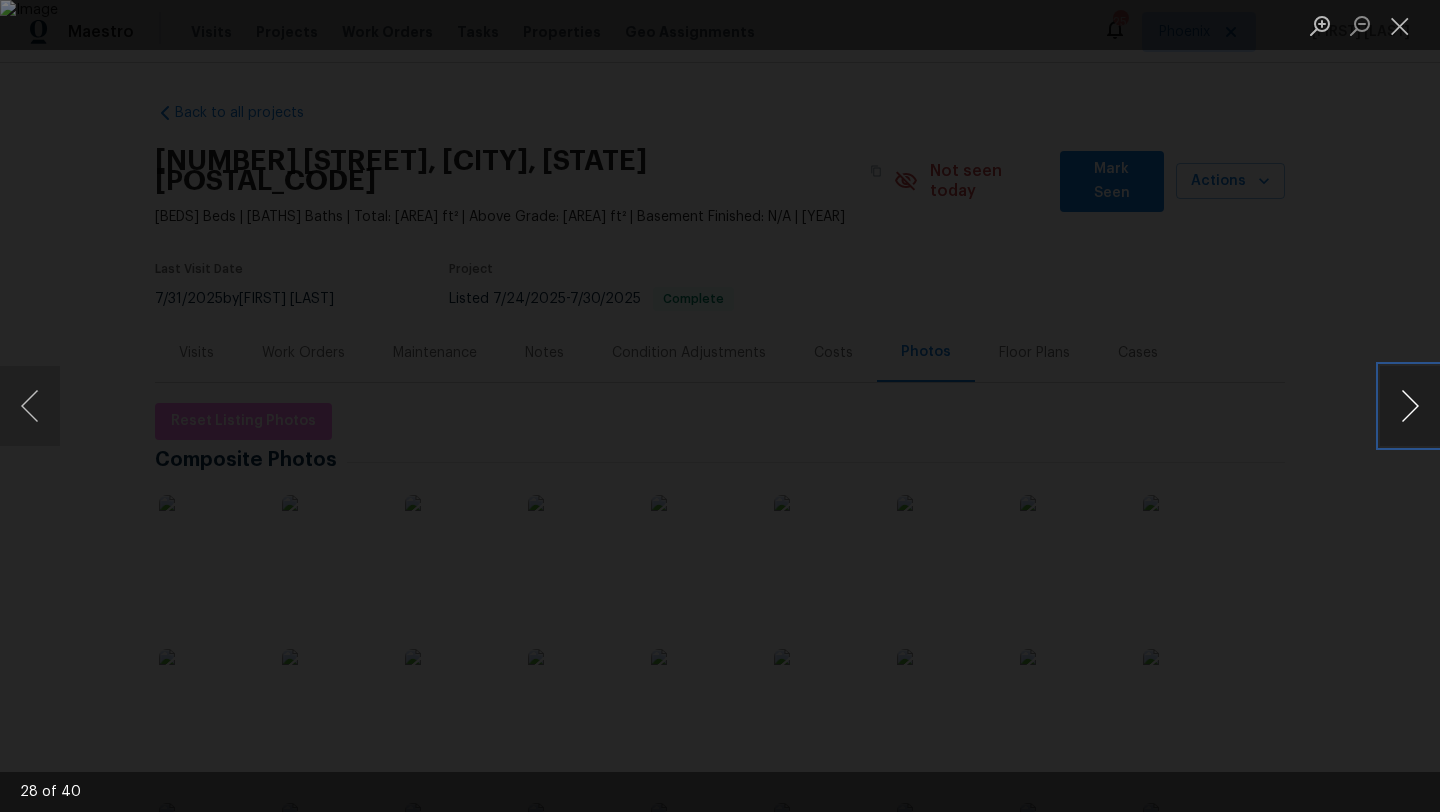 click at bounding box center (1410, 406) 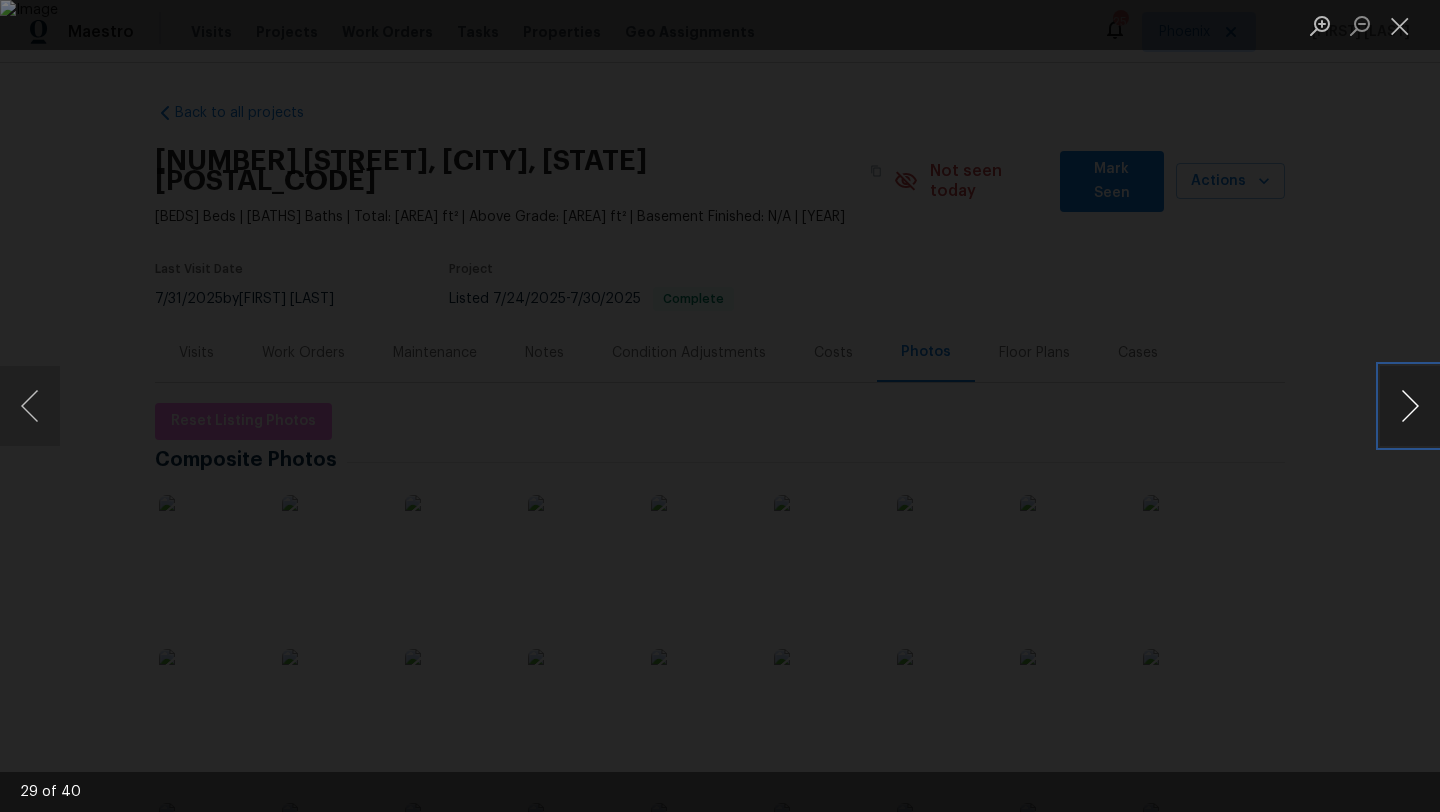 click at bounding box center [1410, 406] 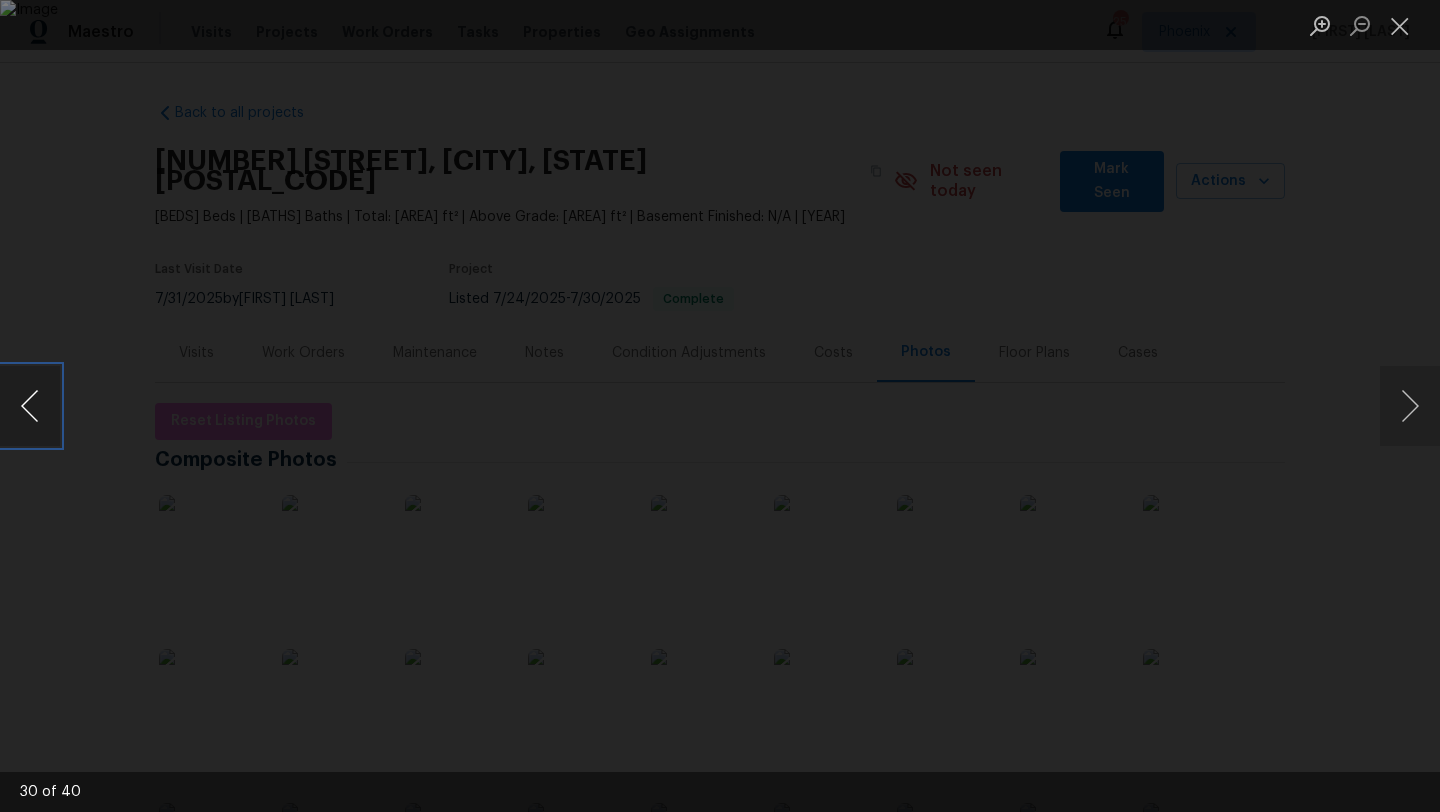 click at bounding box center (30, 406) 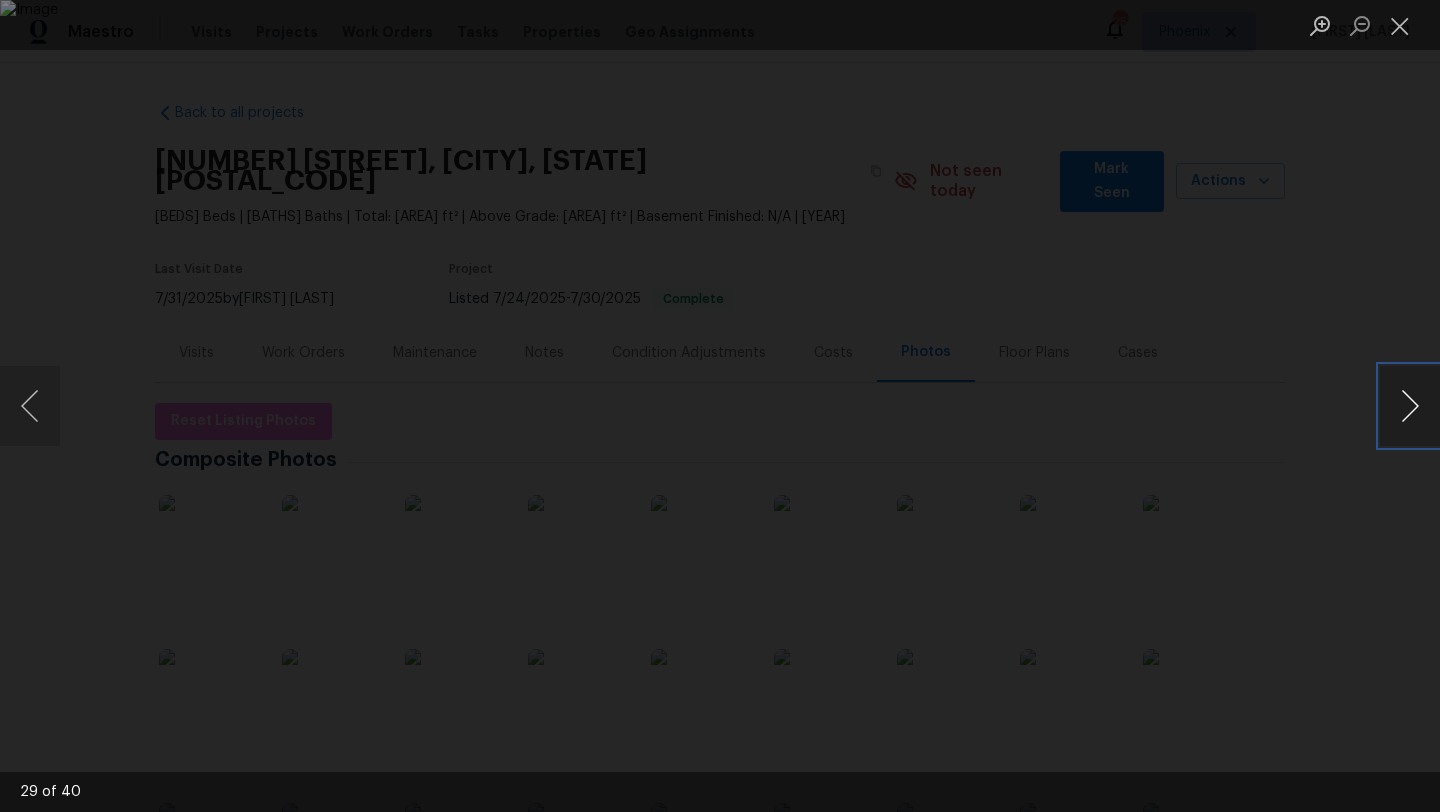 click at bounding box center (1410, 406) 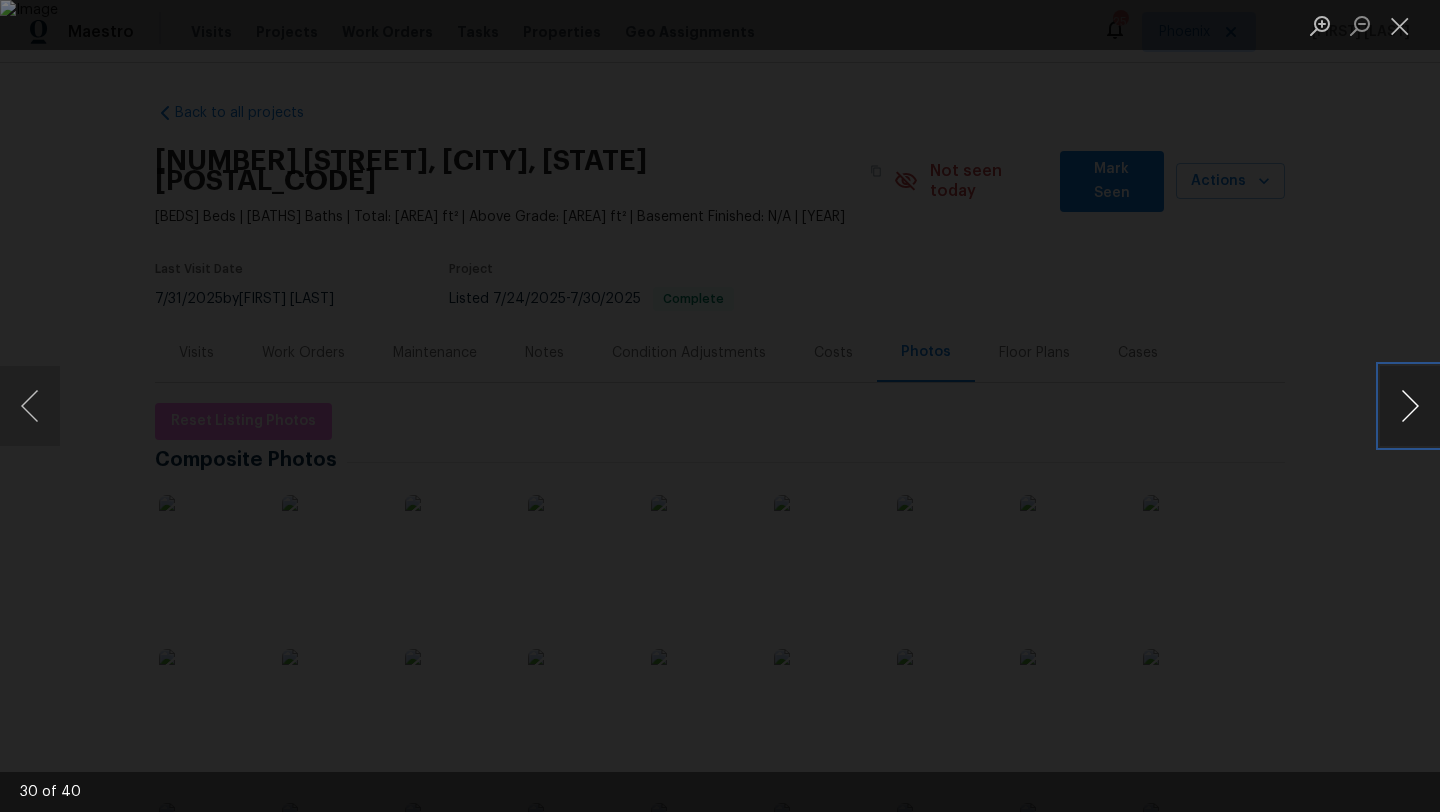 click at bounding box center [1410, 406] 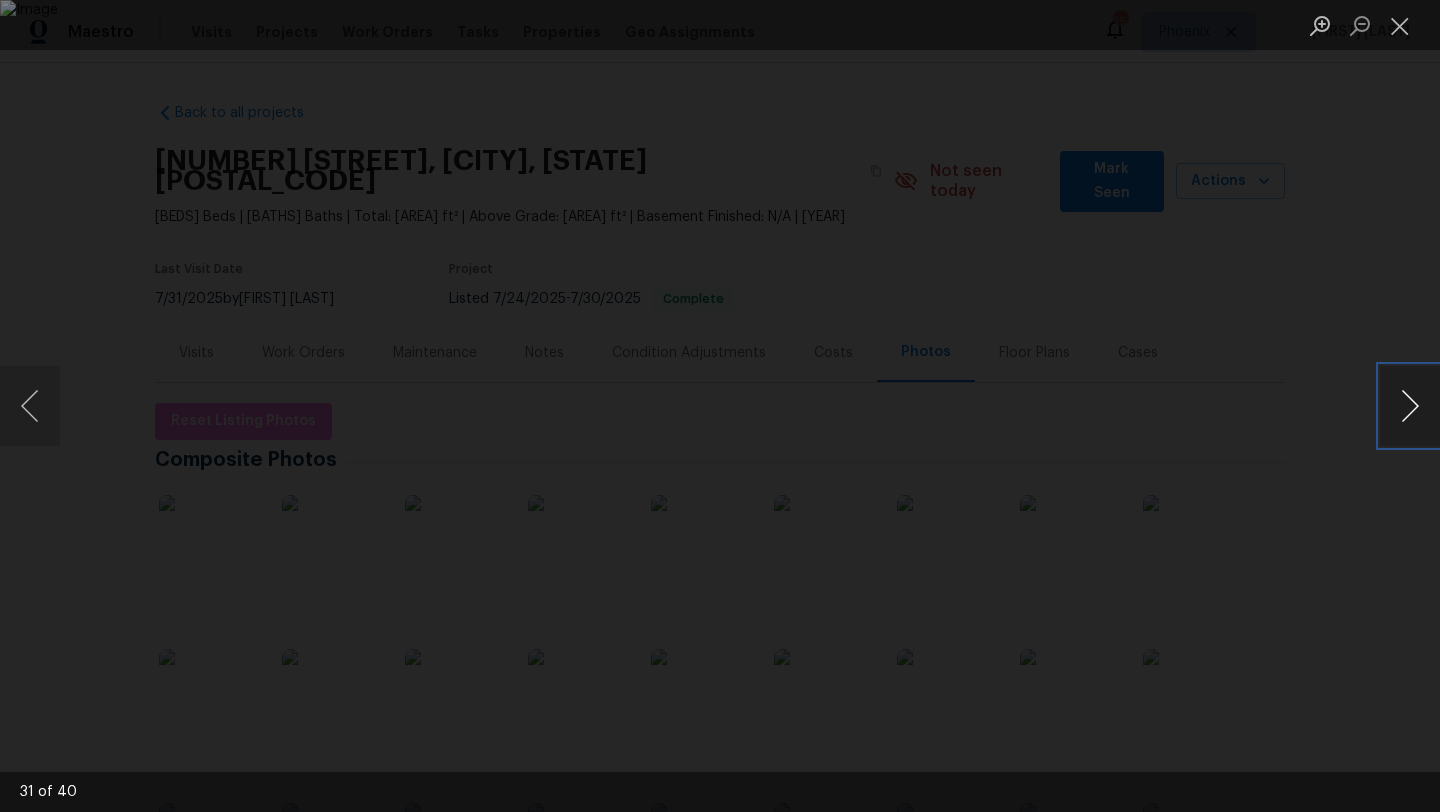 click at bounding box center [1410, 406] 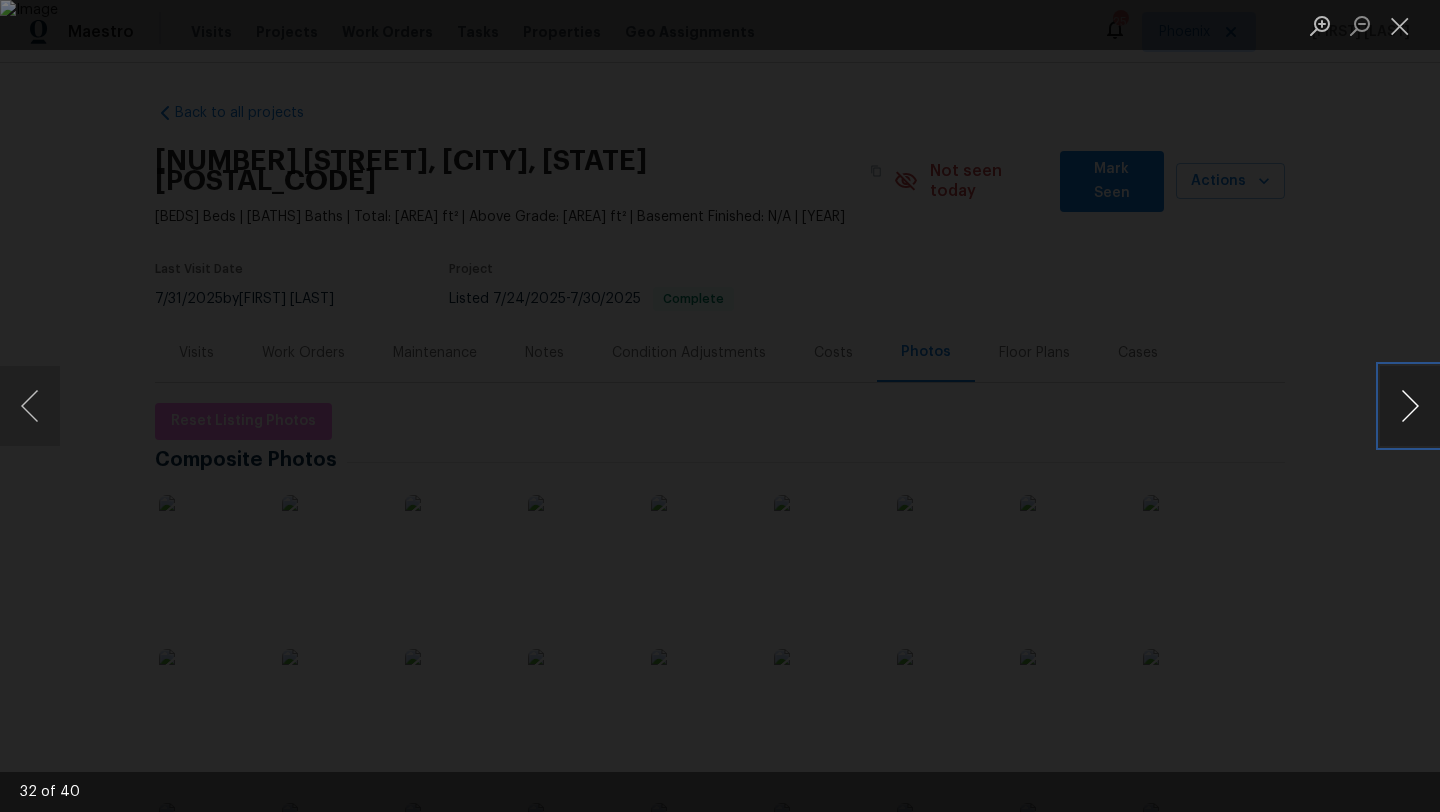 click at bounding box center (1410, 406) 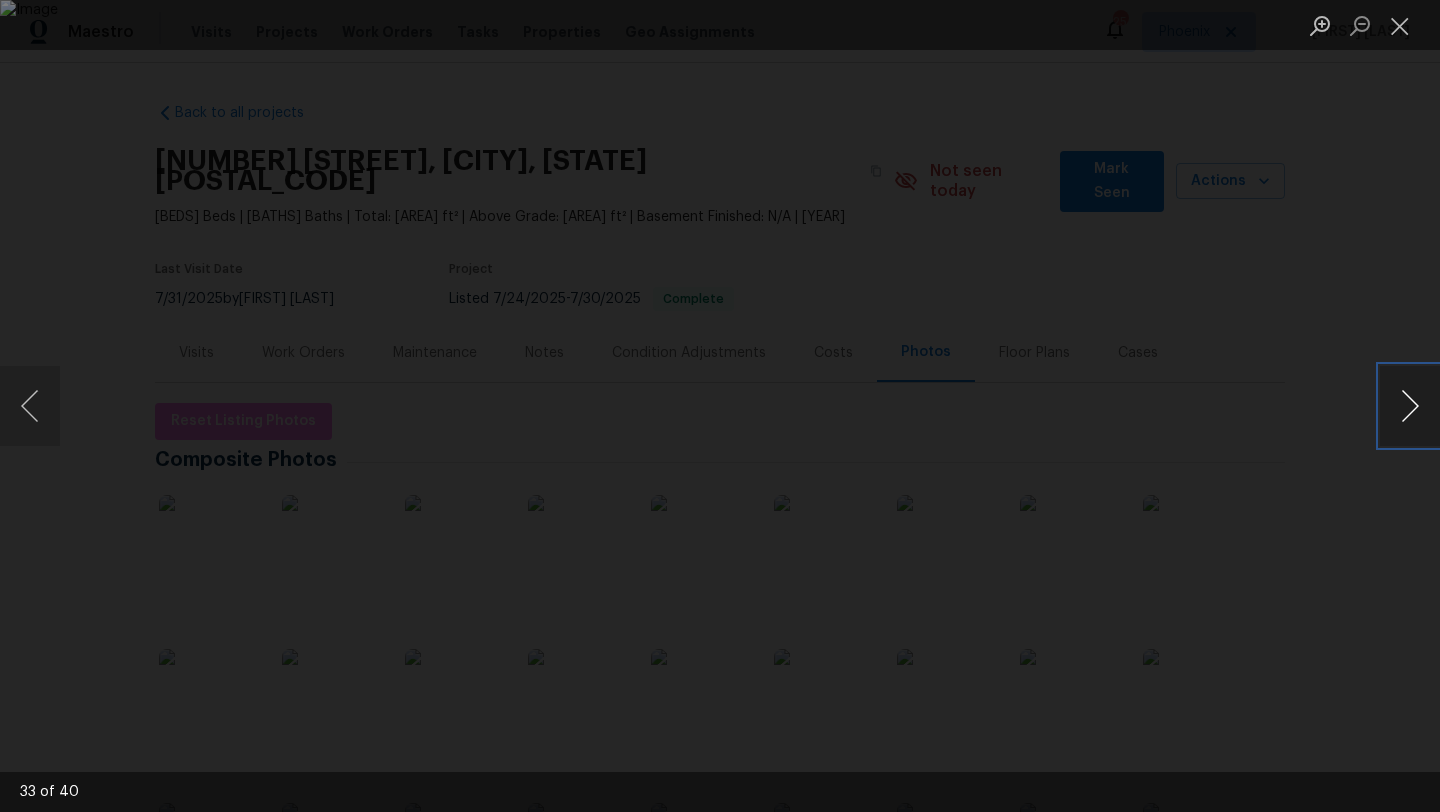 click at bounding box center [1410, 406] 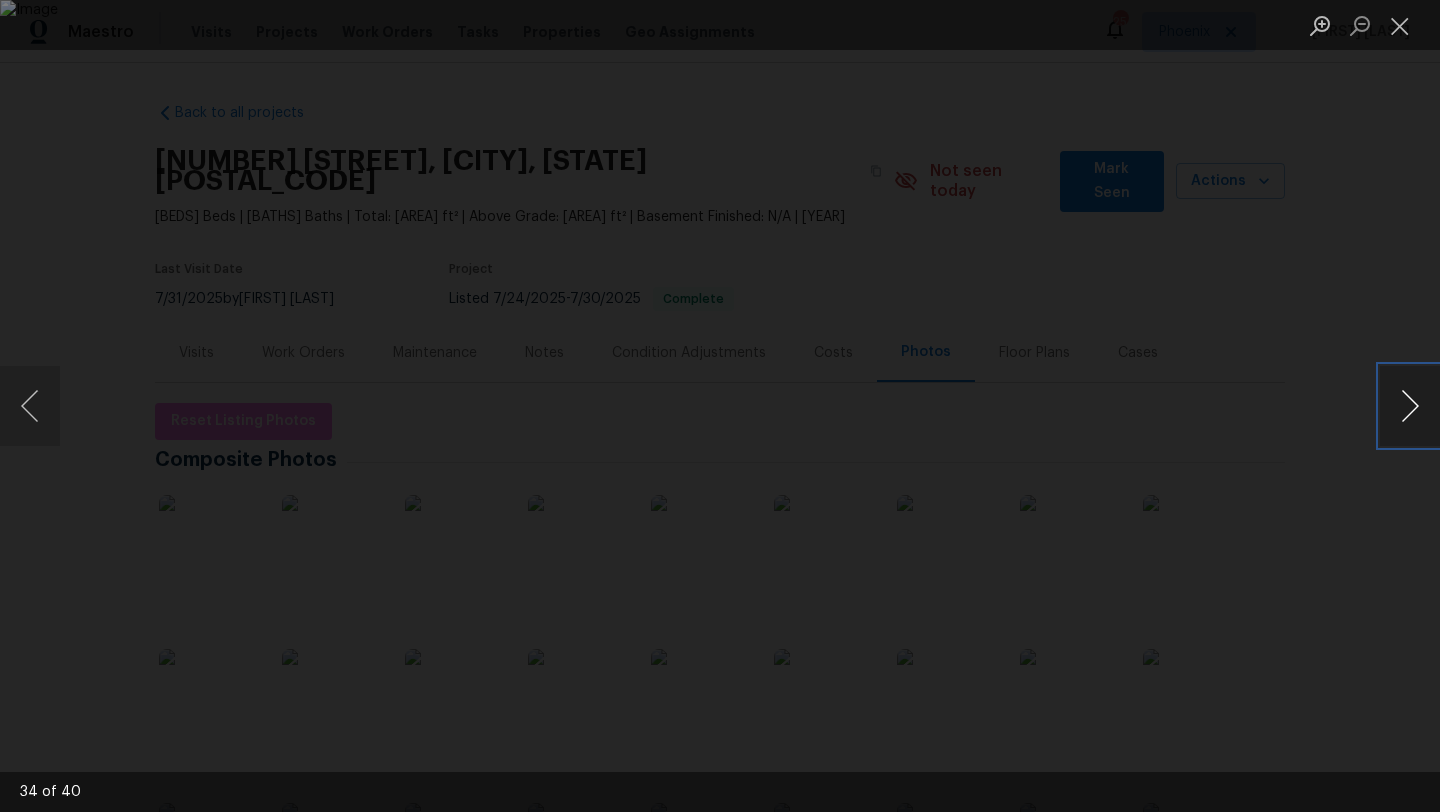 click at bounding box center (1410, 406) 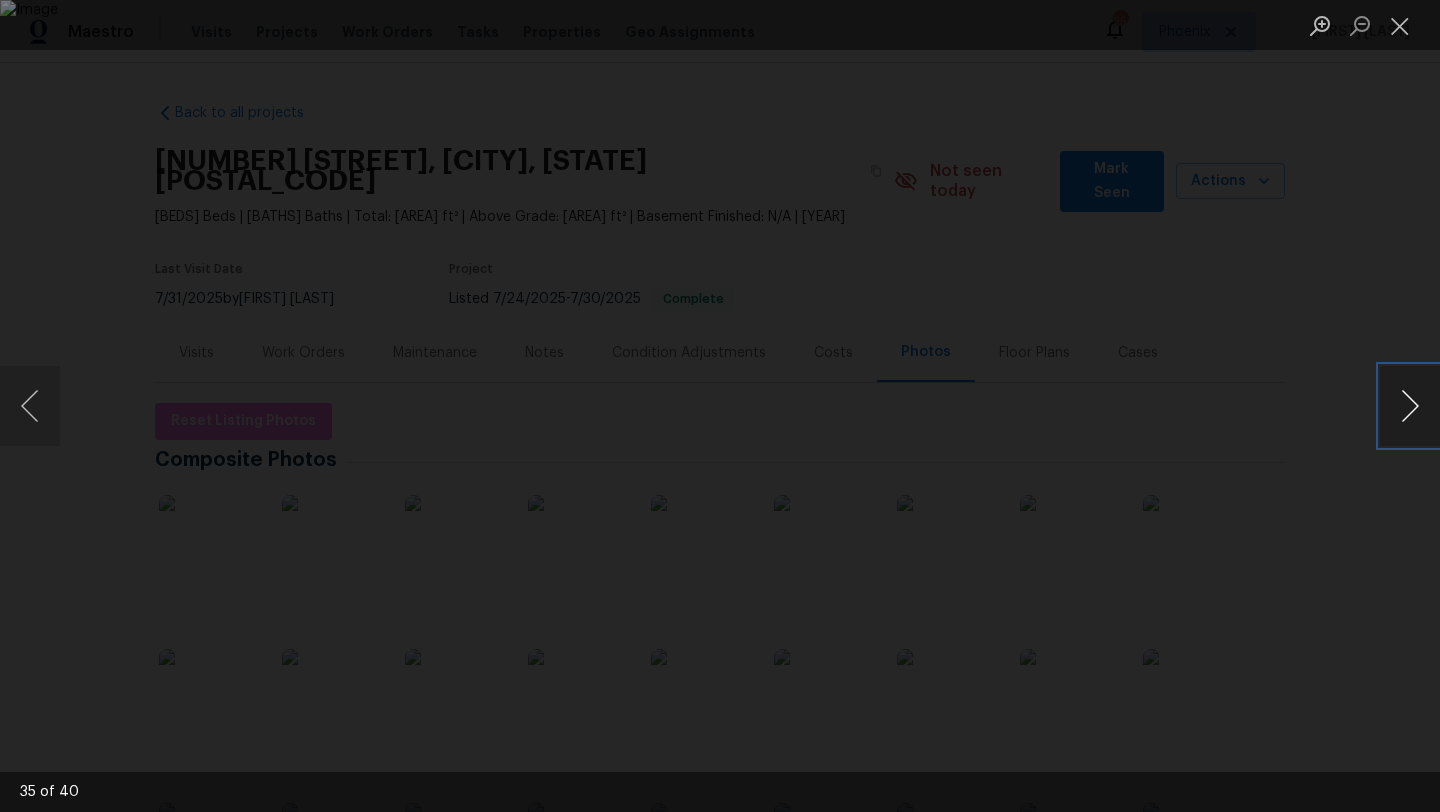 click at bounding box center [1410, 406] 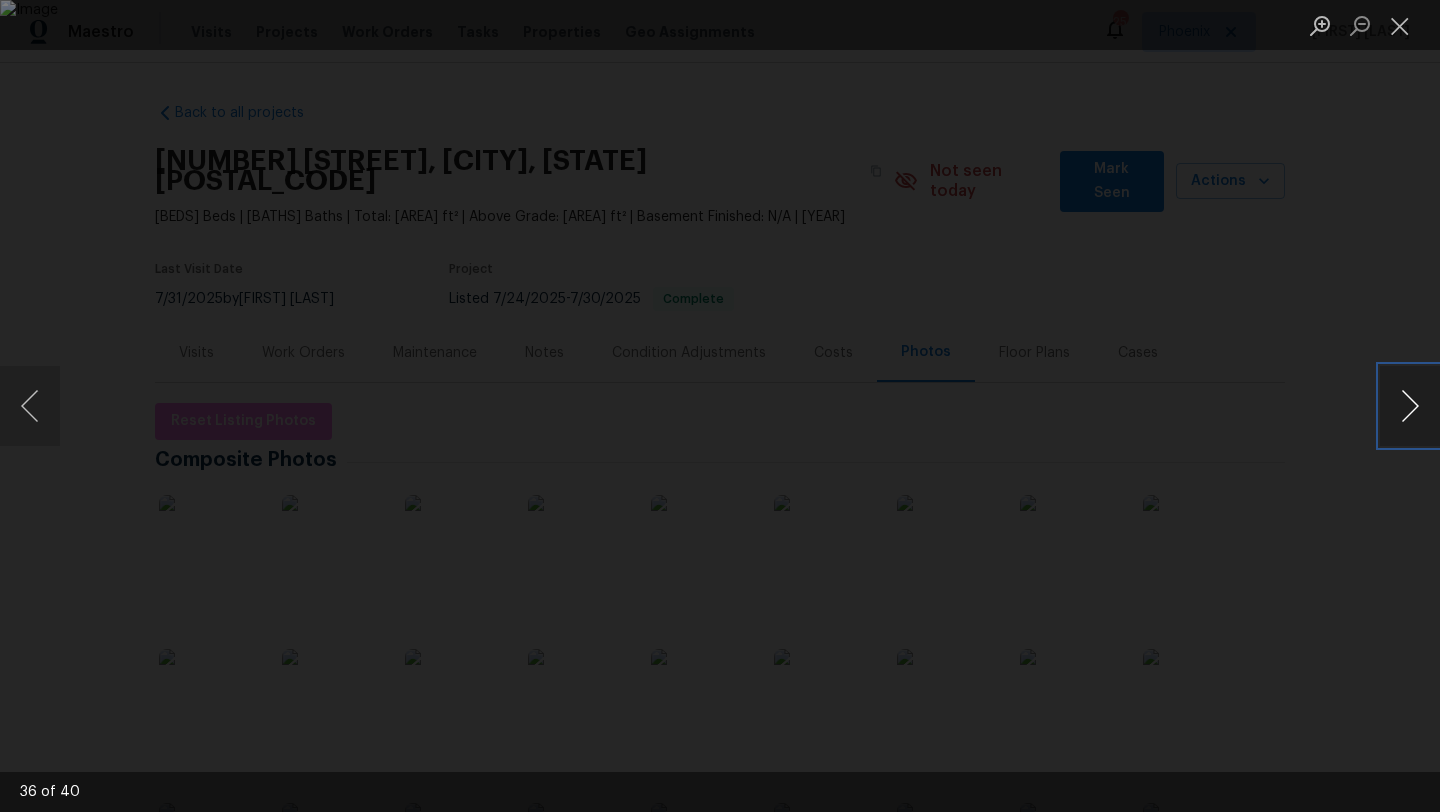 click at bounding box center (1410, 406) 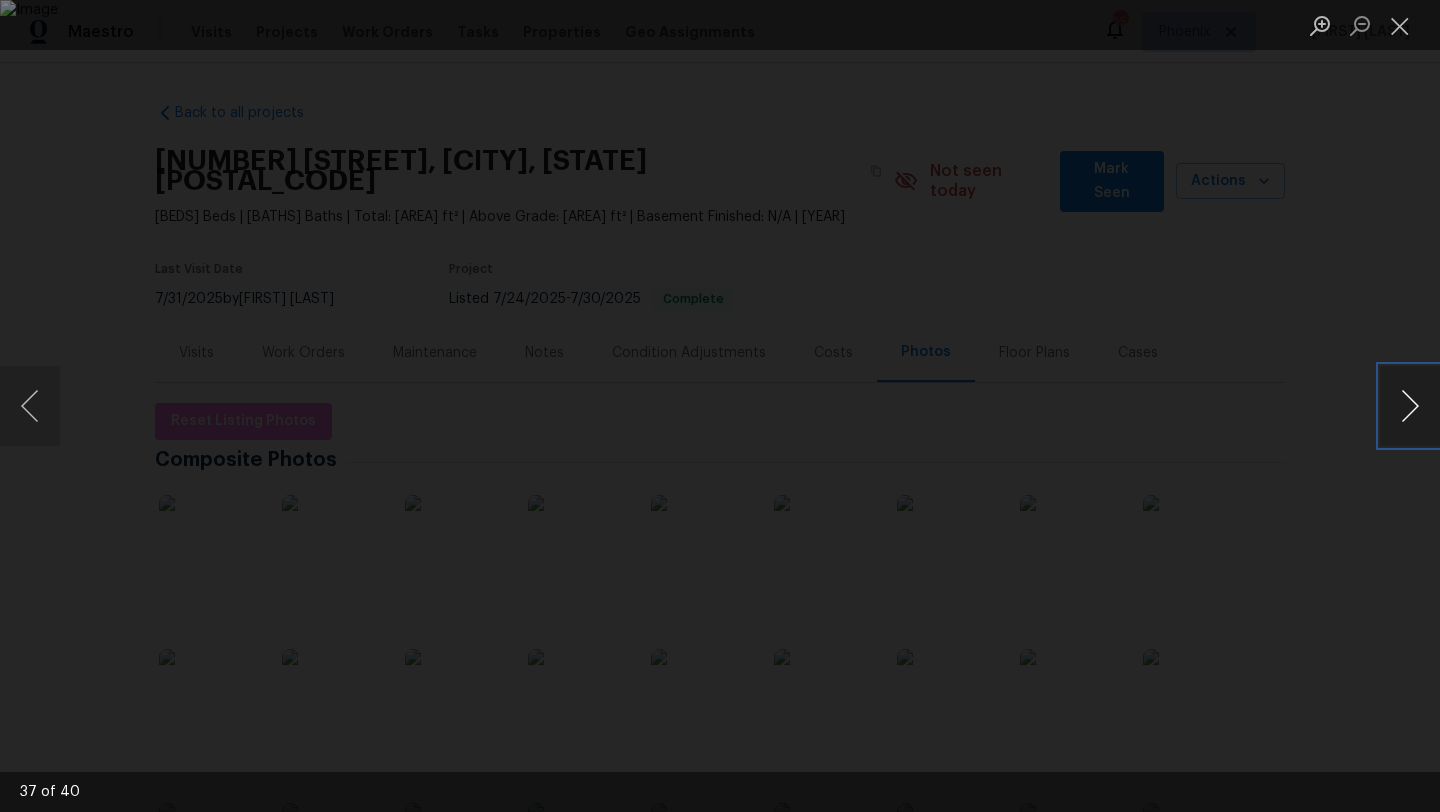 click at bounding box center (1410, 406) 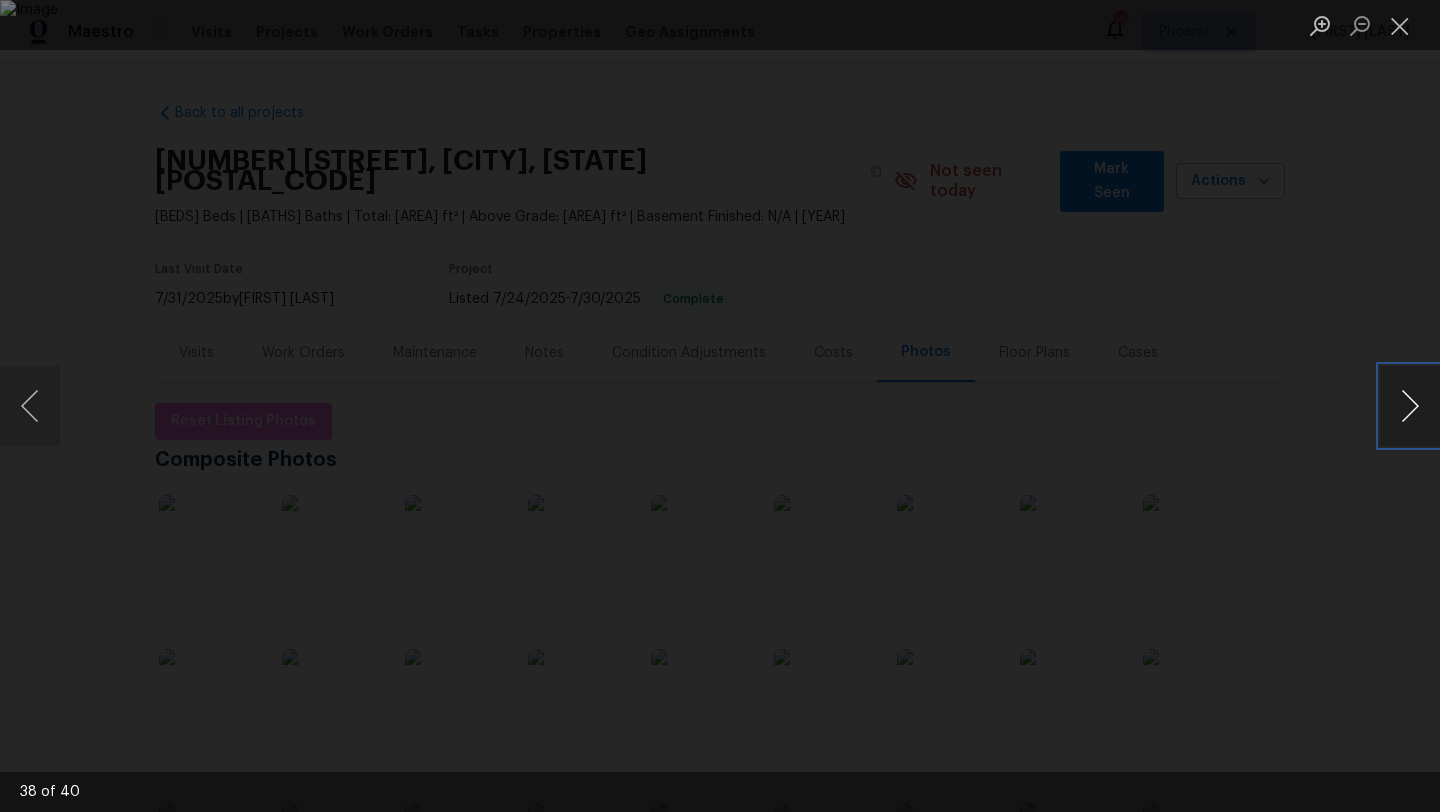 click at bounding box center [1410, 406] 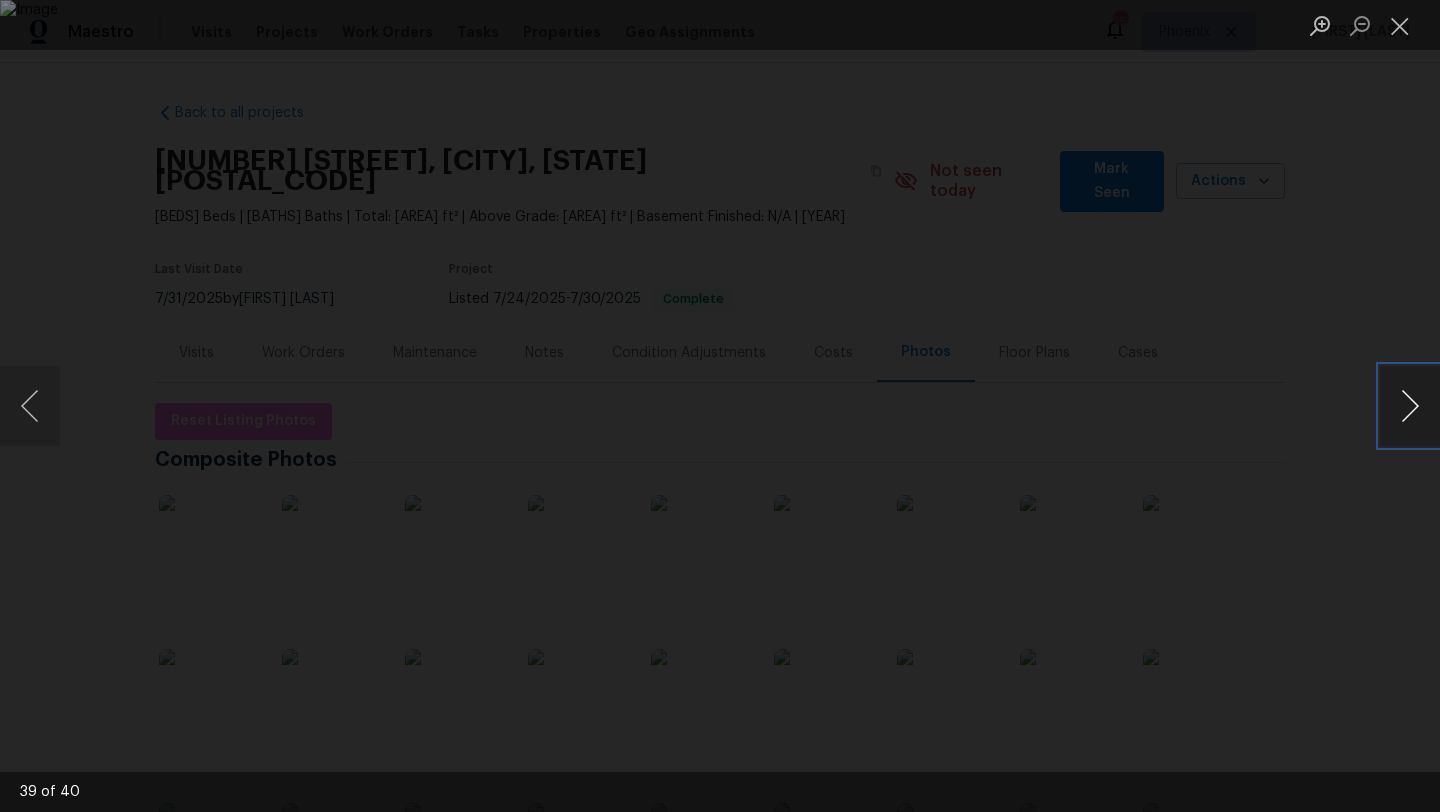 click at bounding box center (1410, 406) 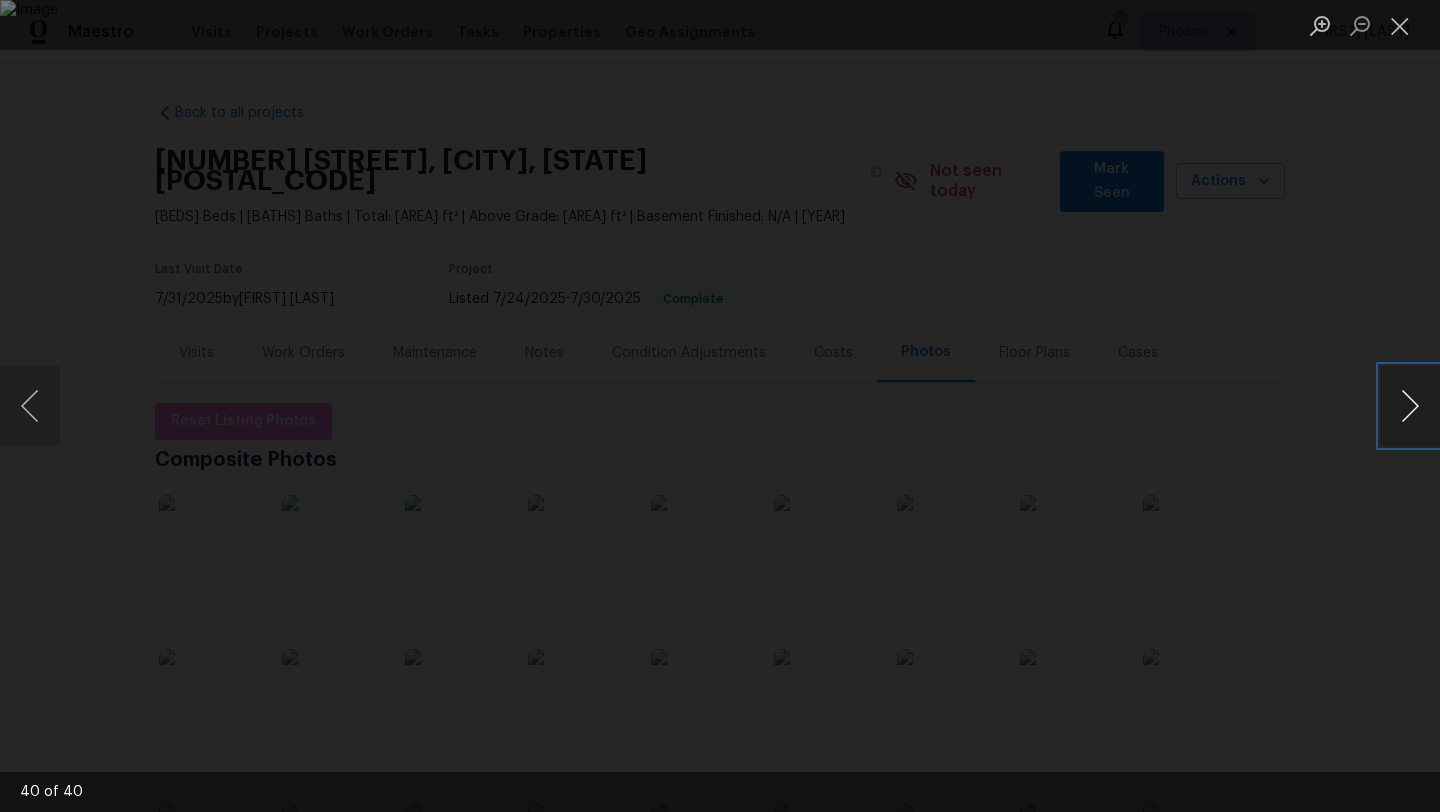 click at bounding box center (1410, 406) 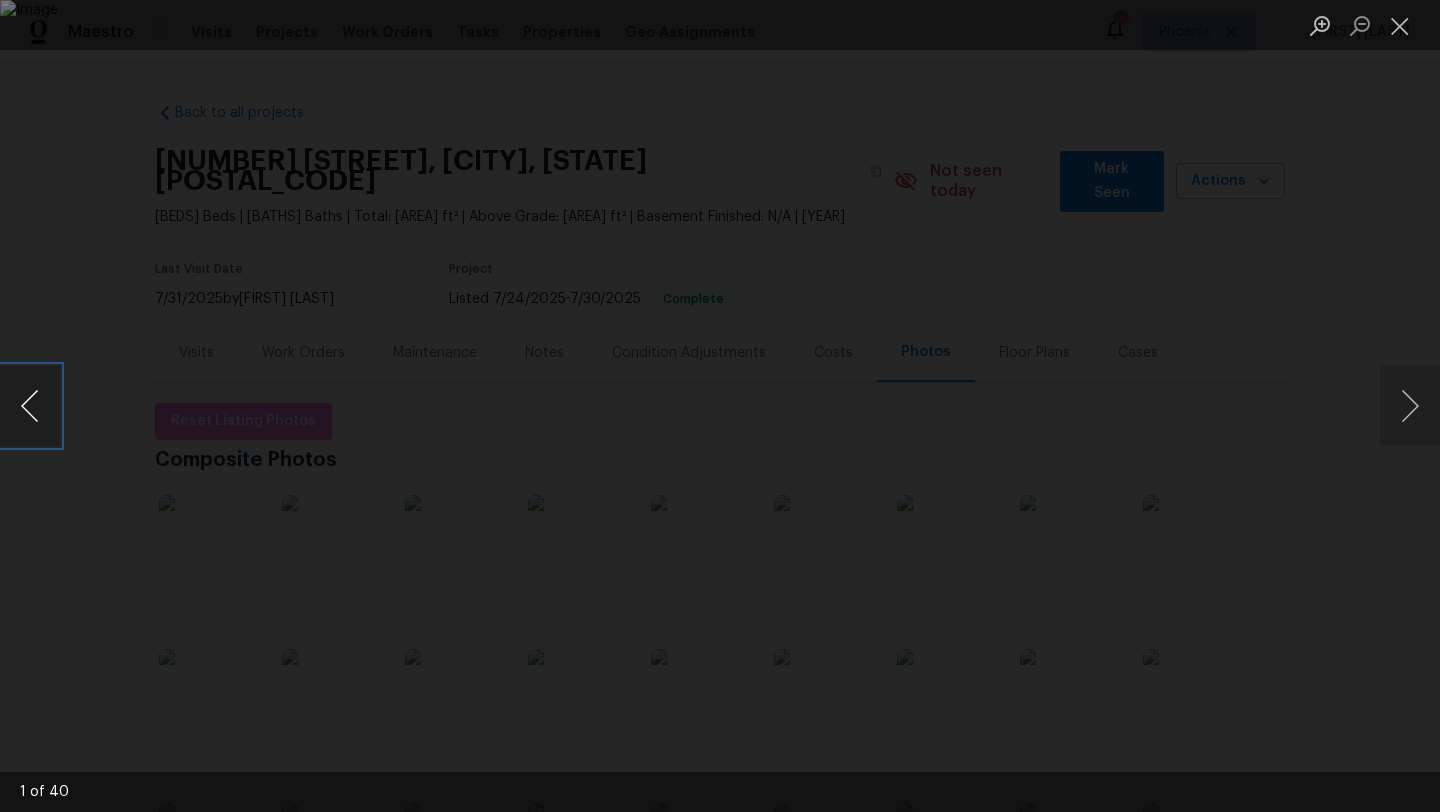 click at bounding box center [30, 406] 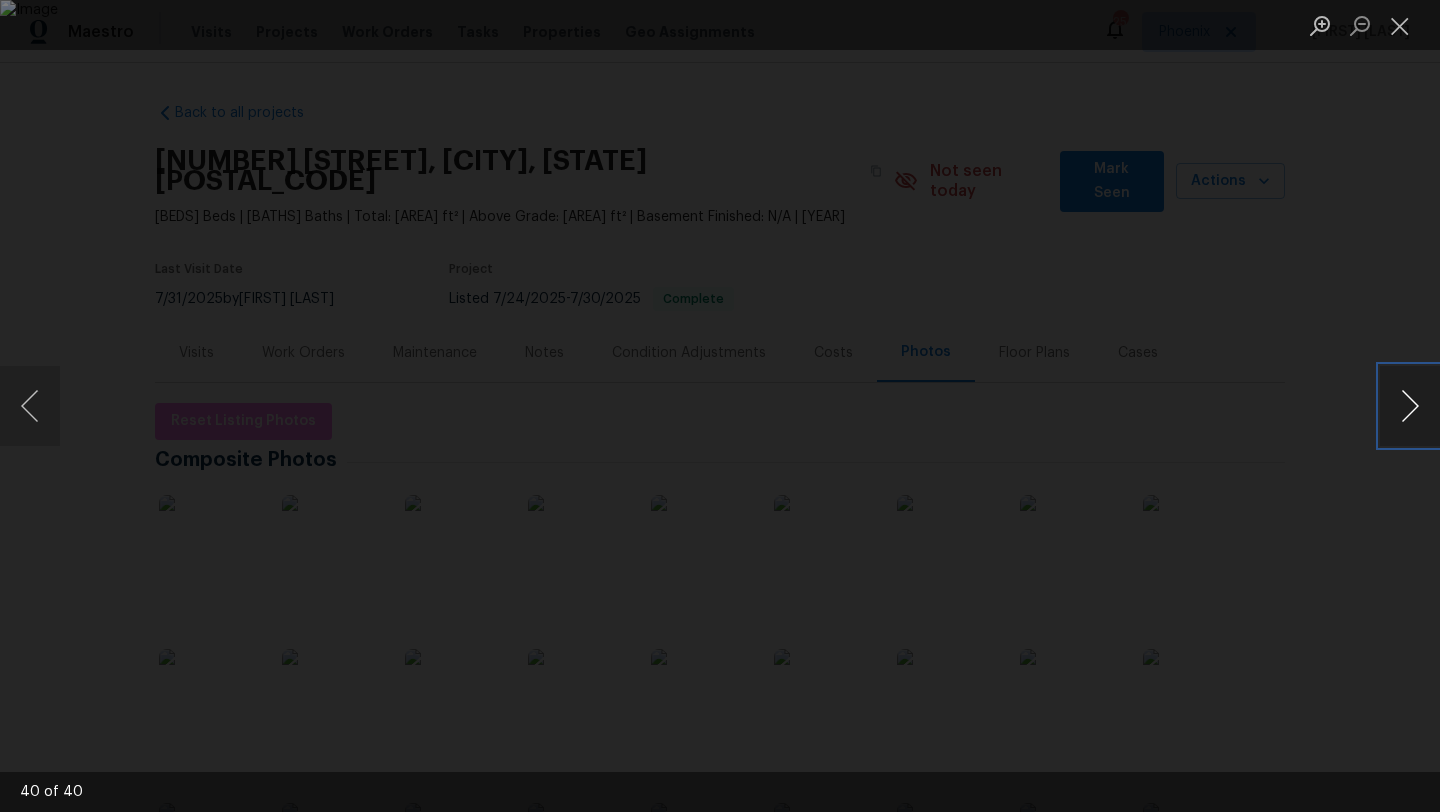 click at bounding box center (1410, 406) 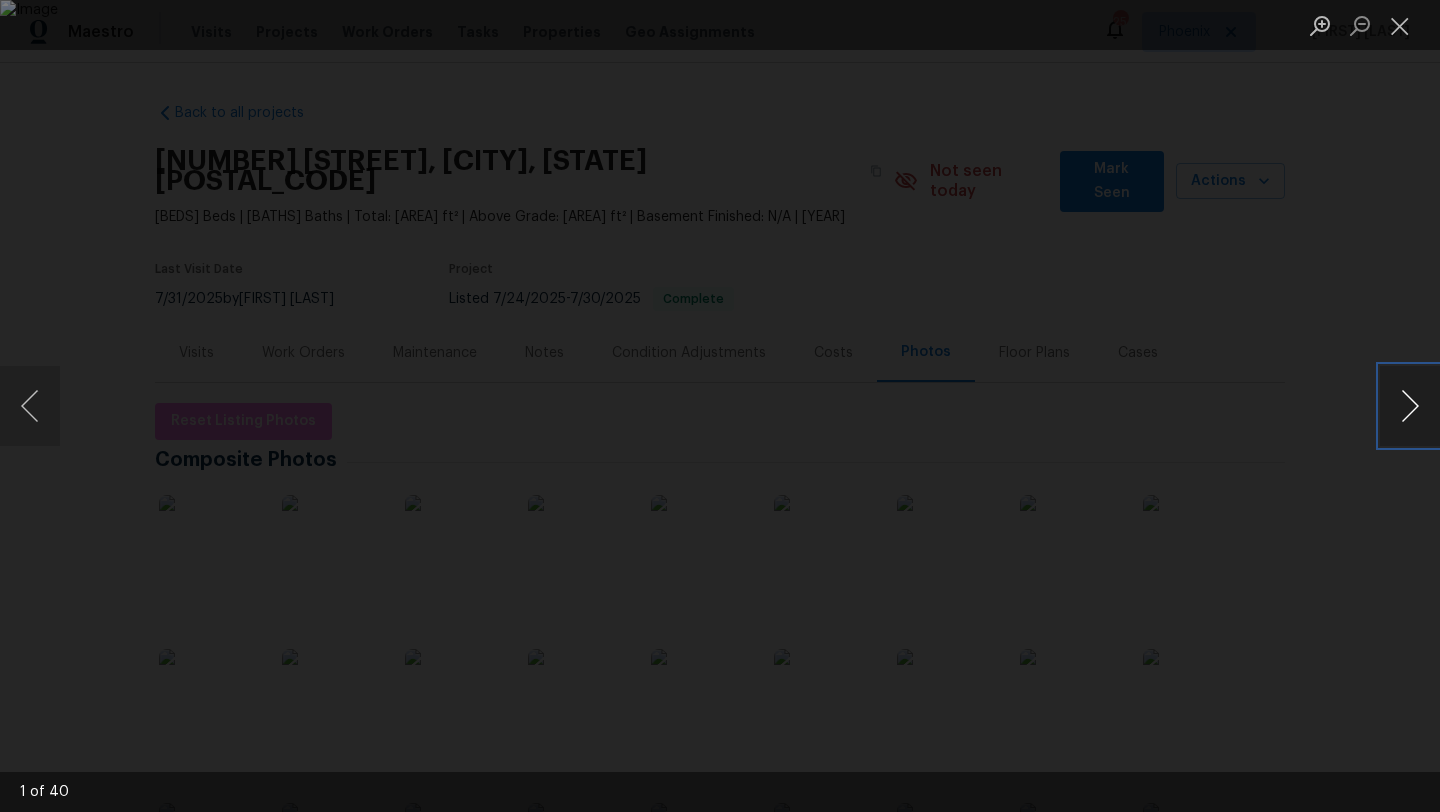 click at bounding box center [1410, 406] 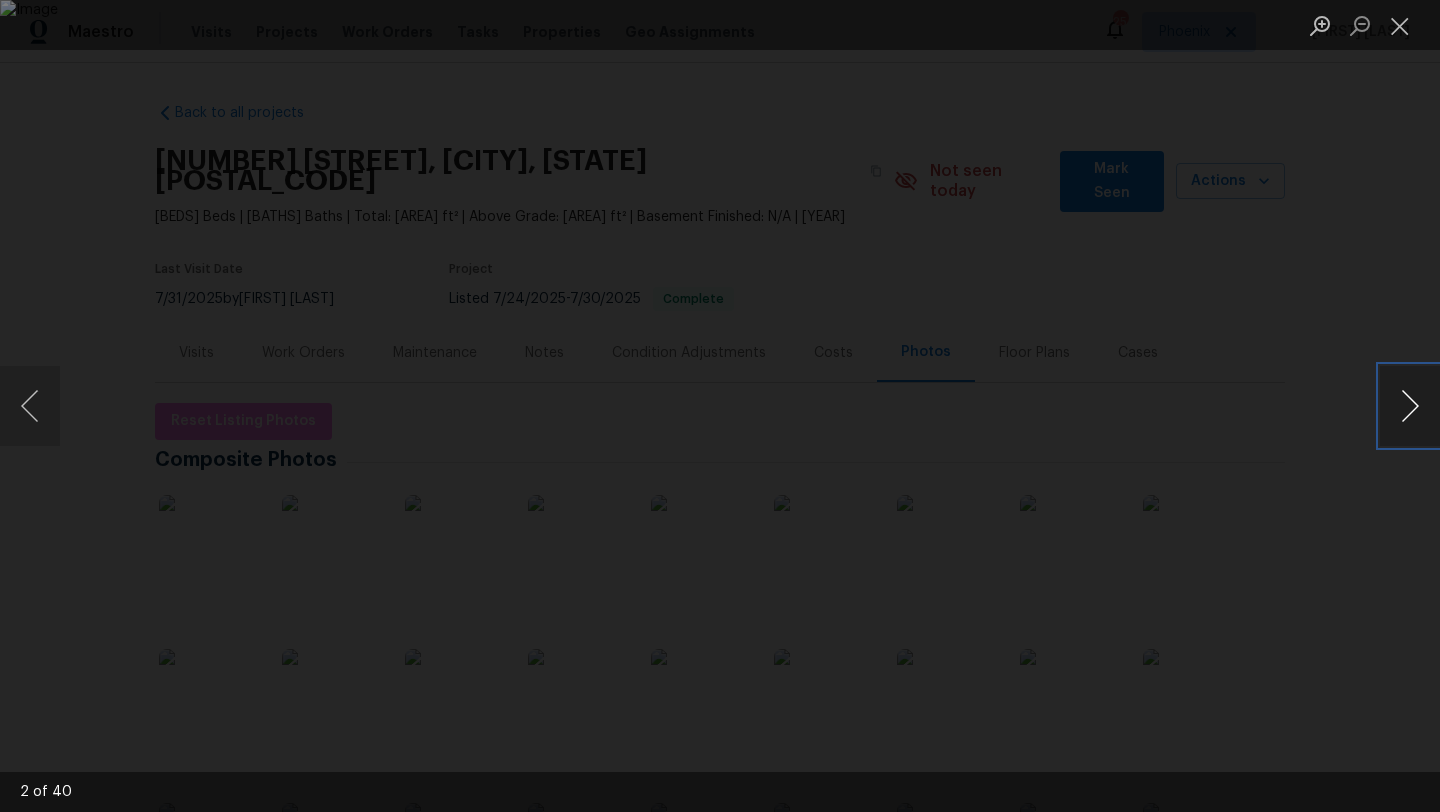 click at bounding box center (1410, 406) 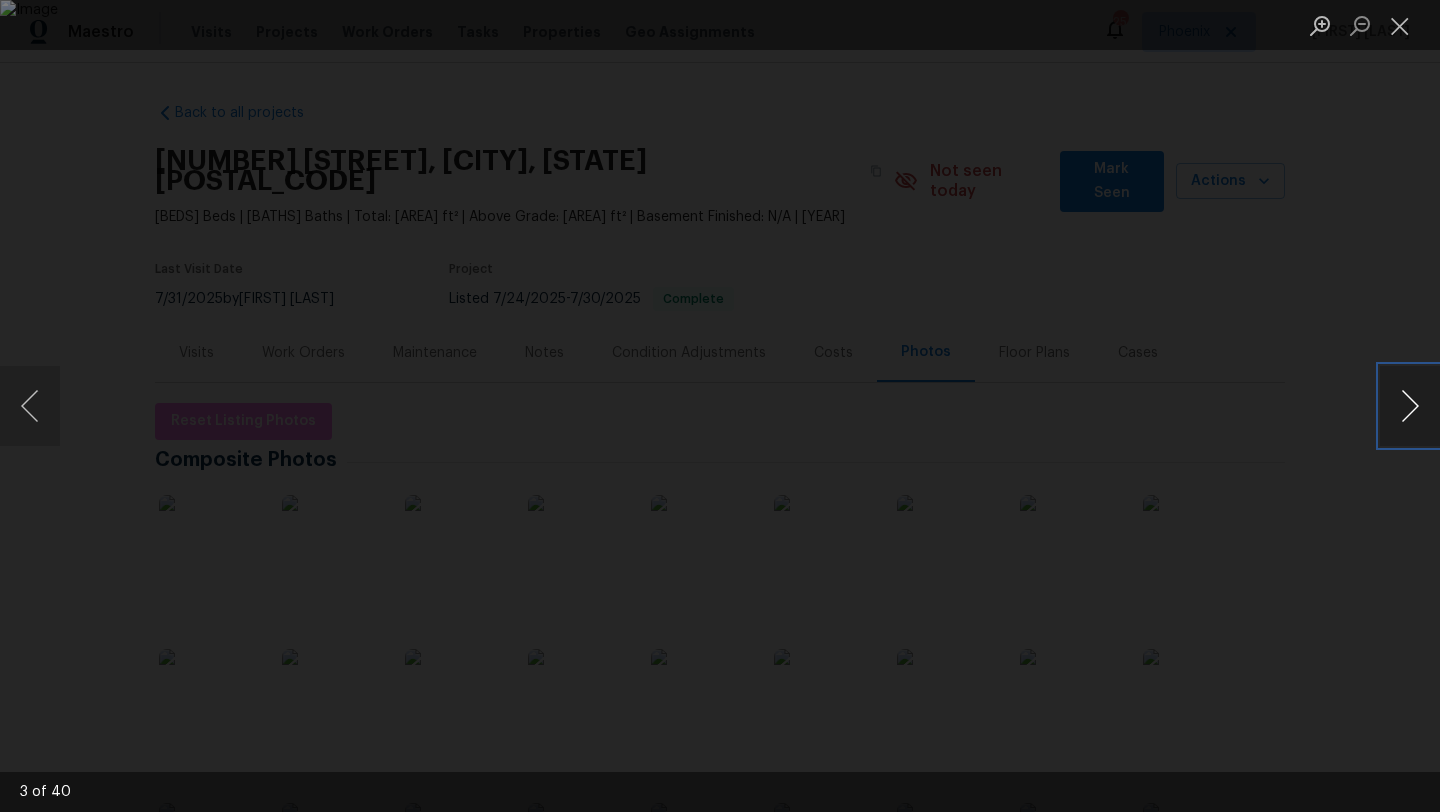 click at bounding box center [1410, 406] 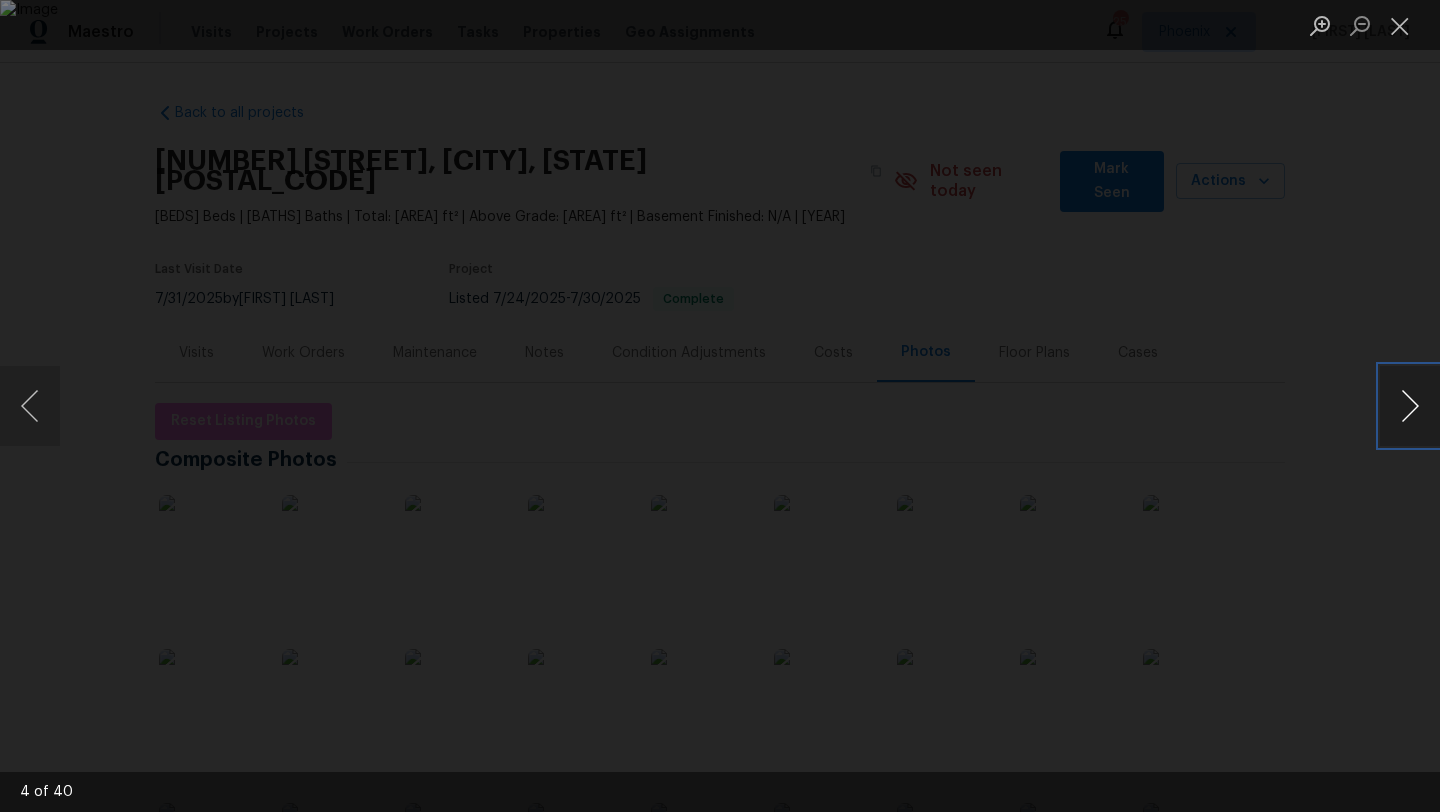 click at bounding box center (1410, 406) 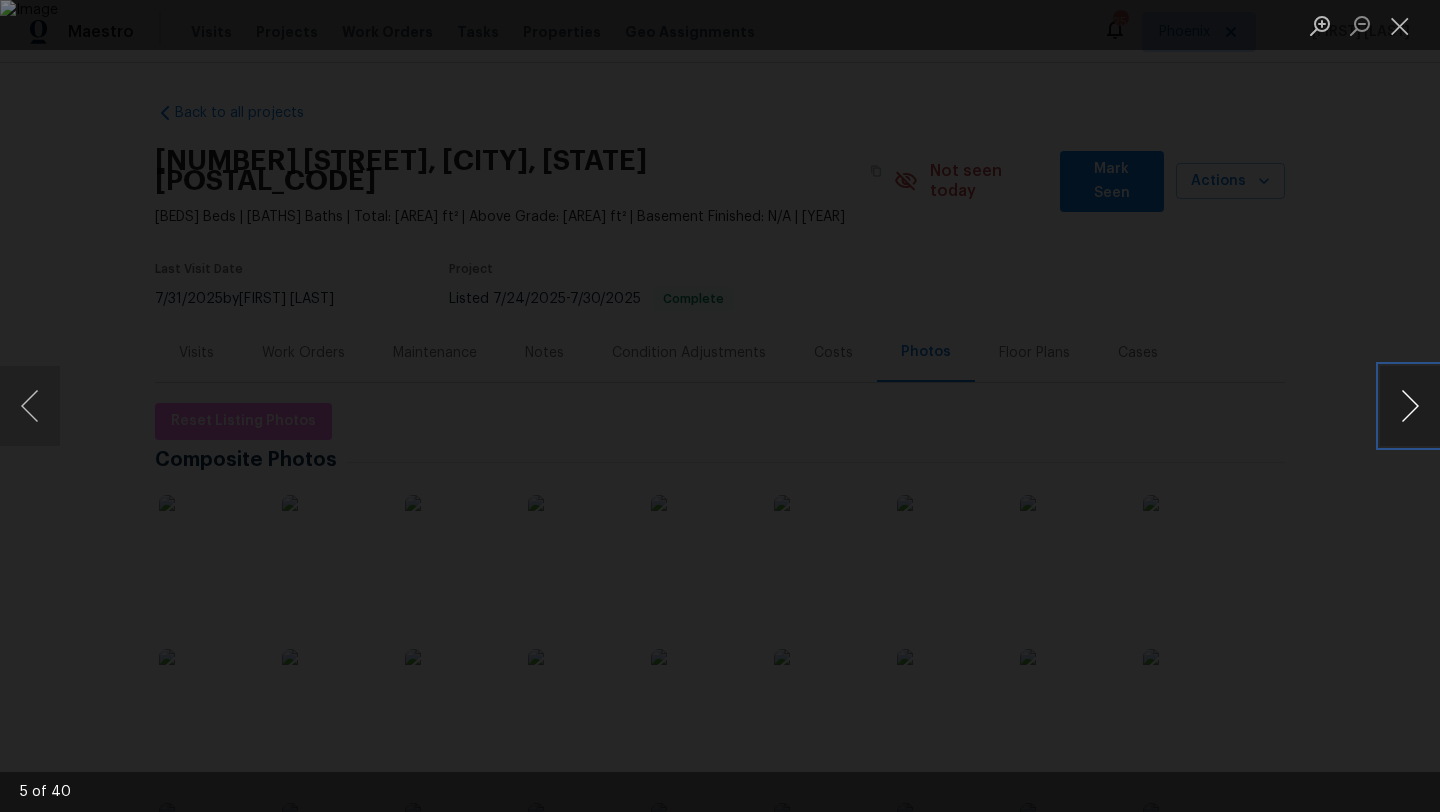 click at bounding box center (1410, 406) 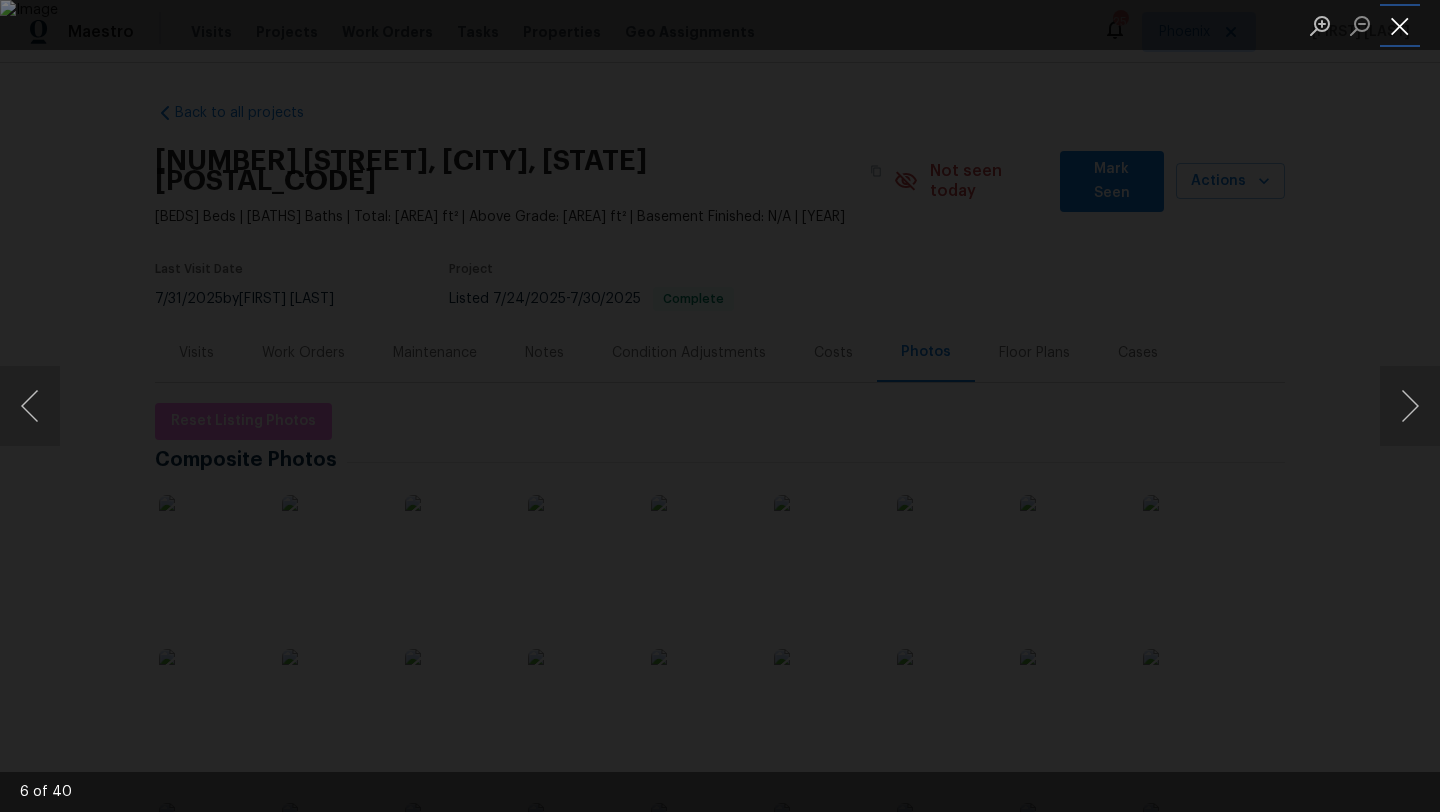 click at bounding box center (1400, 25) 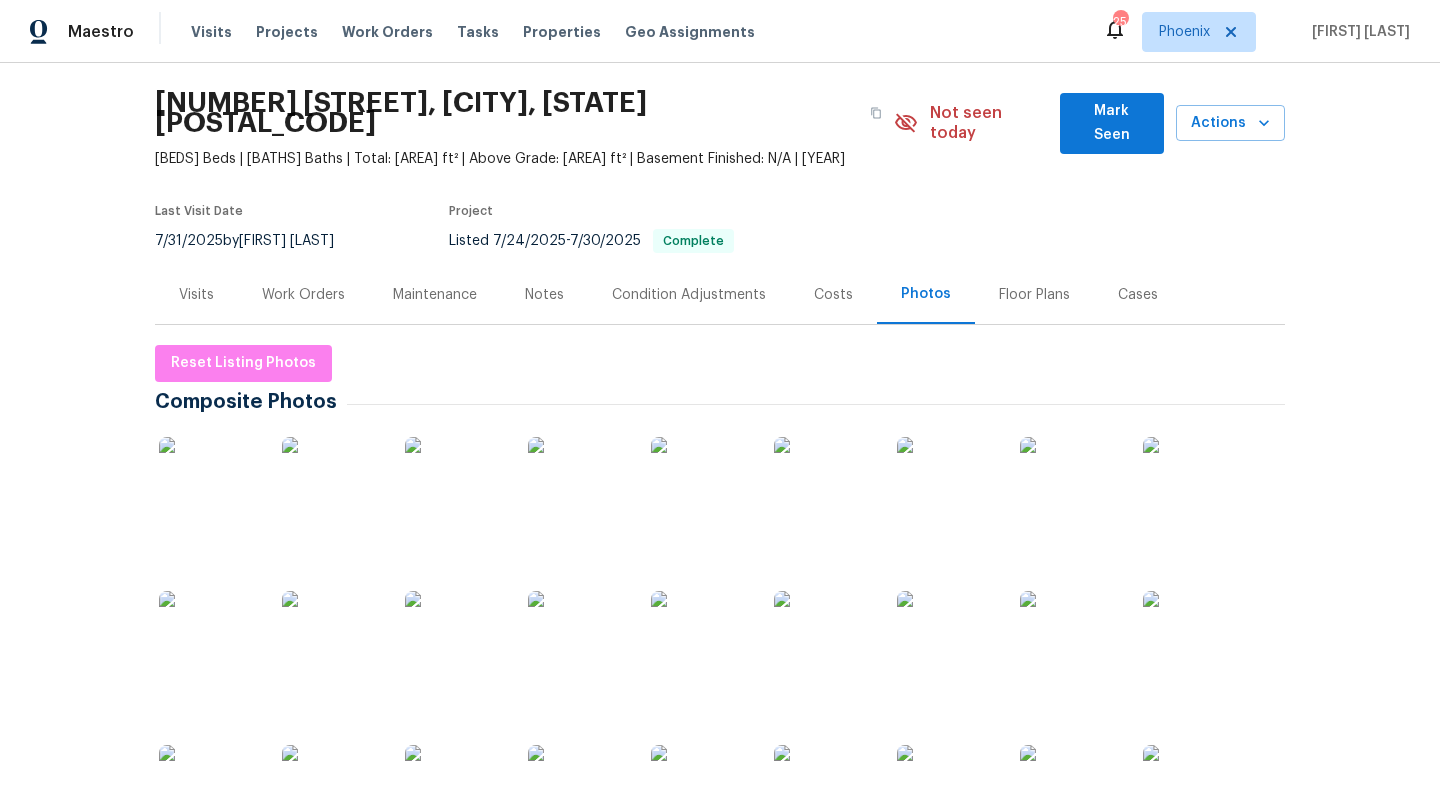 scroll, scrollTop: 0, scrollLeft: 0, axis: both 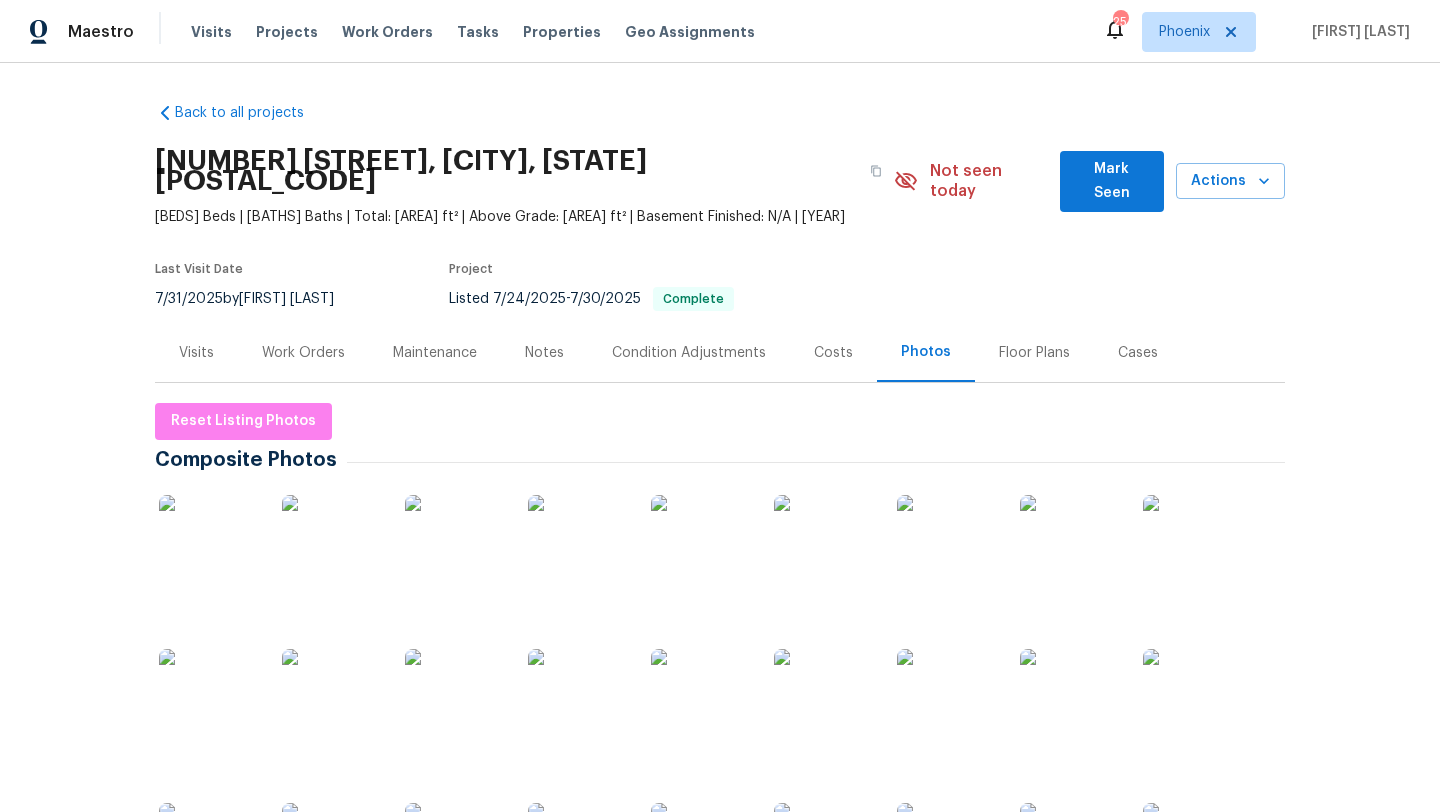 click on "Notes" at bounding box center [544, 353] 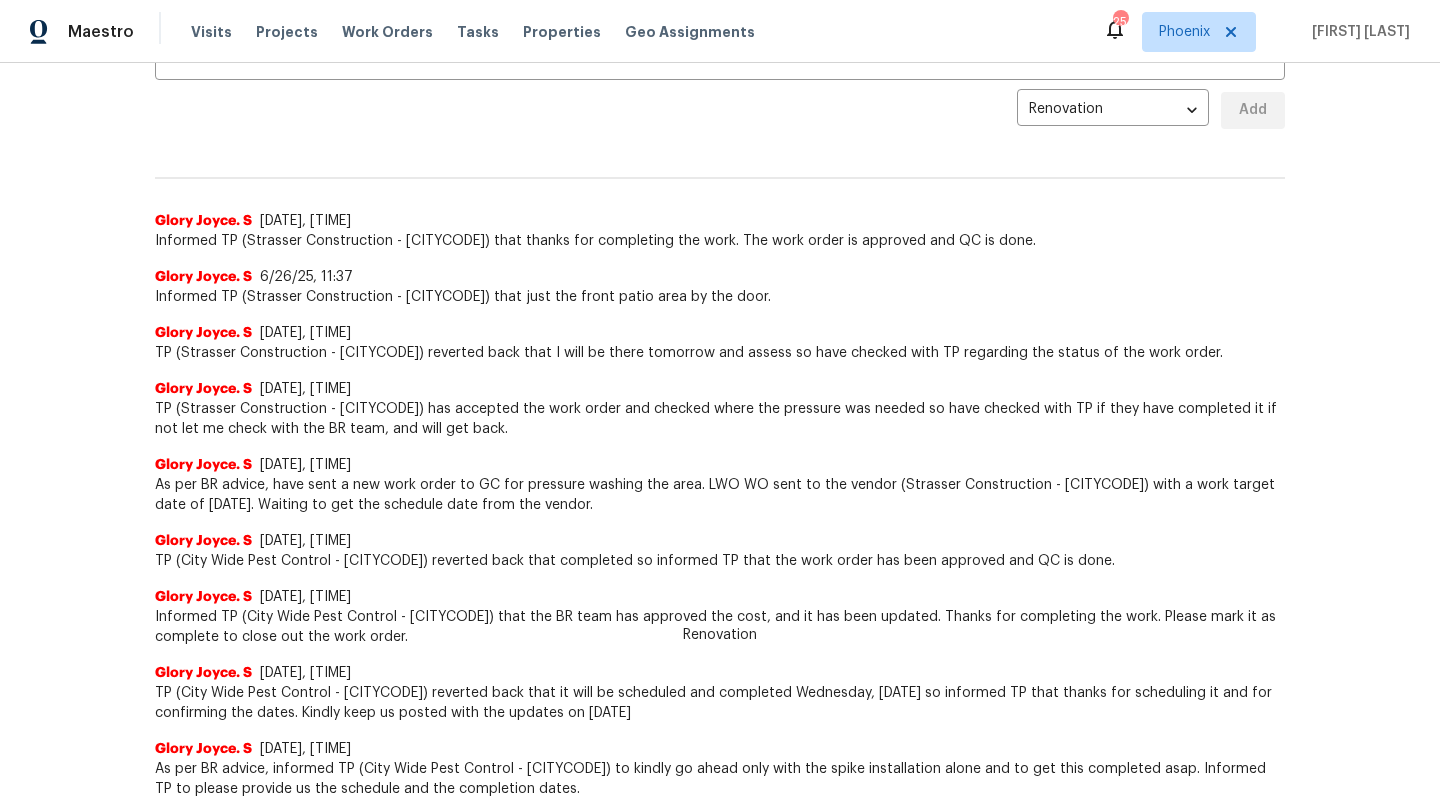 scroll, scrollTop: 0, scrollLeft: 0, axis: both 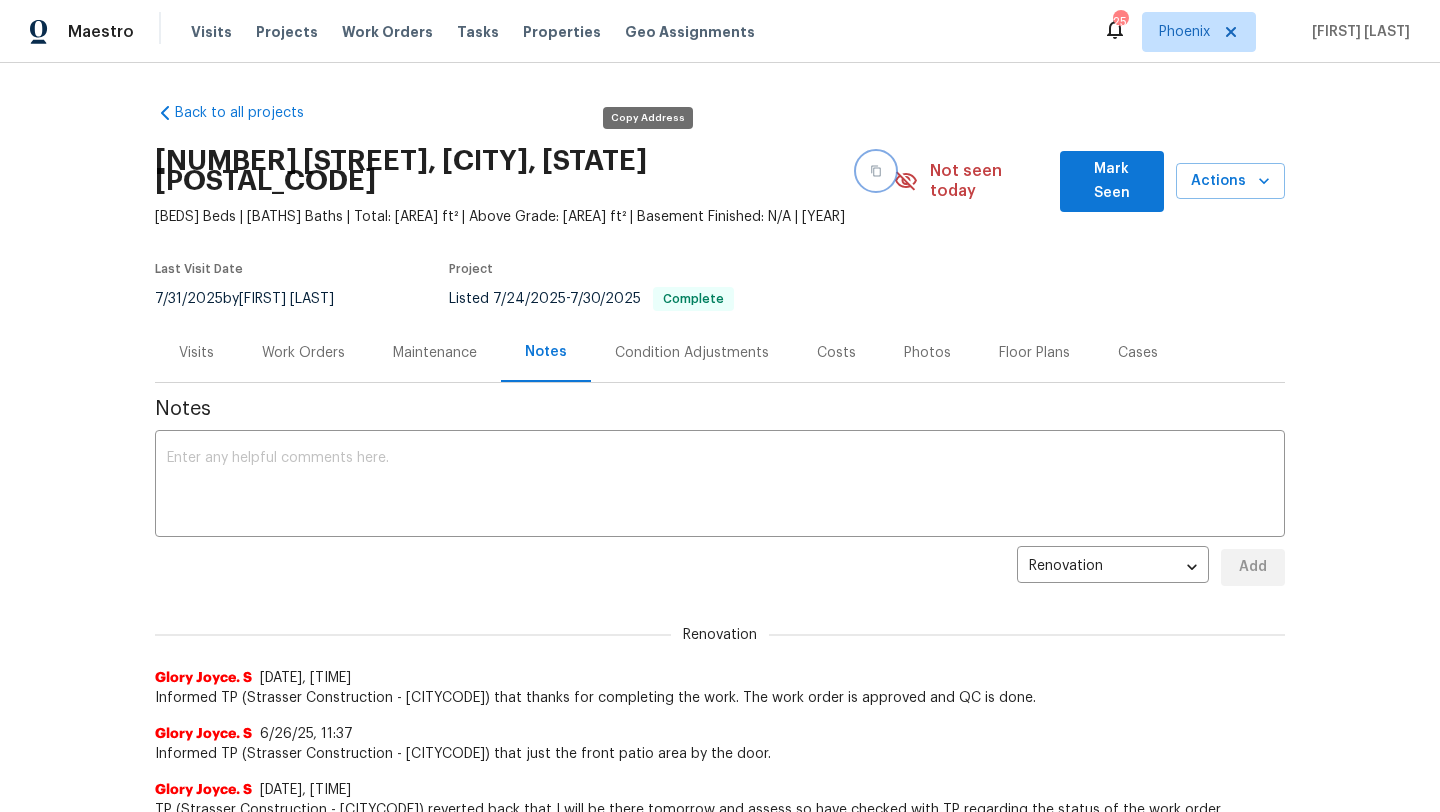 click 